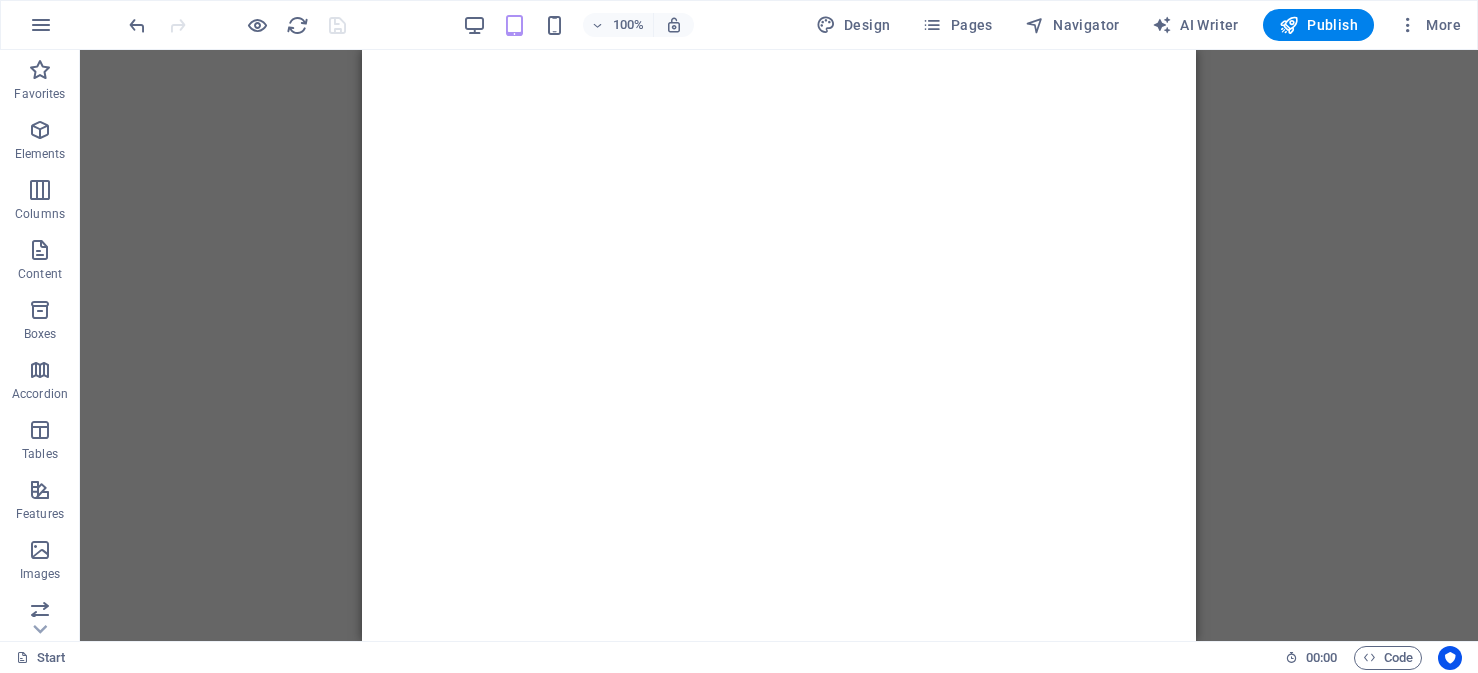 scroll, scrollTop: 0, scrollLeft: 0, axis: both 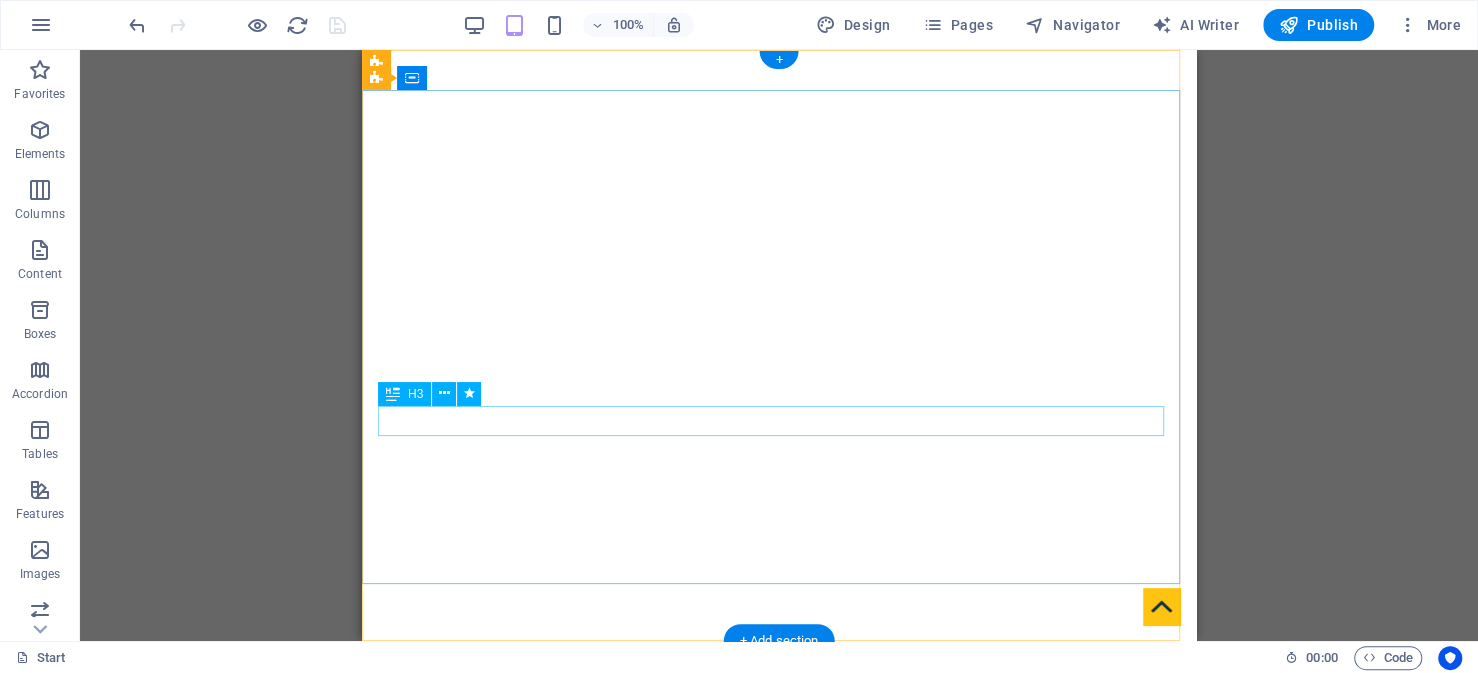 click on "consultancy Services in Riyadh, [CITY]" at bounding box center [779, 1036] 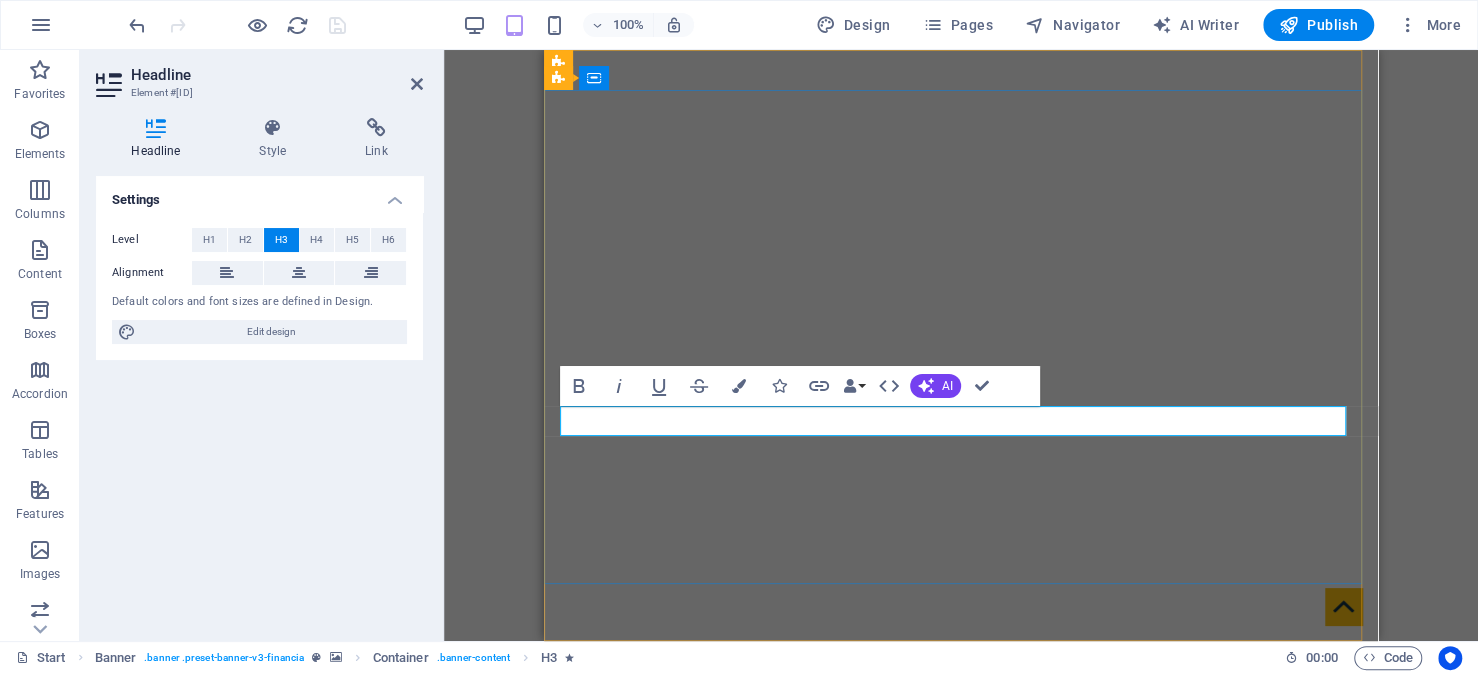 click on "[CITY], [CITY]" at bounding box center (1158, 1036) 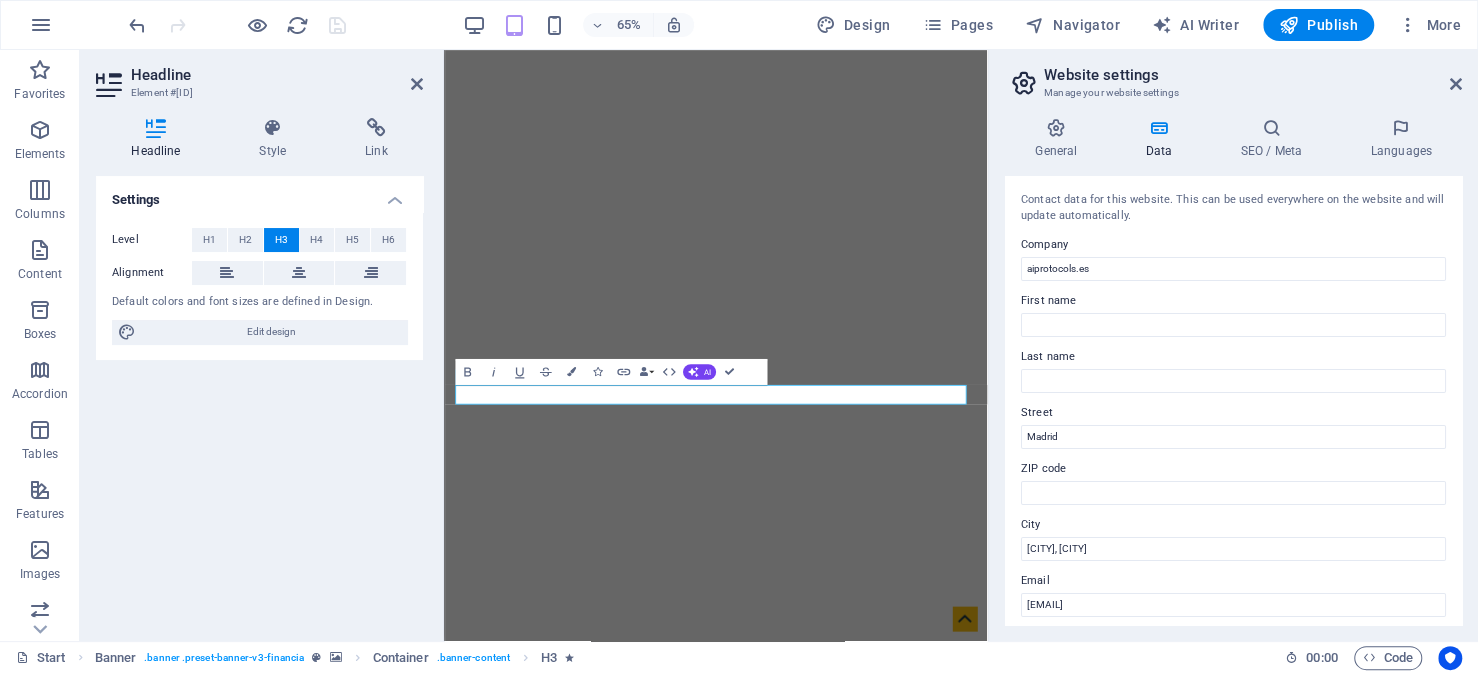 type 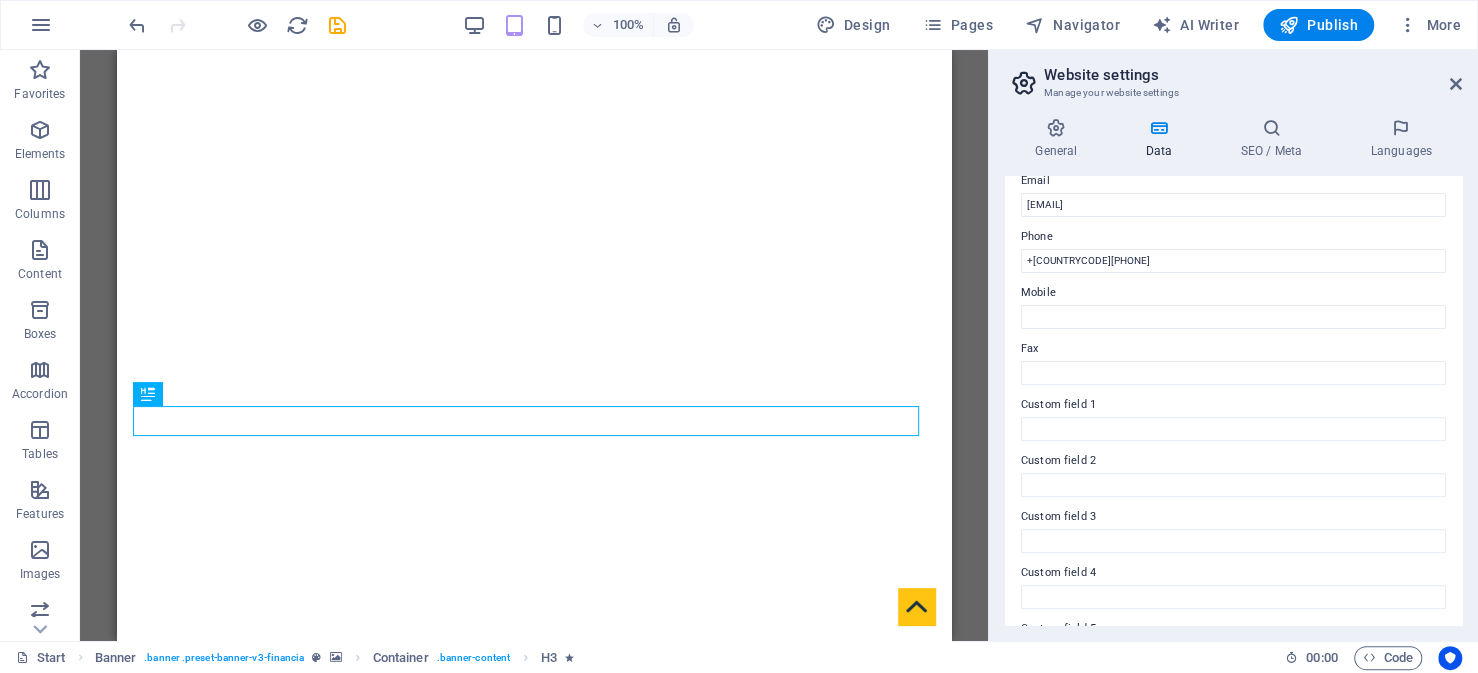 scroll, scrollTop: 0, scrollLeft: 0, axis: both 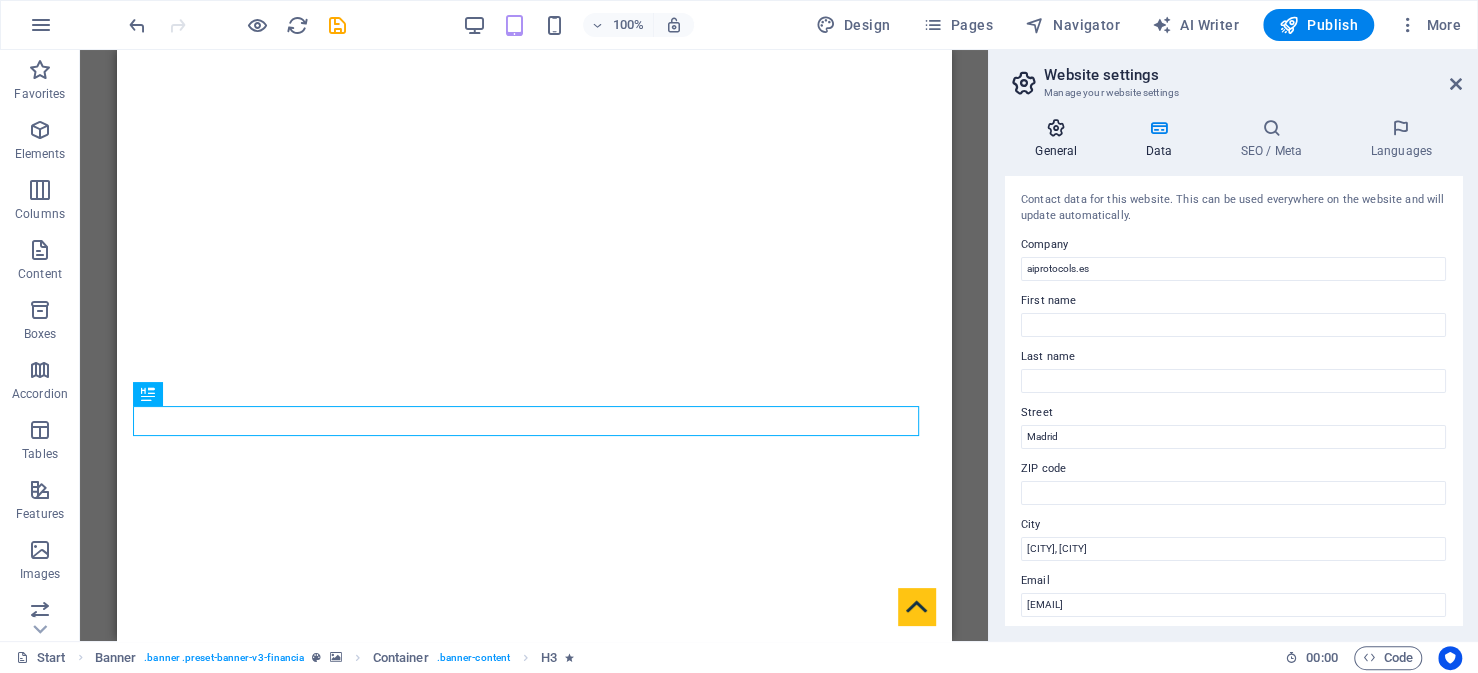 click on "General" at bounding box center [1060, 139] 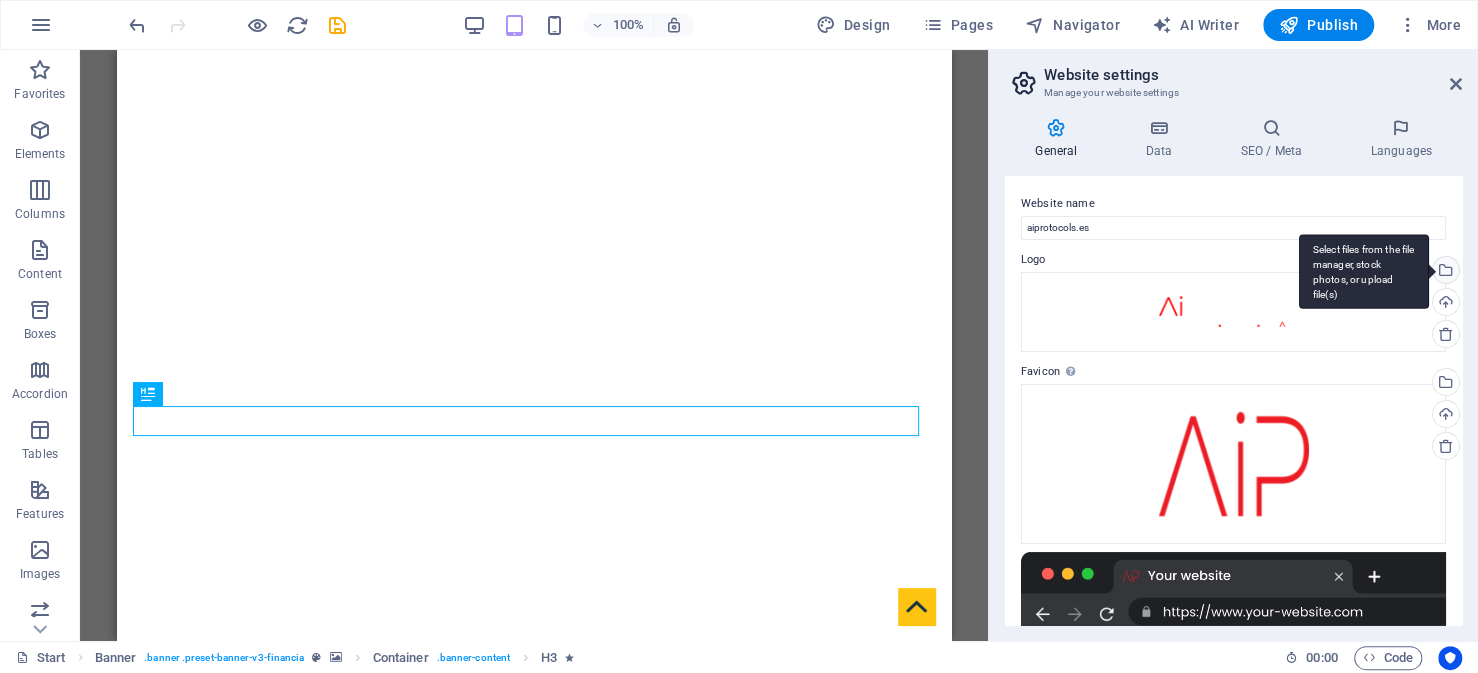 click on "Select files from the file manager, stock photos, or upload file(s)" at bounding box center [1444, 272] 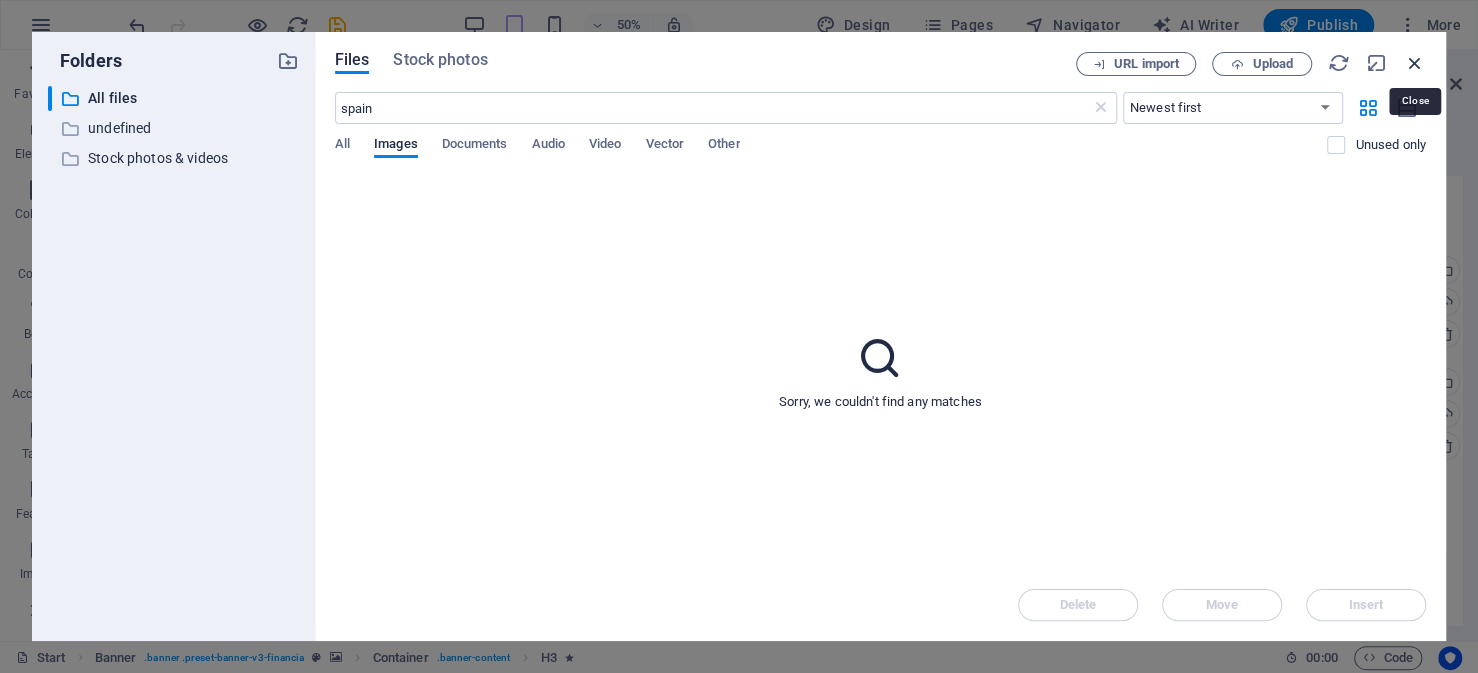 click at bounding box center [1415, 63] 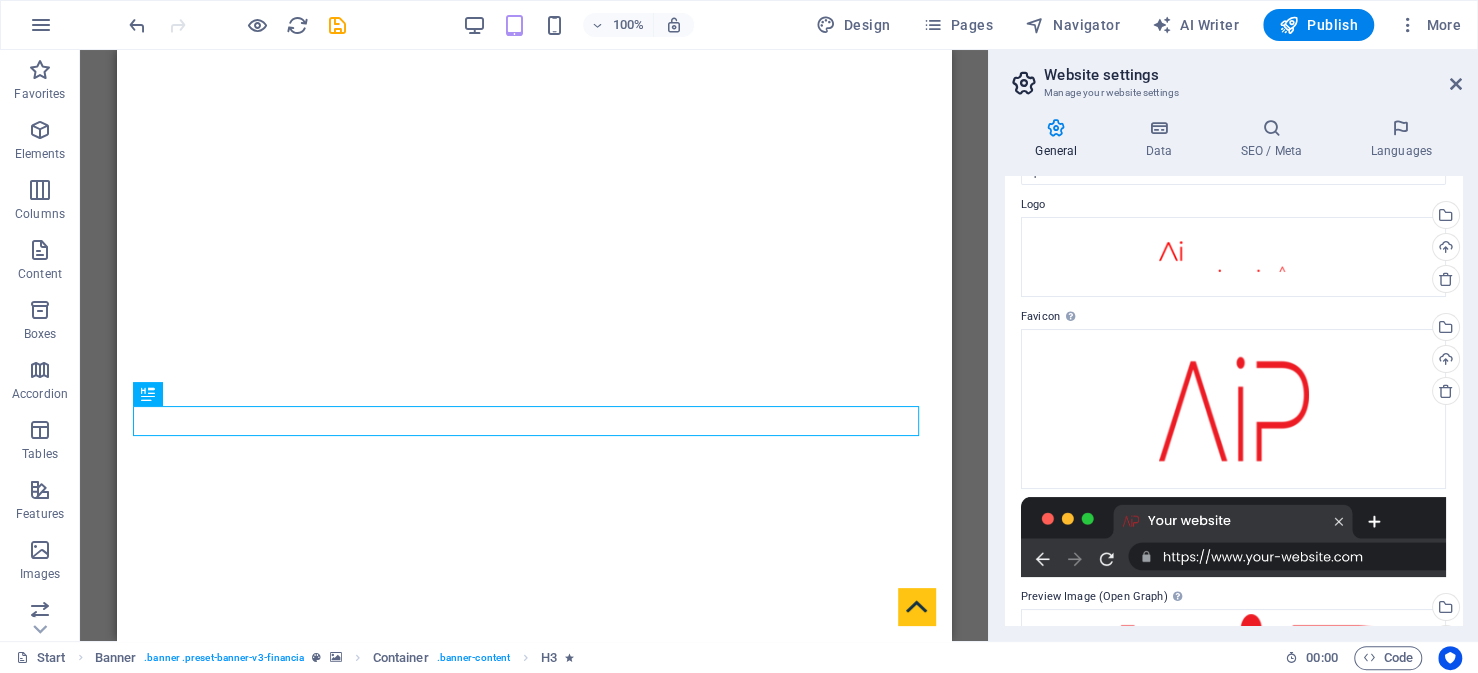 scroll, scrollTop: 0, scrollLeft: 0, axis: both 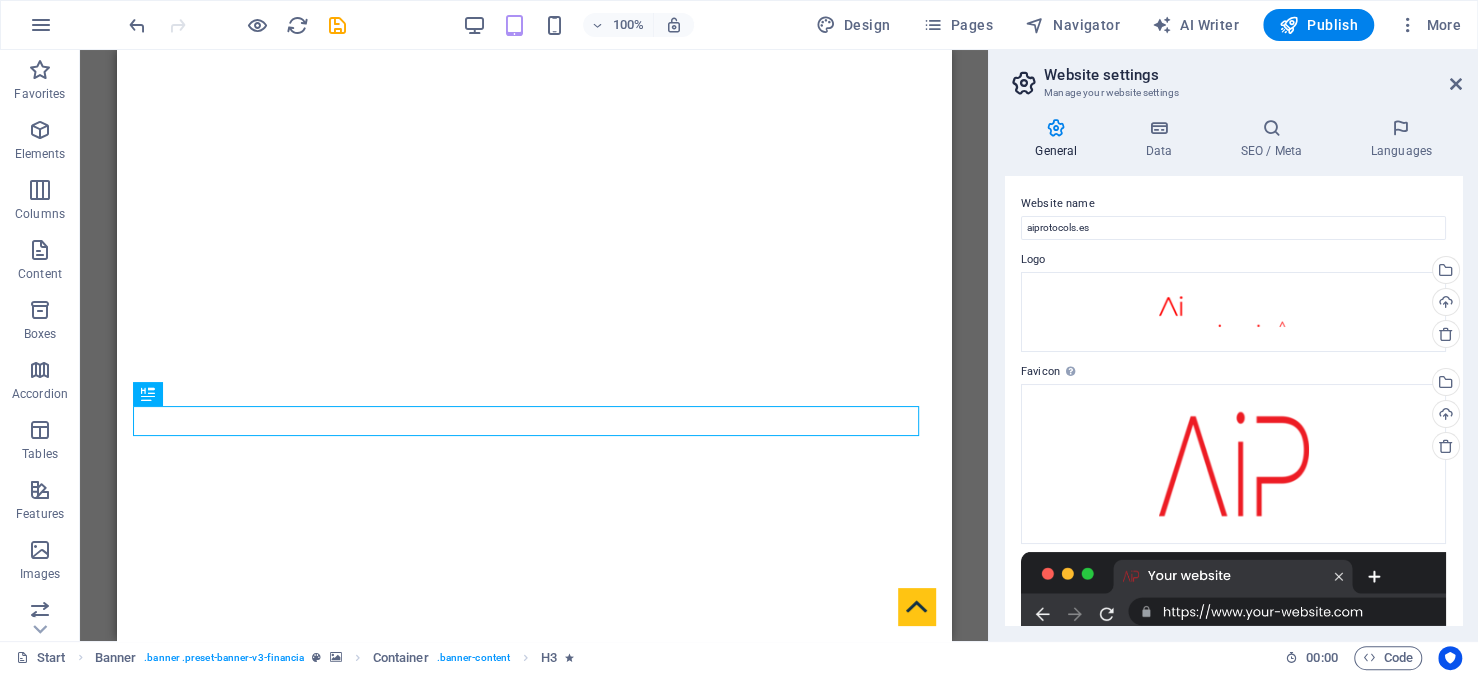 click on "General Data SEO / Meta Languages Website name [DOMAIN] Logo Drag files here, click to choose files or select files from Files or our free stock photos & videos Select files from the file manager, stock photos, or upload file(s) Upload Favicon Set the favicon of your website here. A favicon is a small icon shown in the browser tab next to your website title. It helps visitors identify your website. Drag files here, click to choose files or select files from Files or our free stock photos & videos Select files from the file manager, stock photos, or upload file(s) Upload Preview Image (Open Graph) This image will be shown when the website is shared on social networks Drag files here, click to choose files or select files from Files or our free stock photos & videos Select files from the file manager, stock photos, or upload file(s) Upload Contact data for this website. This can be used everywhere on the website and will update automatically. Company [DOMAIN] First name Last name Street [CITY] 1" at bounding box center (1233, 371) 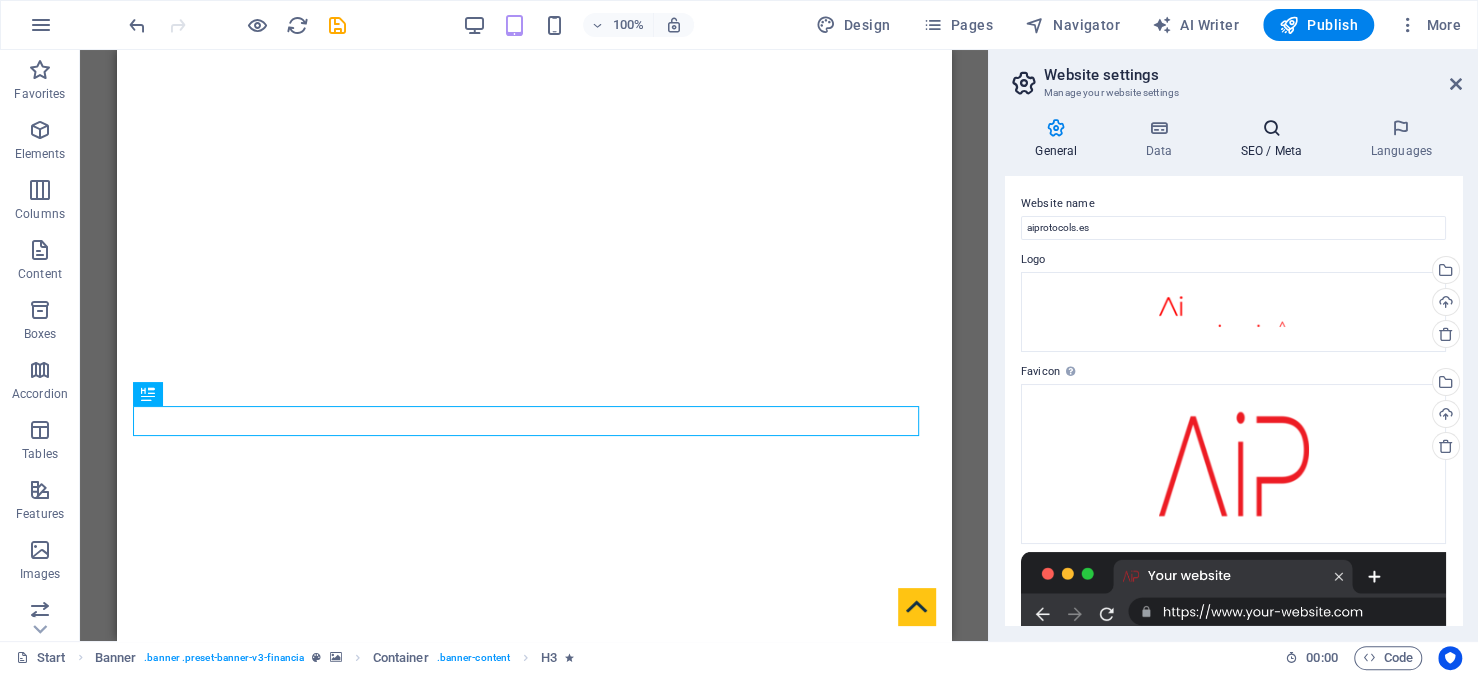 click on "SEO / Meta" at bounding box center (1275, 139) 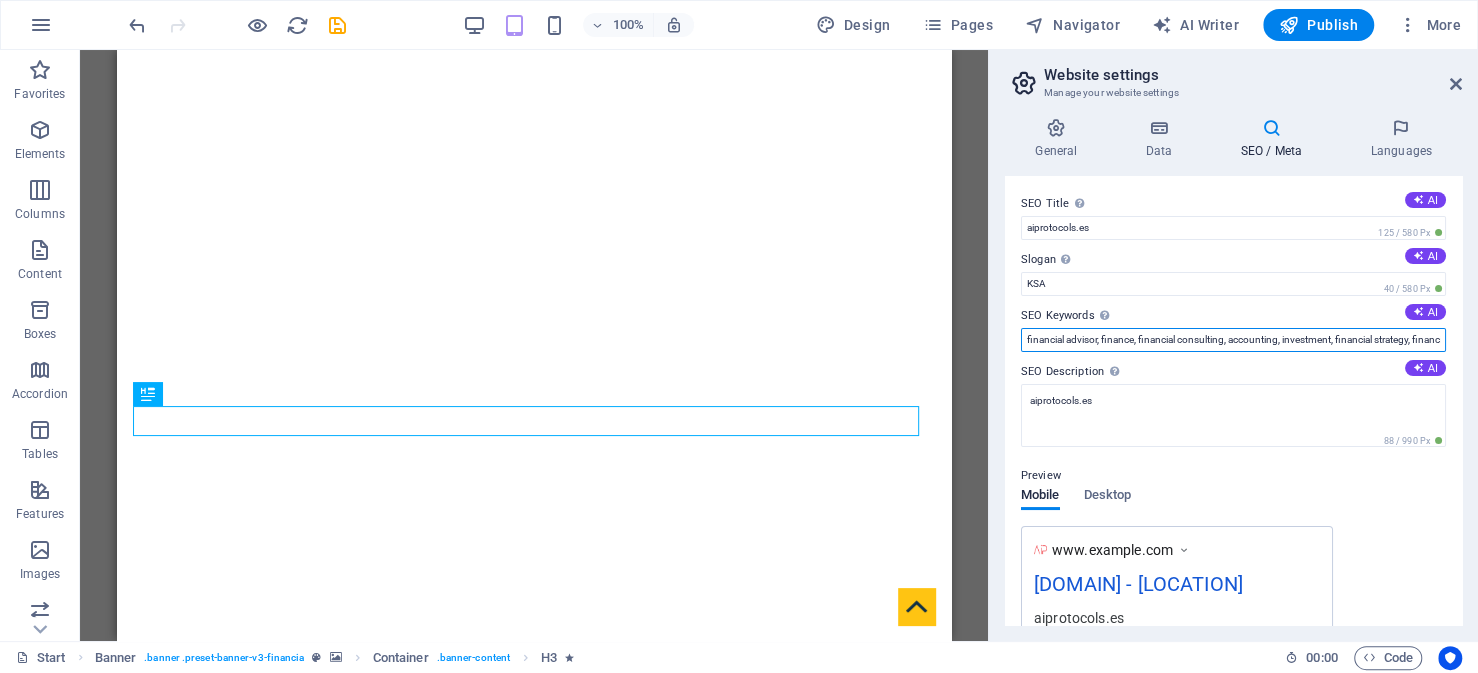 click on "financial advisor, finance, financial consulting, accounting, investment, financial strategy, financial planning, investment strategies, business consulting, consulting, financial services, [DOMAIN], [CITY]" at bounding box center (1233, 340) 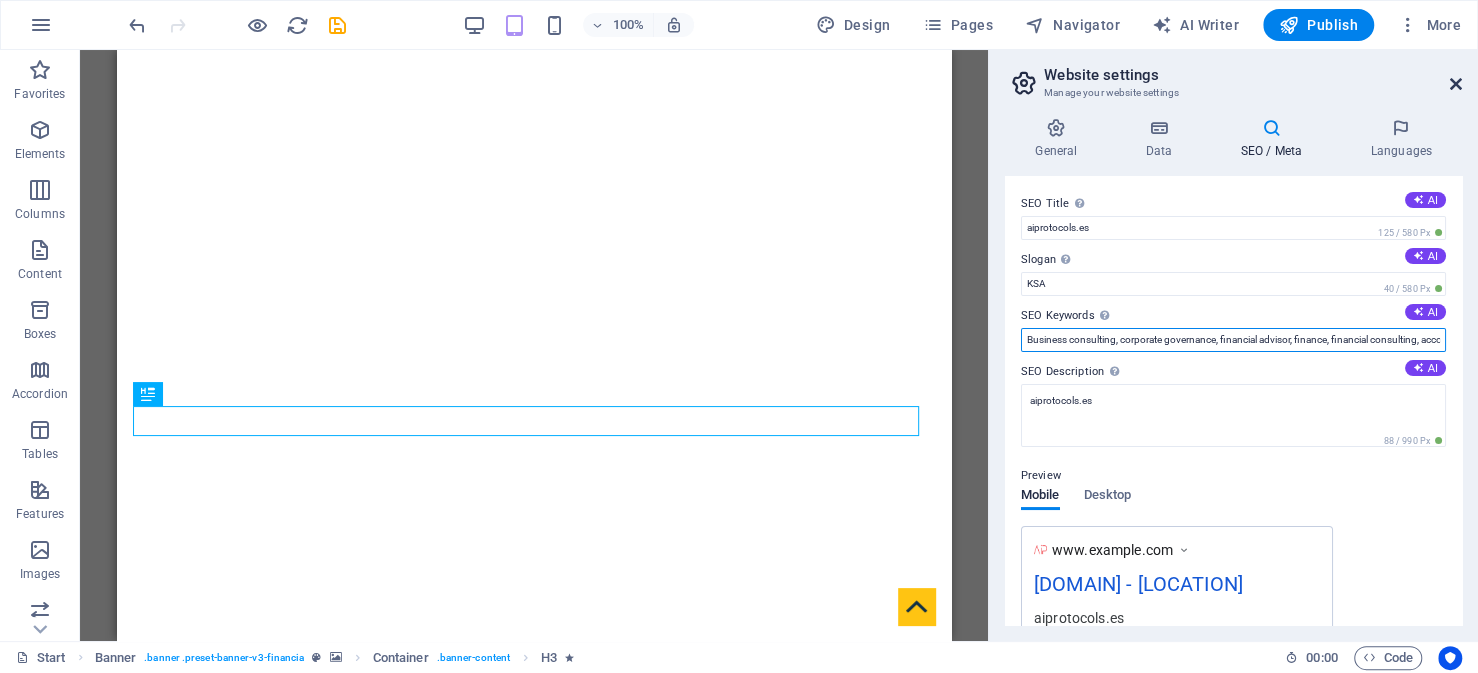 type on "Business consulting, corporate governance, financial advisor, finance, financial consulting, accounting, investment, financial strategy, financial planning, investment strategies, business consulting, consulting, financial services, [DOMAIN], [CITY]" 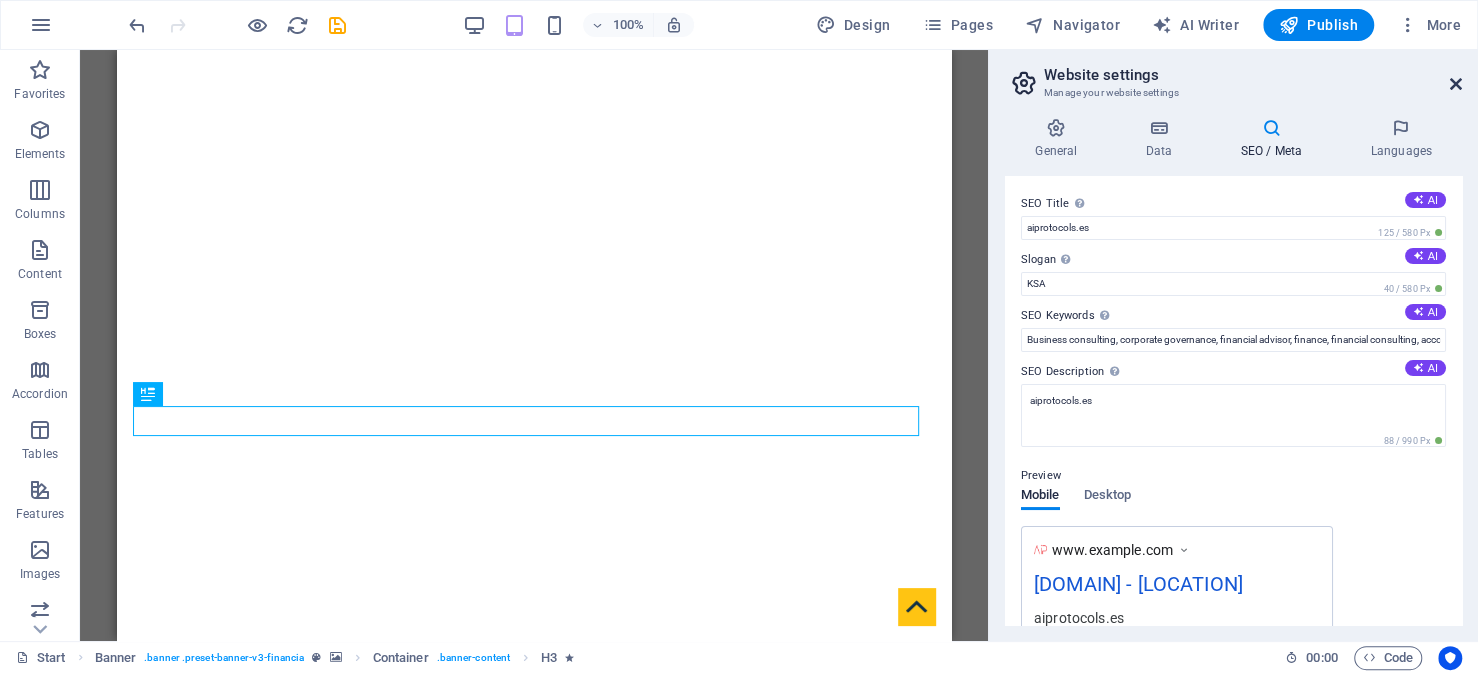 click at bounding box center (1456, 84) 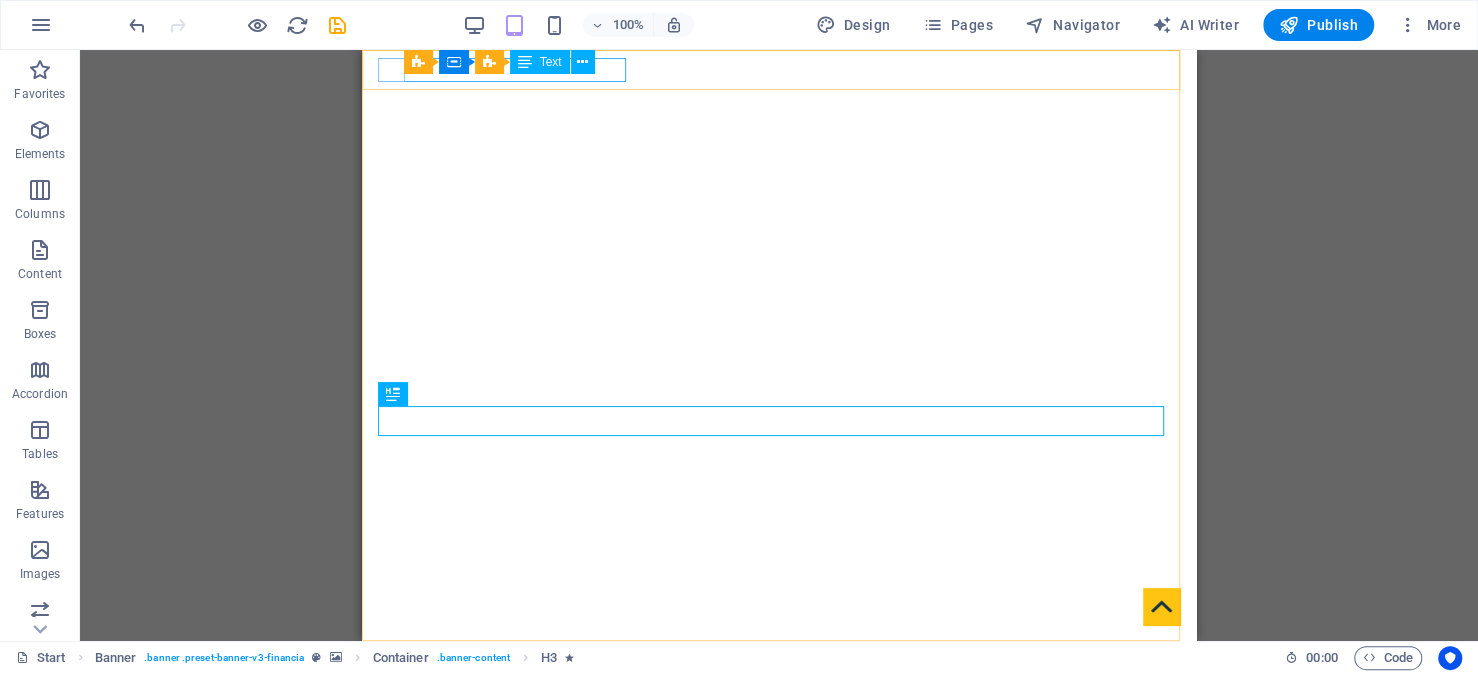 click on "Info Bar   Container   Banner   Text" at bounding box center (506, 62) 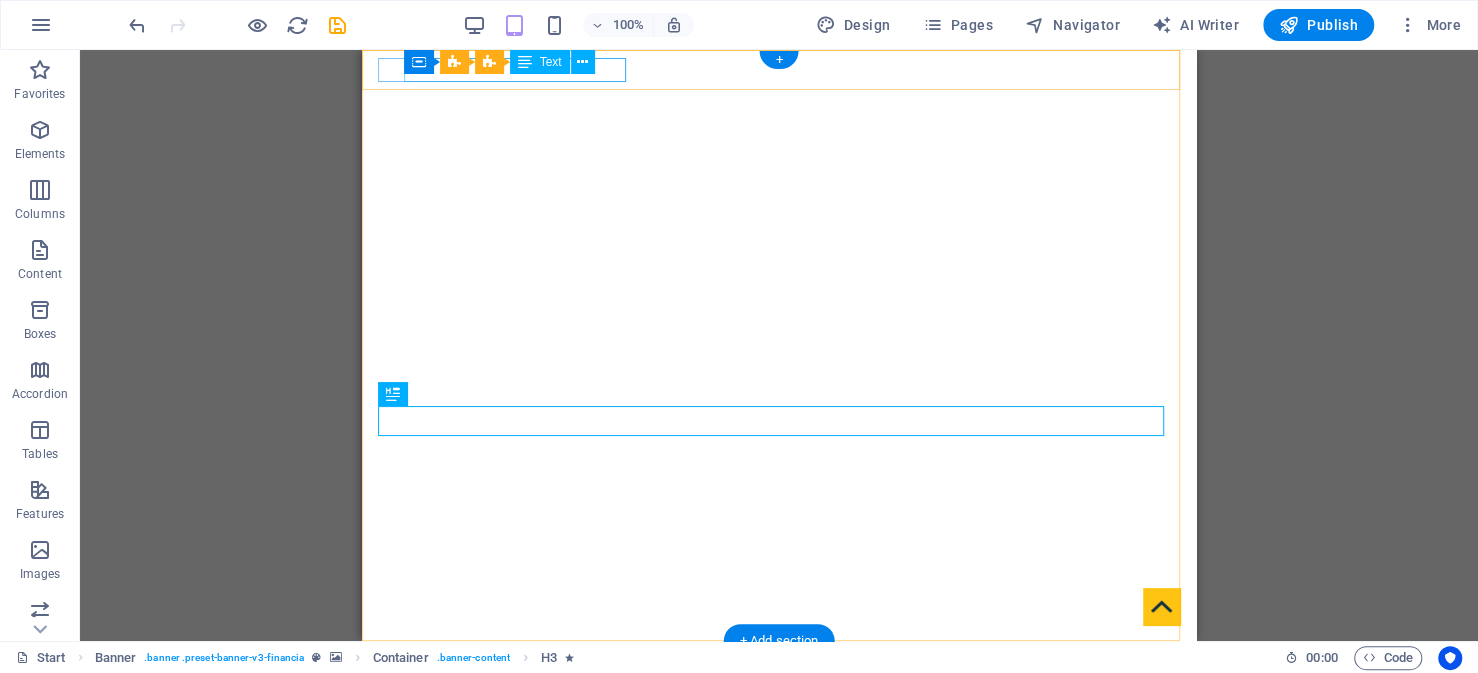 click on "[CITY] ,  [CITY], [CITY]   [POSTAL_CODE]" at bounding box center (771, 677) 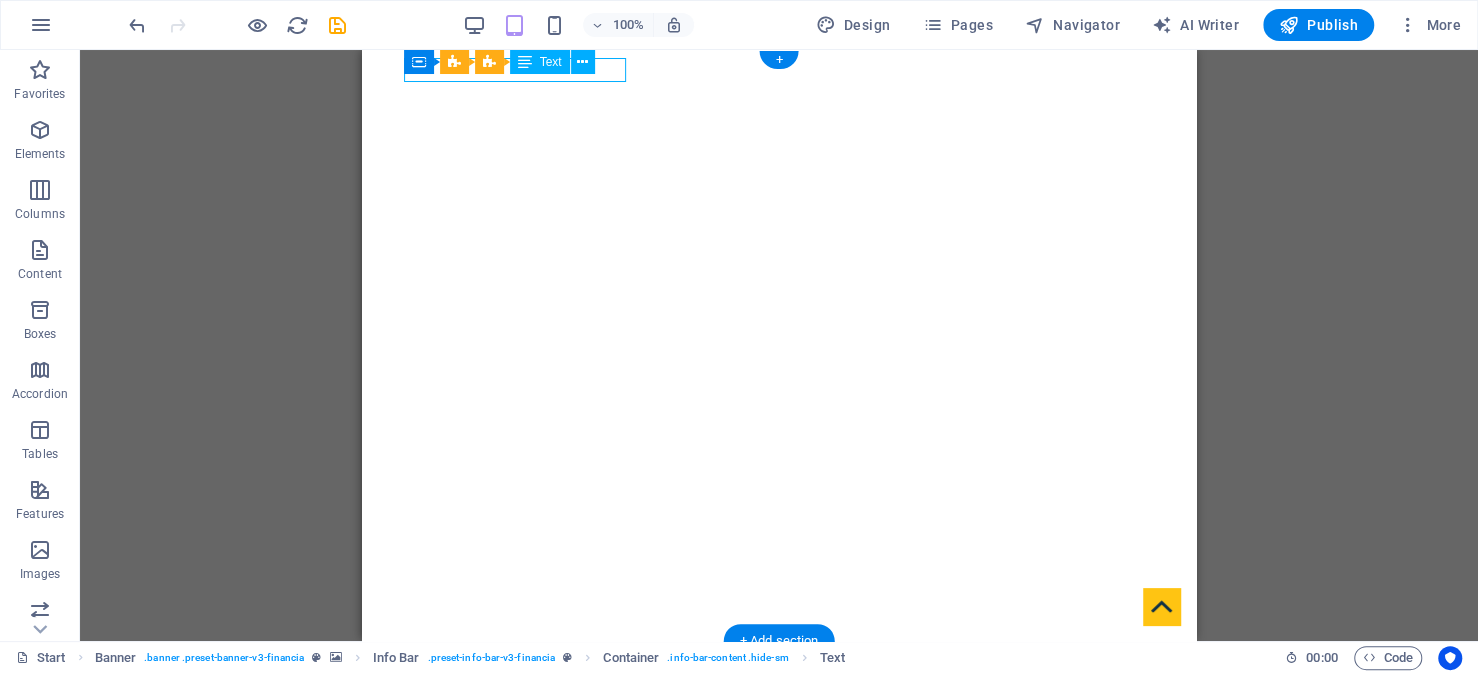drag, startPoint x: 613, startPoint y: 69, endPoint x: 978, endPoint y: 119, distance: 368.40875 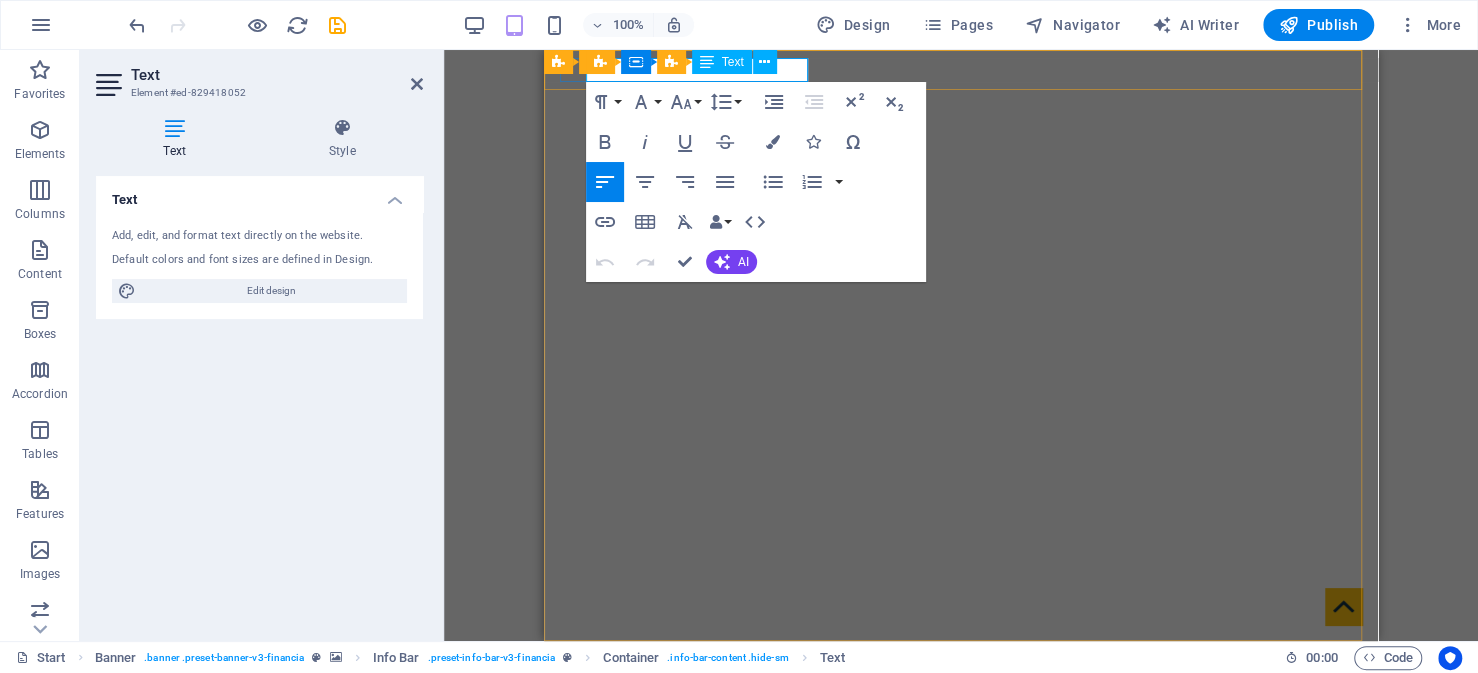 click on "12345" at bounding box center [741, 676] 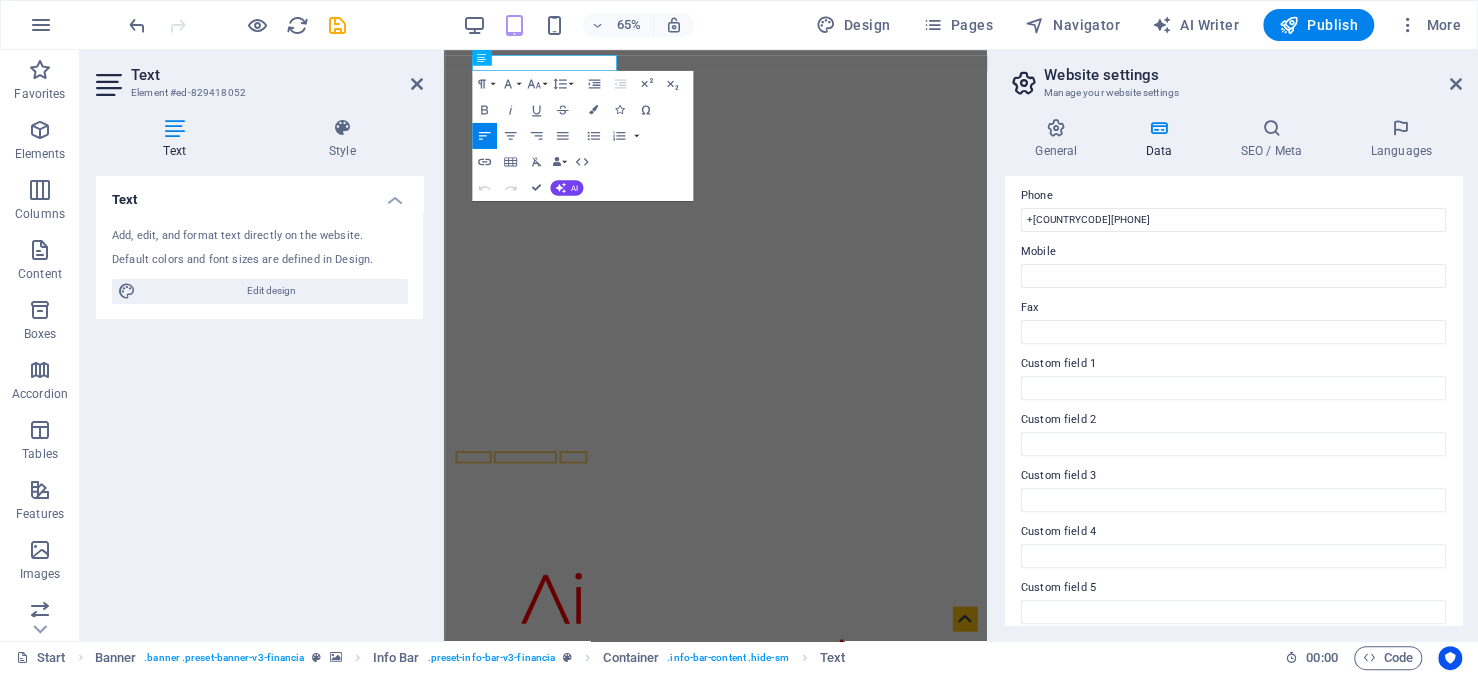 scroll, scrollTop: 500, scrollLeft: 0, axis: vertical 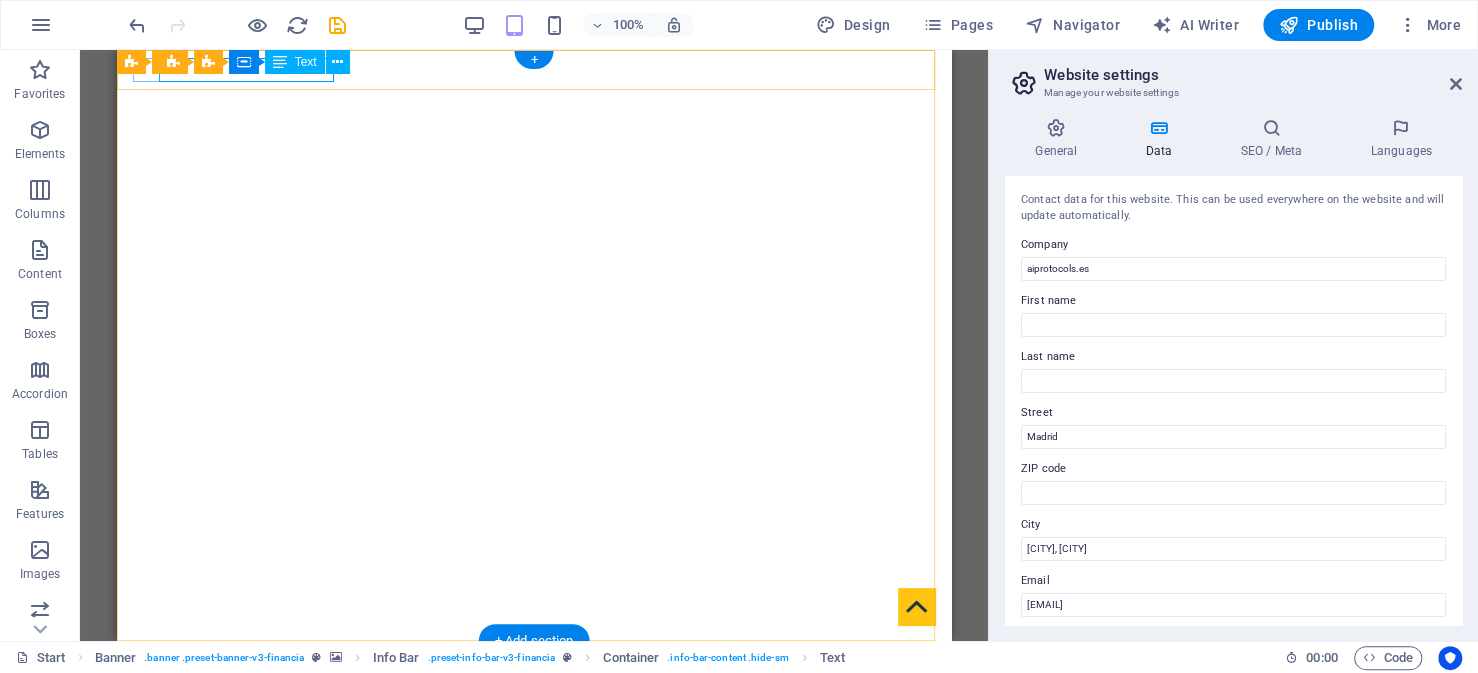 click on "[CITY], [CITY], [CITY]" at bounding box center (526, 677) 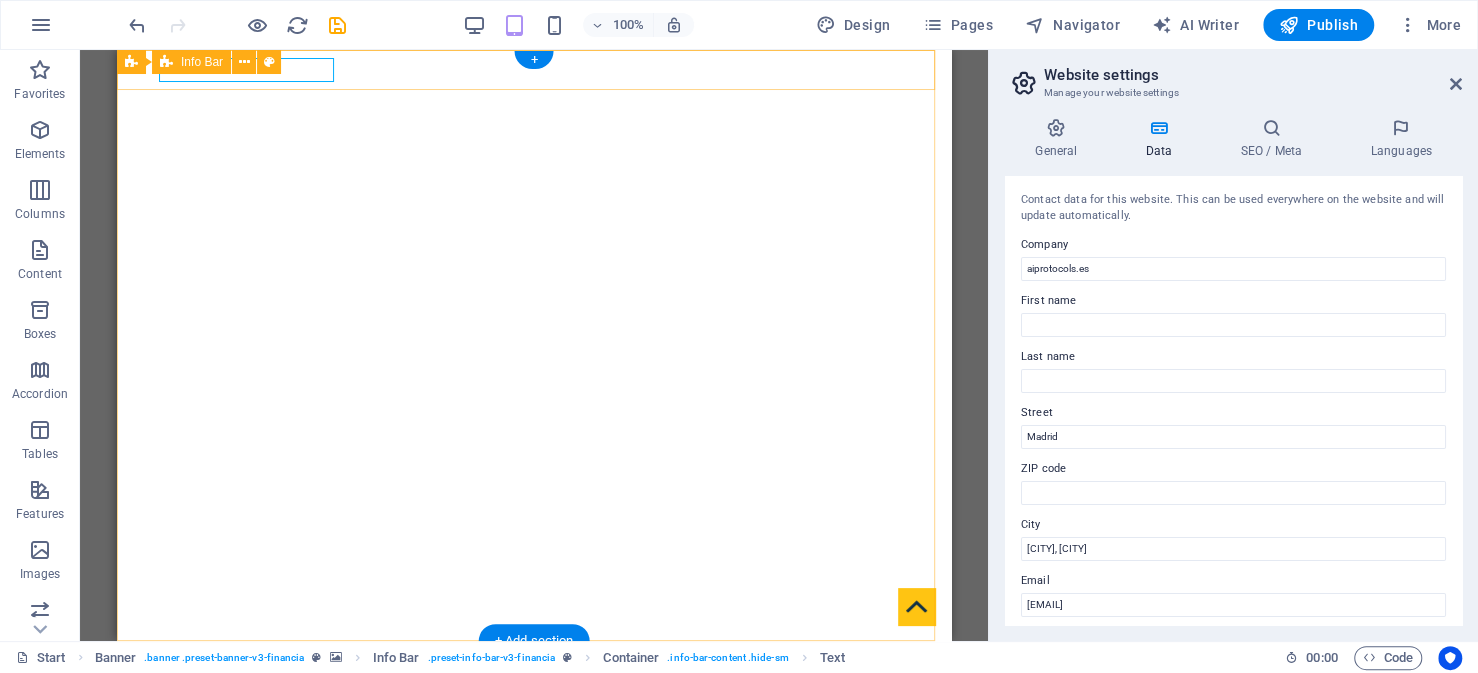 click on "[CITY] , Riyadh, [CITY] [PHONE] km [EMAIL]" at bounding box center [534, 707] 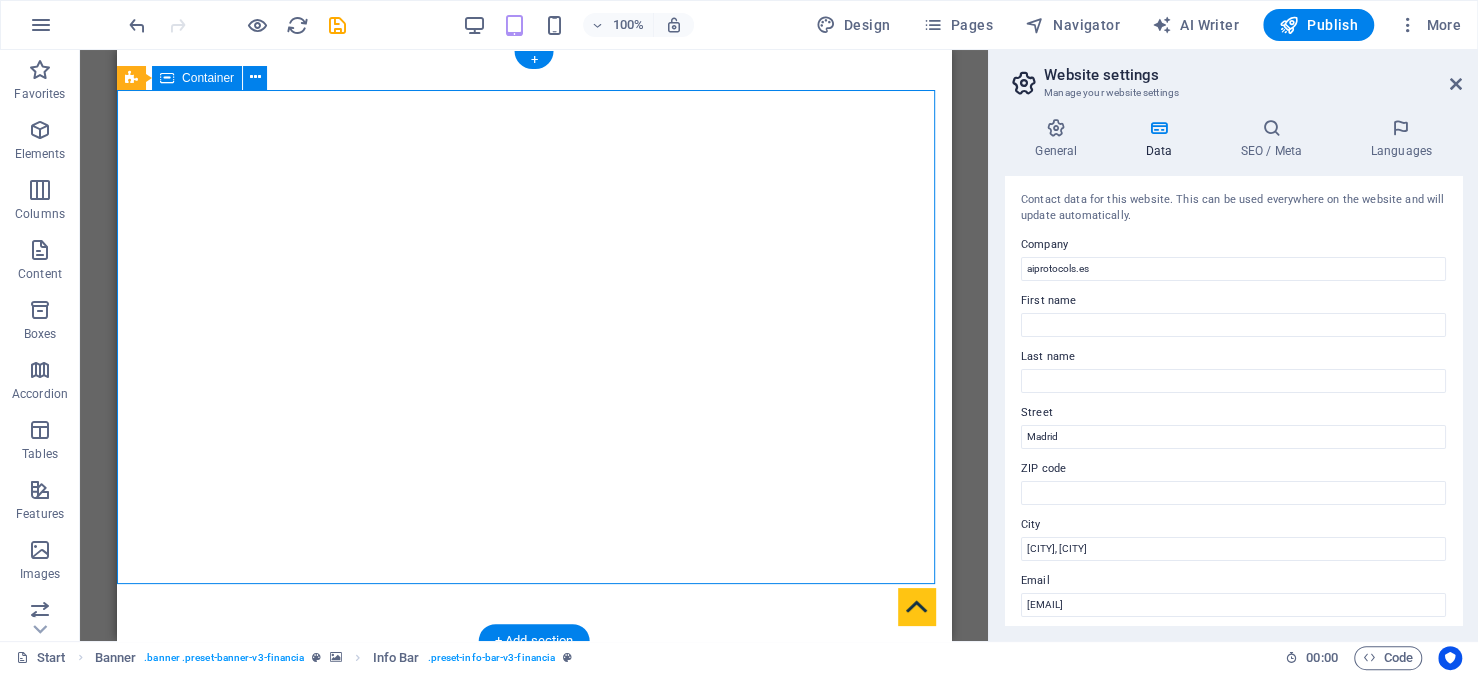click on "consultancy Services in Mena Region" at bounding box center (534, 952) 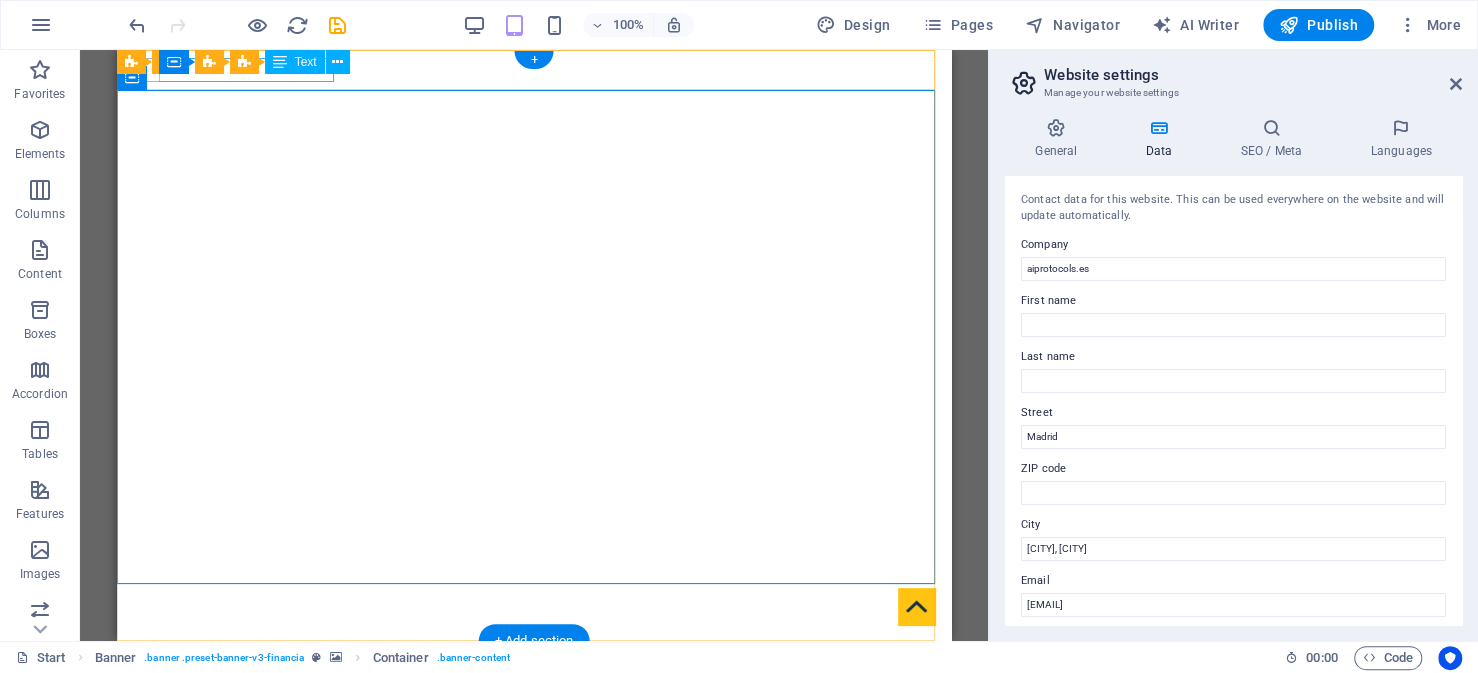 click on "[CITY], [CITY], [CITY]" at bounding box center (526, 677) 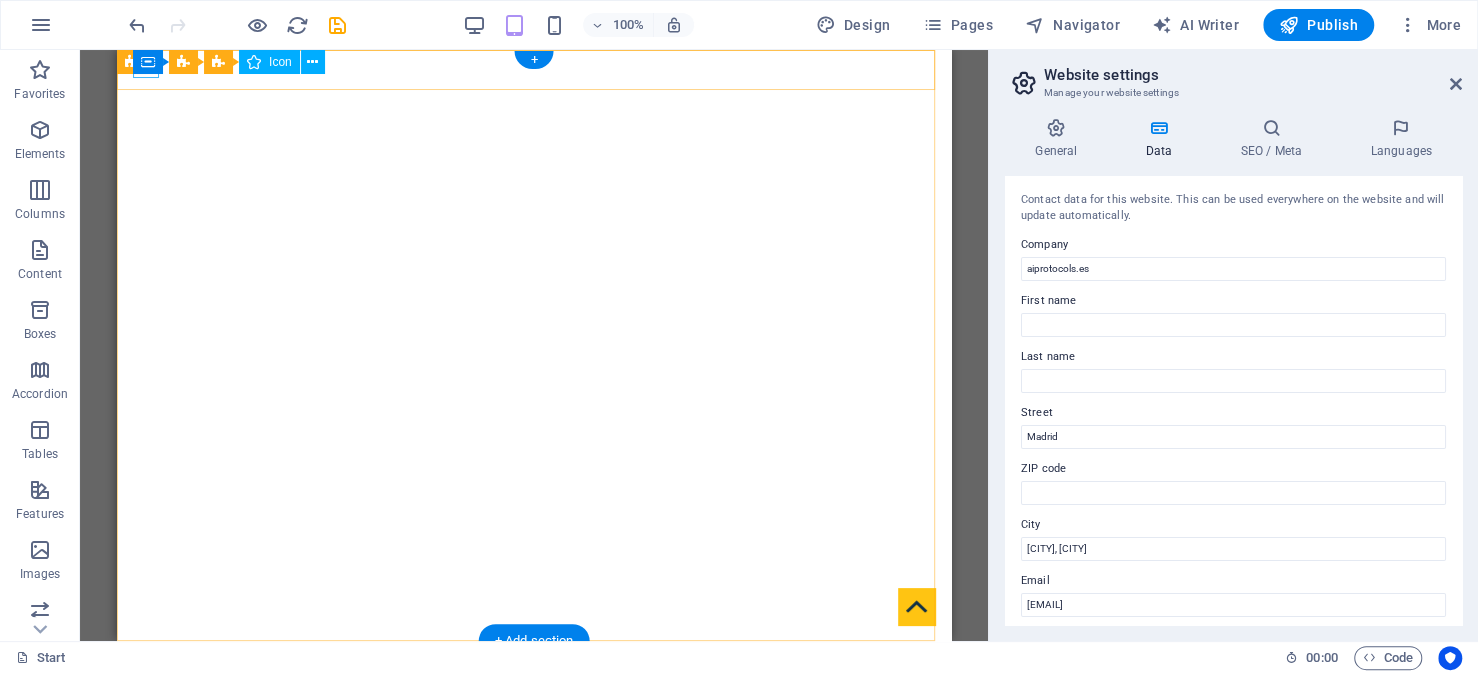 click at bounding box center (526, 657) 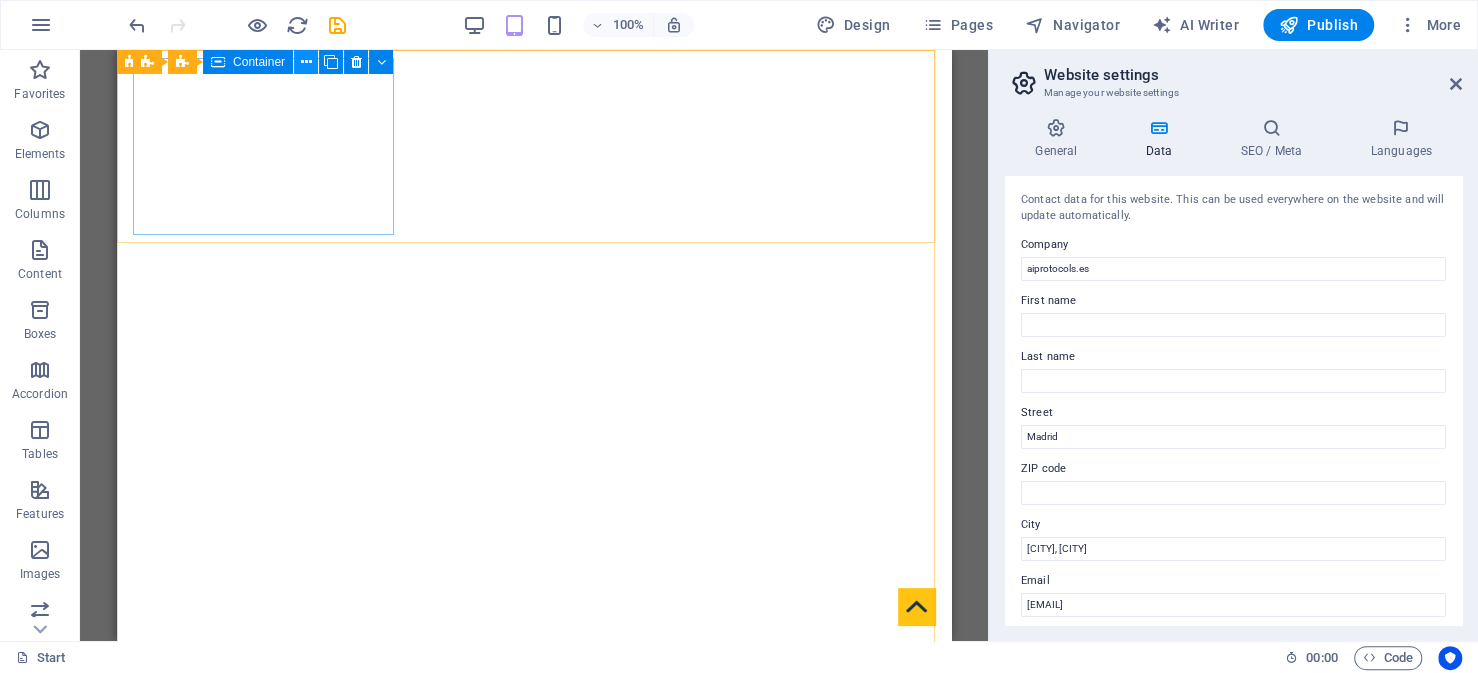 click at bounding box center (306, 62) 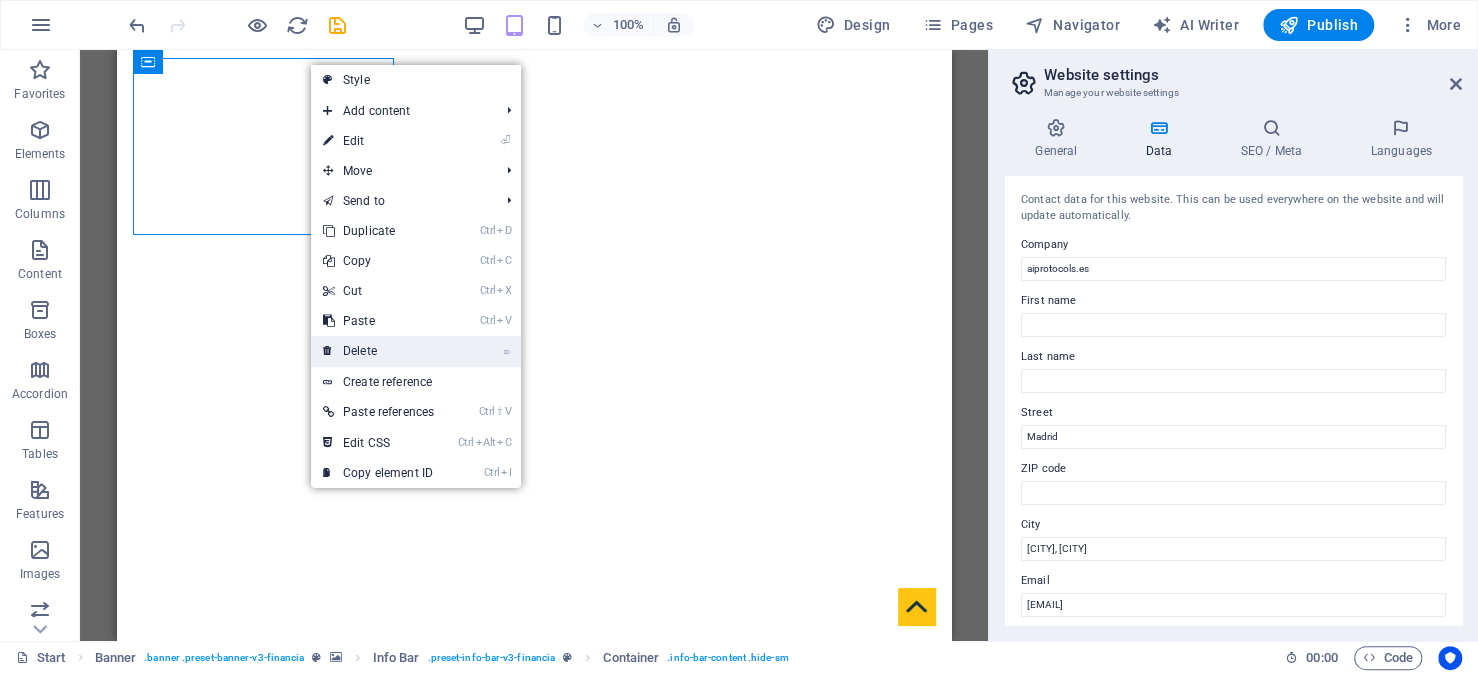 click on "⌦  Delete" at bounding box center (378, 351) 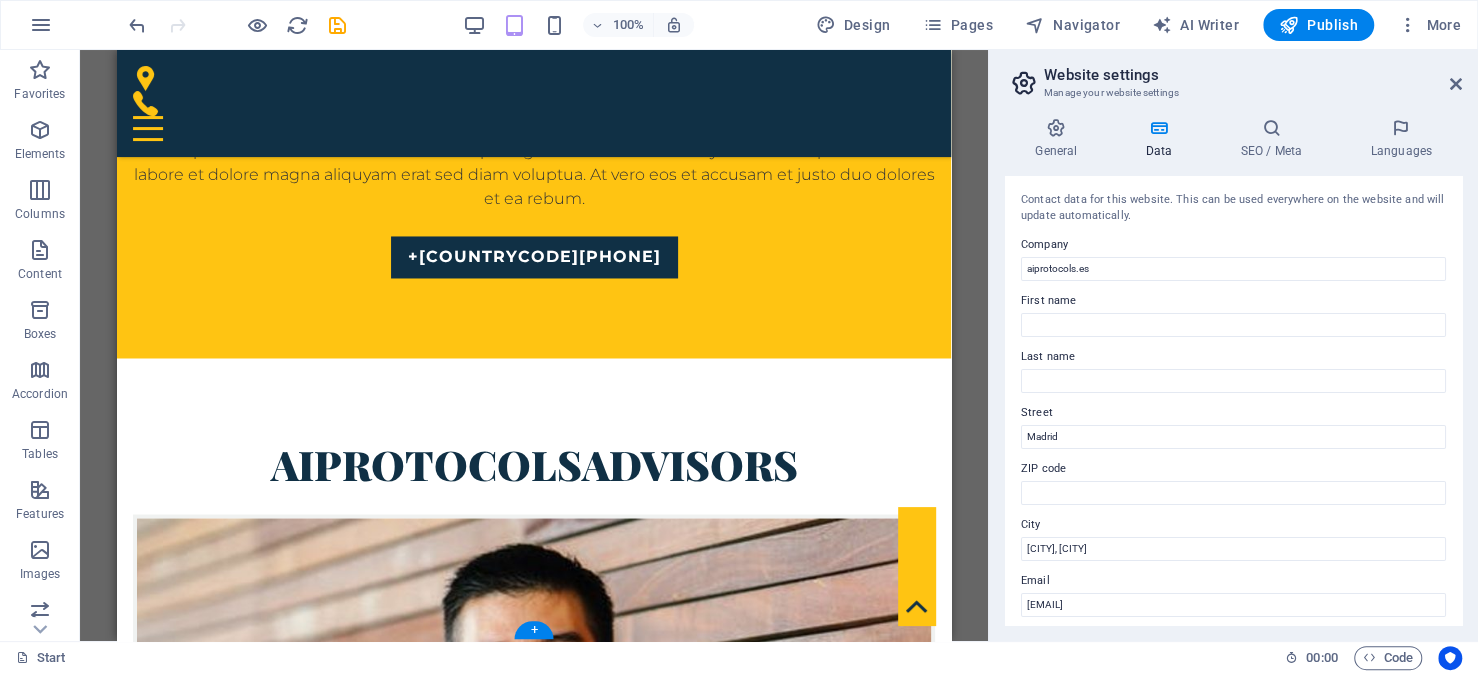 scroll, scrollTop: 6577, scrollLeft: 0, axis: vertical 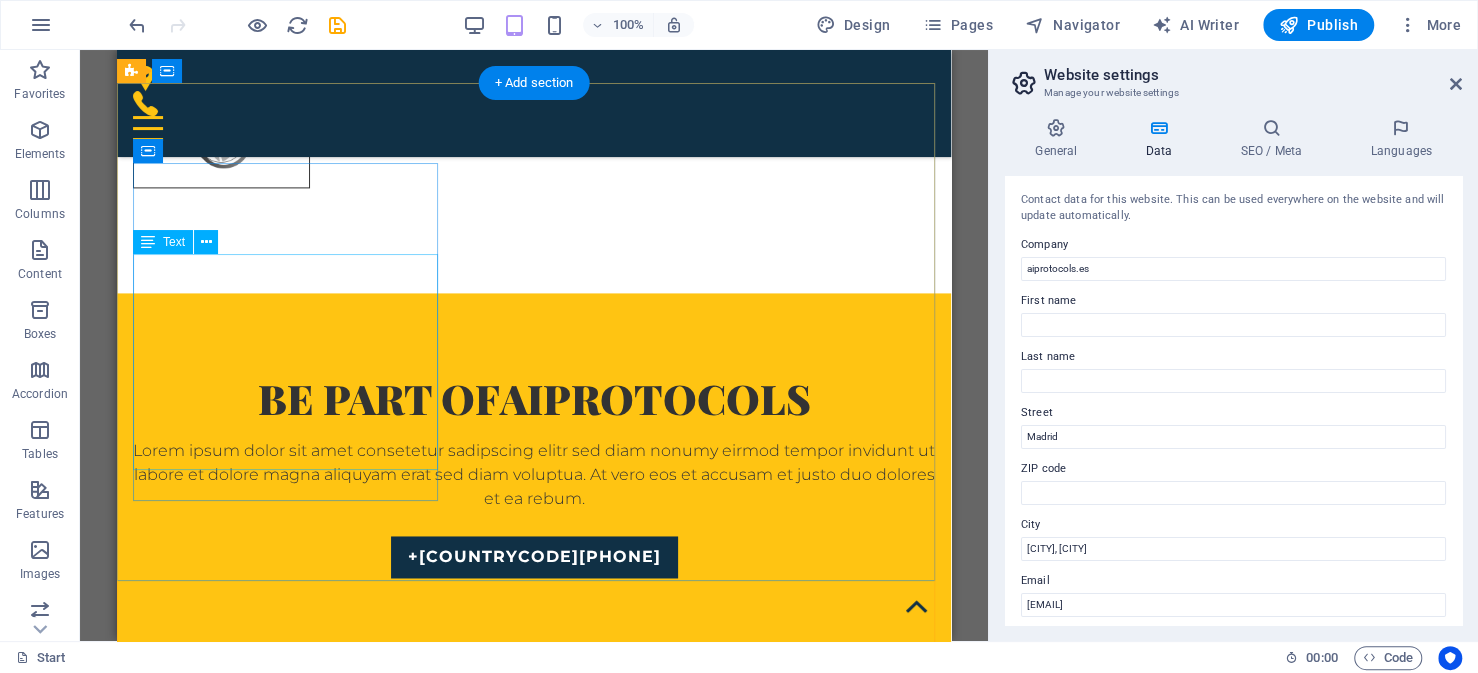 click on "[DOMAIN] [CITY] , [CITY], [CITY] [POSTAL_CODE] [PHONE] [EMAIL] Legal Notice | Privacy" at bounding box center [534, 6992] 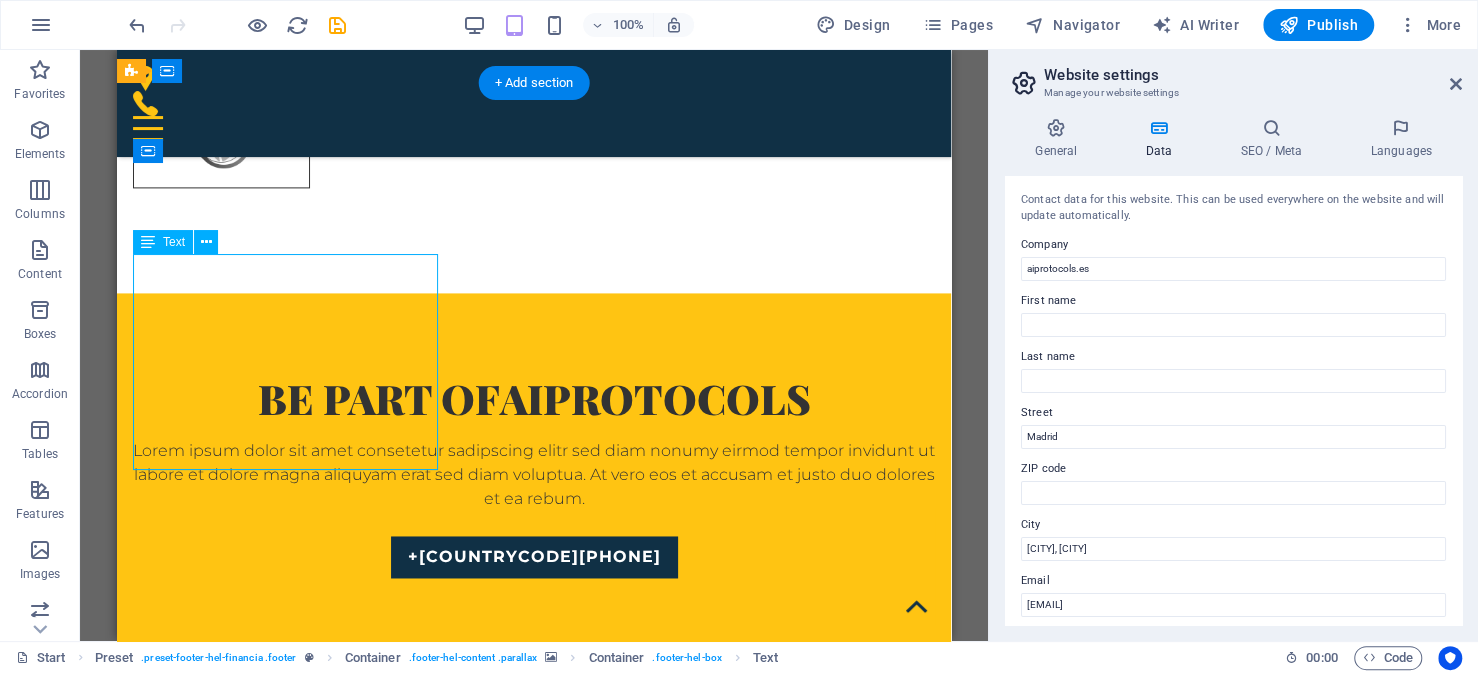click on "[DOMAIN] [CITY] , [CITY], [CITY] [POSTAL_CODE] [PHONE] [EMAIL] Legal Notice | Privacy" at bounding box center (534, 6992) 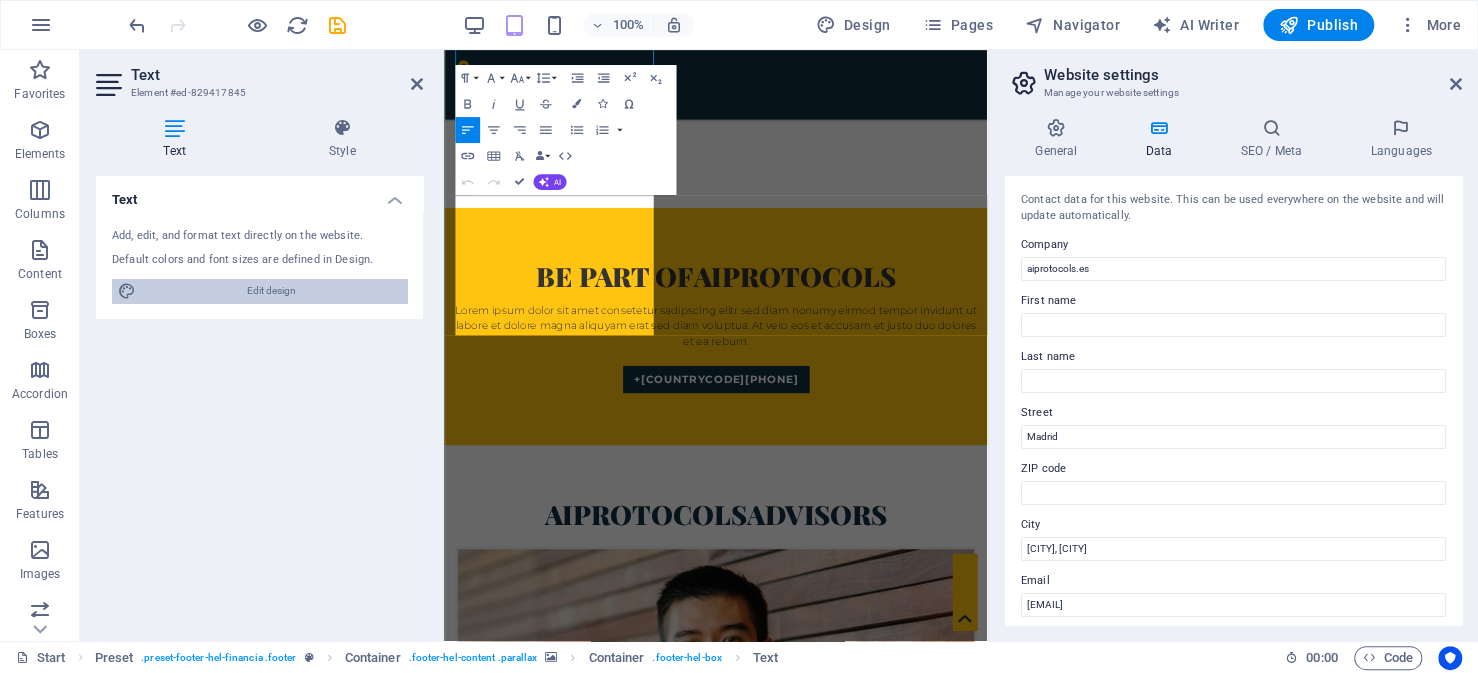 scroll, scrollTop: 6877, scrollLeft: 0, axis: vertical 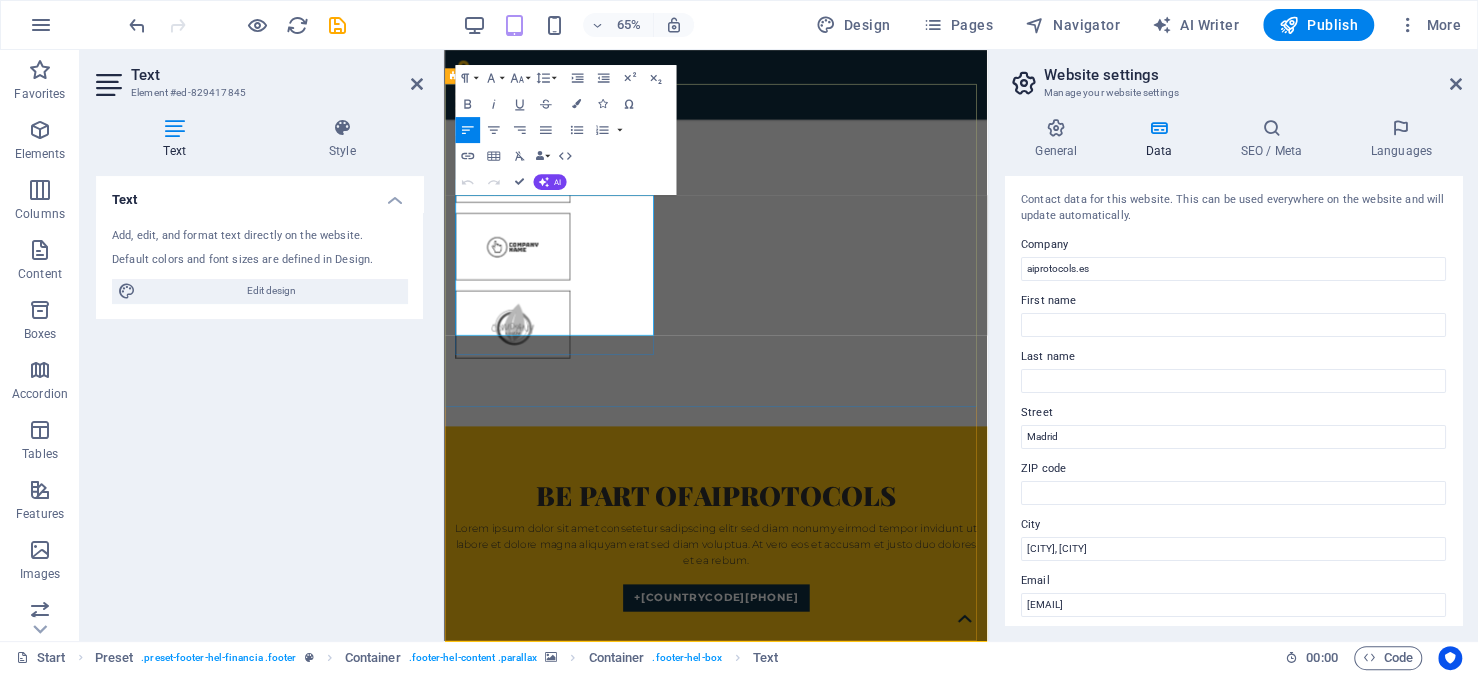 click on "12345" at bounding box center [642, 7581] 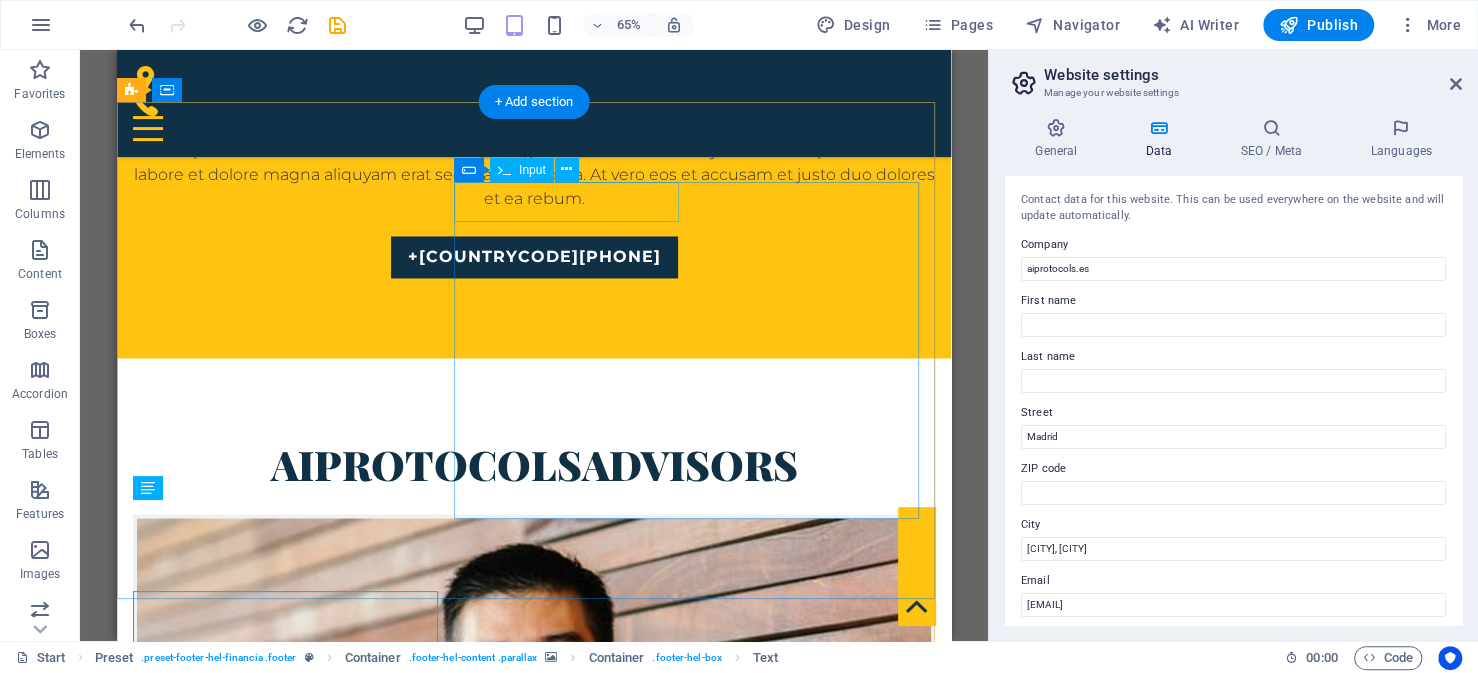 scroll, scrollTop: 6559, scrollLeft: 0, axis: vertical 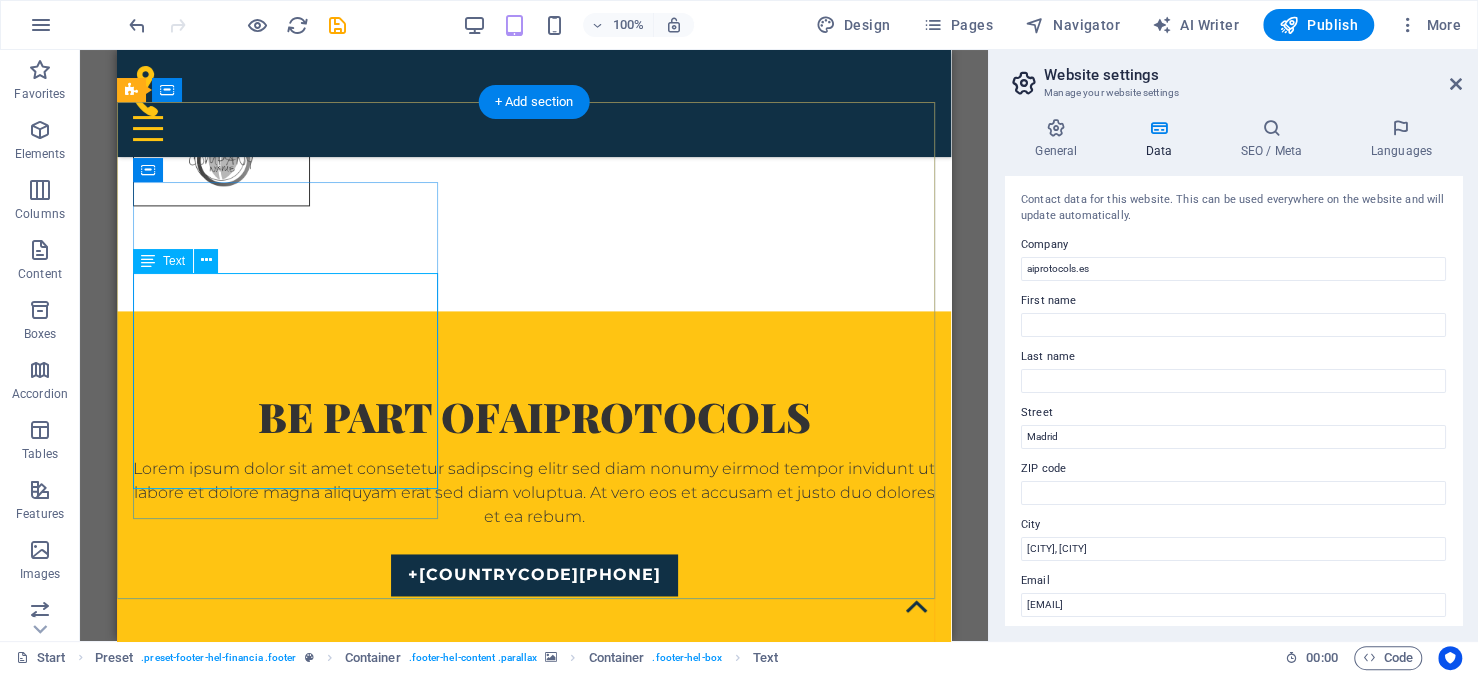 click on "[DOMAIN] [CITY] , [CITY], [CITY] [PHONE] [EMAIL] Legal Notice | Privacy" at bounding box center (534, 7010) 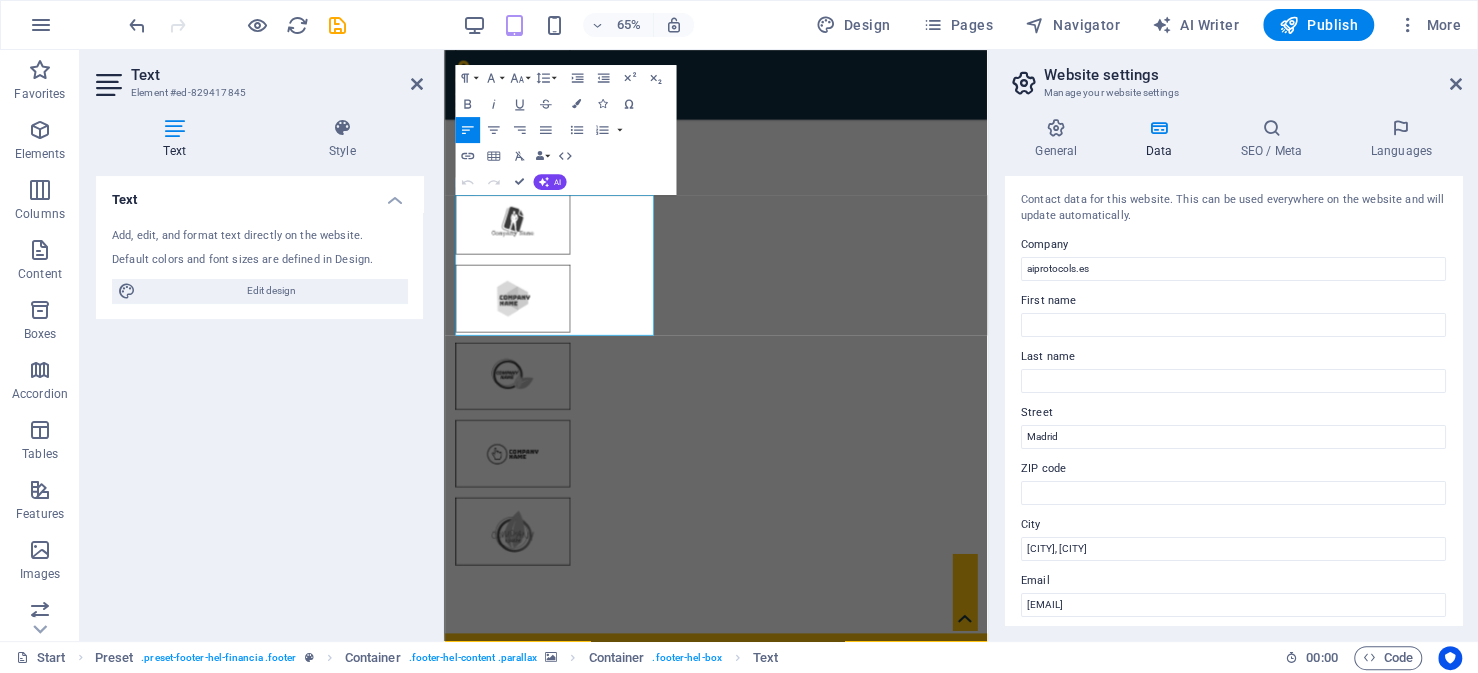 scroll, scrollTop: 6877, scrollLeft: 0, axis: vertical 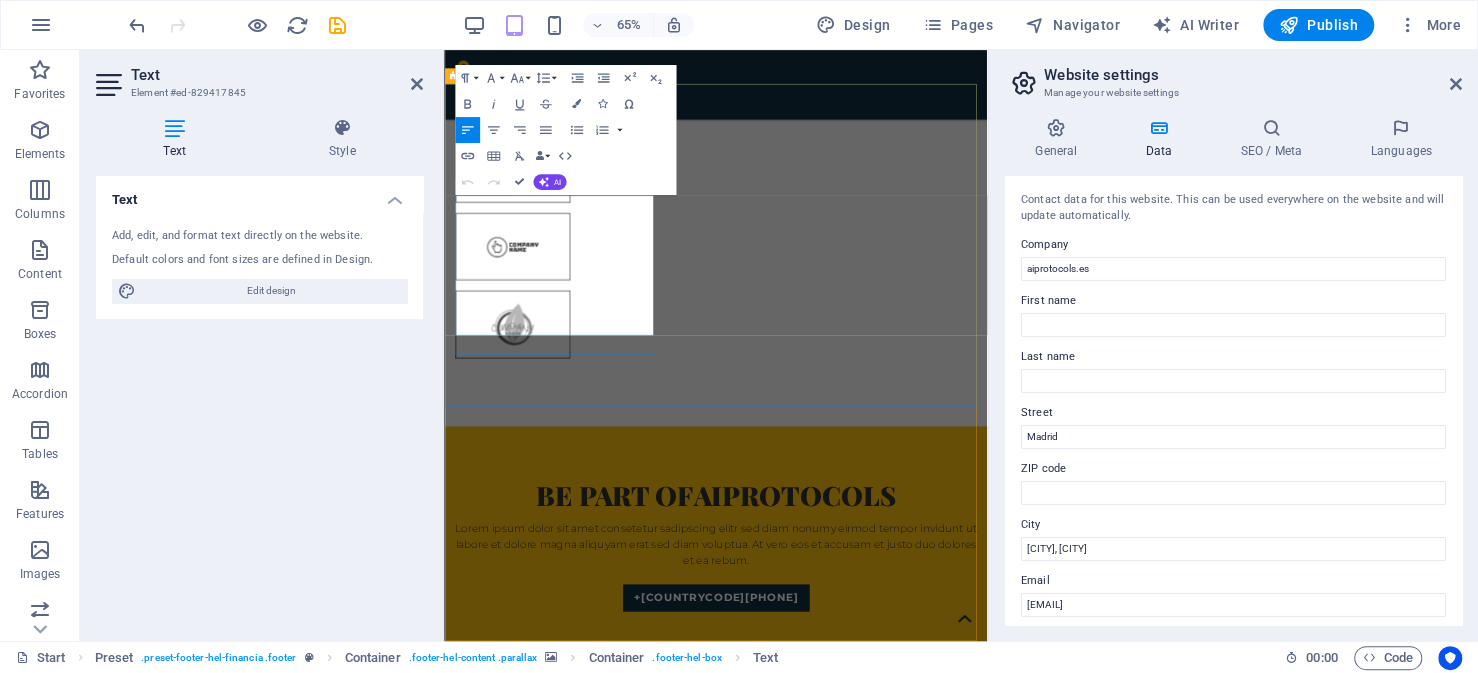 click at bounding box center [875, 7678] 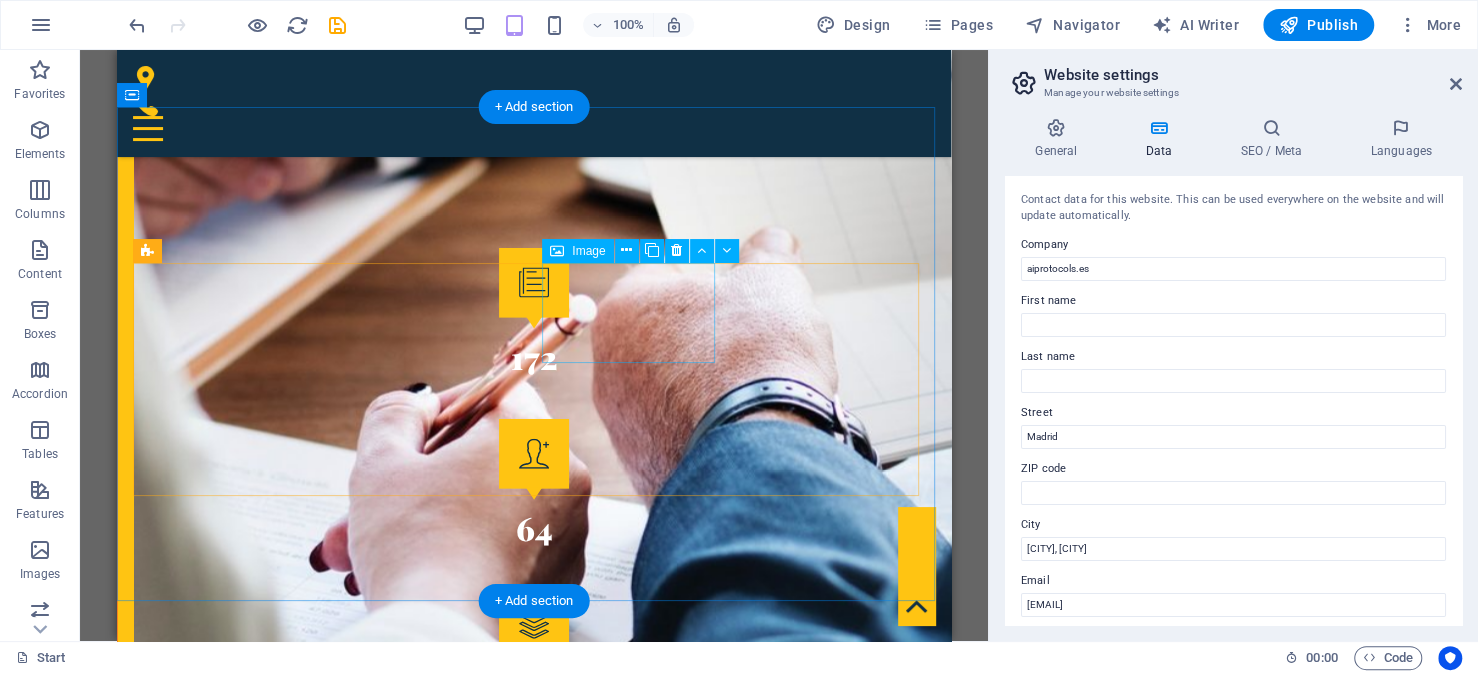 scroll, scrollTop: 2659, scrollLeft: 0, axis: vertical 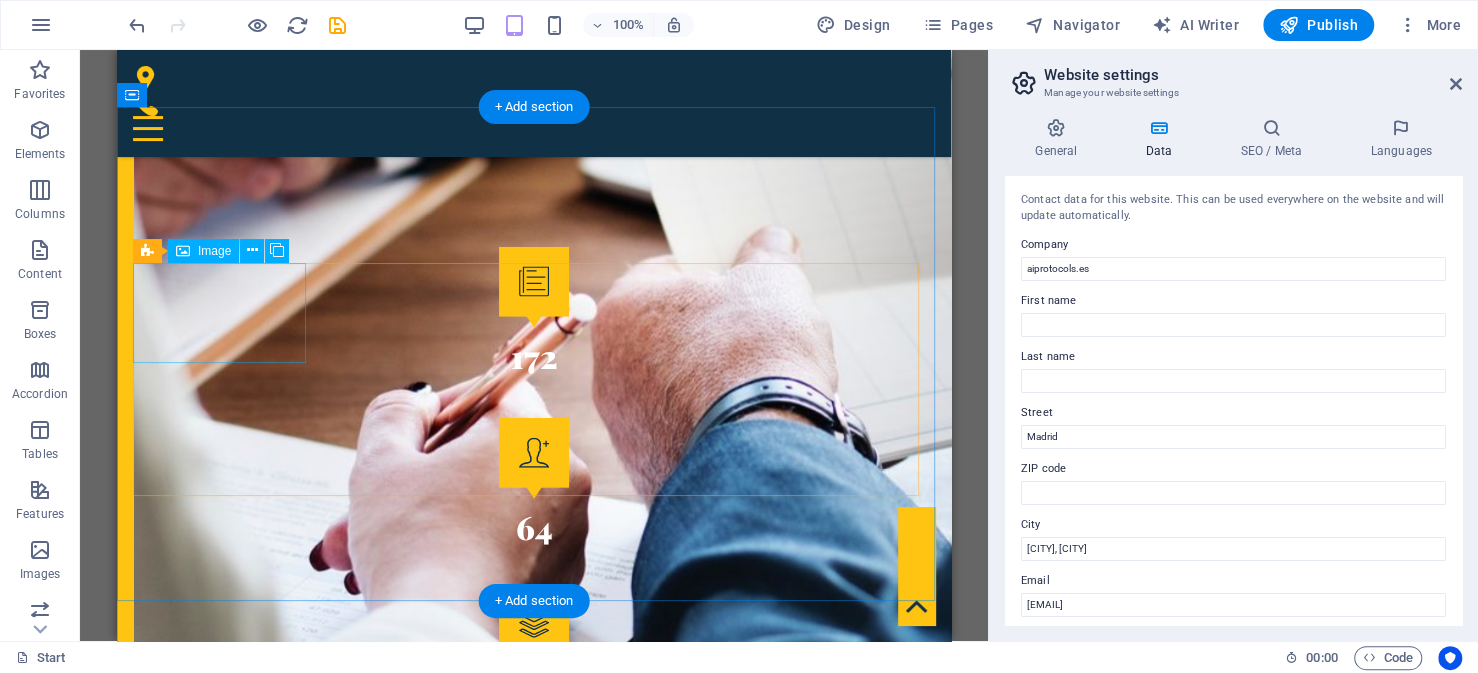 click at bounding box center [221, 3218] 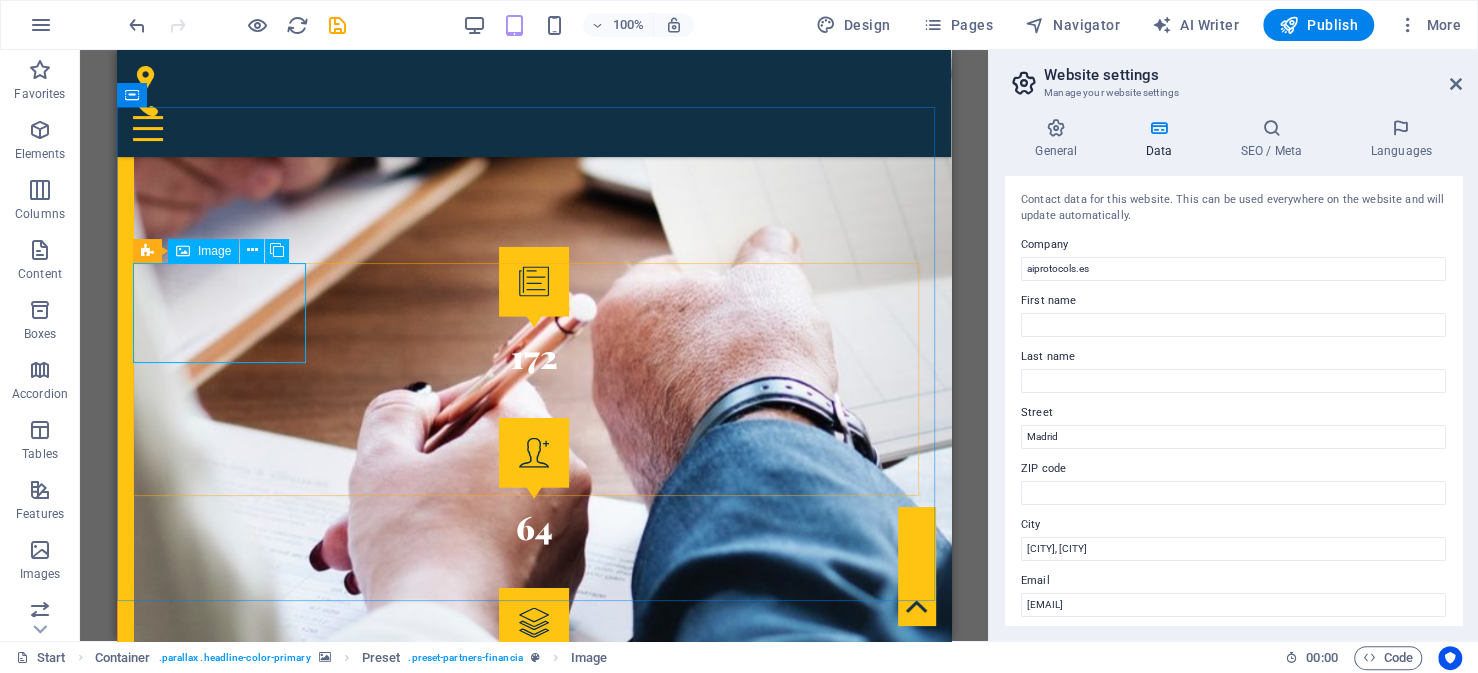 click on "Image" at bounding box center [214, 251] 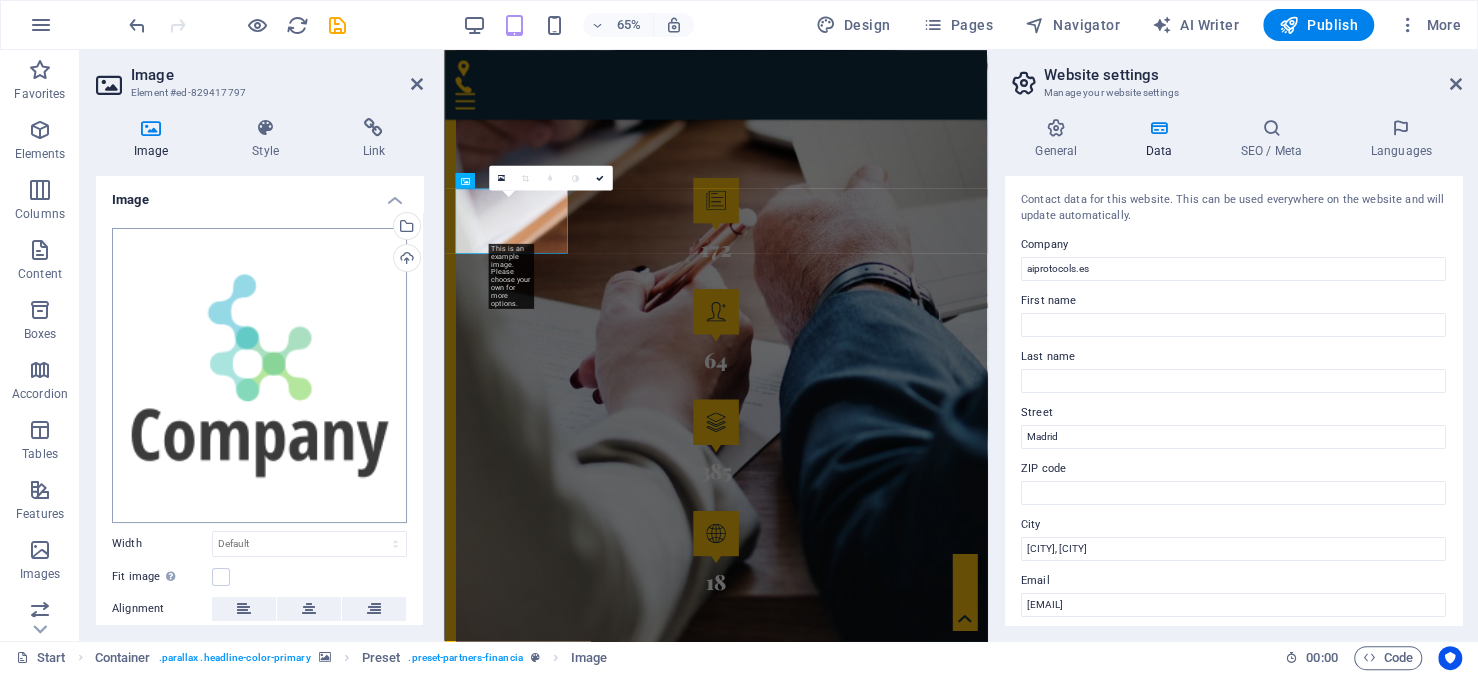 scroll, scrollTop: 2977, scrollLeft: 0, axis: vertical 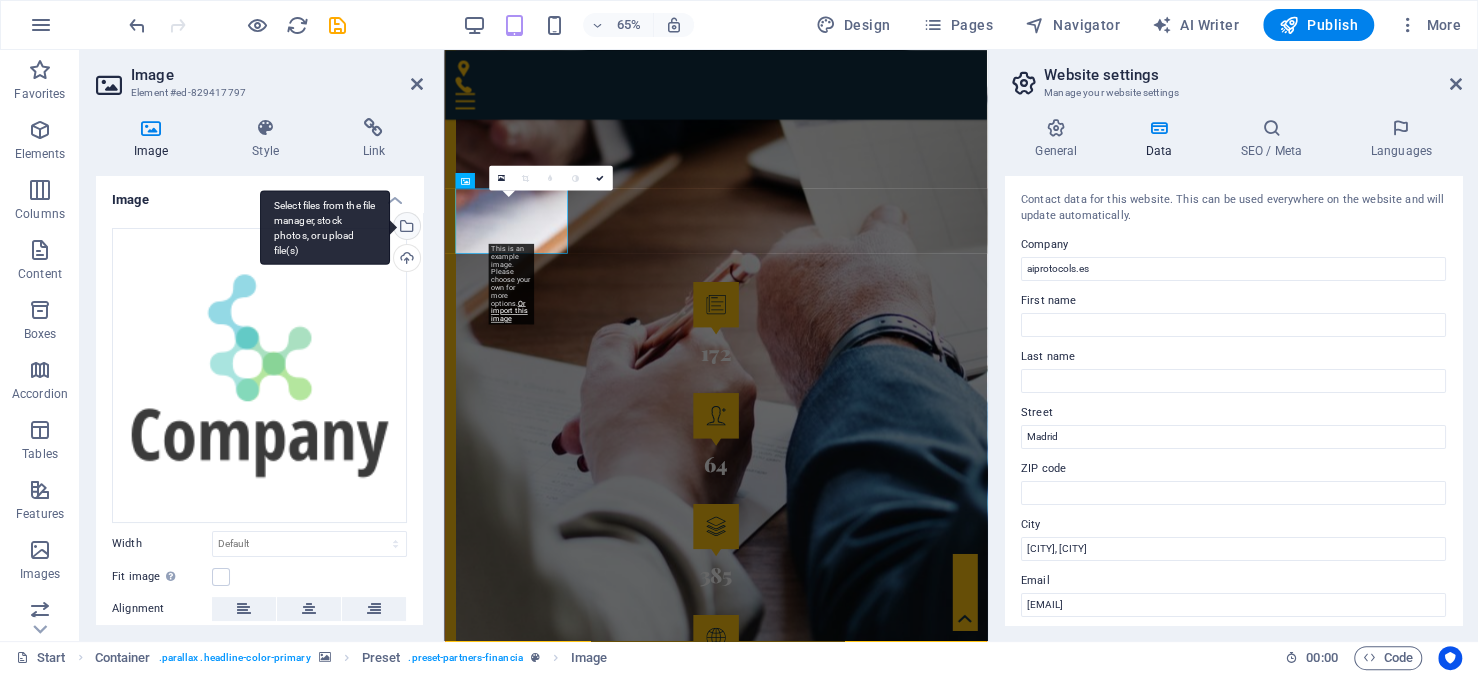 click on "Select files from the file manager, stock photos, or upload file(s)" at bounding box center (405, 228) 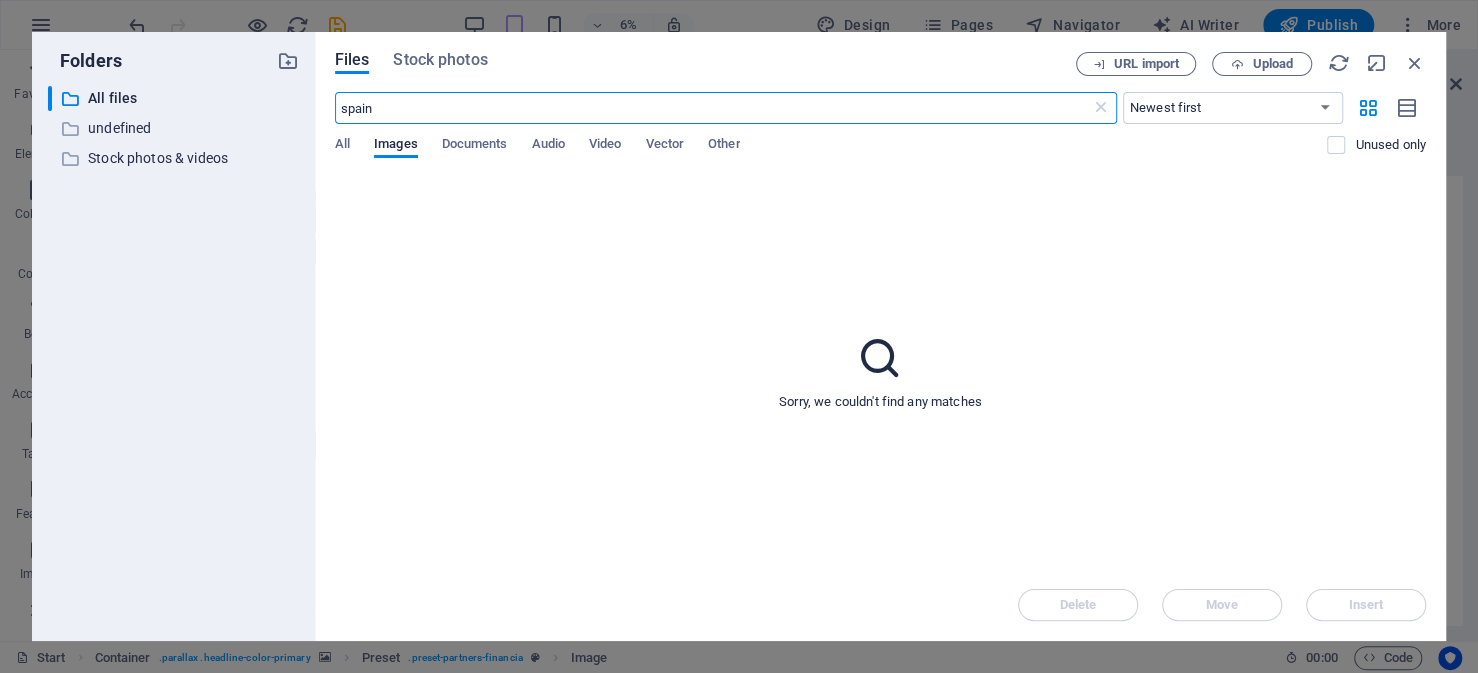 scroll, scrollTop: 3180, scrollLeft: 0, axis: vertical 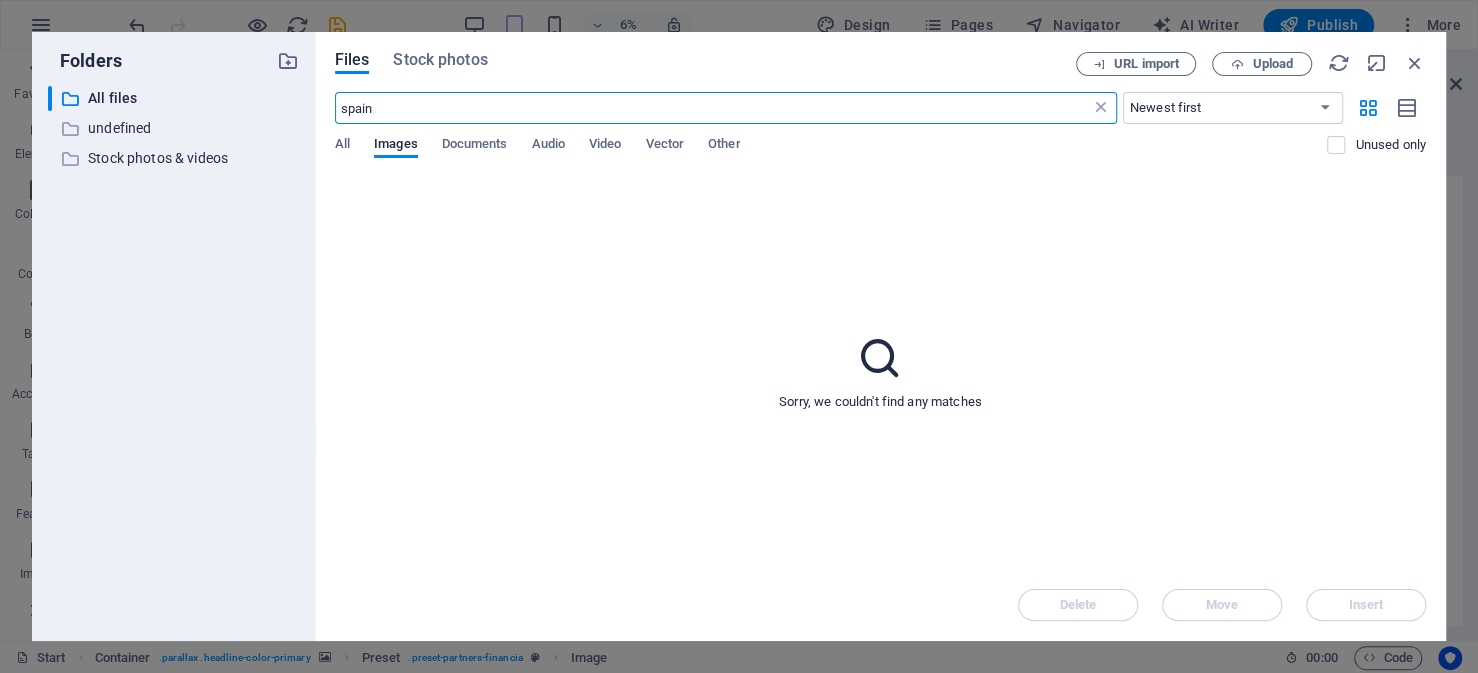 click at bounding box center (1101, 108) 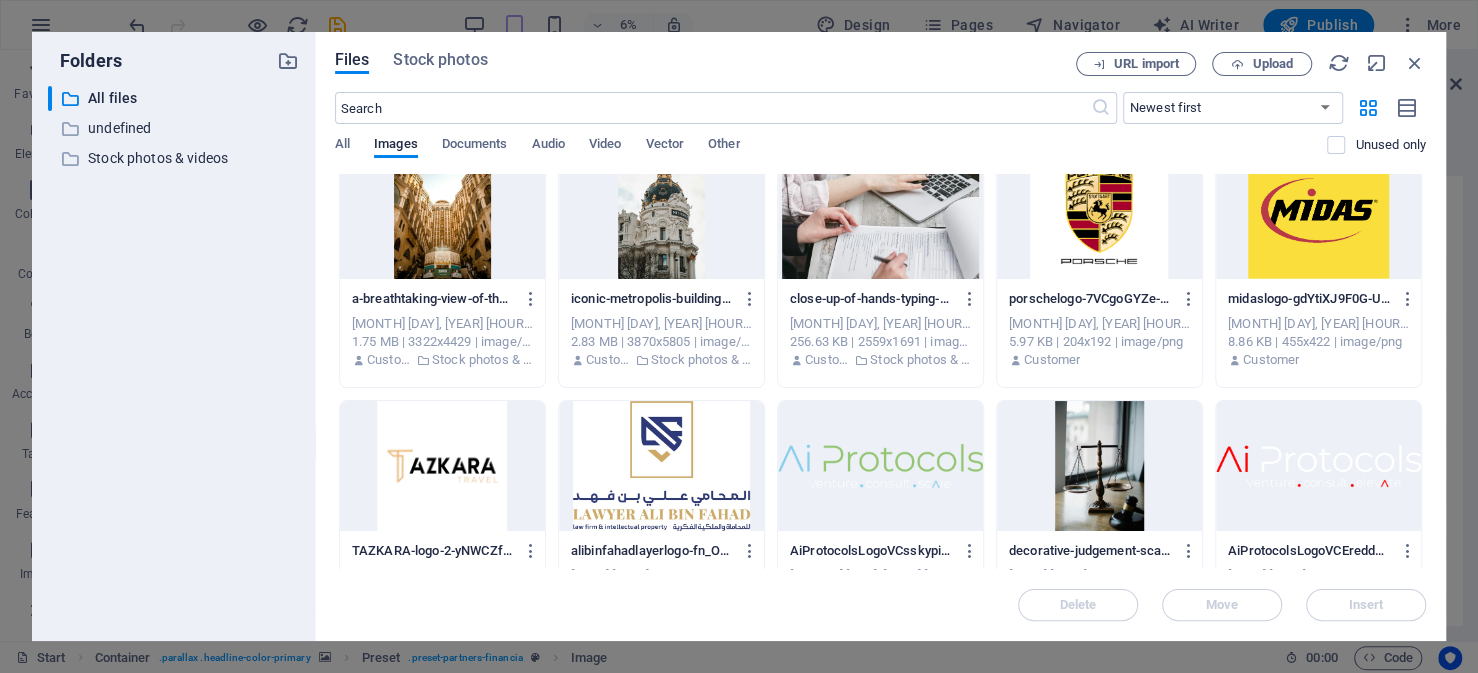 scroll, scrollTop: 1300, scrollLeft: 0, axis: vertical 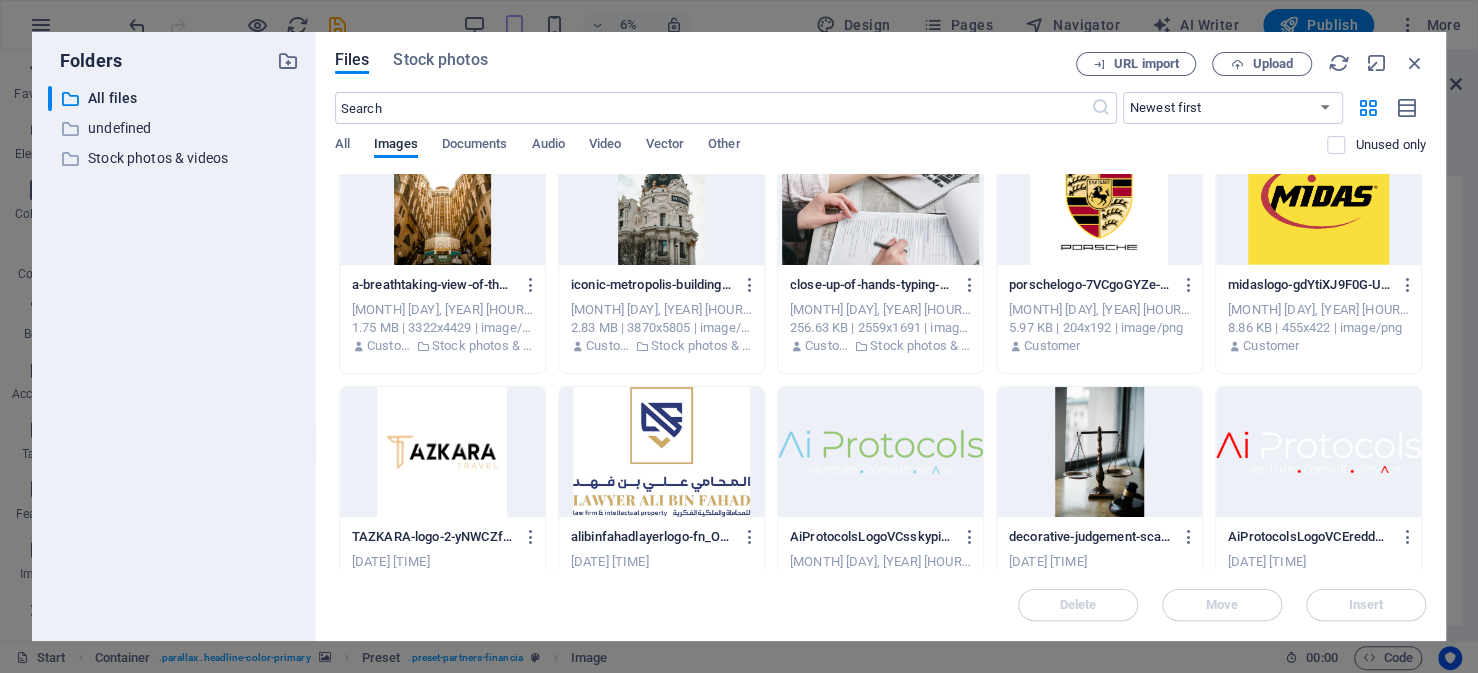 click at bounding box center [1318, 200] 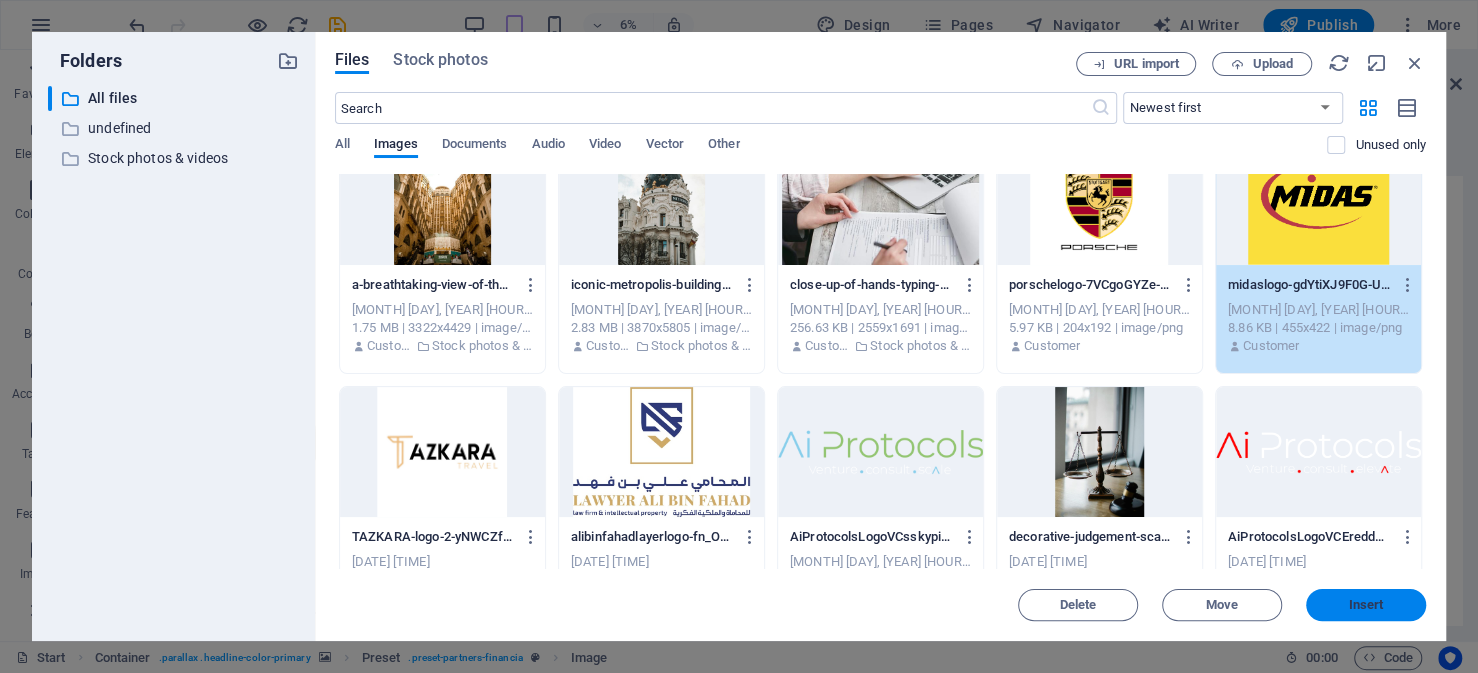 click on "Insert" at bounding box center (1366, 605) 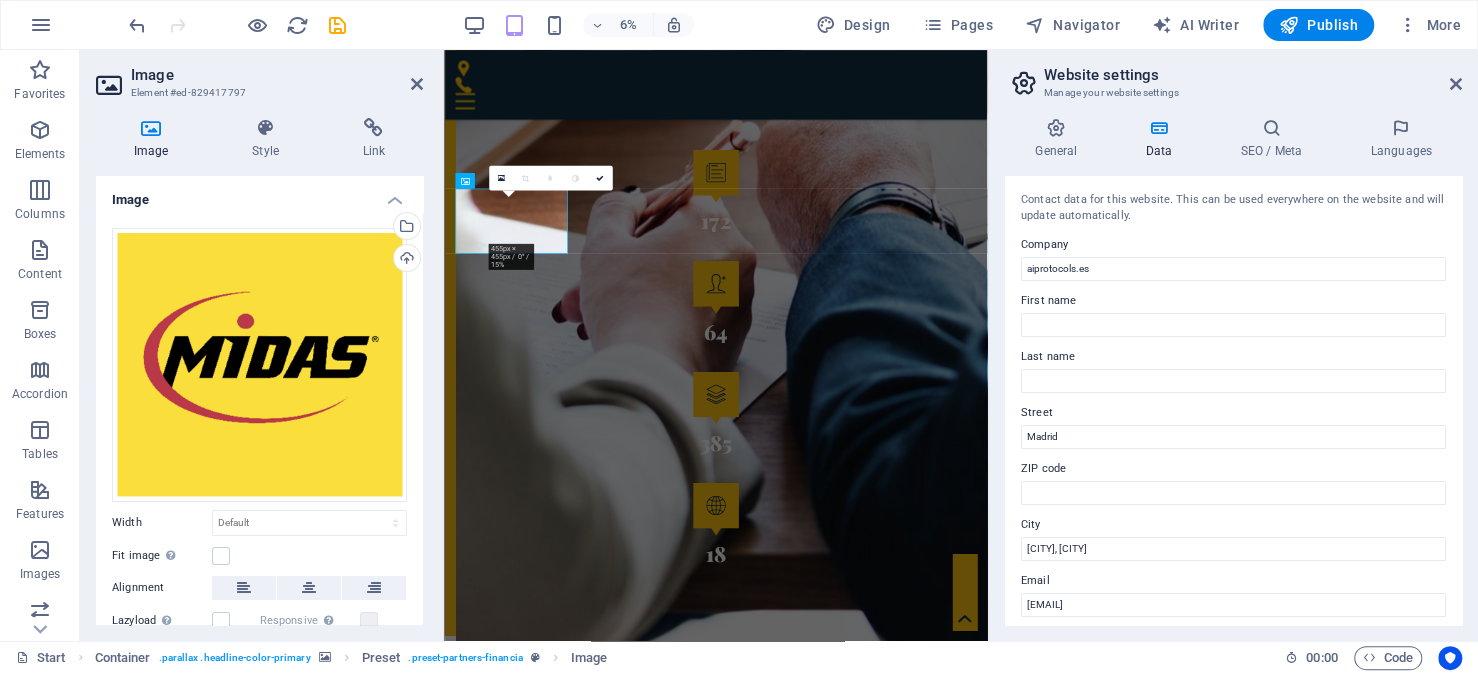 scroll, scrollTop: 2977, scrollLeft: 0, axis: vertical 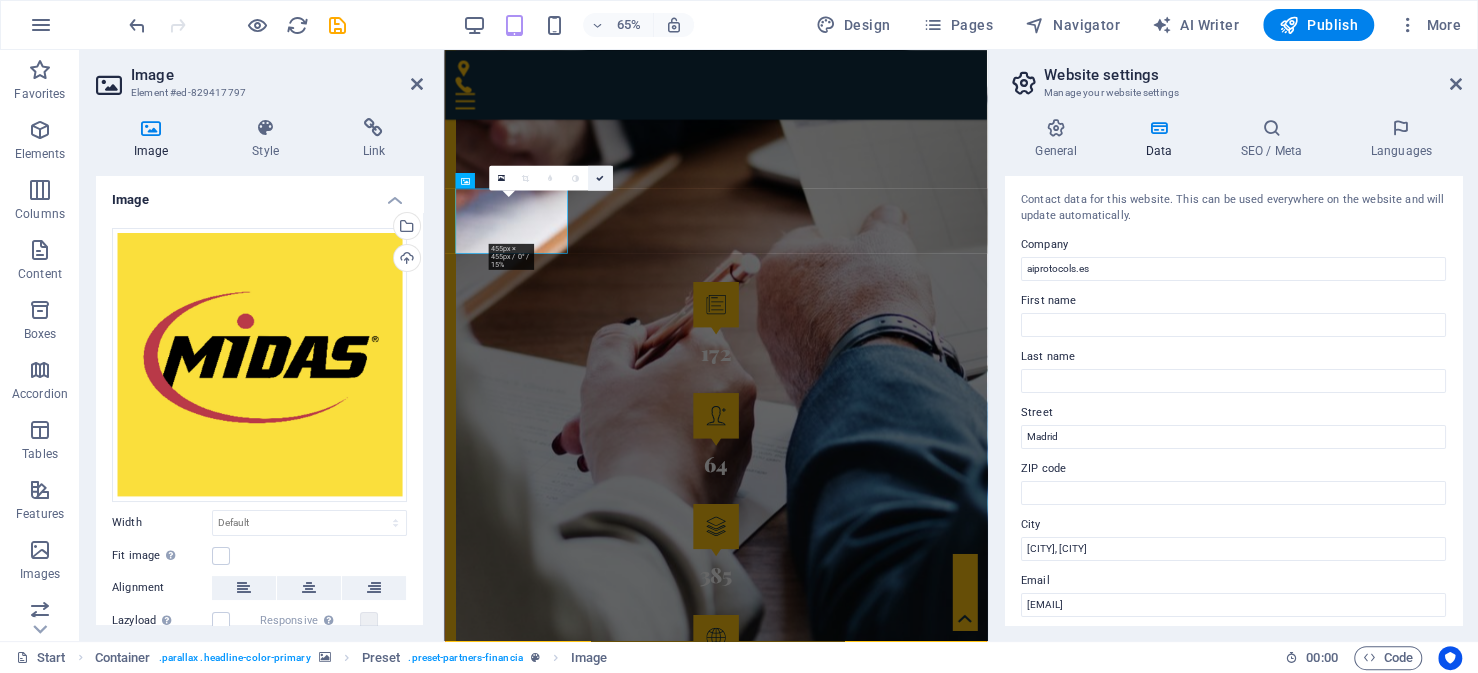 click at bounding box center [600, 178] 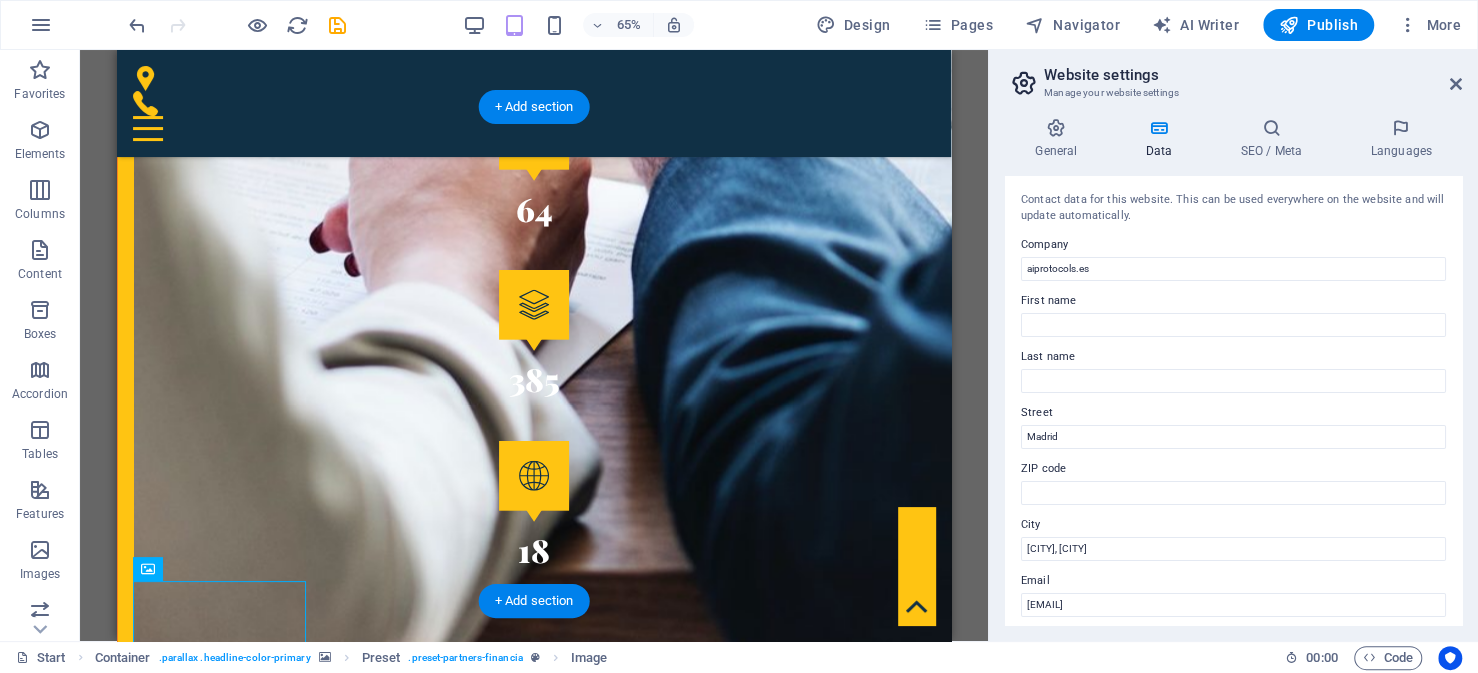 scroll, scrollTop: 2659, scrollLeft: 0, axis: vertical 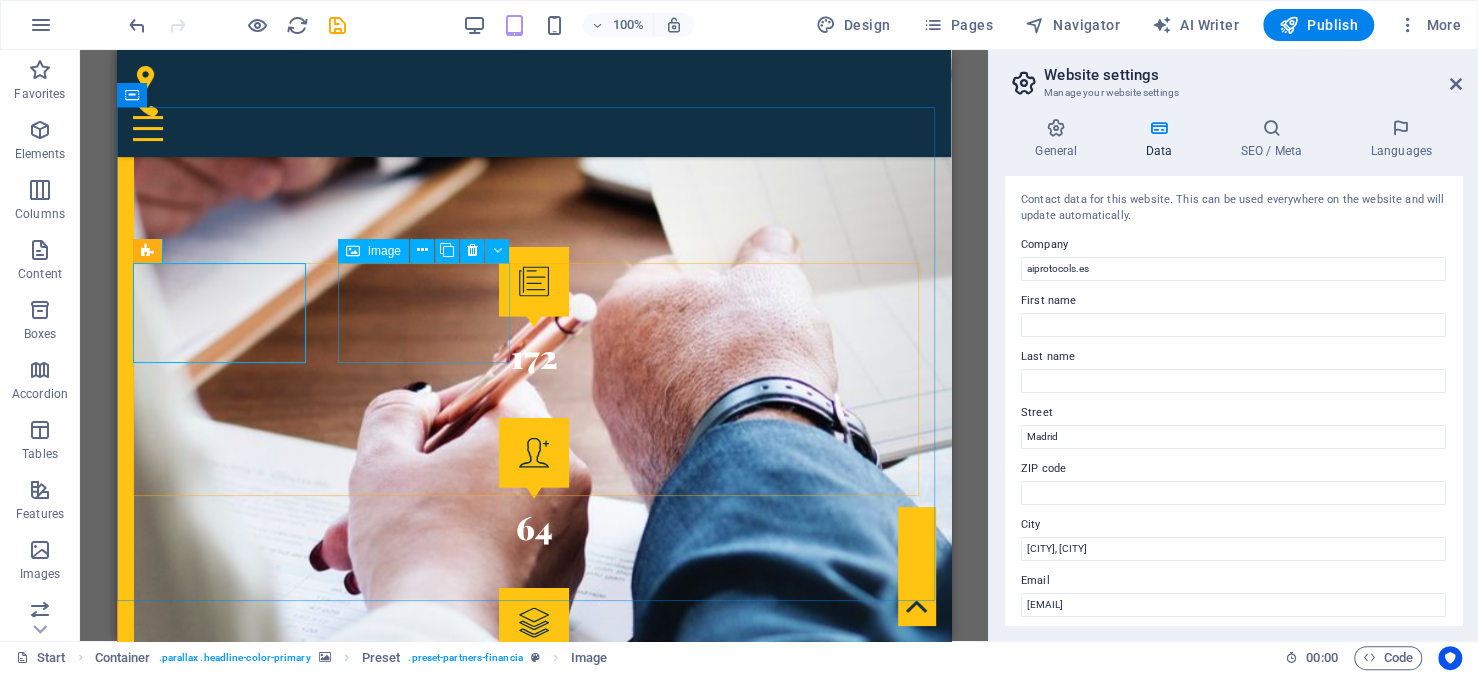 click on "Image" at bounding box center (384, 251) 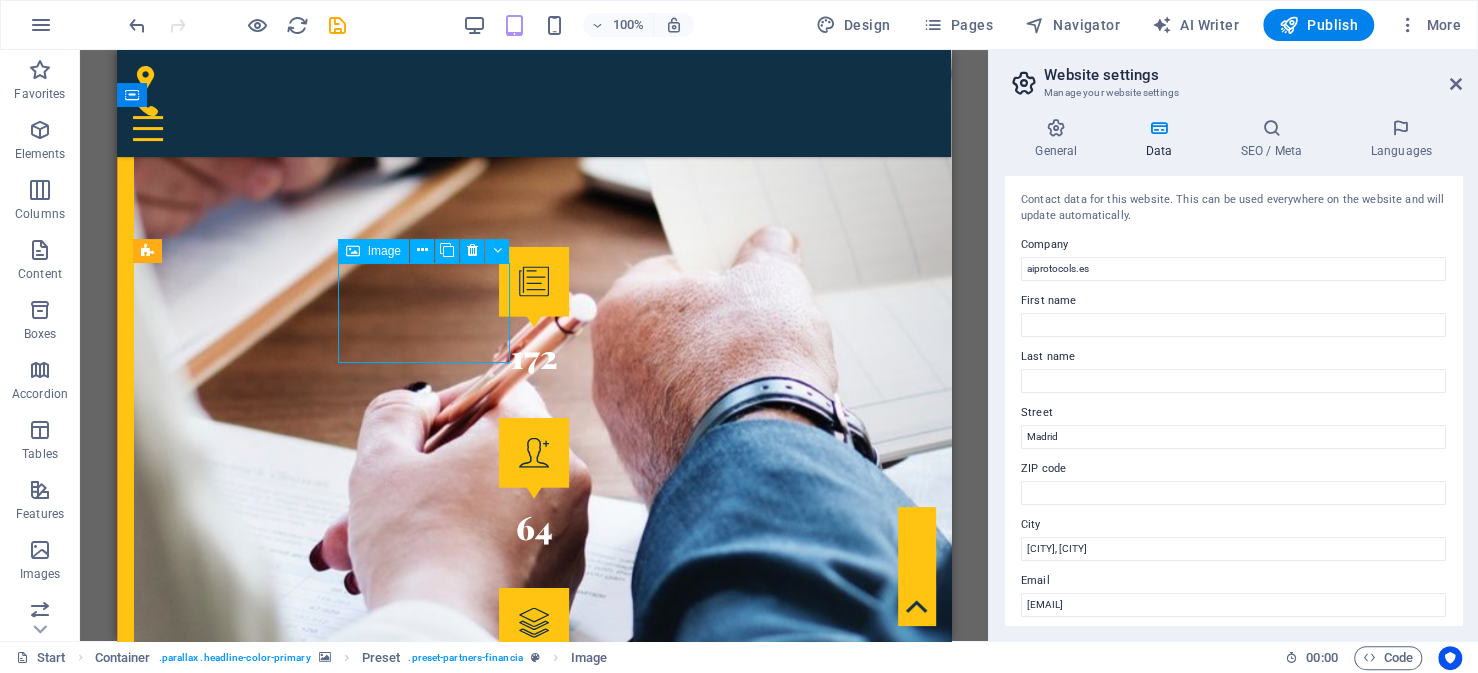 click on "Image" at bounding box center [384, 251] 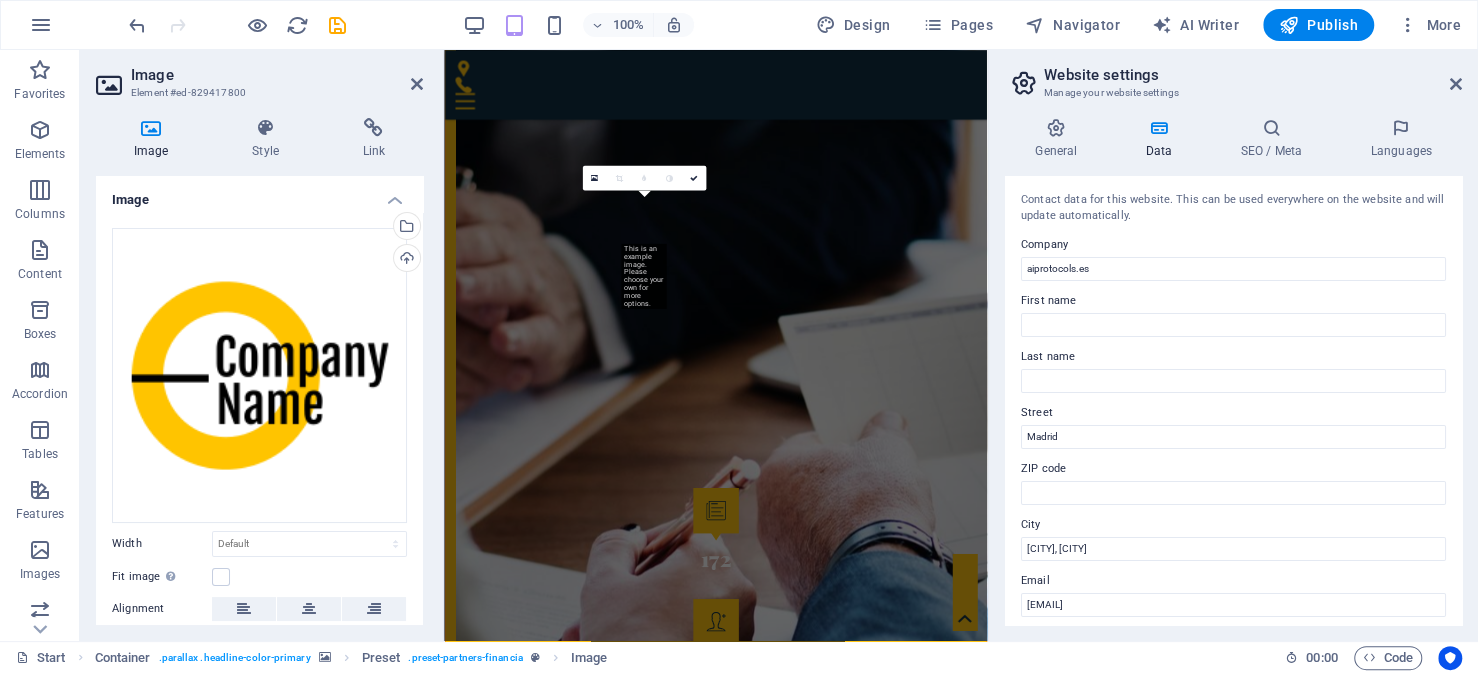 scroll, scrollTop: 2977, scrollLeft: 0, axis: vertical 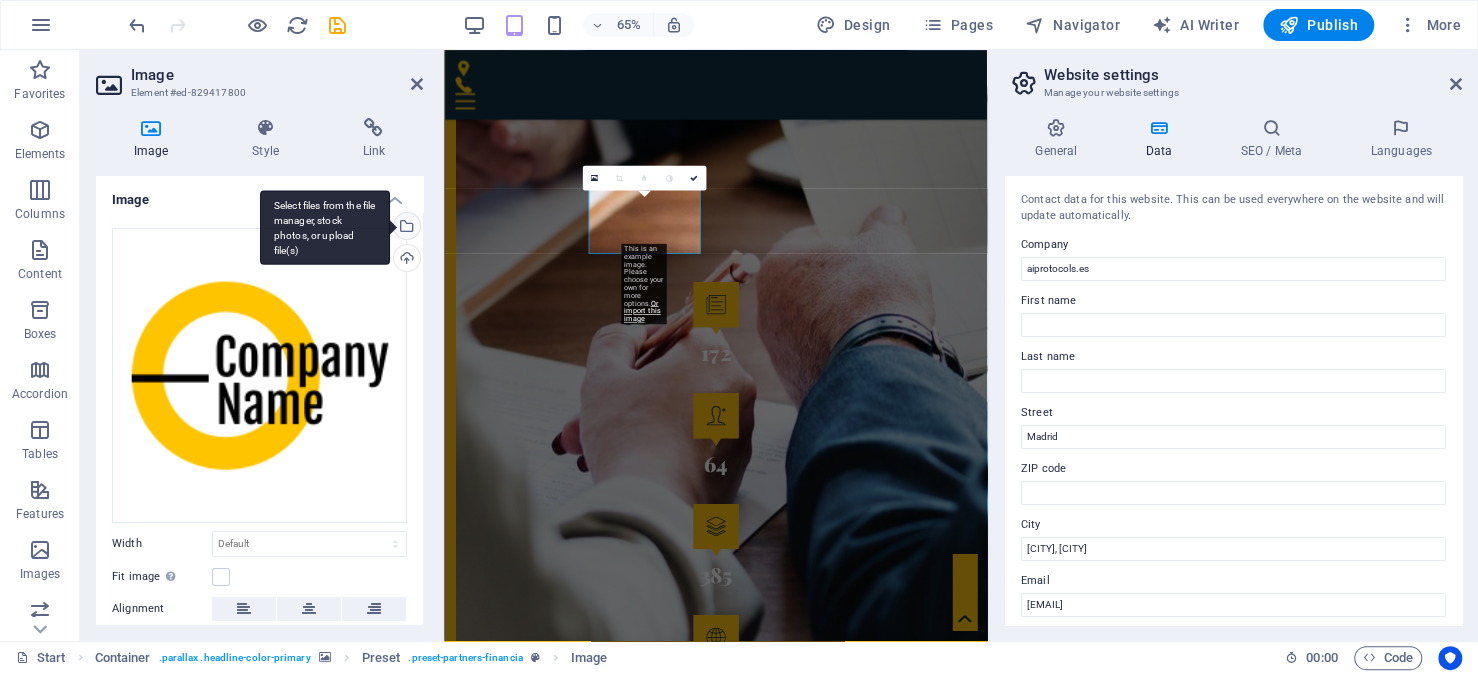 click on "Select files from the file manager, stock photos, or upload file(s)" at bounding box center (405, 228) 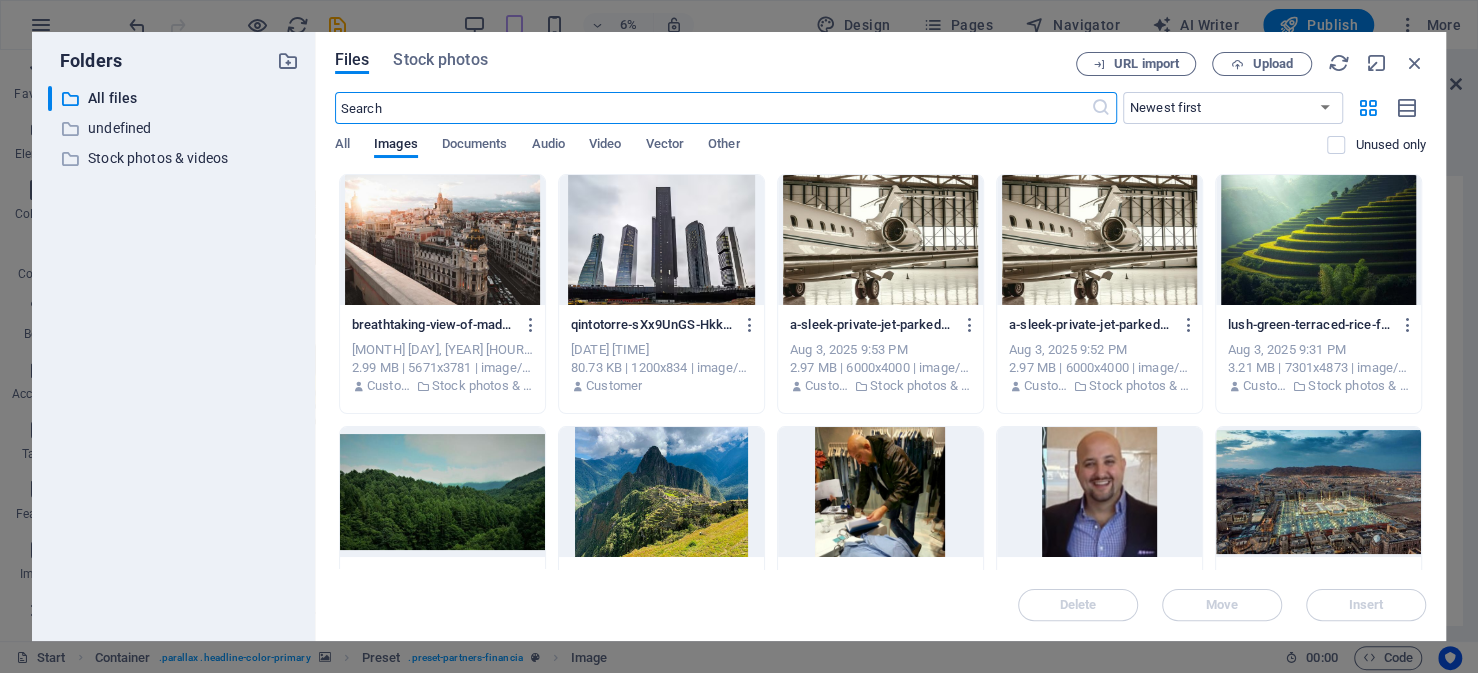scroll, scrollTop: 3180, scrollLeft: 0, axis: vertical 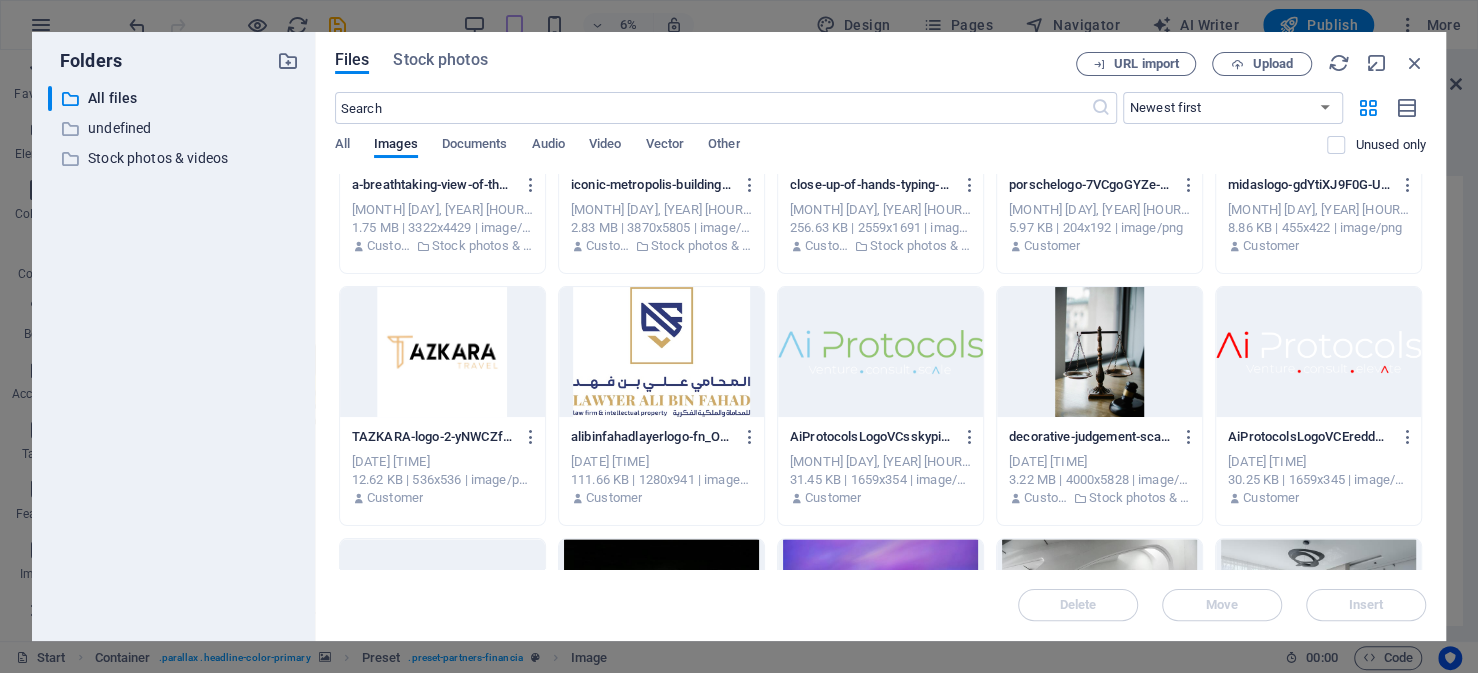 click at bounding box center [661, 352] 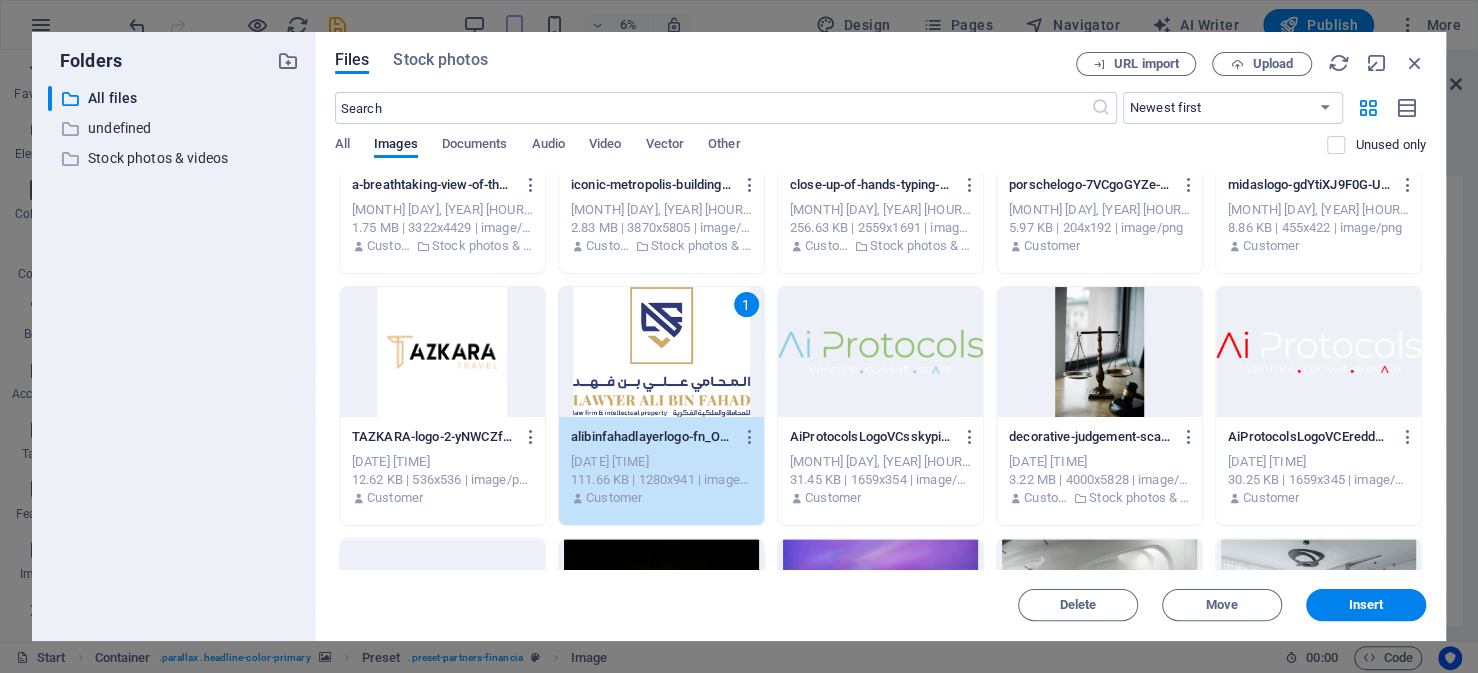 click on "1" at bounding box center (661, 352) 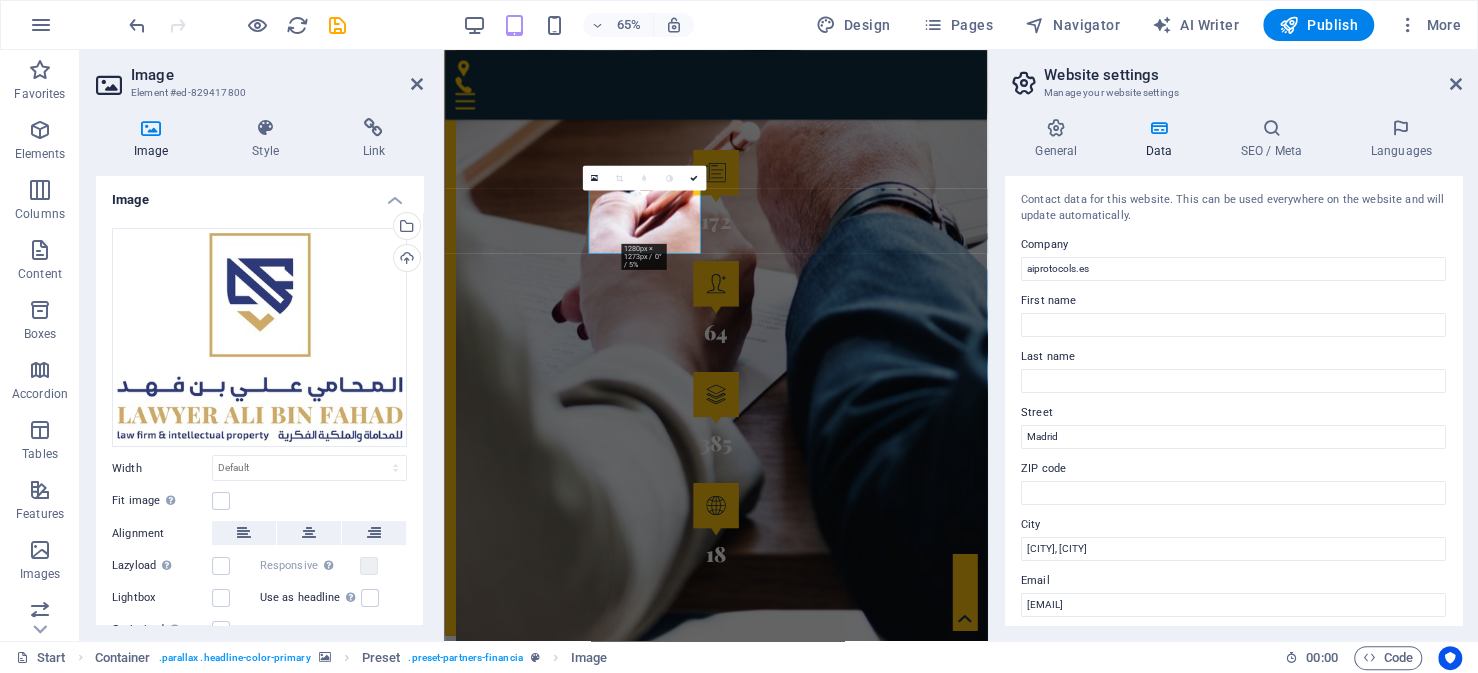 scroll, scrollTop: 2977, scrollLeft: 0, axis: vertical 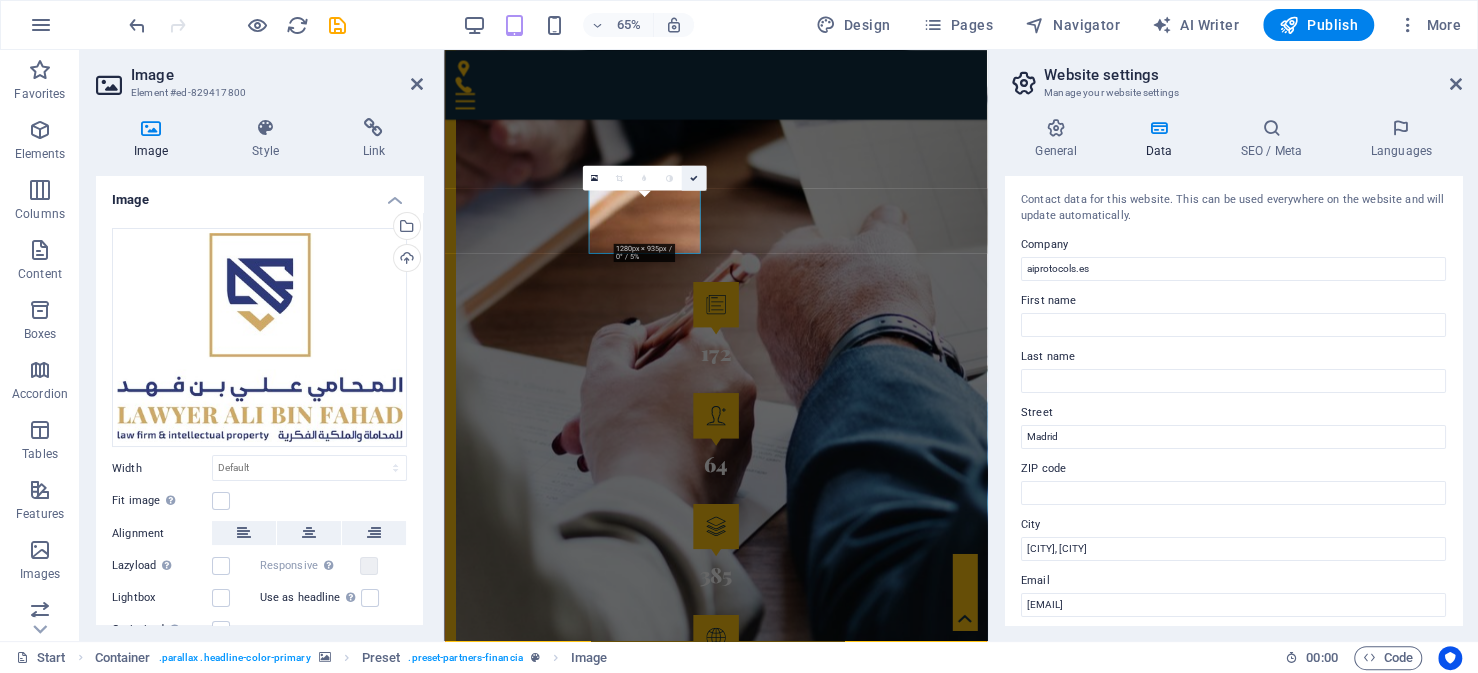 click at bounding box center (694, 178) 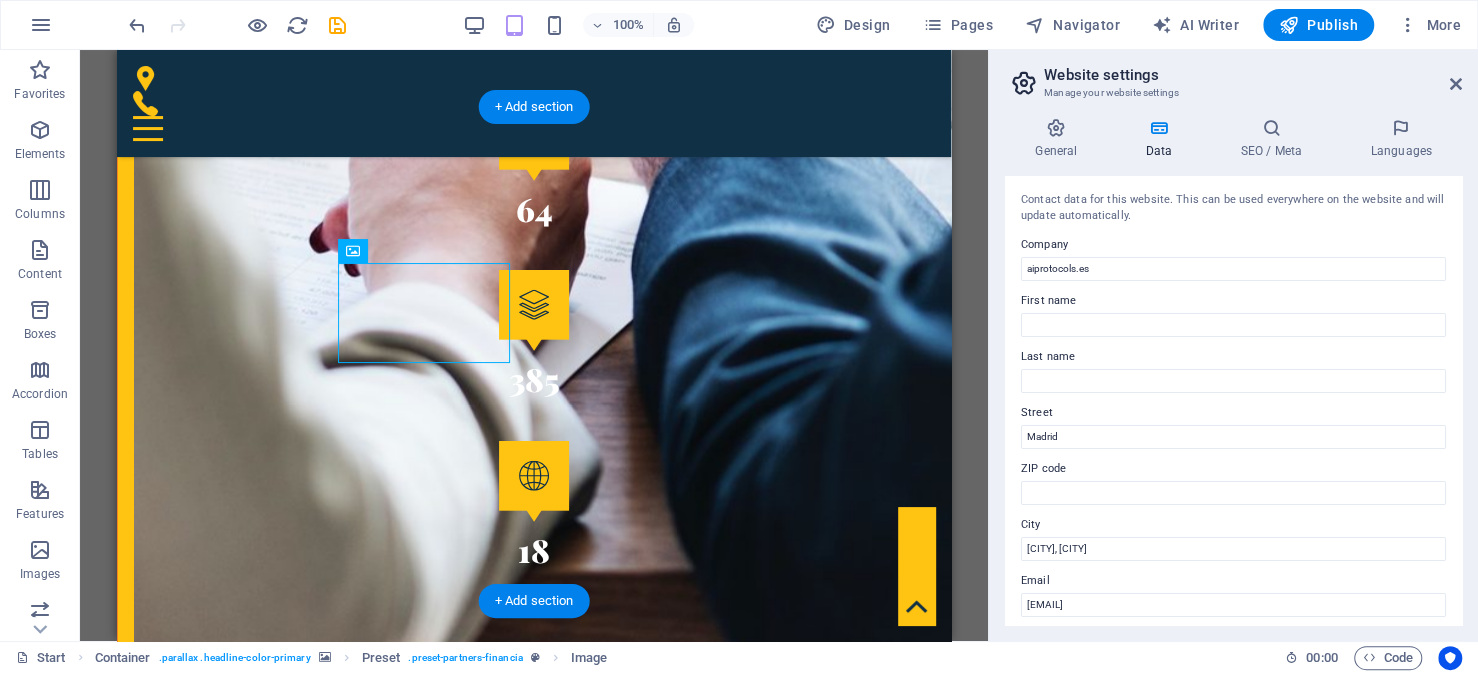 scroll, scrollTop: 2659, scrollLeft: 0, axis: vertical 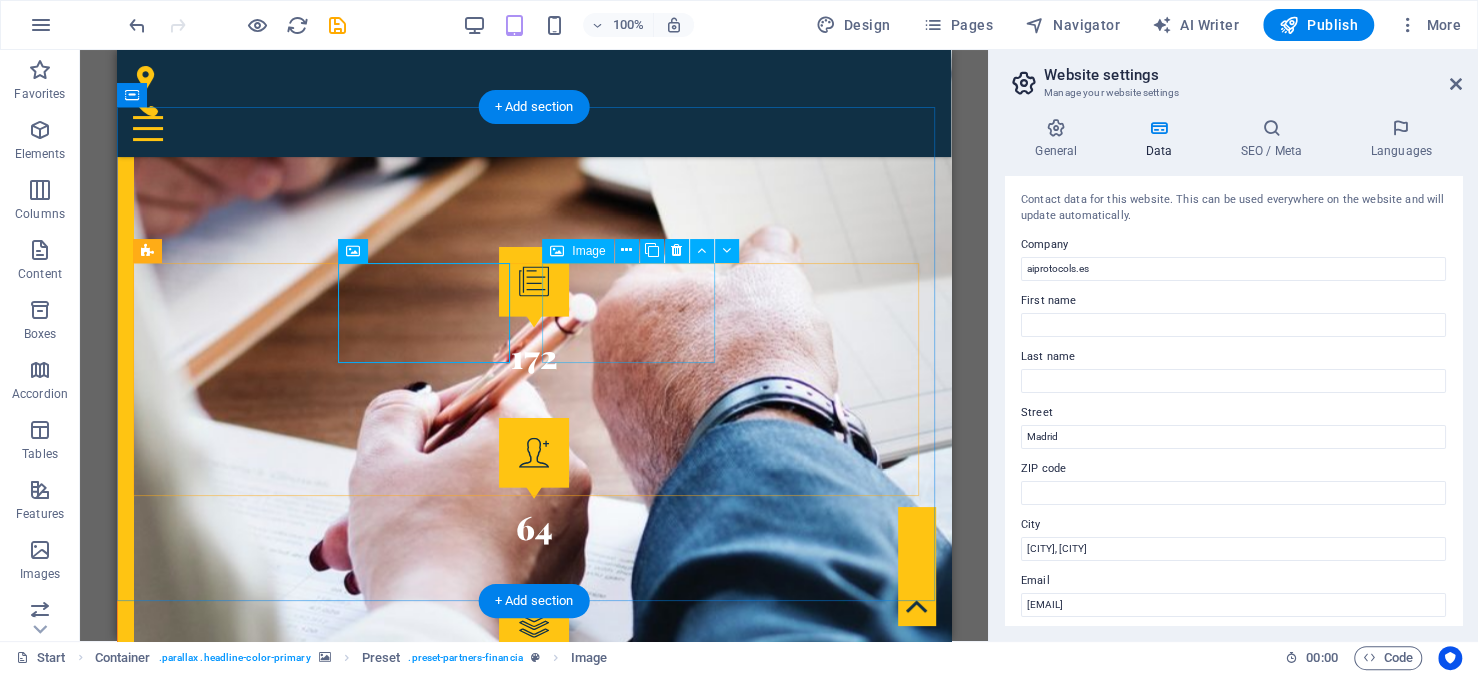 click at bounding box center (221, 3457) 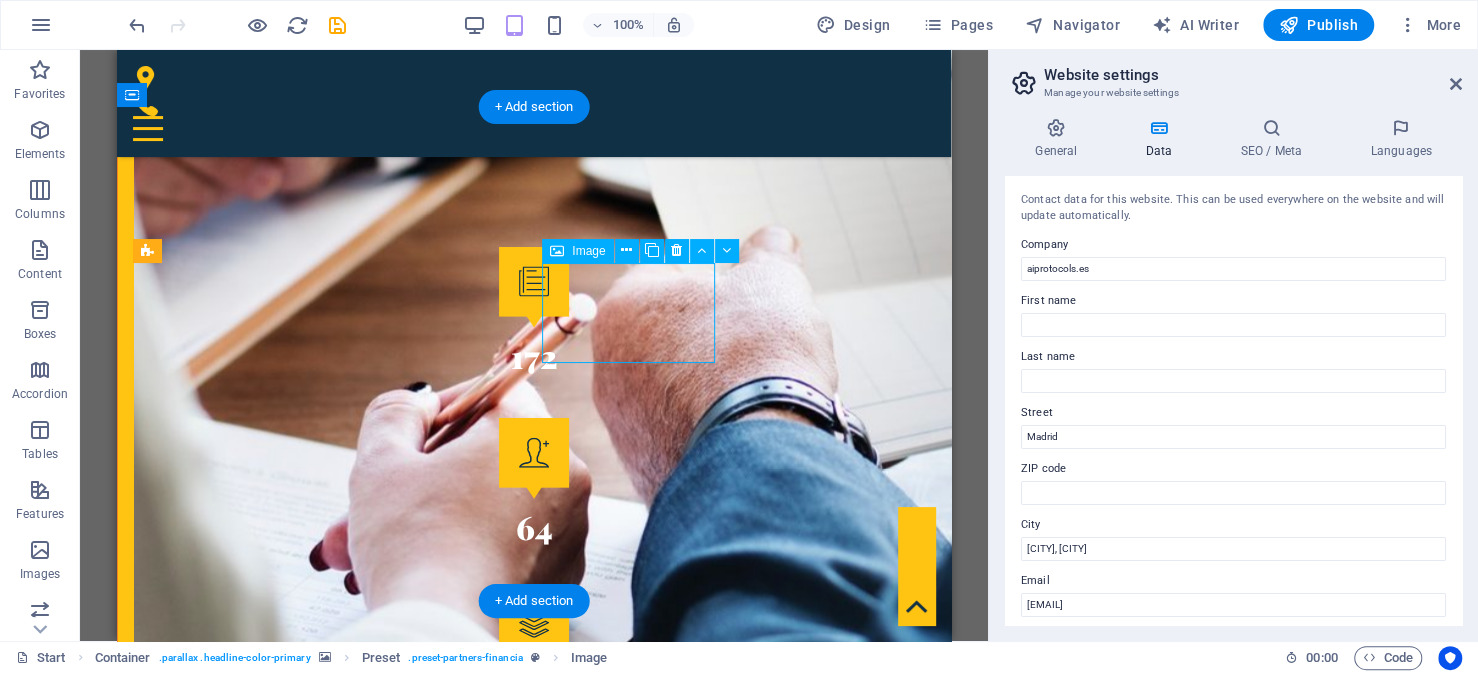 click at bounding box center [221, 3457] 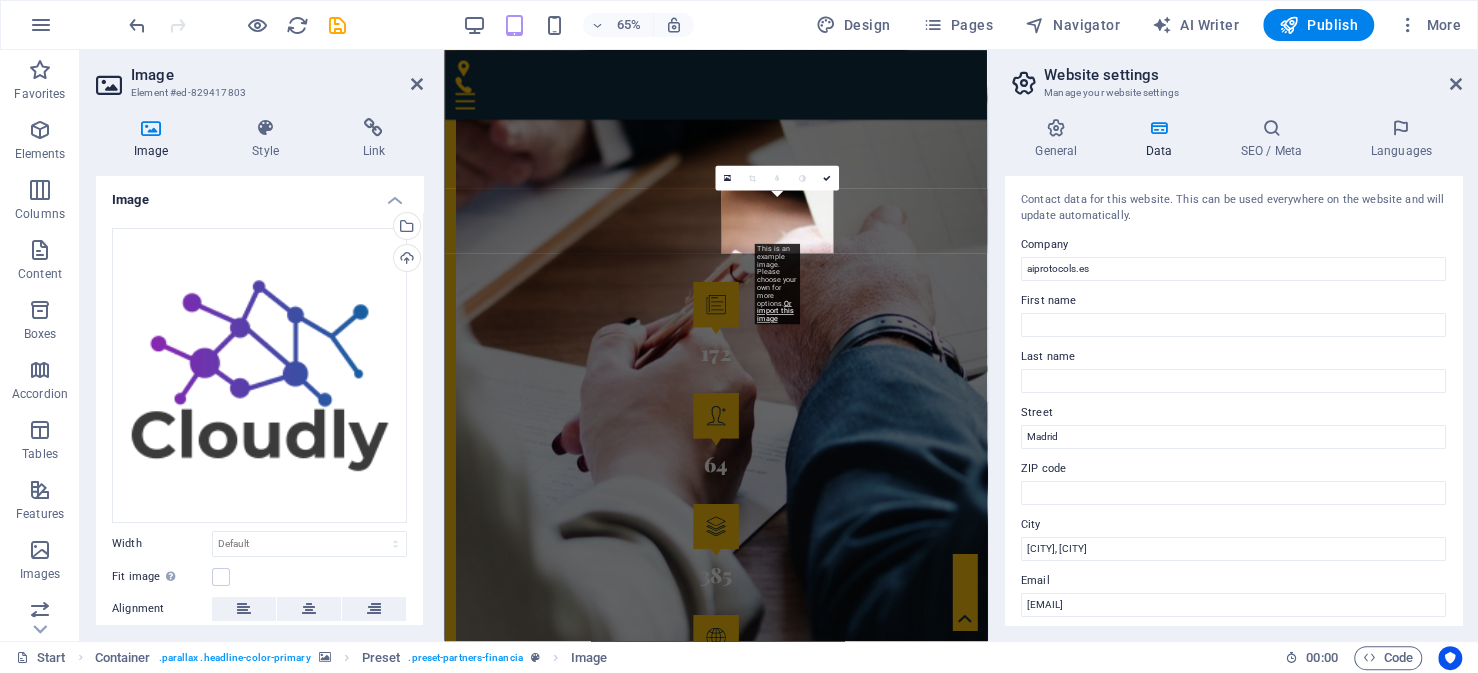 click on "Image" at bounding box center (259, 194) 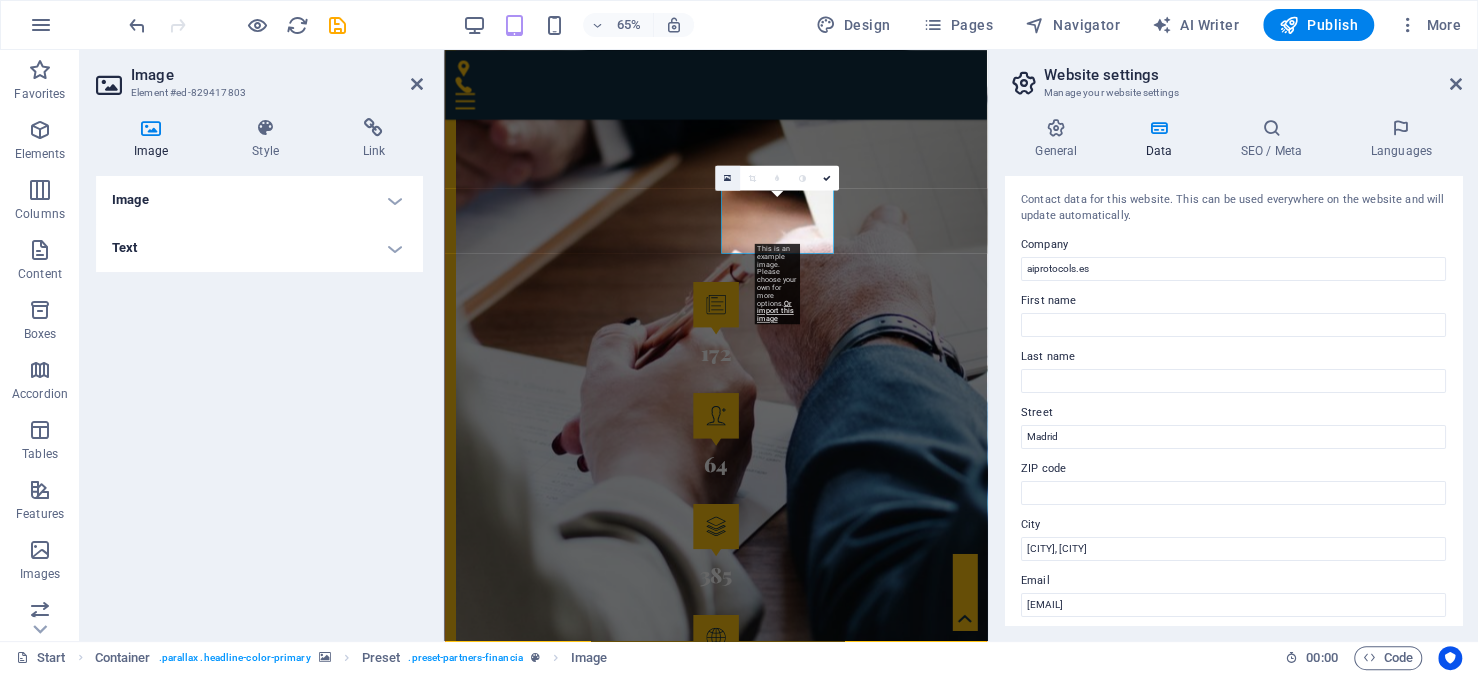click at bounding box center (728, 178) 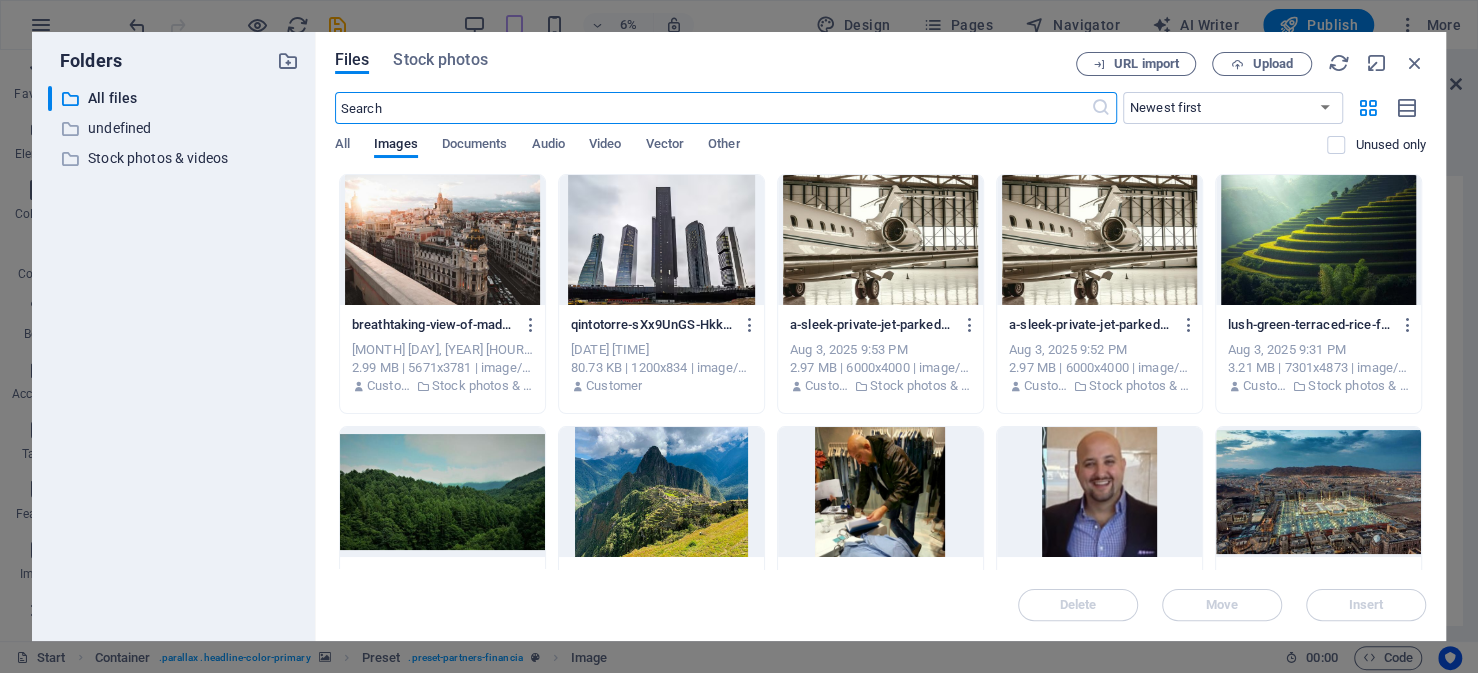 scroll, scrollTop: 3180, scrollLeft: 0, axis: vertical 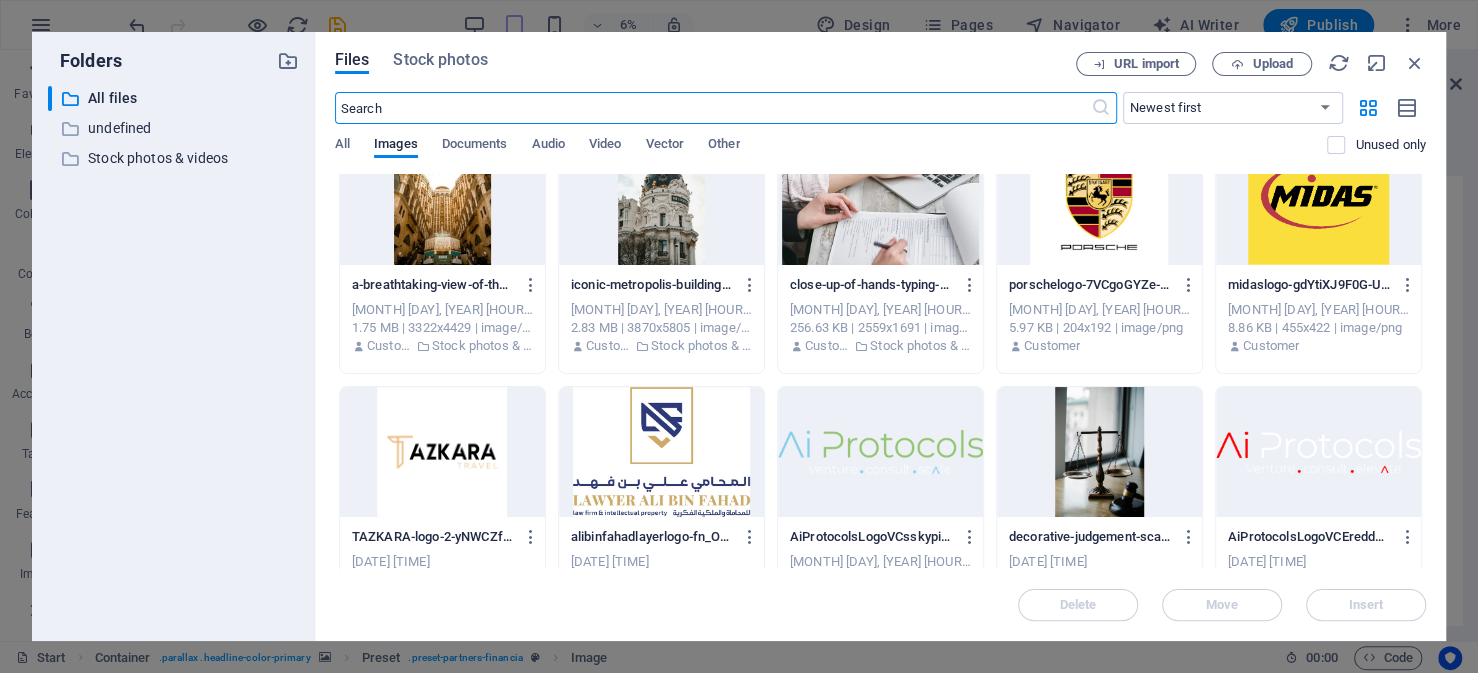 click at bounding box center (442, 452) 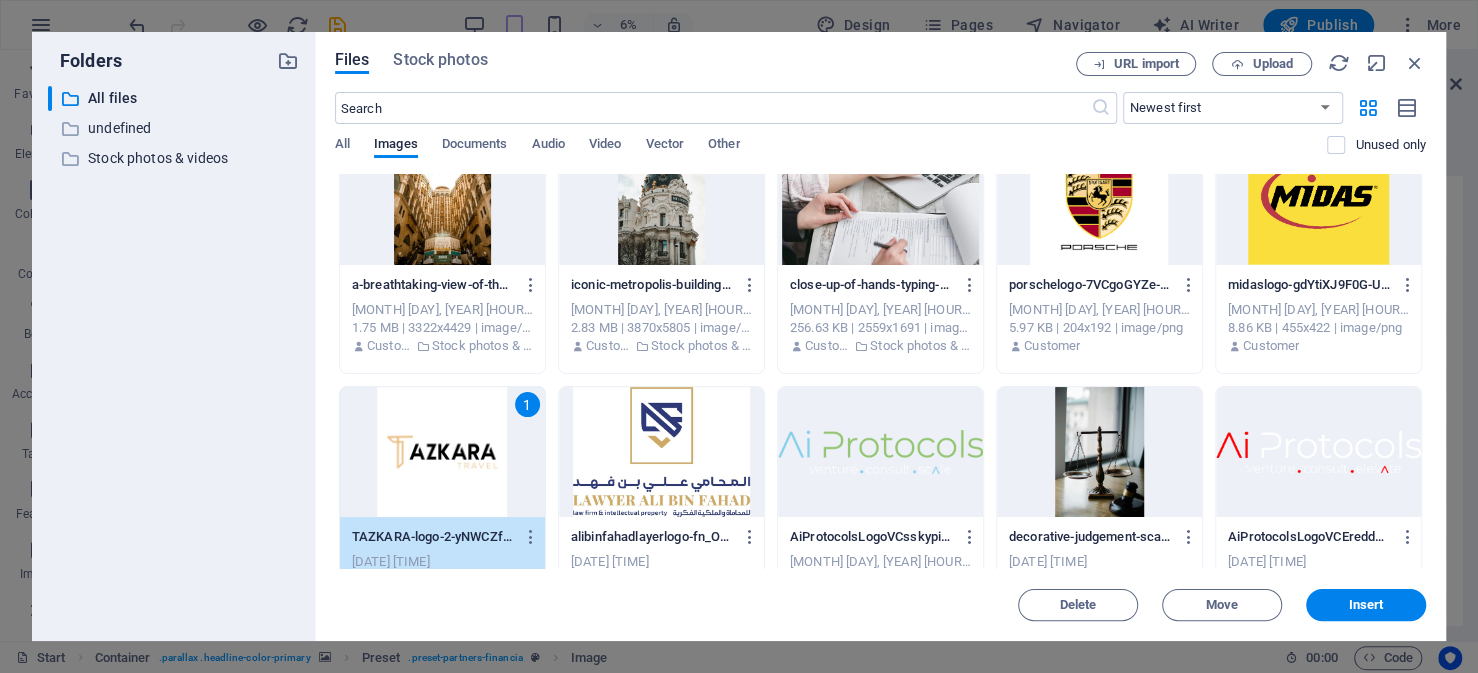 click on "1" at bounding box center (442, 452) 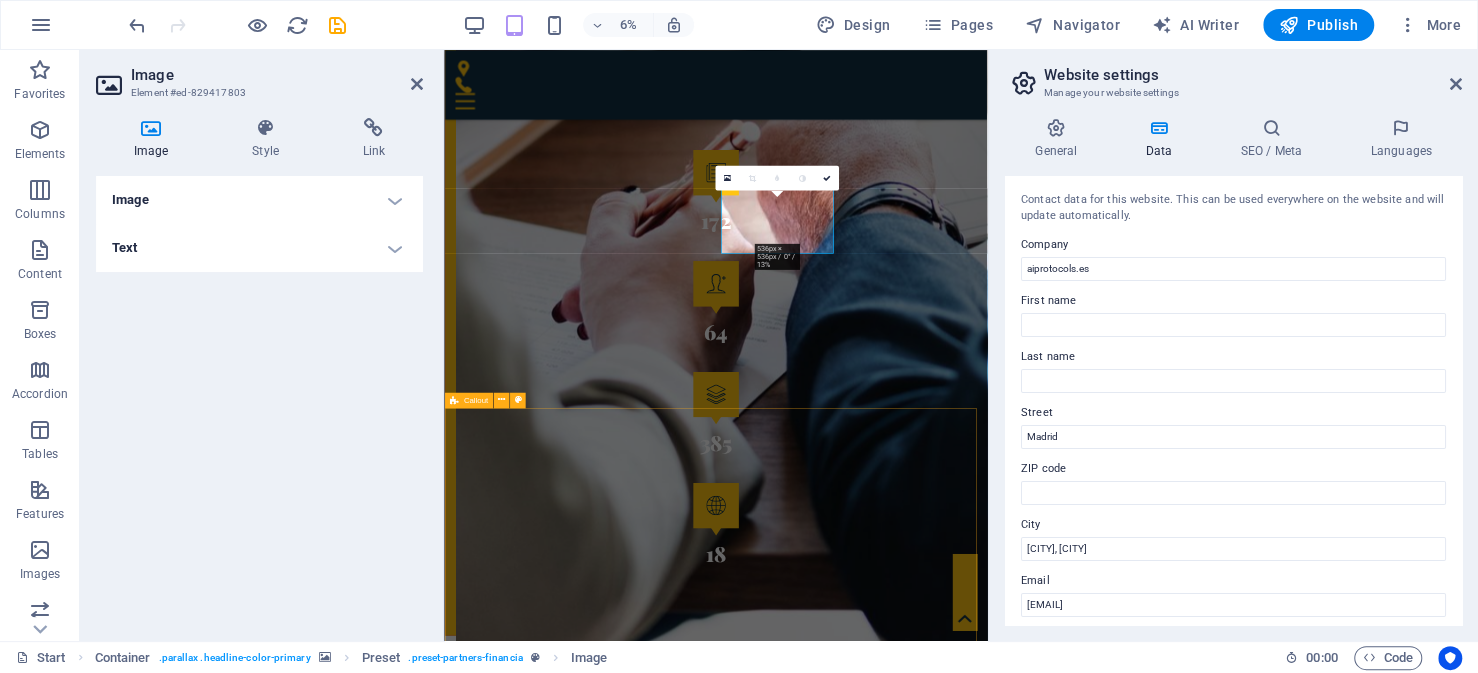 scroll, scrollTop: 2977, scrollLeft: 0, axis: vertical 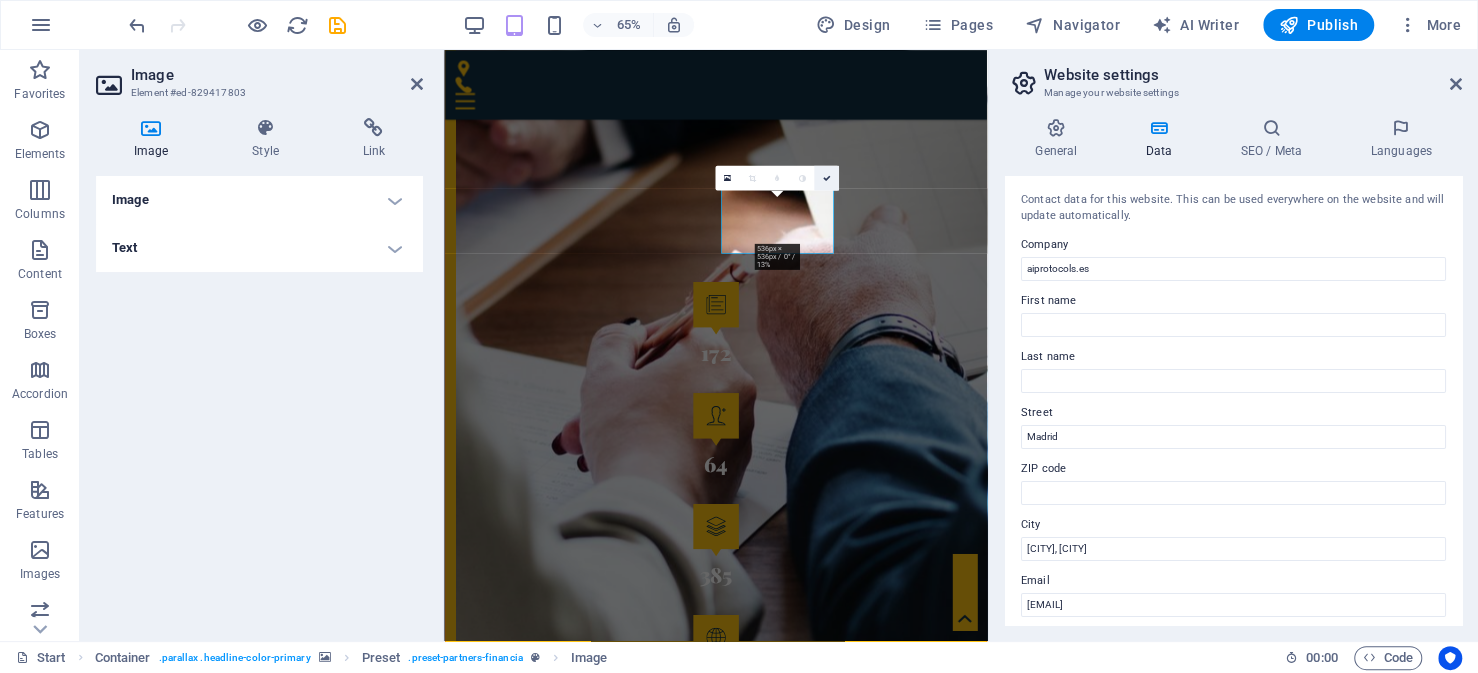 click at bounding box center (827, 178) 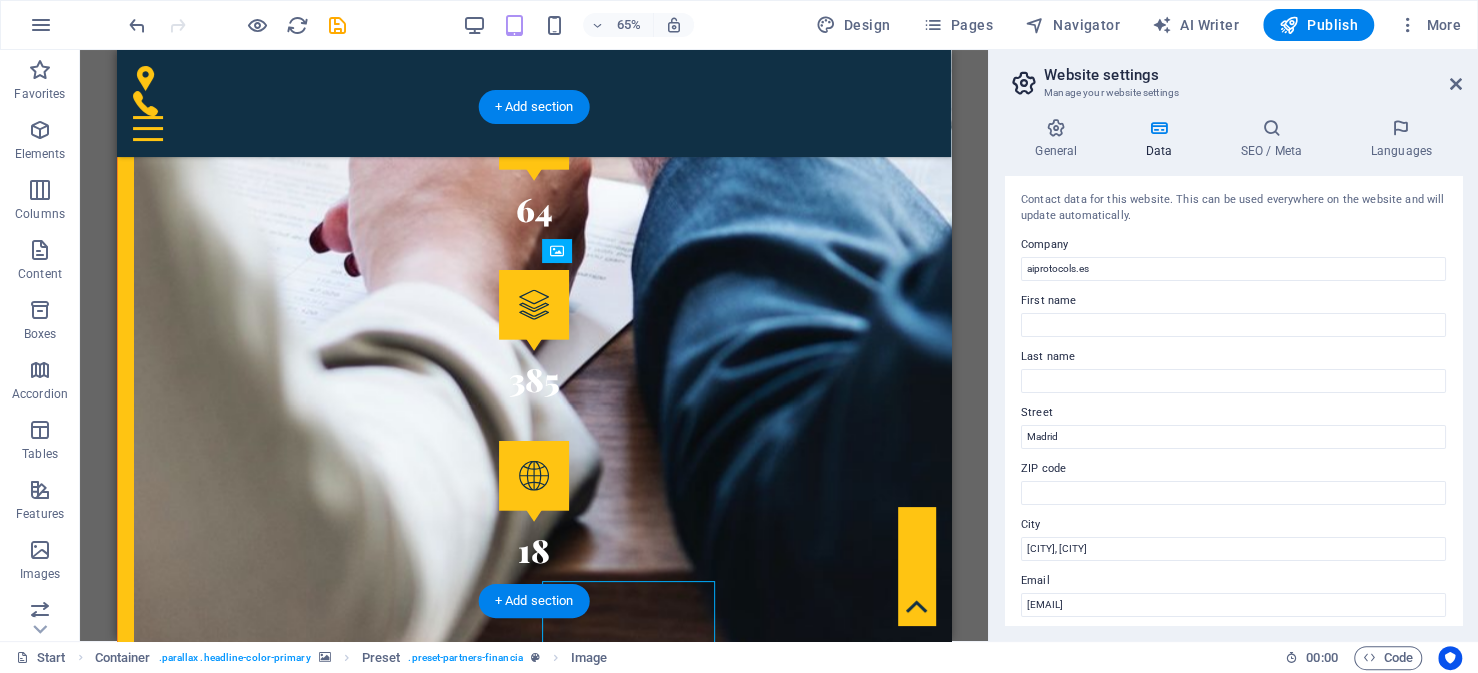 scroll, scrollTop: 2659, scrollLeft: 0, axis: vertical 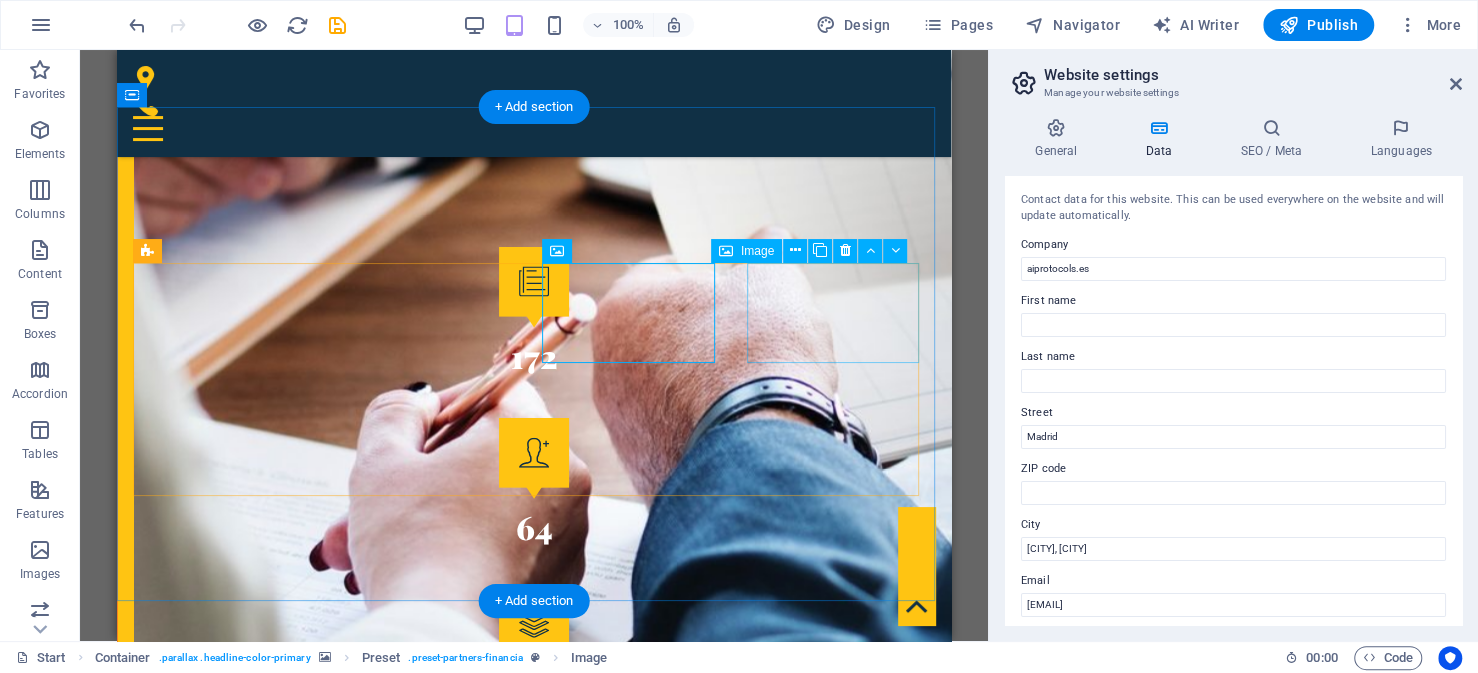 click at bounding box center [221, 3576] 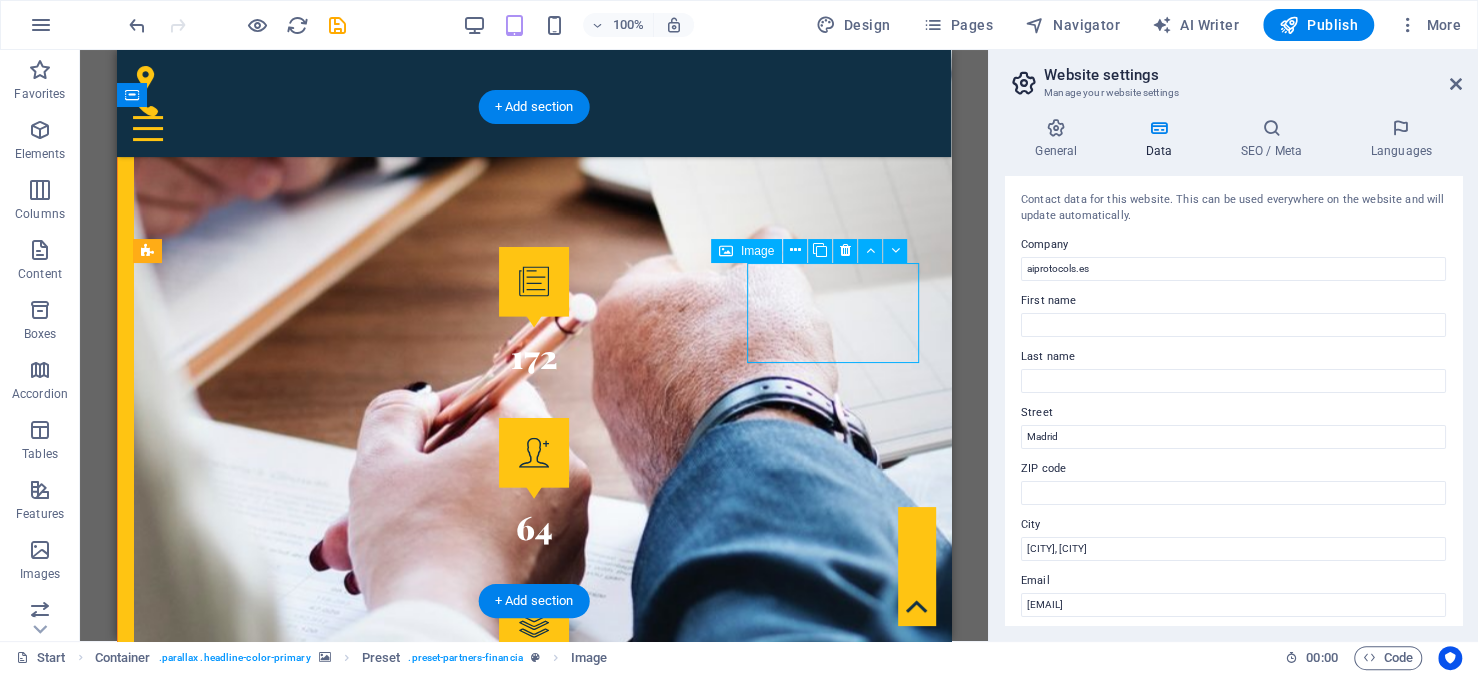 click at bounding box center [221, 3576] 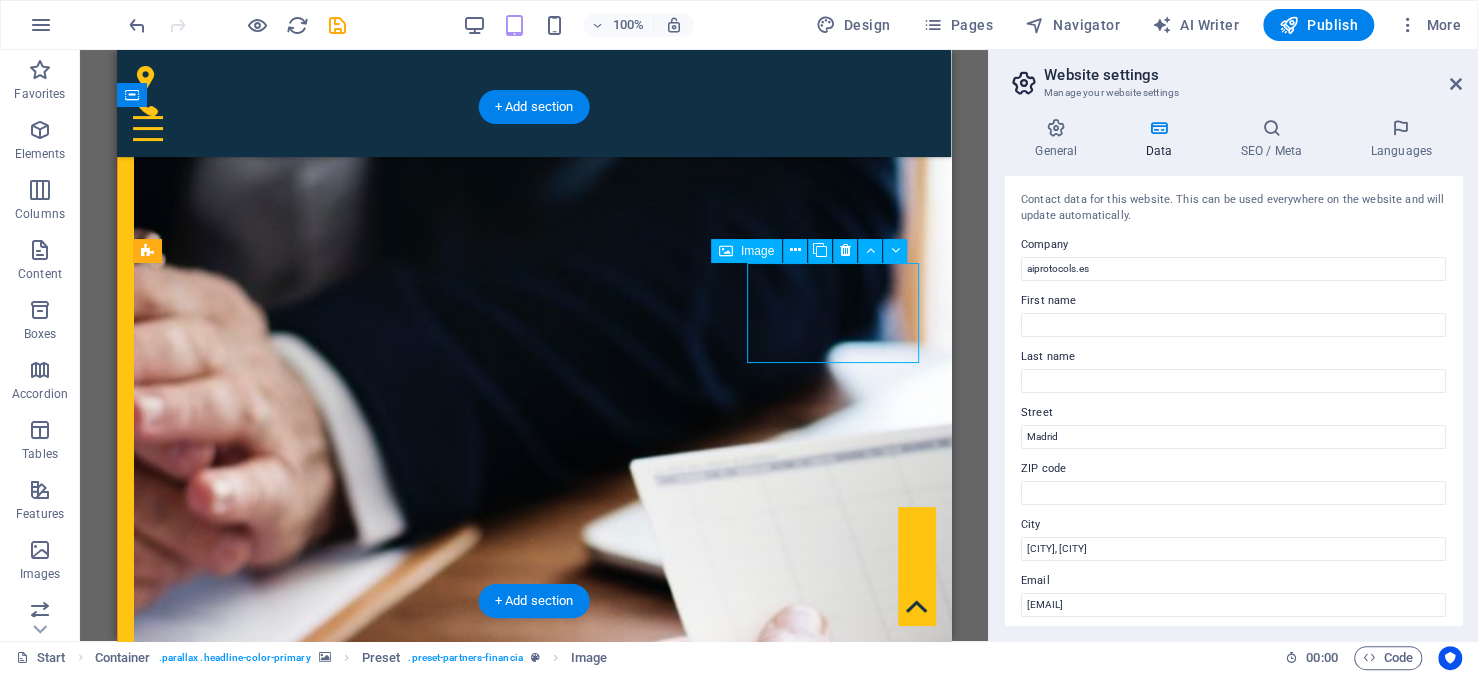 scroll, scrollTop: 2977, scrollLeft: 0, axis: vertical 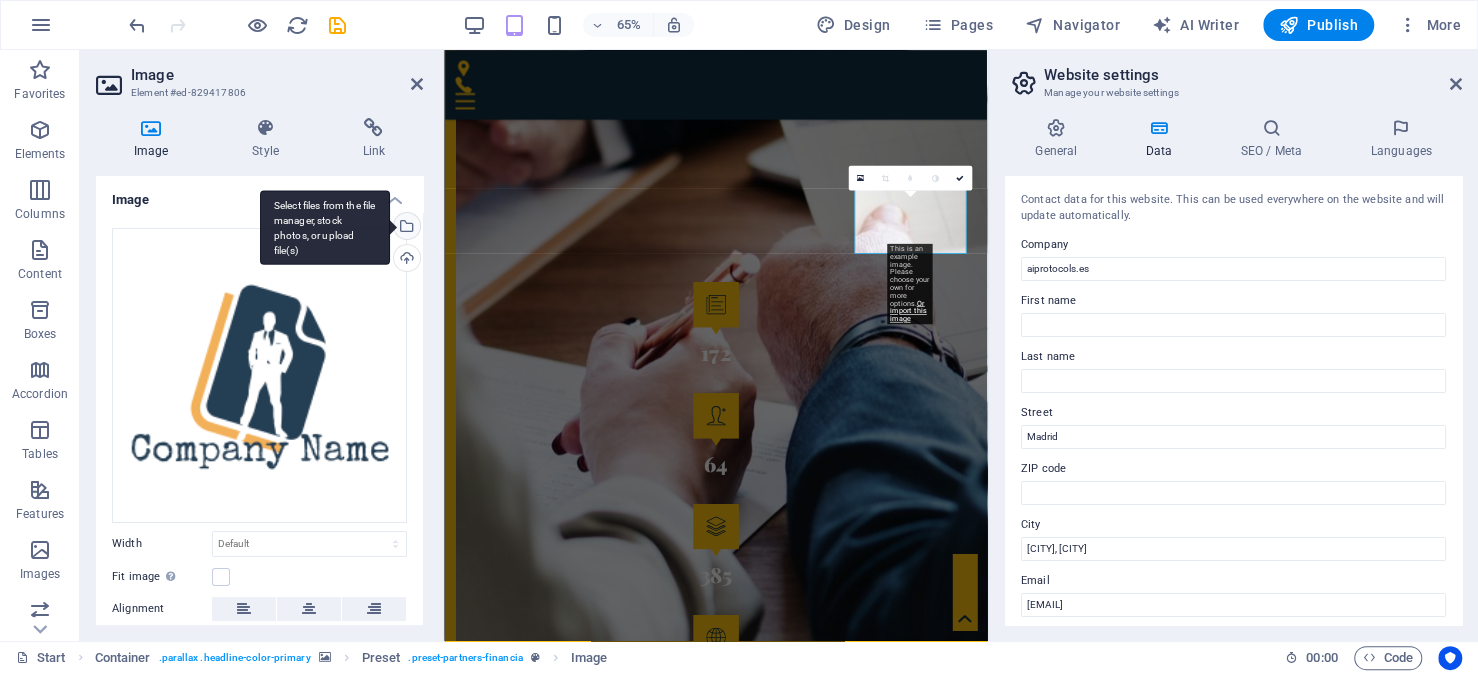 click on "Select files from the file manager, stock photos, or upload file(s)" at bounding box center [405, 228] 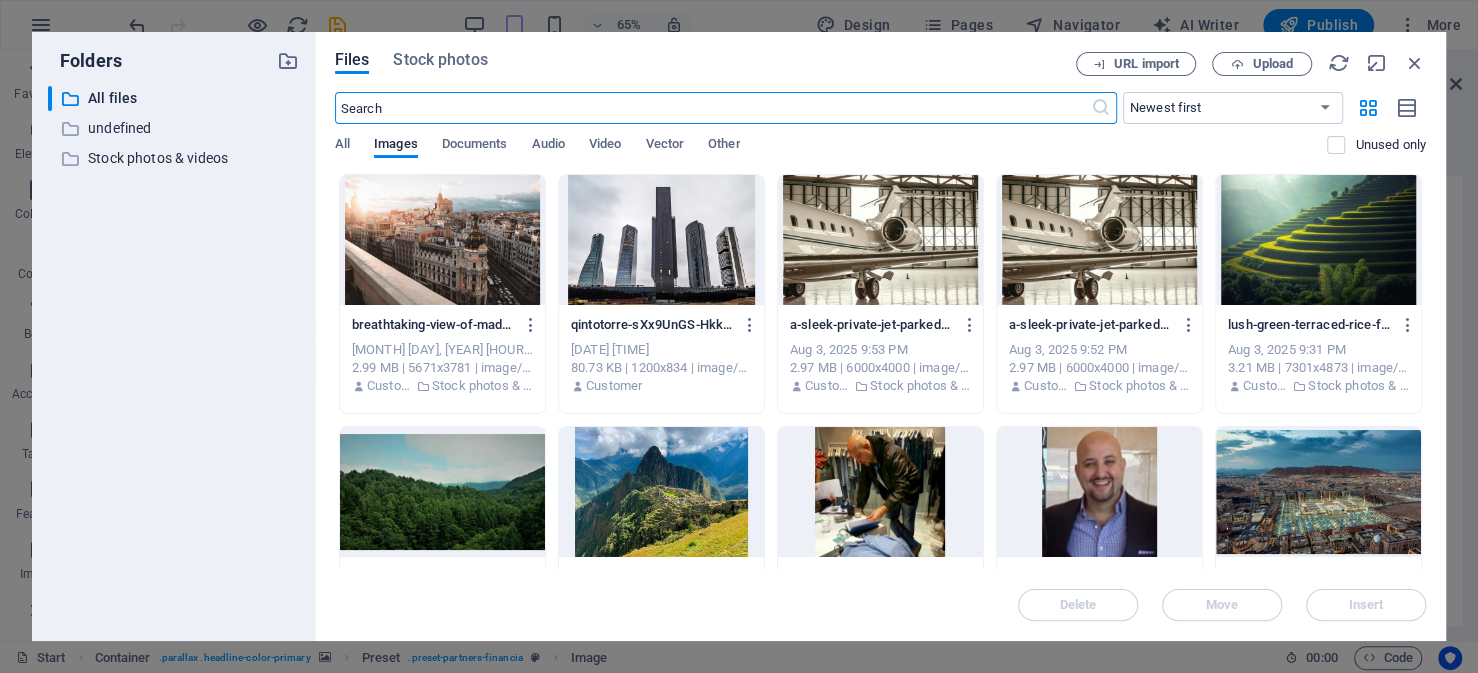 scroll, scrollTop: 3180, scrollLeft: 0, axis: vertical 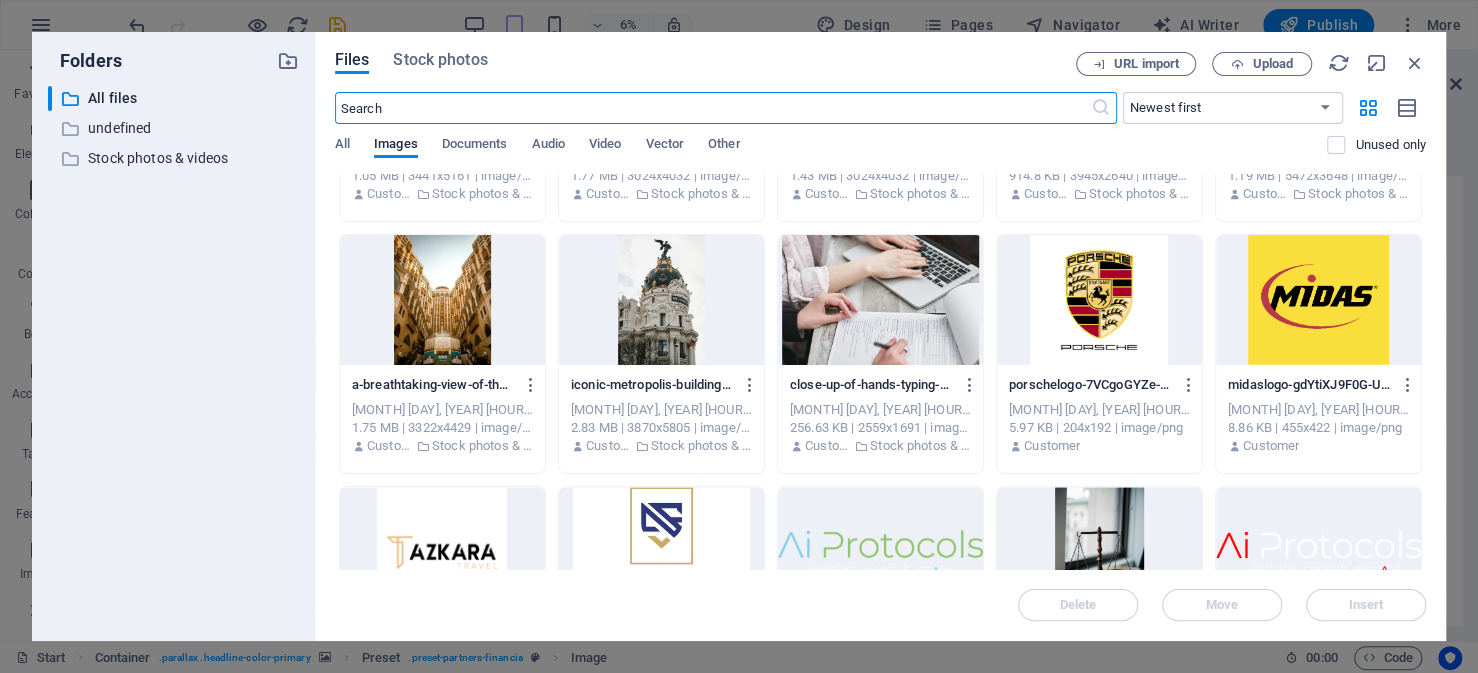 click at bounding box center [1099, 300] 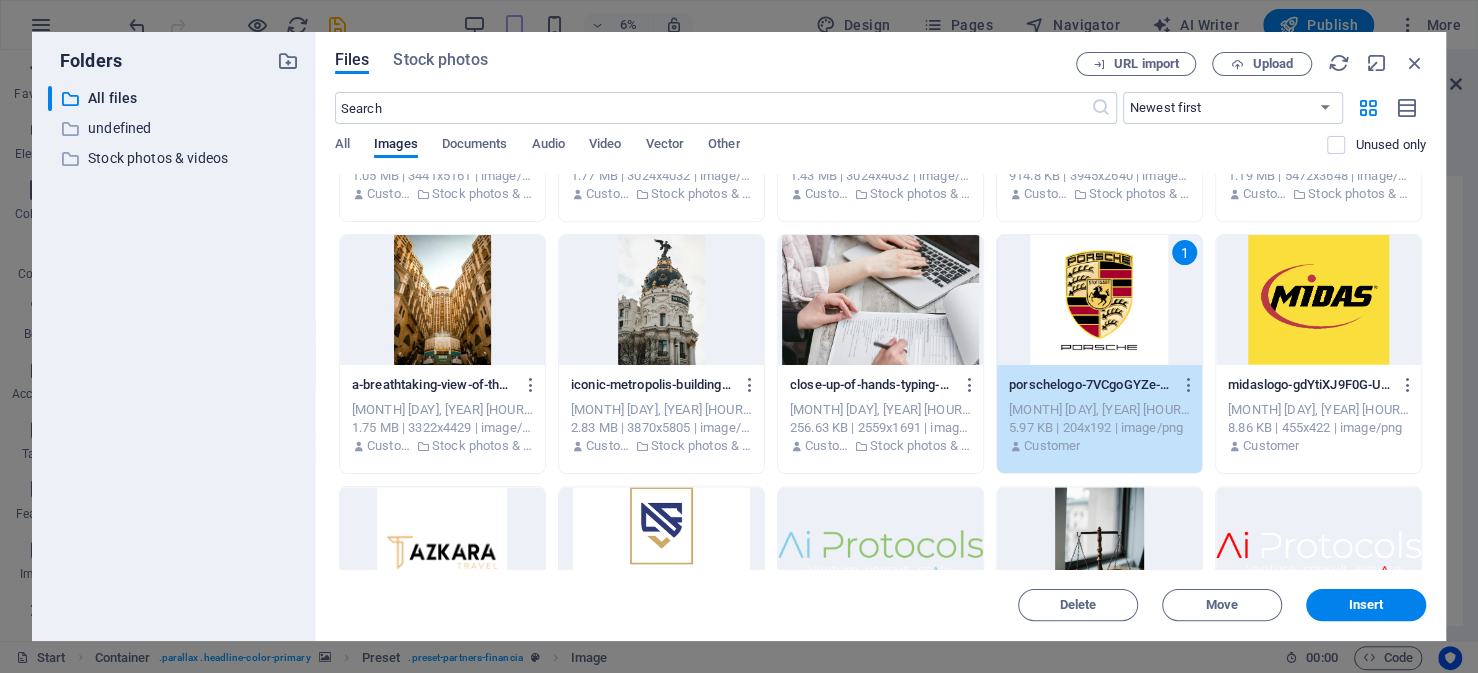 click on "1" at bounding box center (1099, 300) 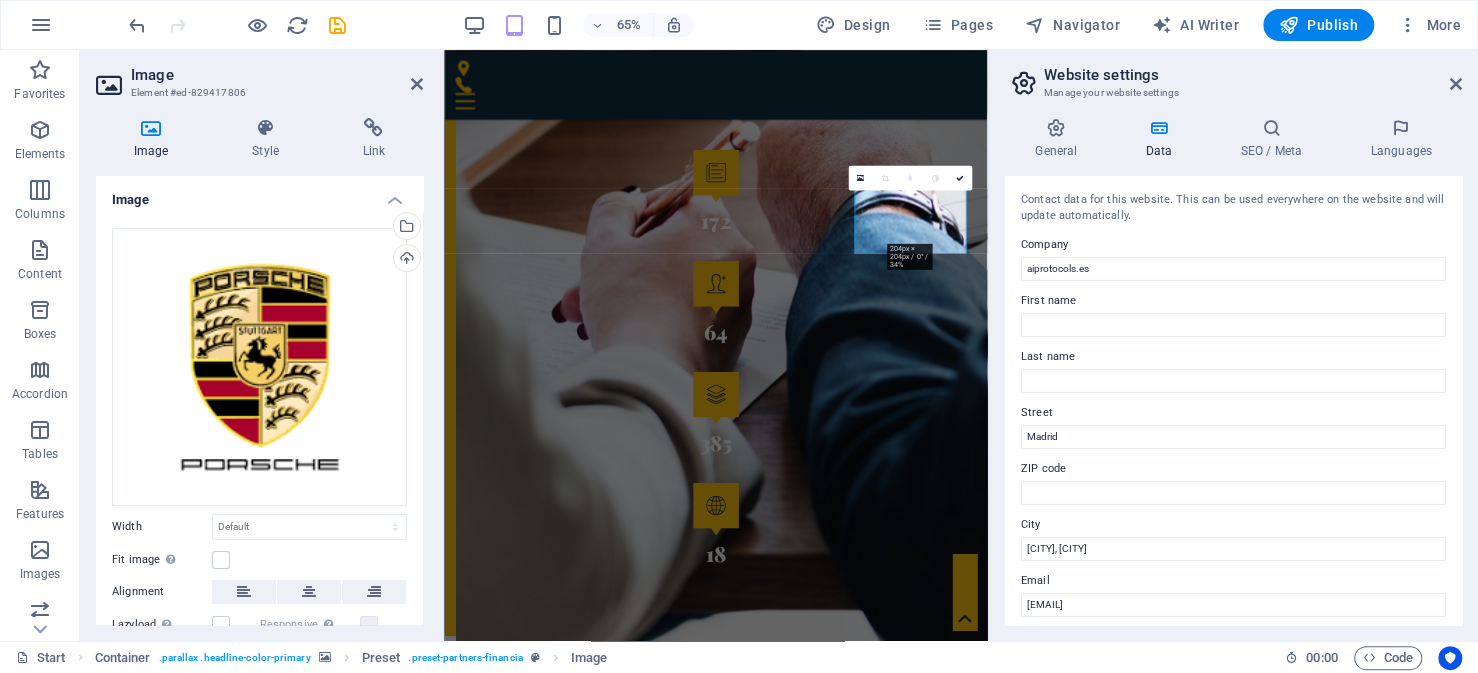scroll, scrollTop: 2977, scrollLeft: 0, axis: vertical 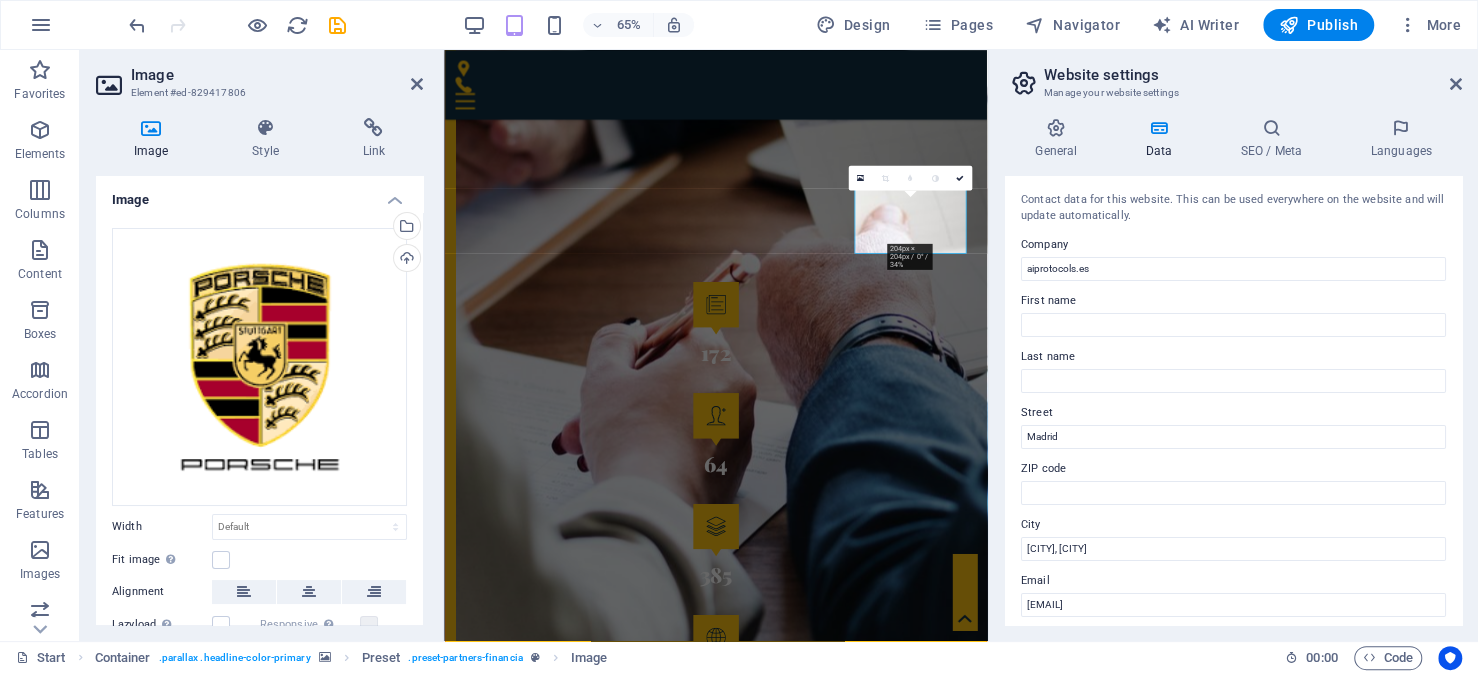 click at bounding box center [960, 178] 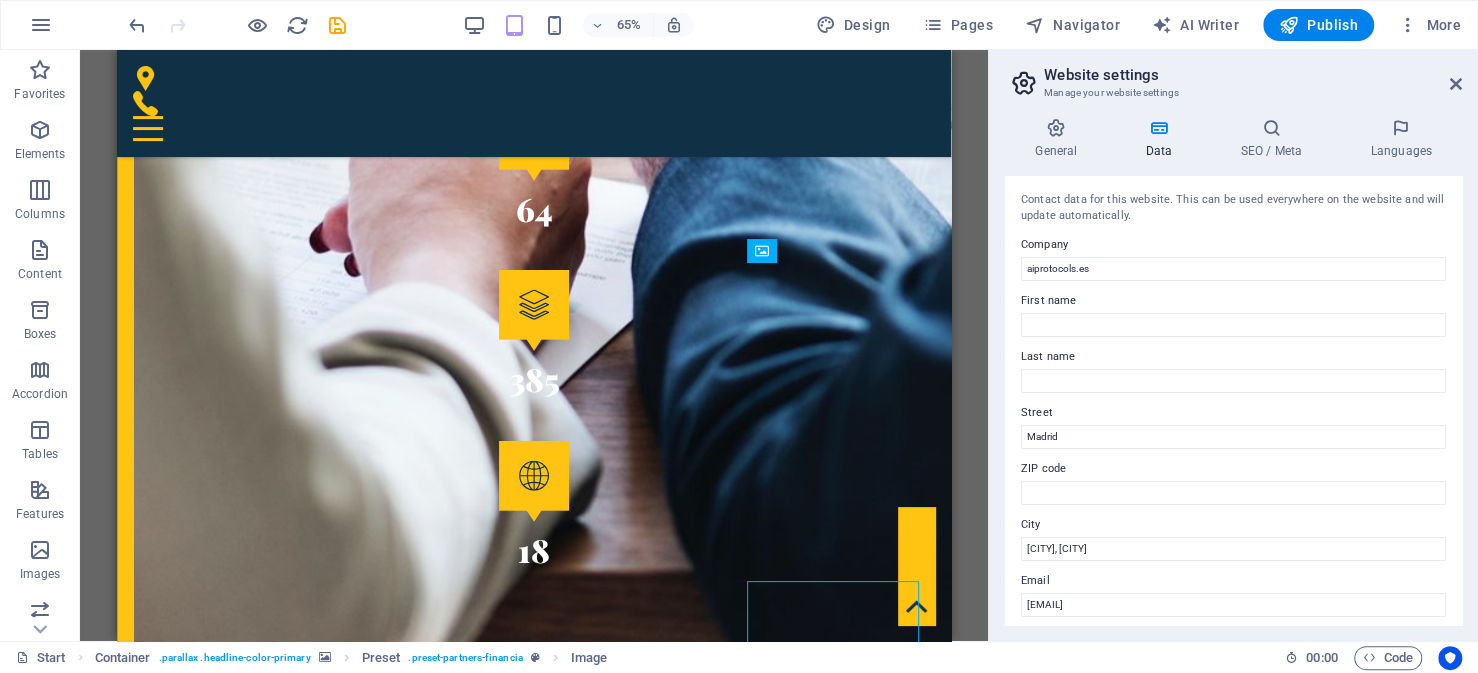 scroll, scrollTop: 2659, scrollLeft: 0, axis: vertical 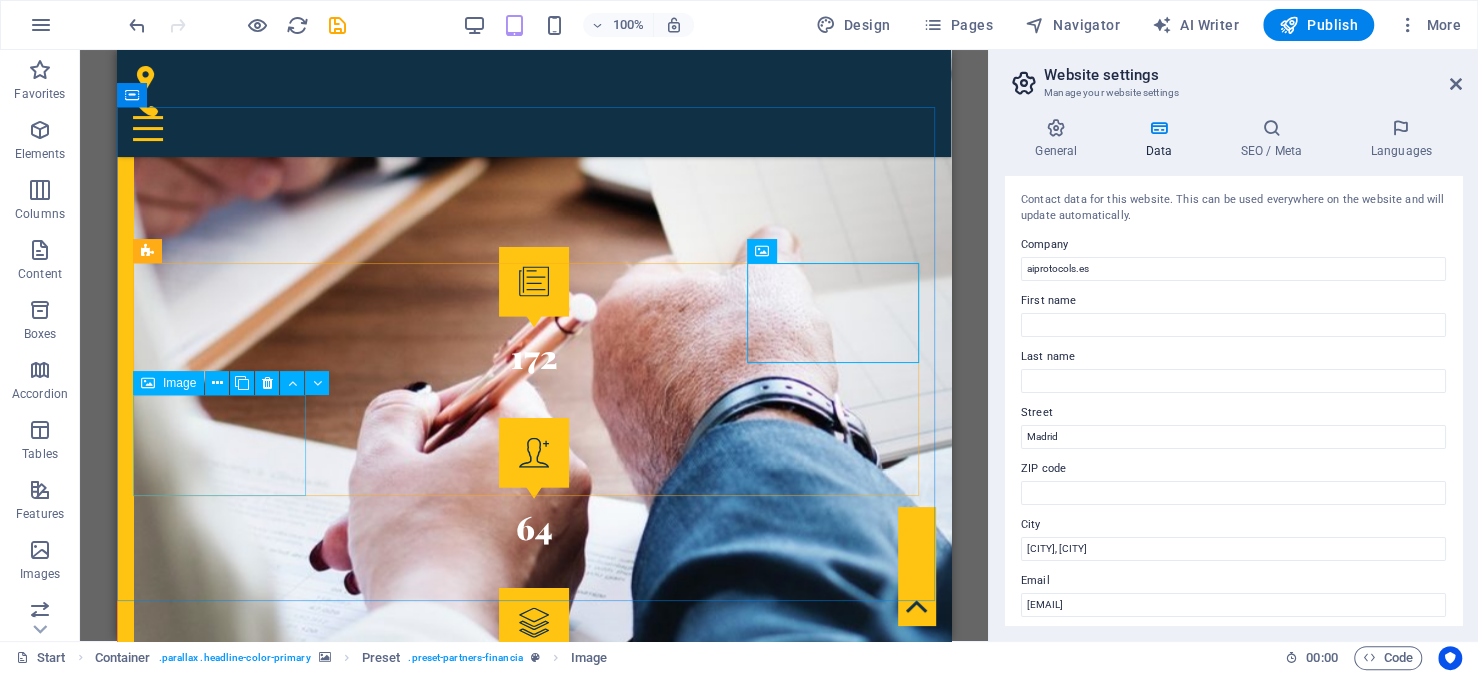 click on "Image" at bounding box center [179, 383] 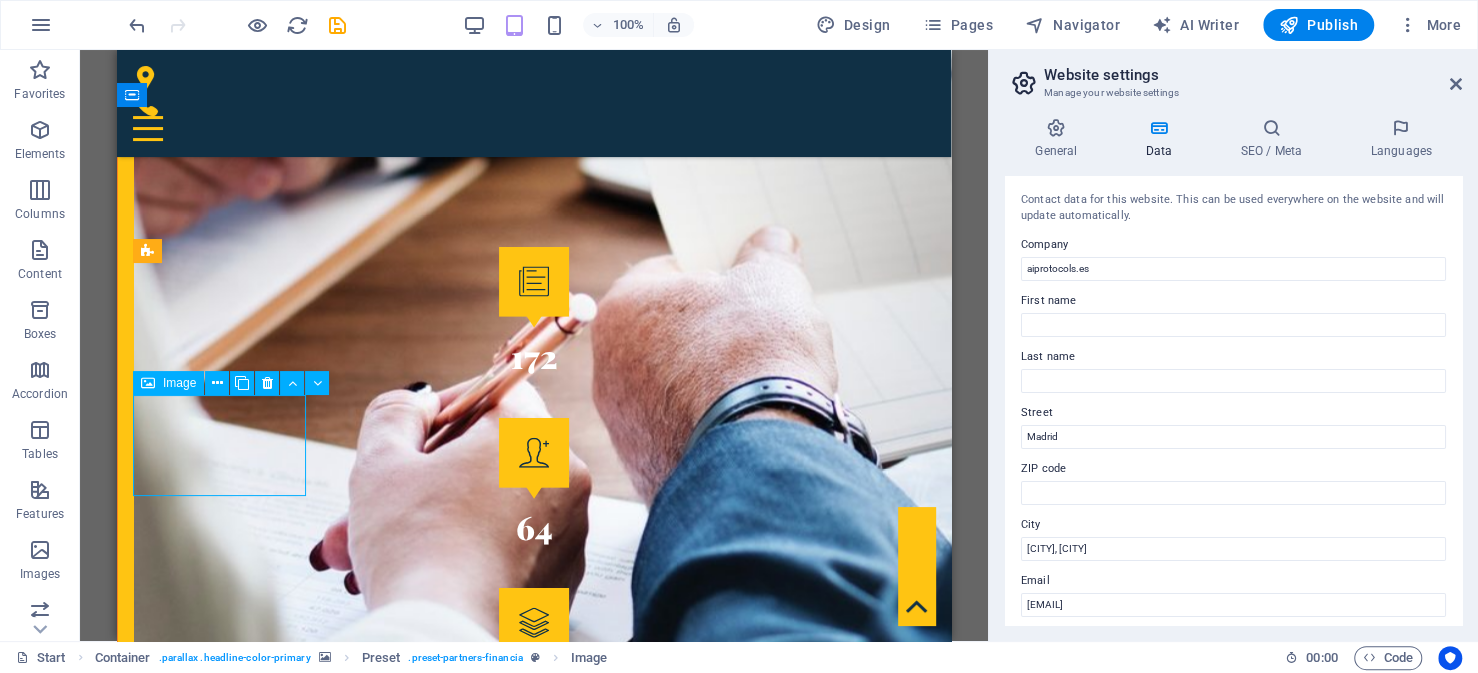 click on "Image" at bounding box center (179, 383) 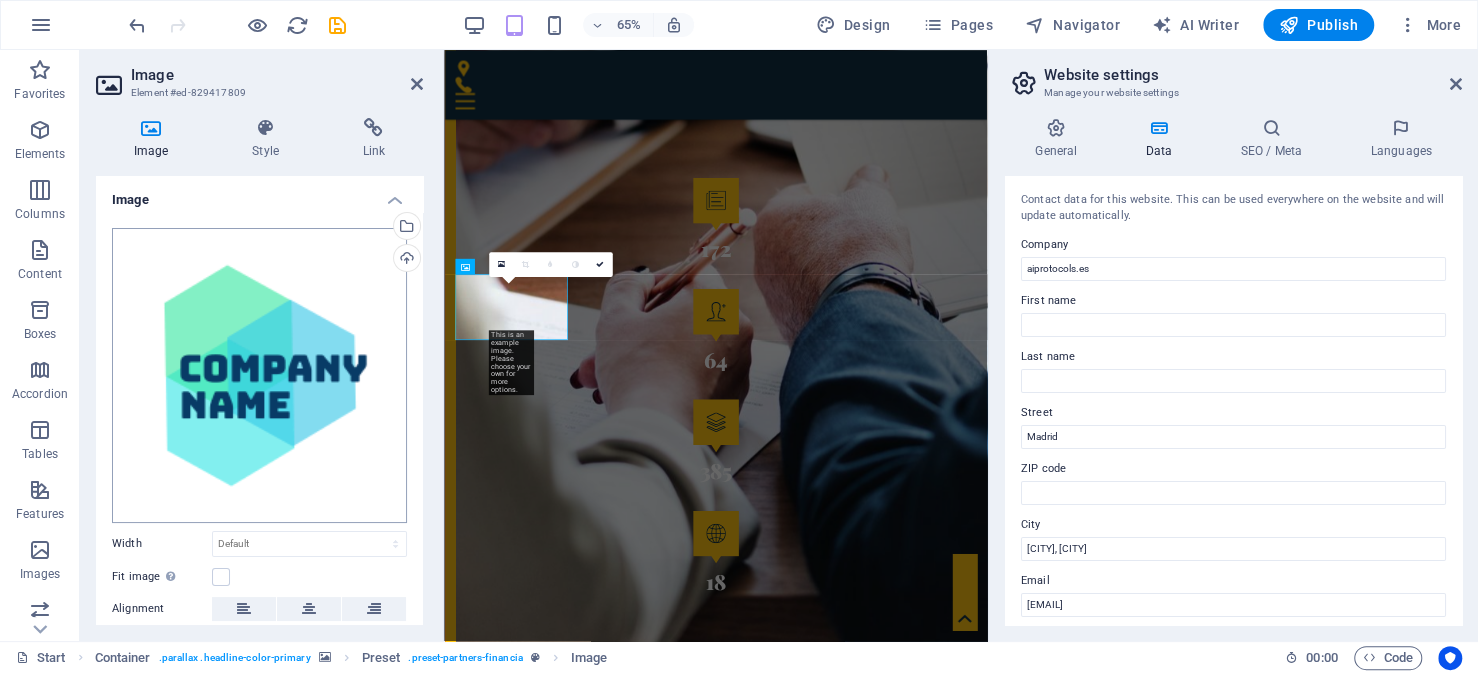 scroll, scrollTop: 2977, scrollLeft: 0, axis: vertical 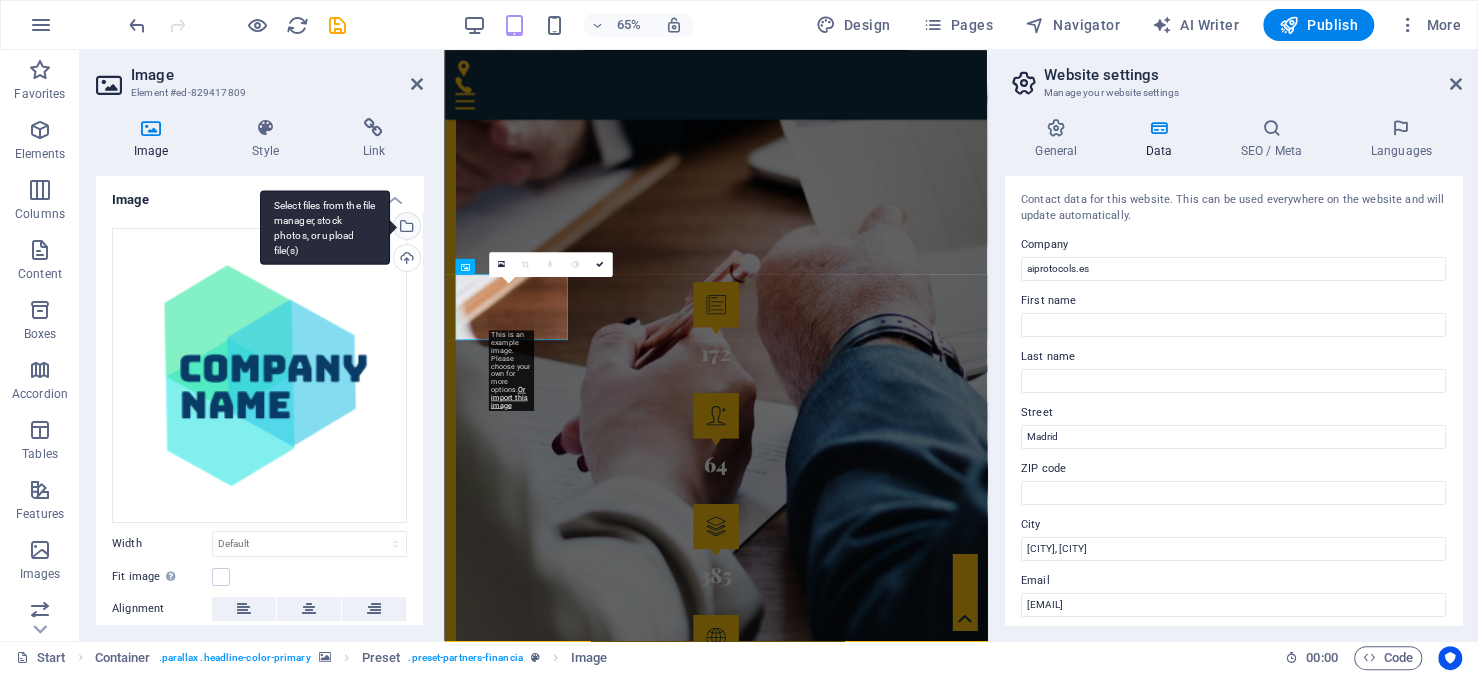 click on "Select files from the file manager, stock photos, or upload file(s)" at bounding box center (405, 228) 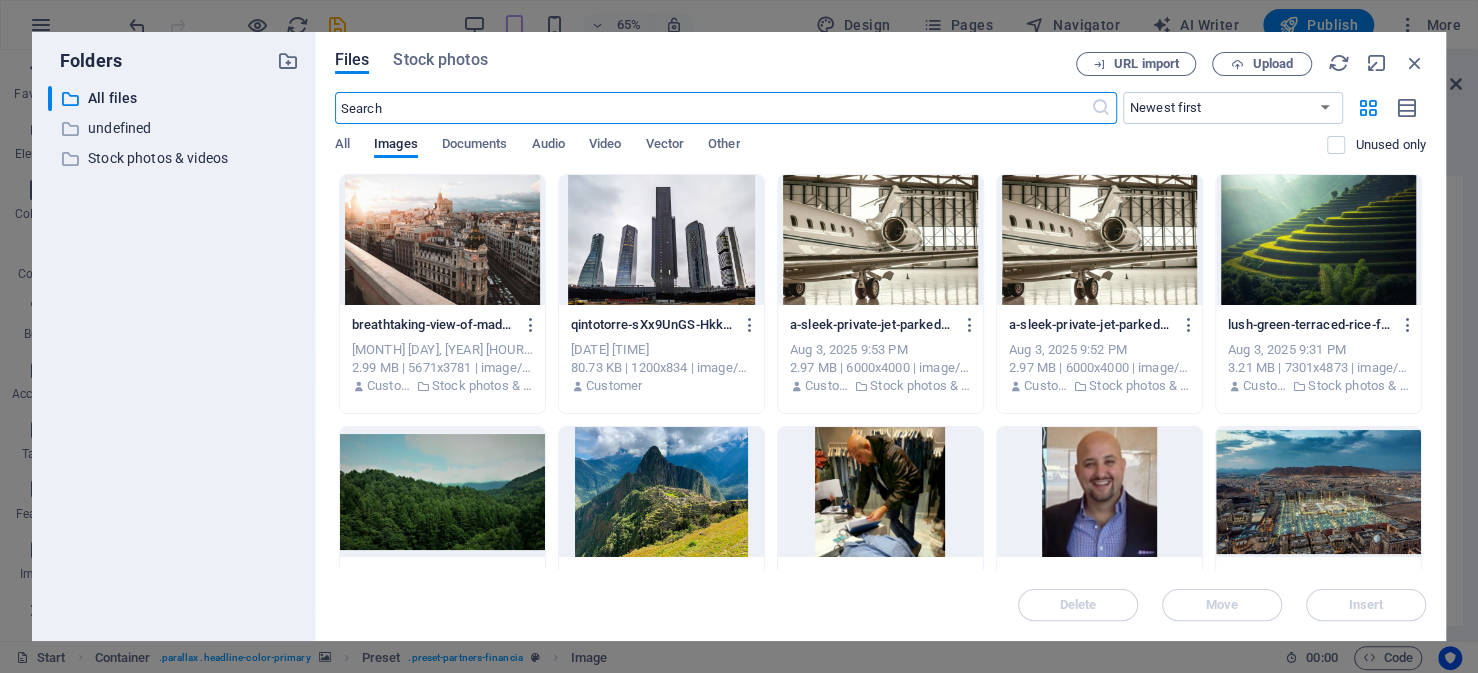 scroll, scrollTop: 3180, scrollLeft: 0, axis: vertical 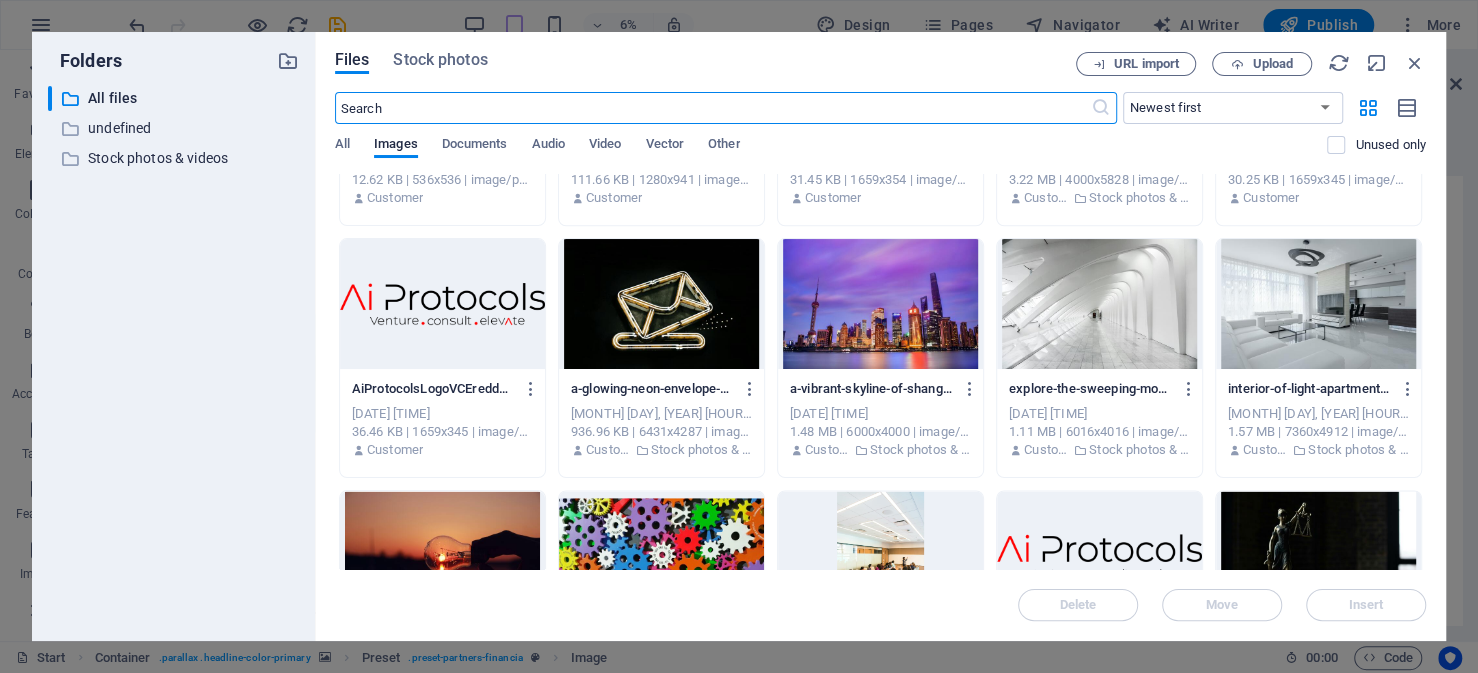 click at bounding box center (713, 108) 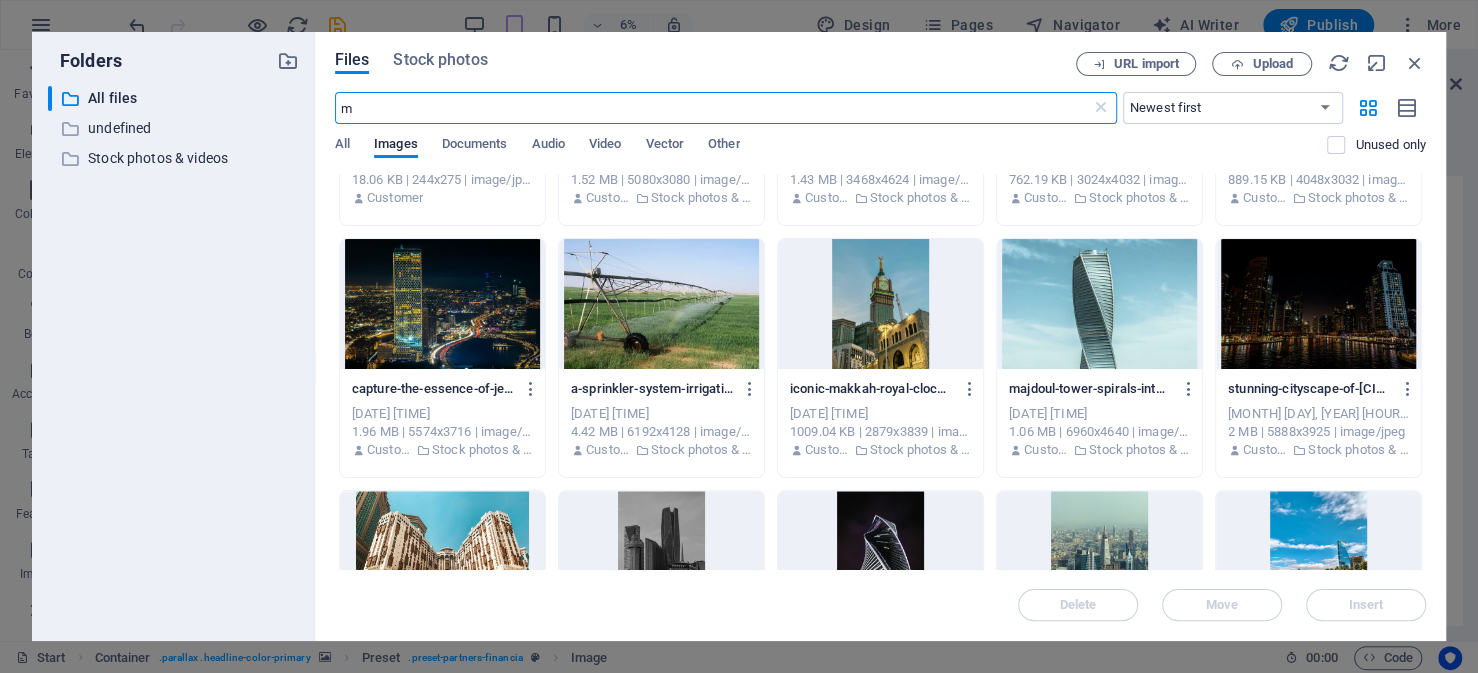 scroll, scrollTop: 1447, scrollLeft: 0, axis: vertical 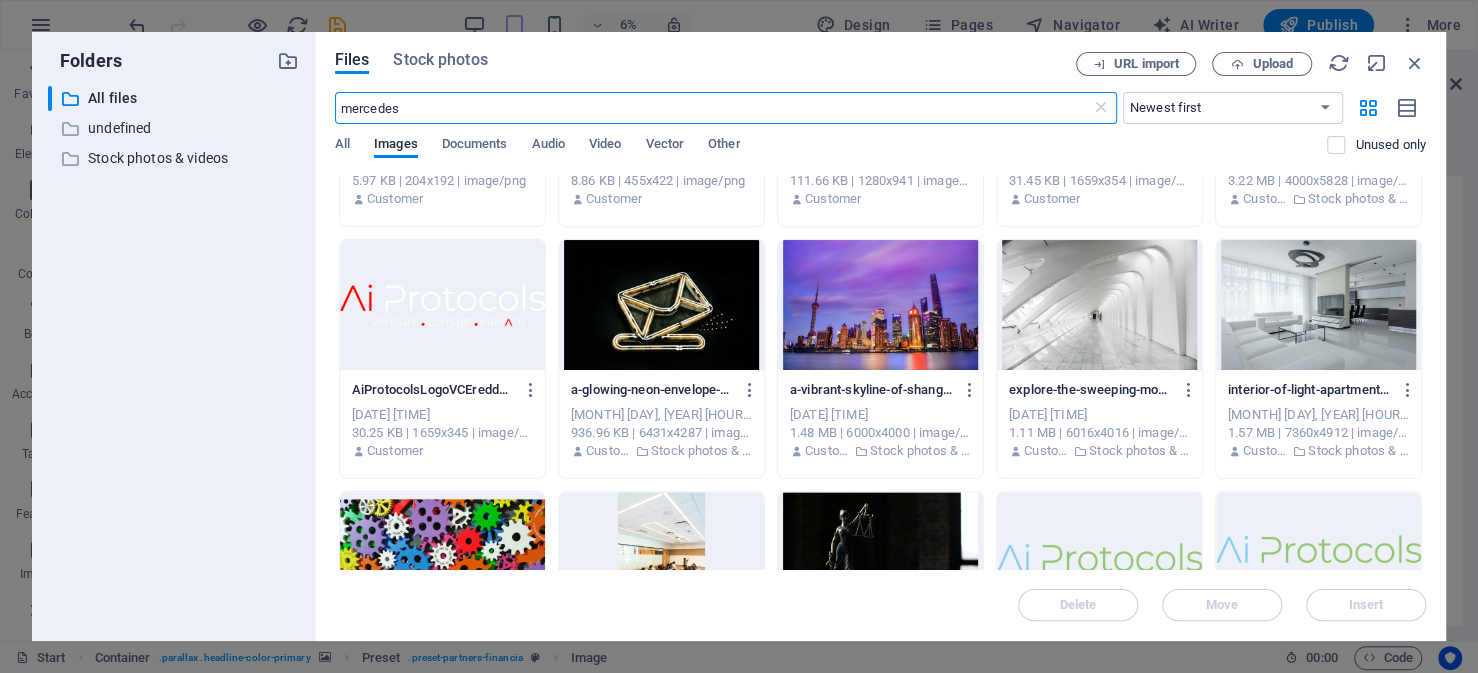type on "mercedes" 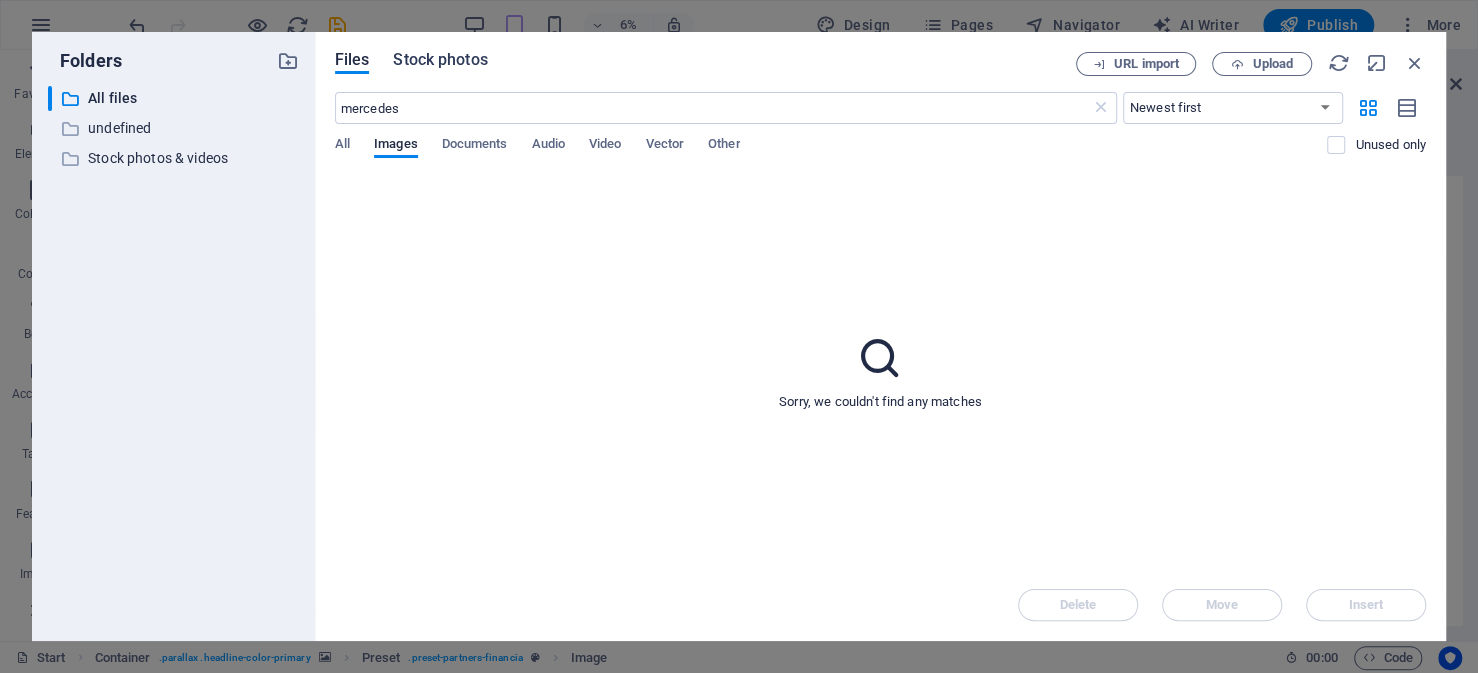 click on "Stock photos" at bounding box center [440, 60] 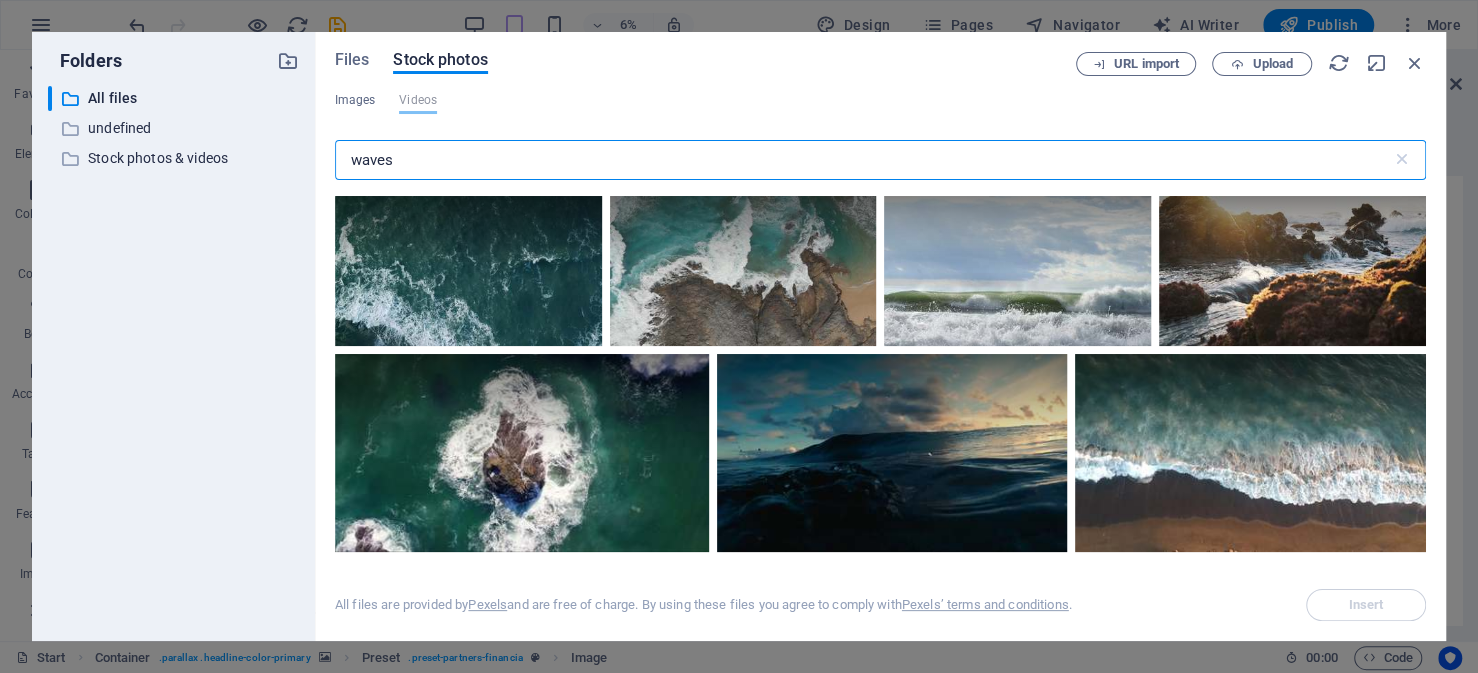 click on "waves" at bounding box center (863, 160) 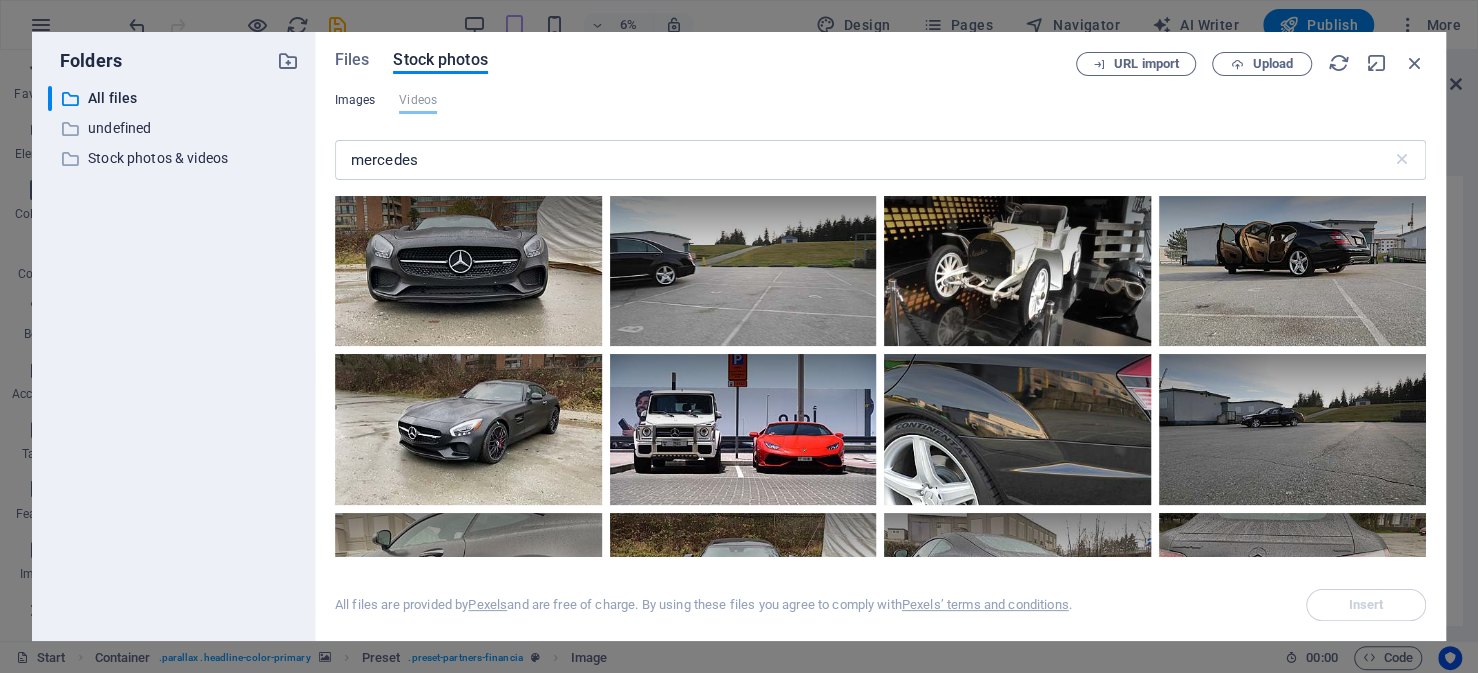 click on "Images" at bounding box center [355, 100] 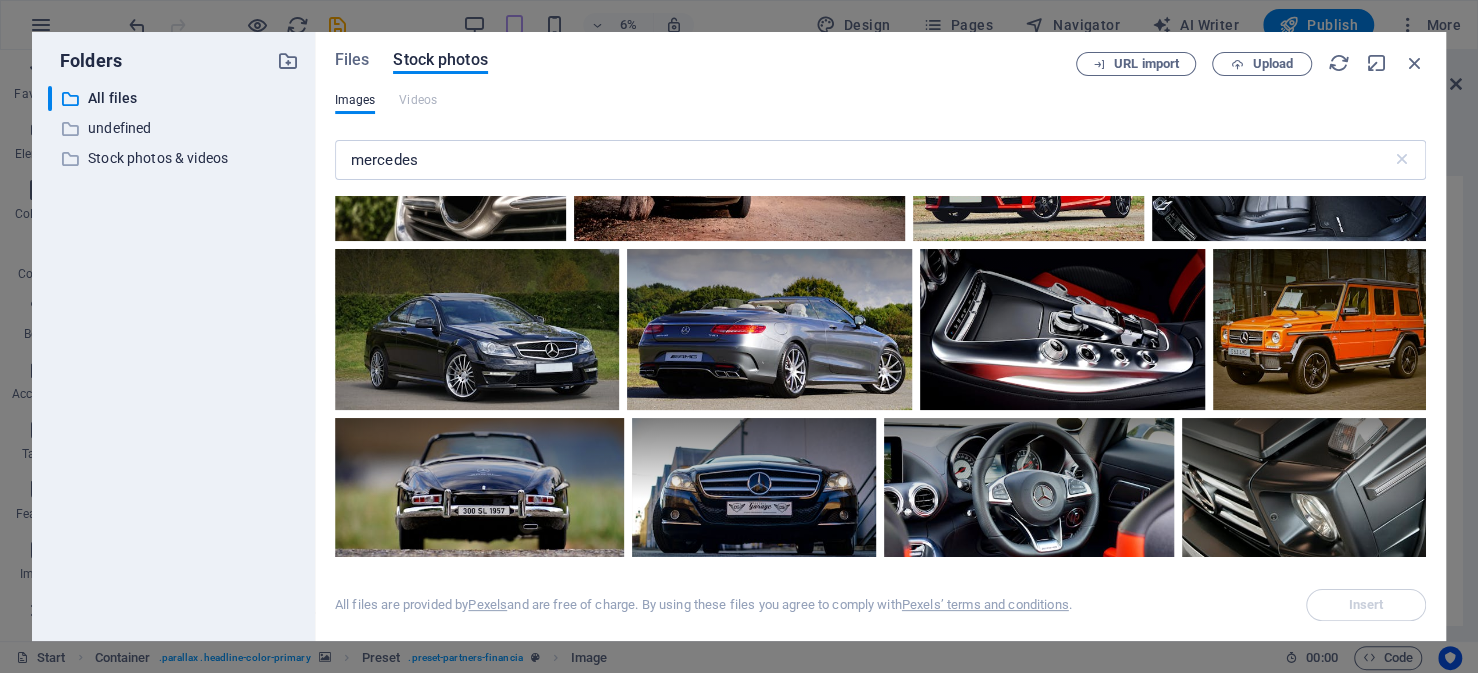 scroll, scrollTop: 800, scrollLeft: 0, axis: vertical 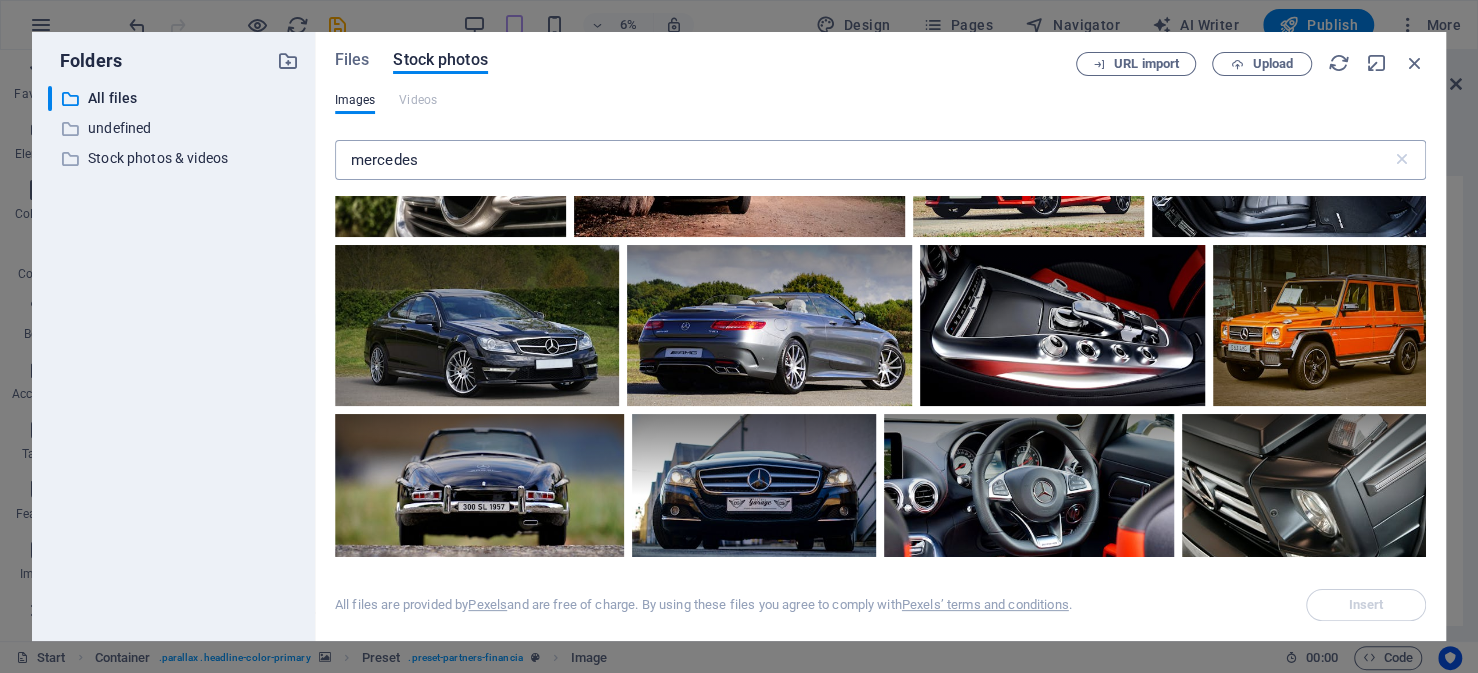 click on "mercedes" at bounding box center [863, 160] 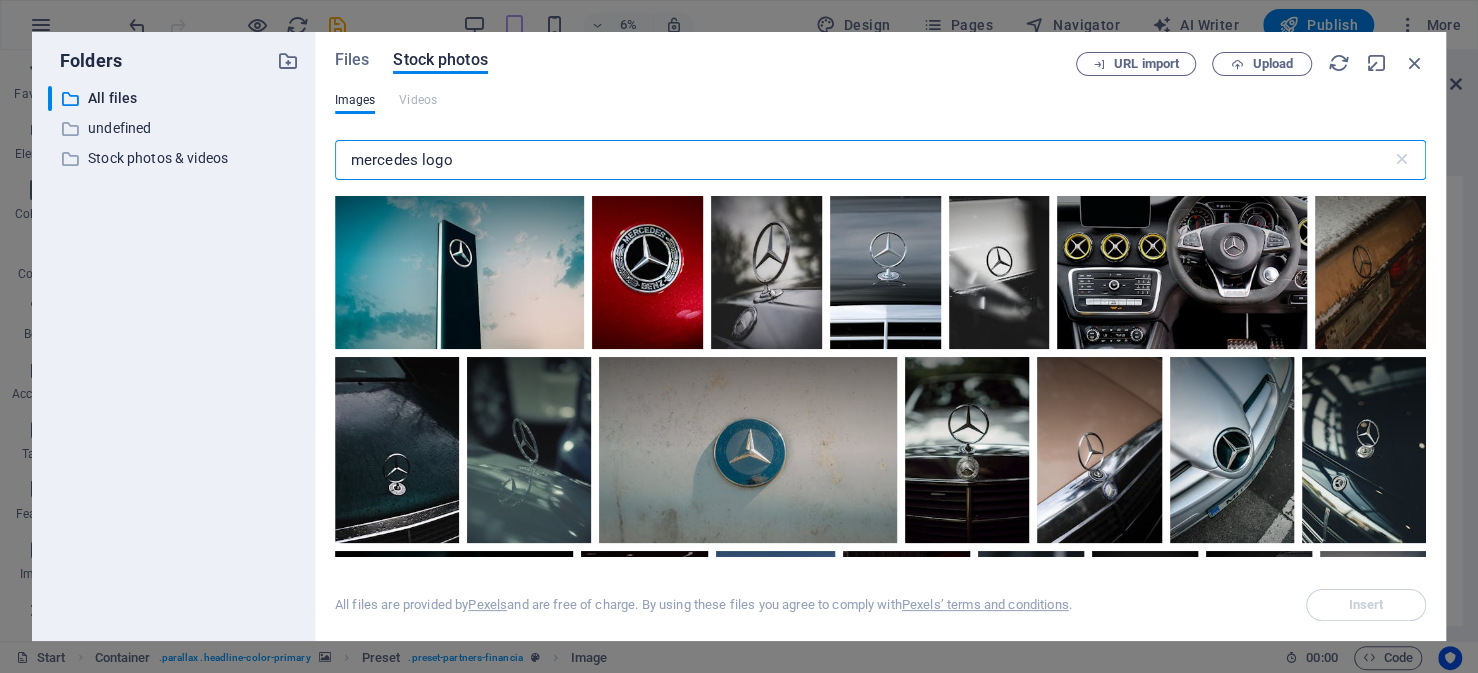 scroll, scrollTop: 4100, scrollLeft: 0, axis: vertical 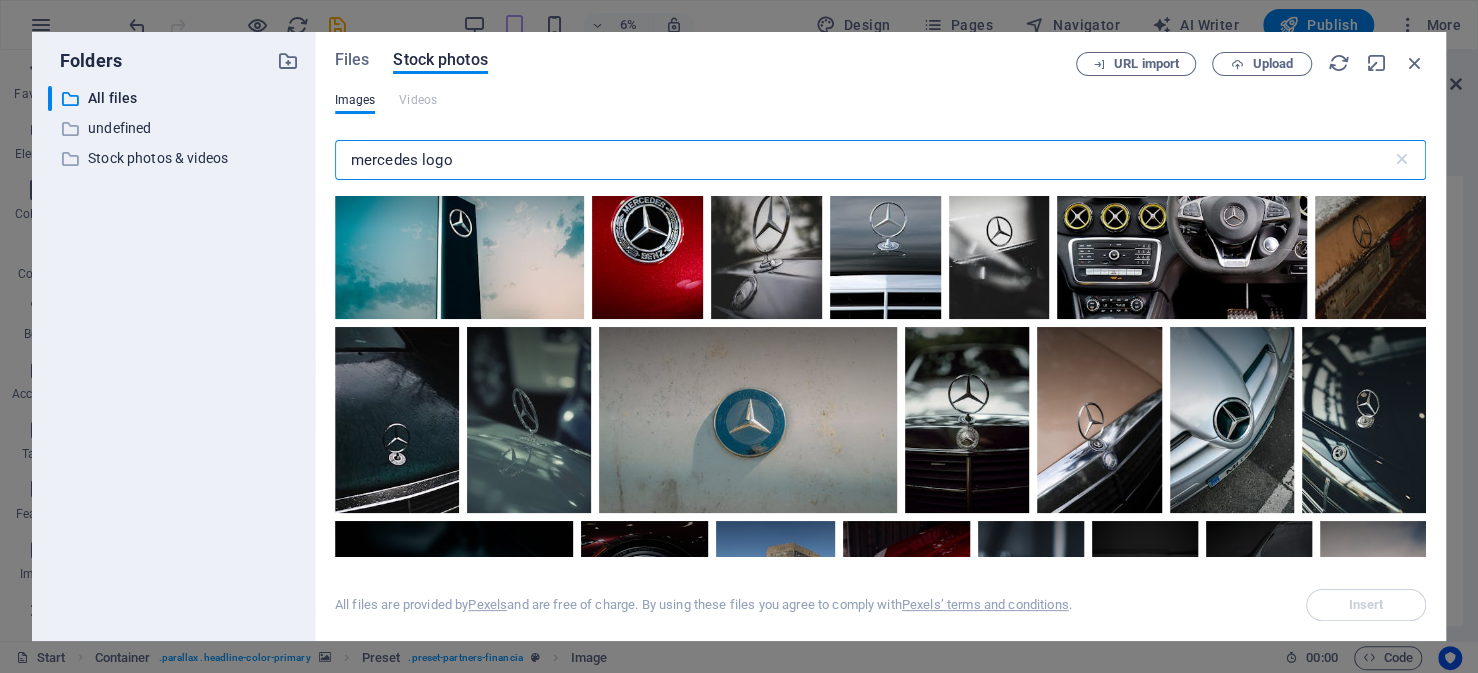 type on "mercedes logo" 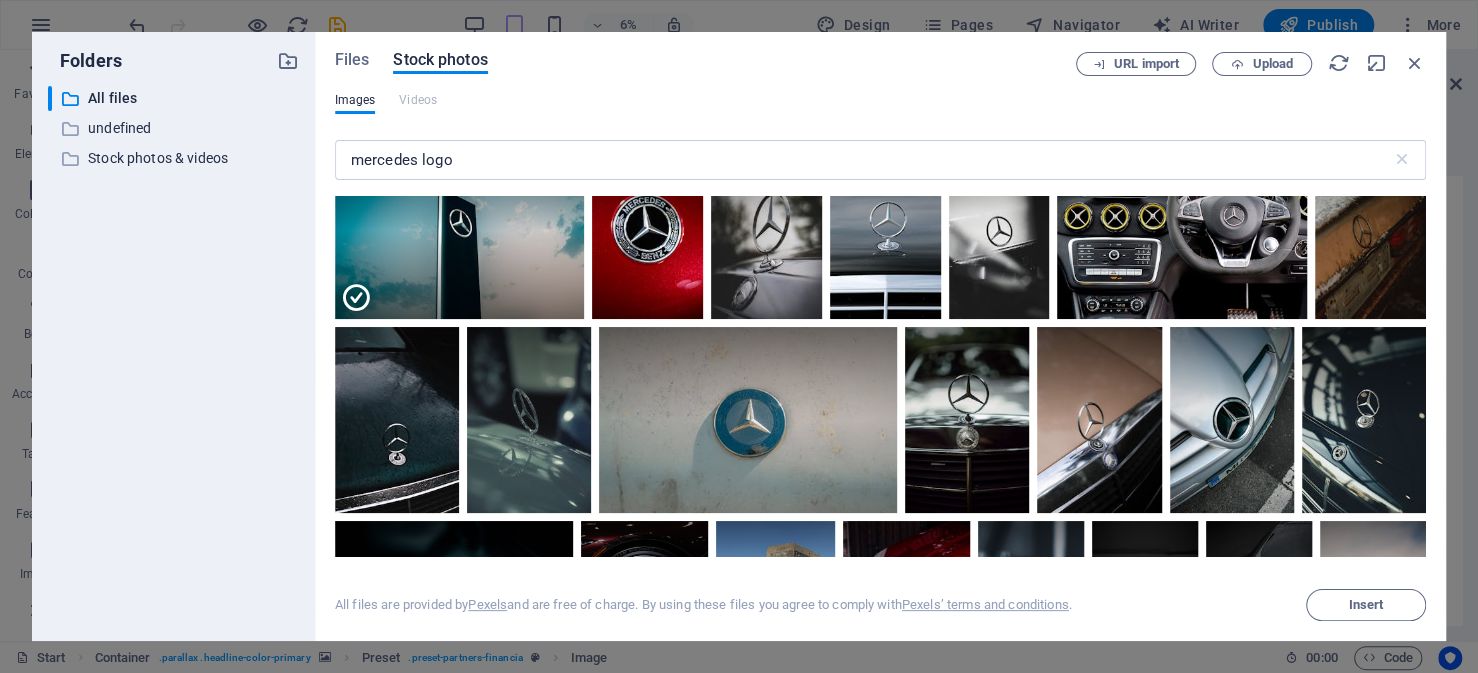 click at bounding box center [460, 274] 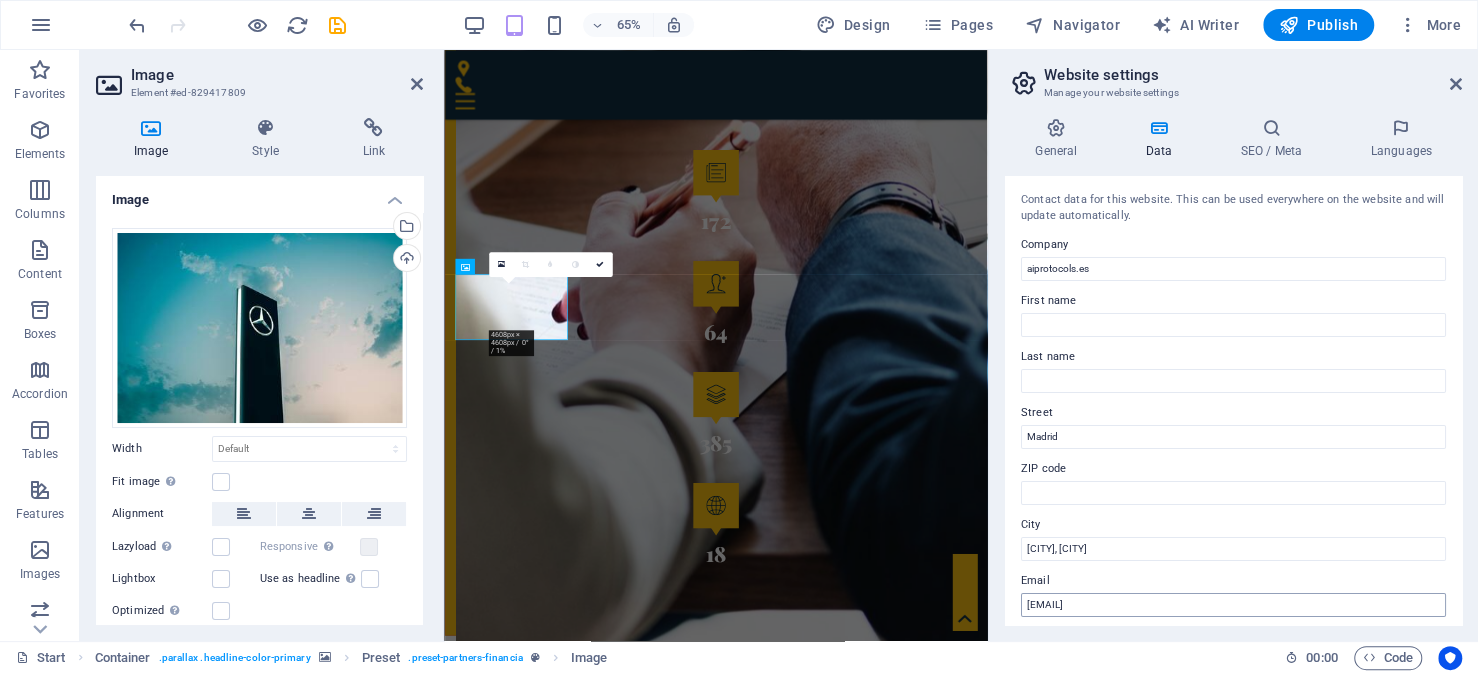 scroll, scrollTop: 2977, scrollLeft: 0, axis: vertical 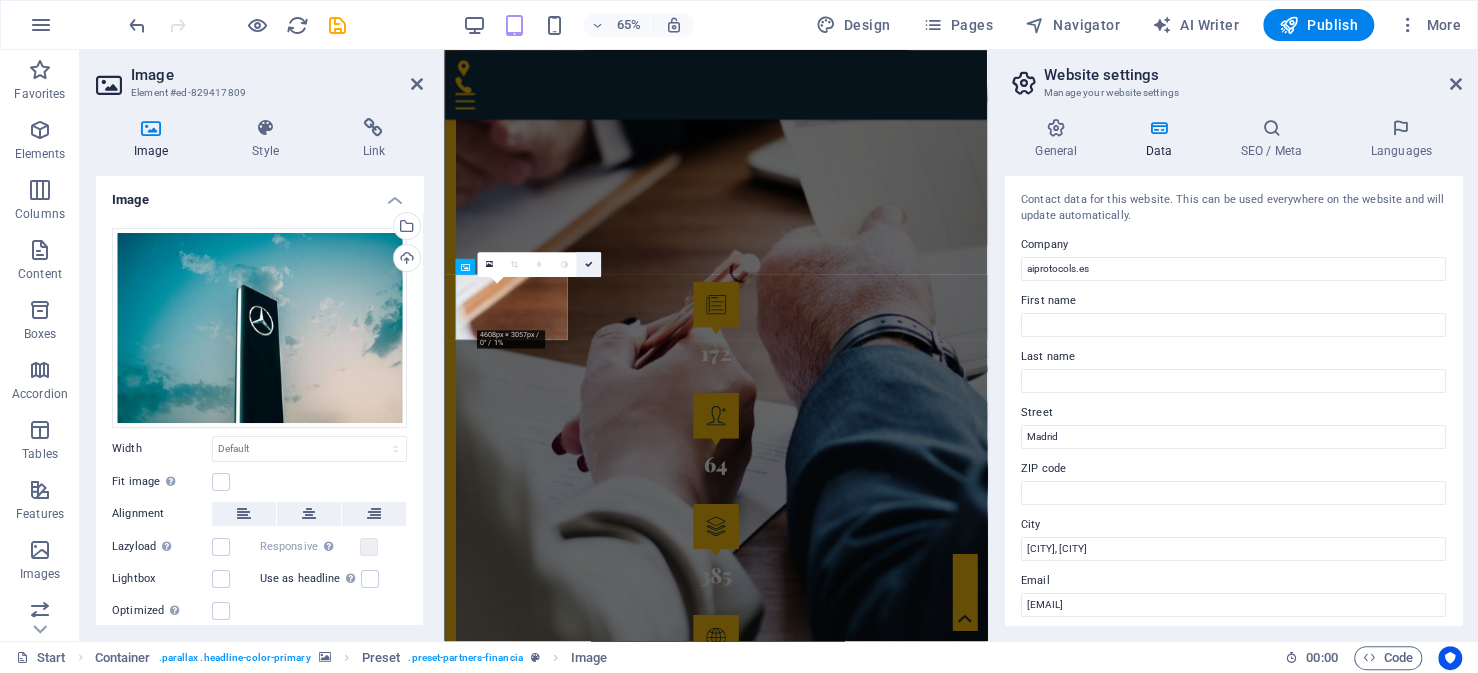 click at bounding box center (589, 264) 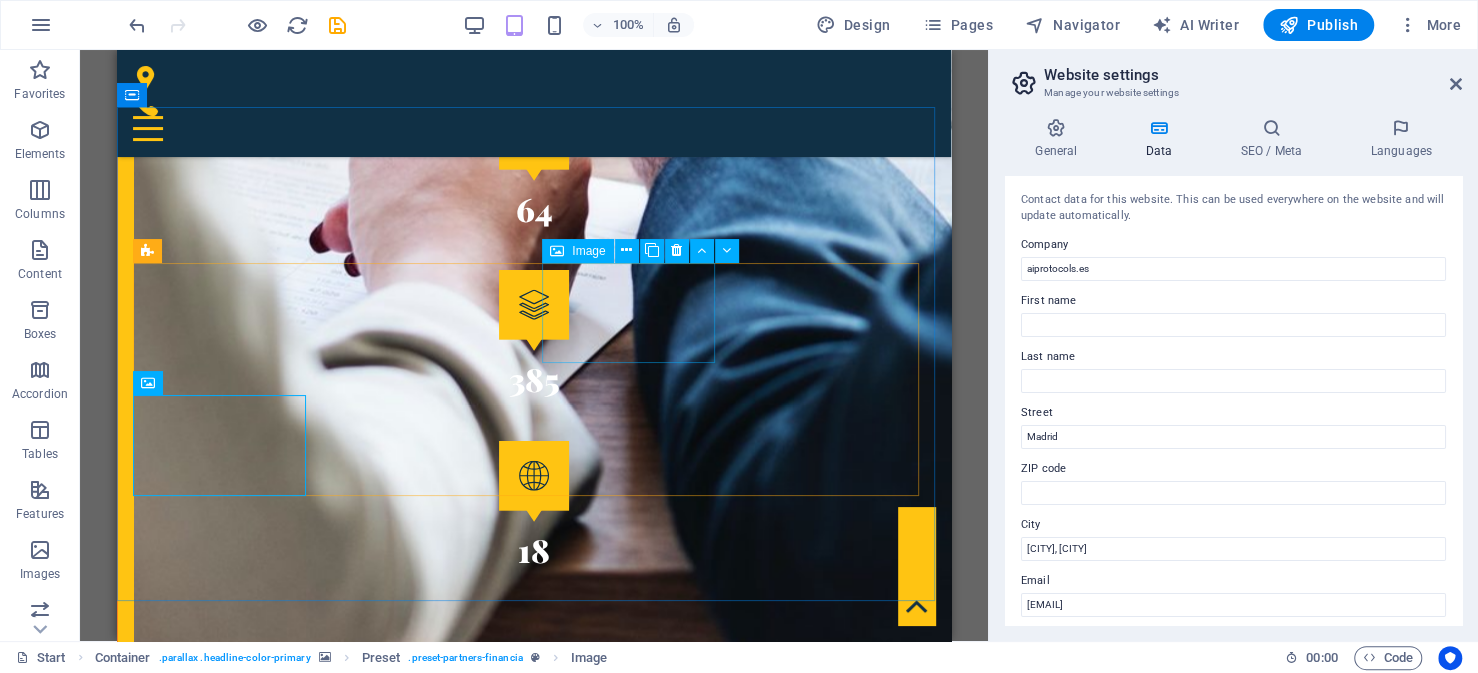 scroll, scrollTop: 2659, scrollLeft: 0, axis: vertical 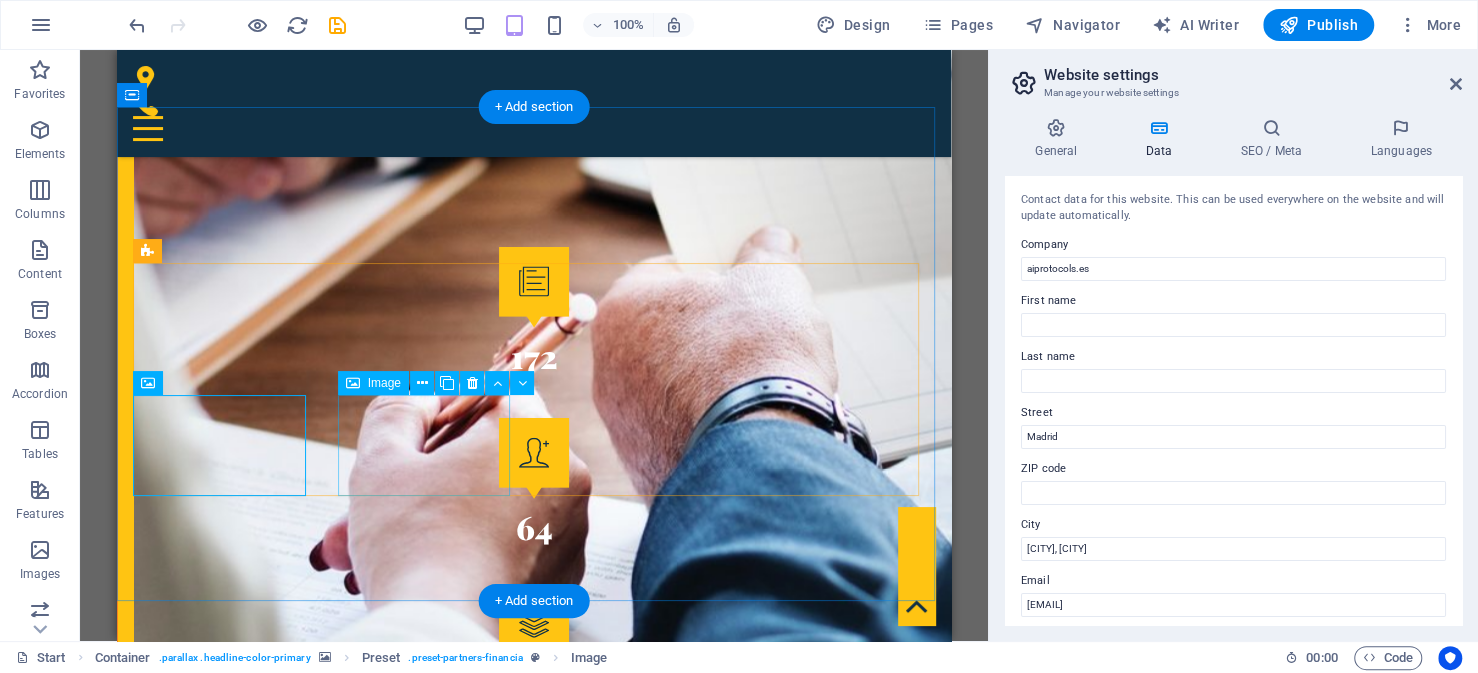 click at bounding box center [221, 3815] 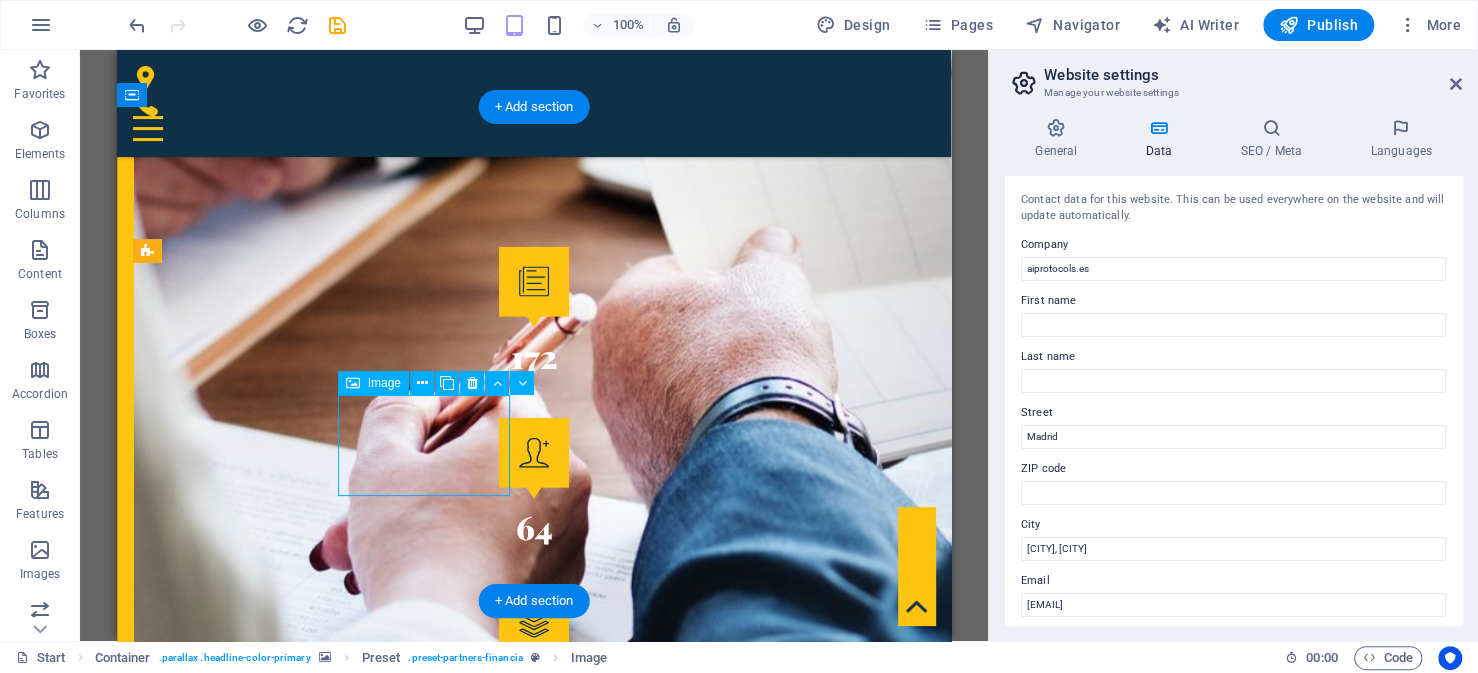 click at bounding box center [221, 3815] 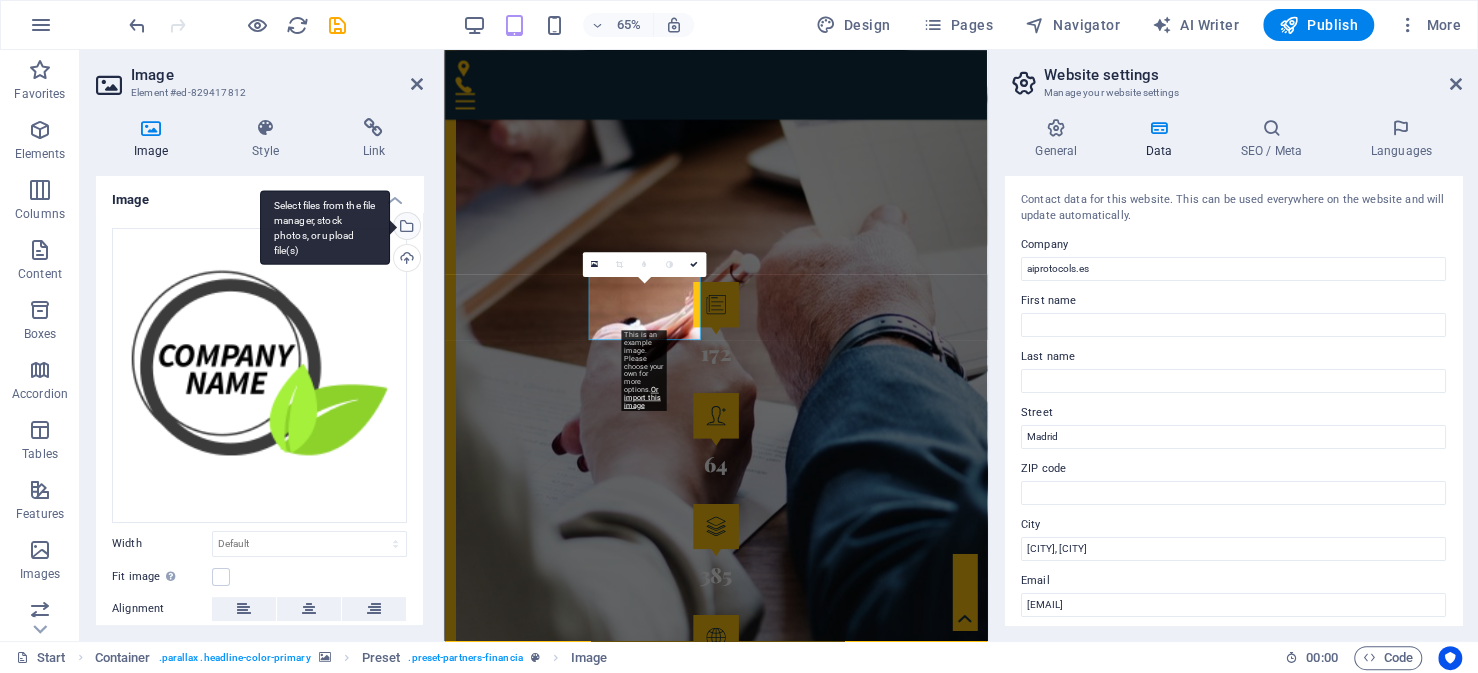 click on "Select files from the file manager, stock photos, or upload file(s)" at bounding box center [405, 228] 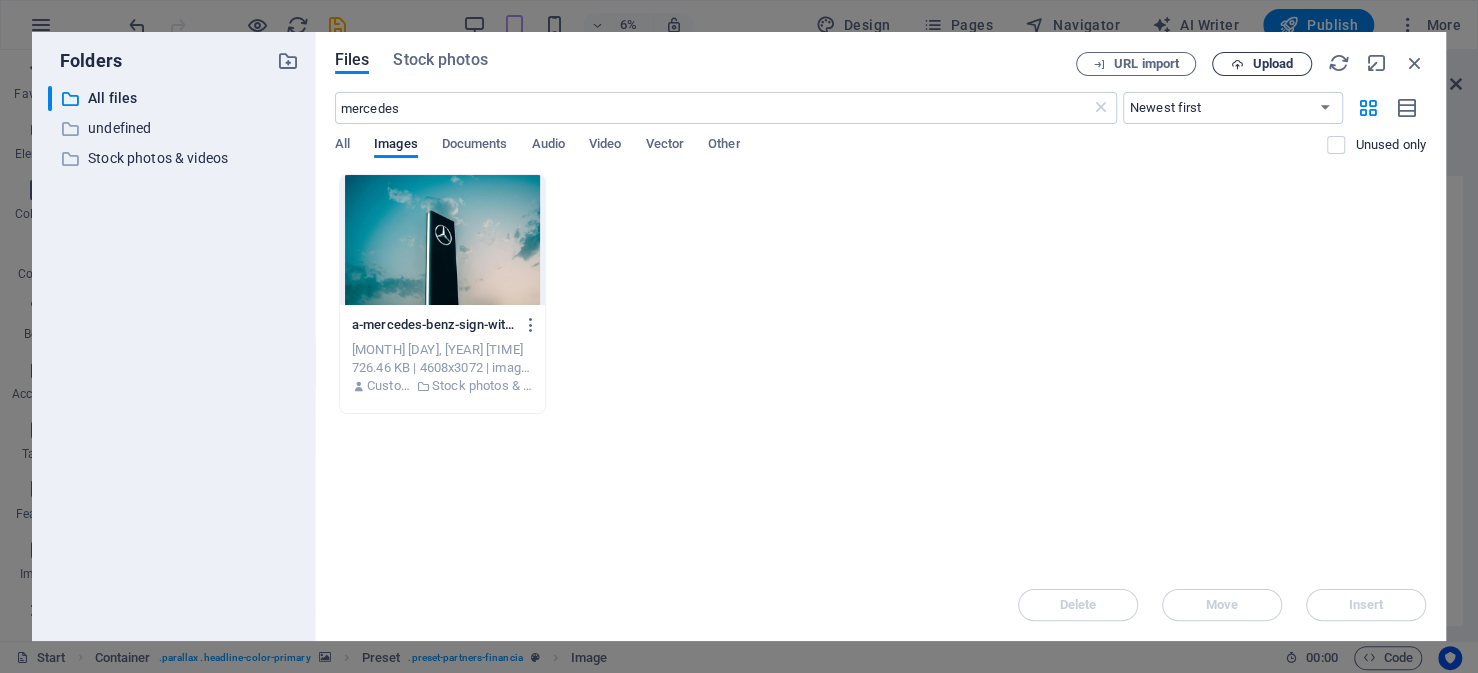 click on "Upload" at bounding box center [1262, 64] 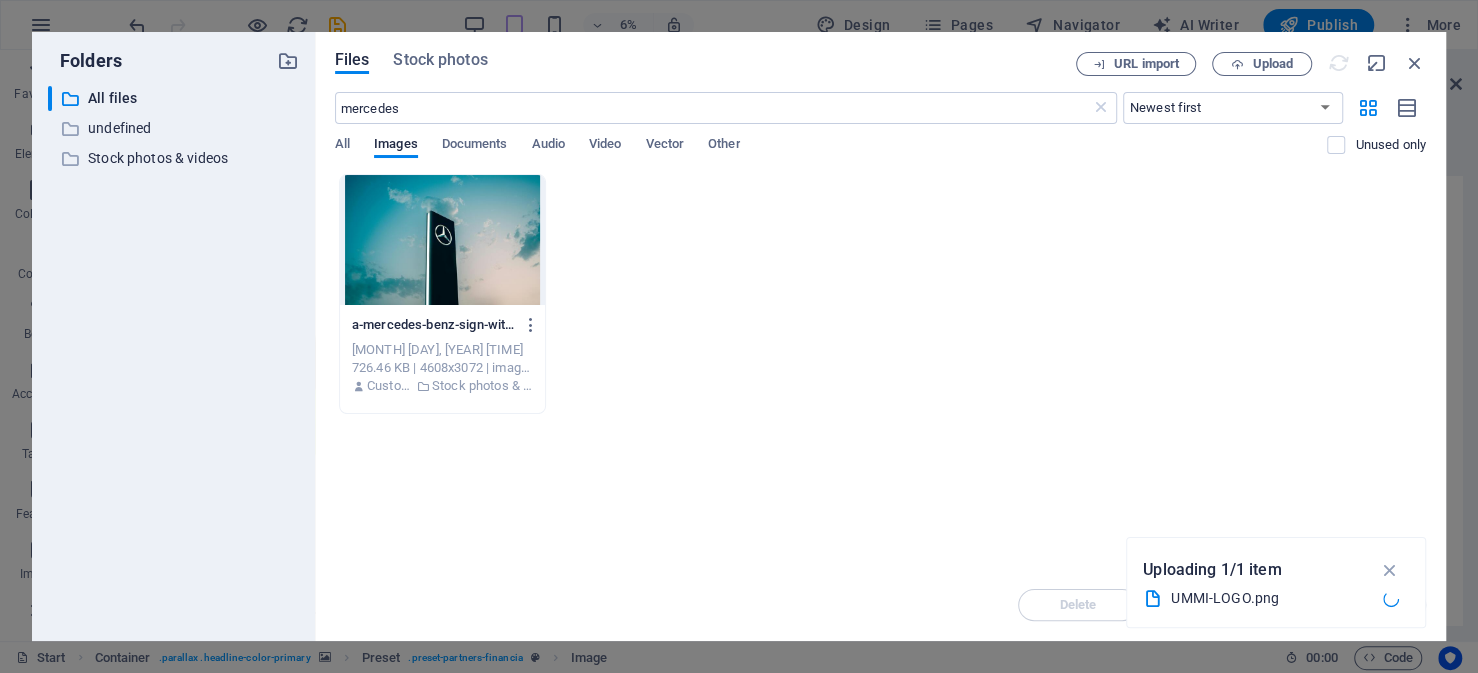scroll, scrollTop: 2977, scrollLeft: 0, axis: vertical 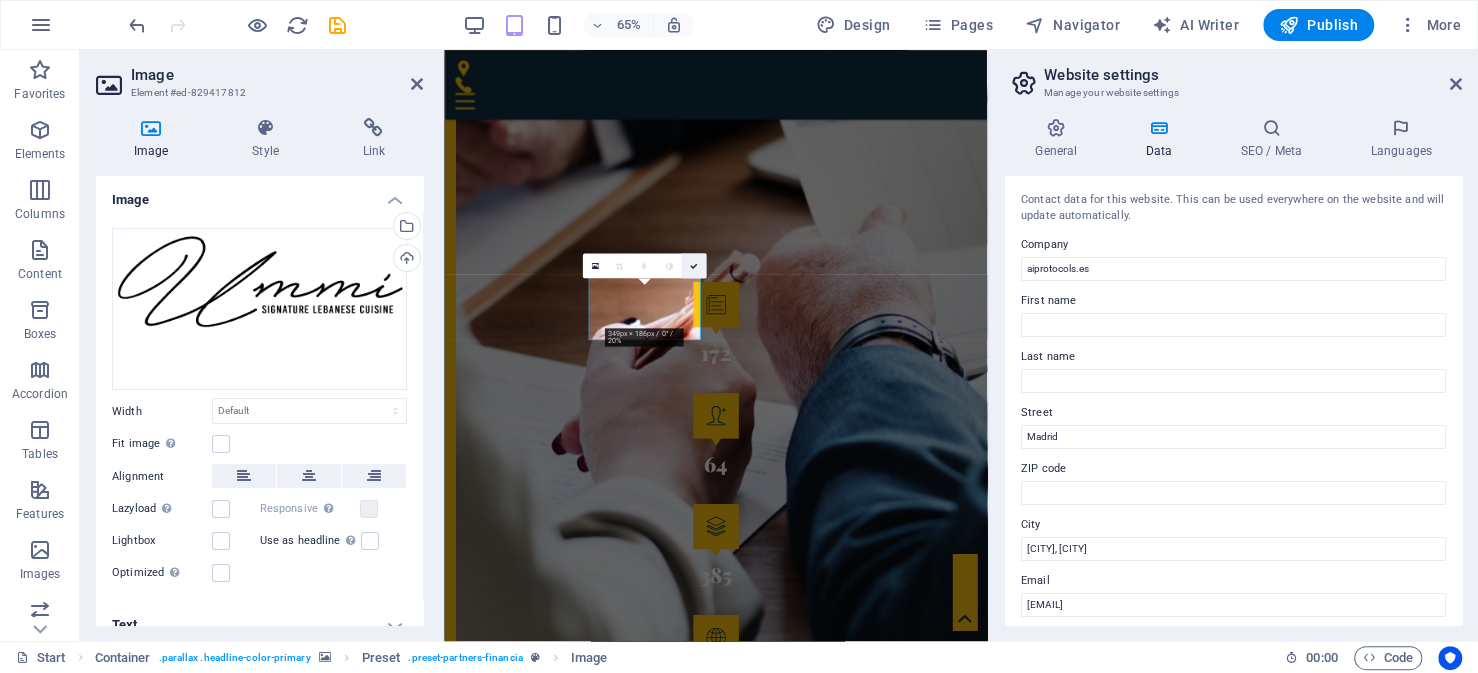 click at bounding box center (694, 266) 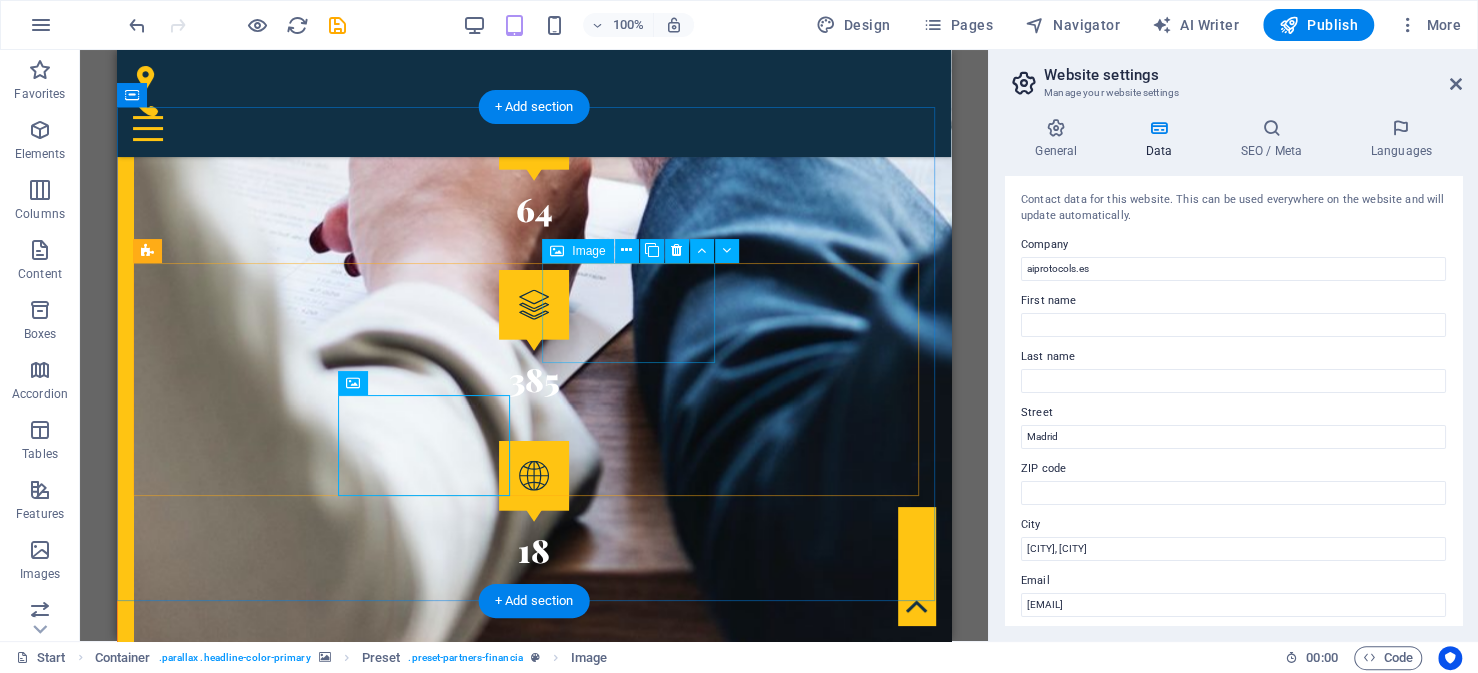 scroll, scrollTop: 2659, scrollLeft: 0, axis: vertical 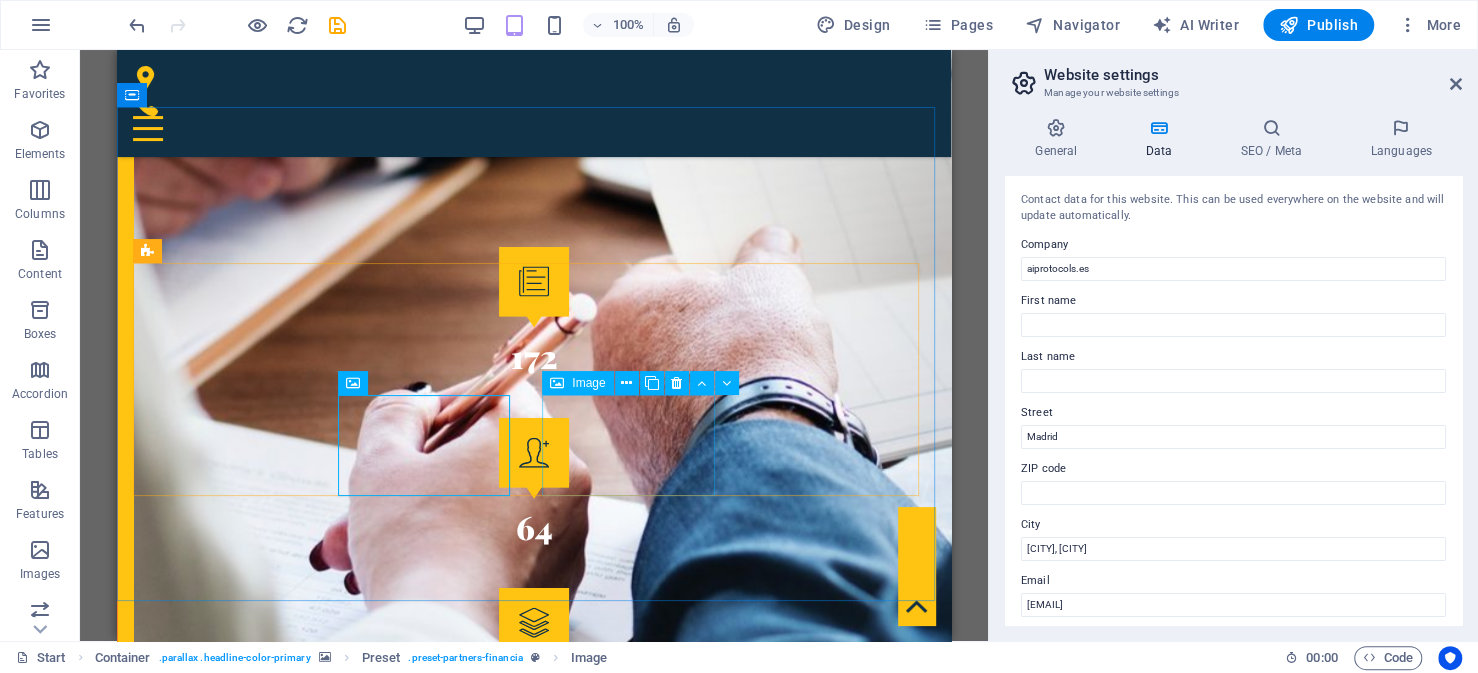 click on "Image" at bounding box center (588, 383) 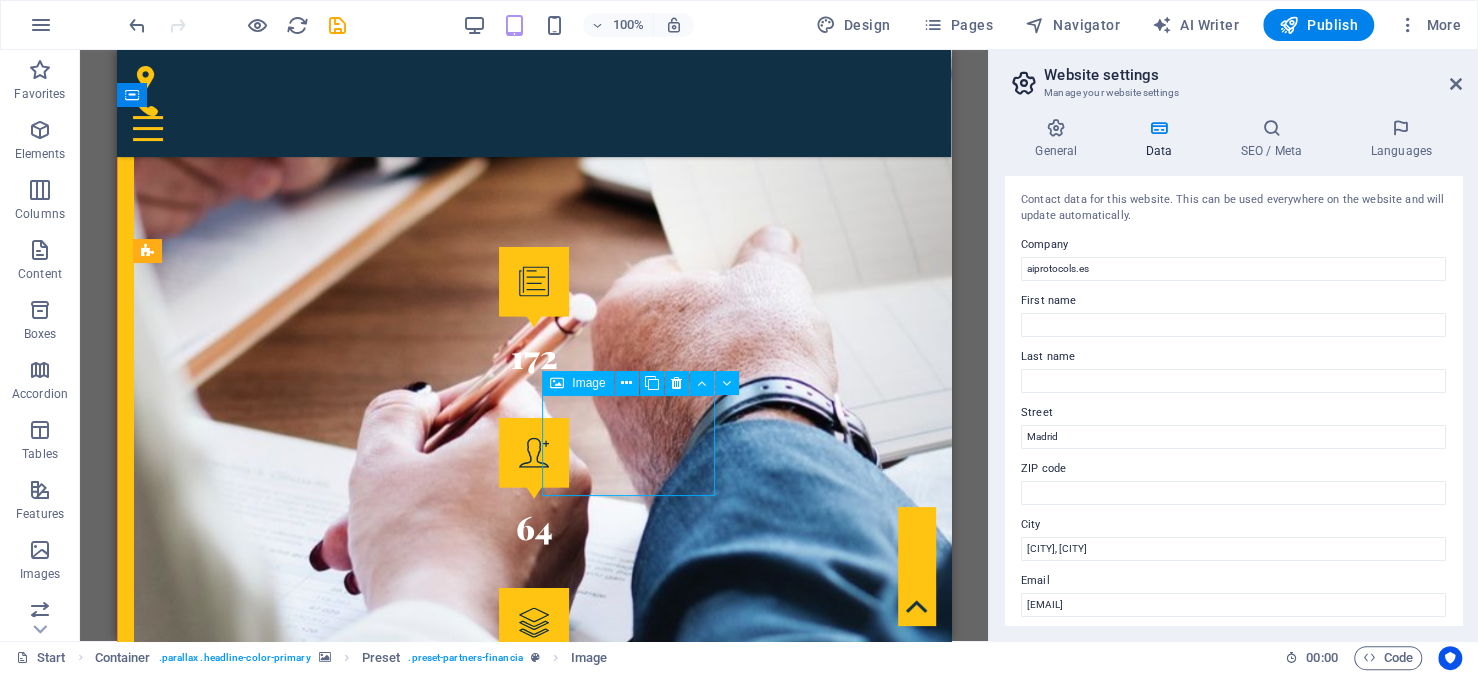drag, startPoint x: 595, startPoint y: 386, endPoint x: 806, endPoint y: 568, distance: 278.64853 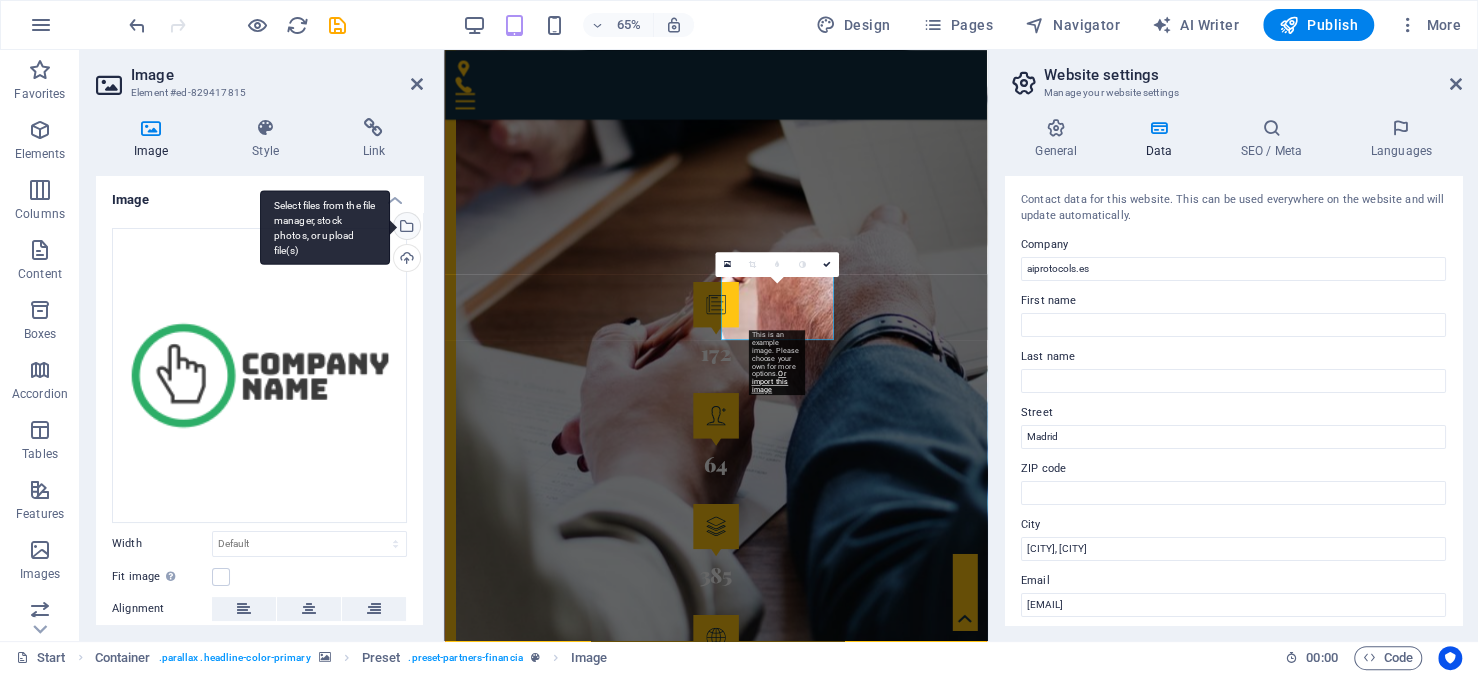 click on "Select files from the file manager, stock photos, or upload file(s)" at bounding box center (405, 228) 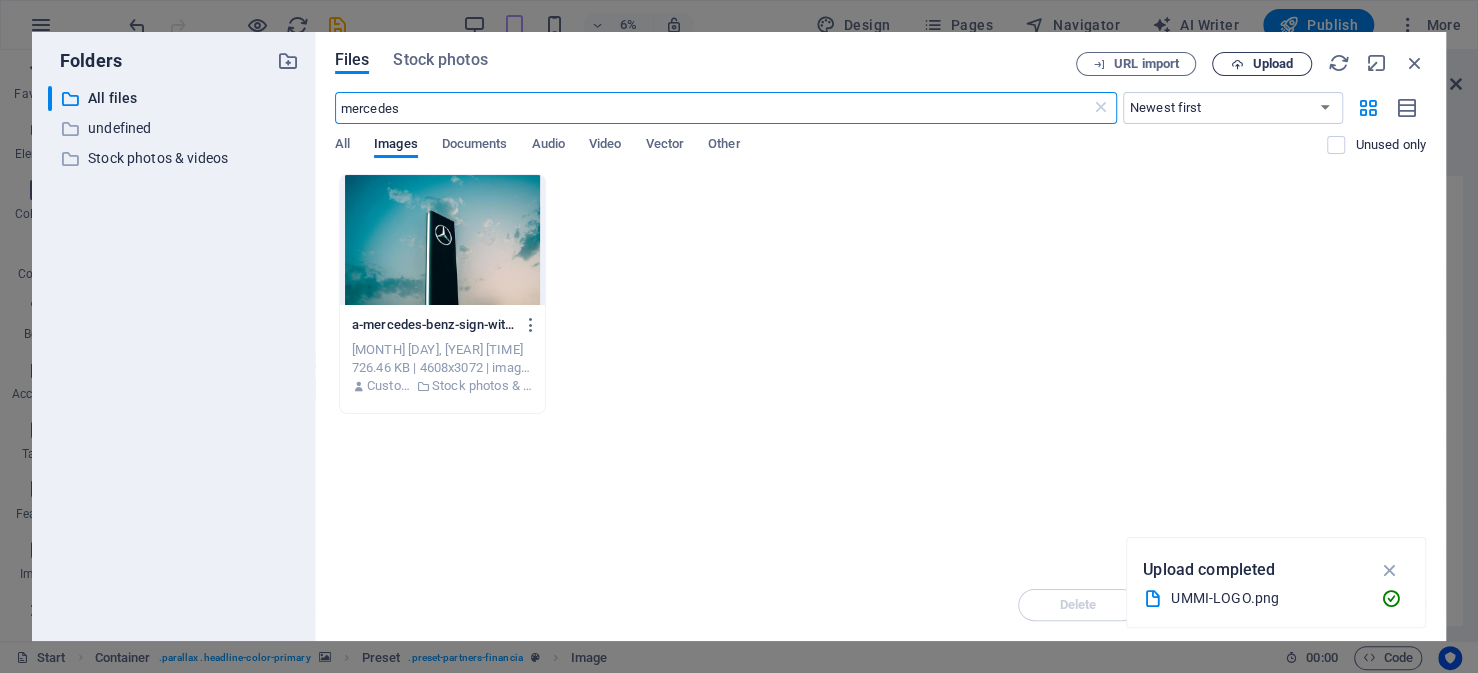 click on "Upload" at bounding box center [1272, 64] 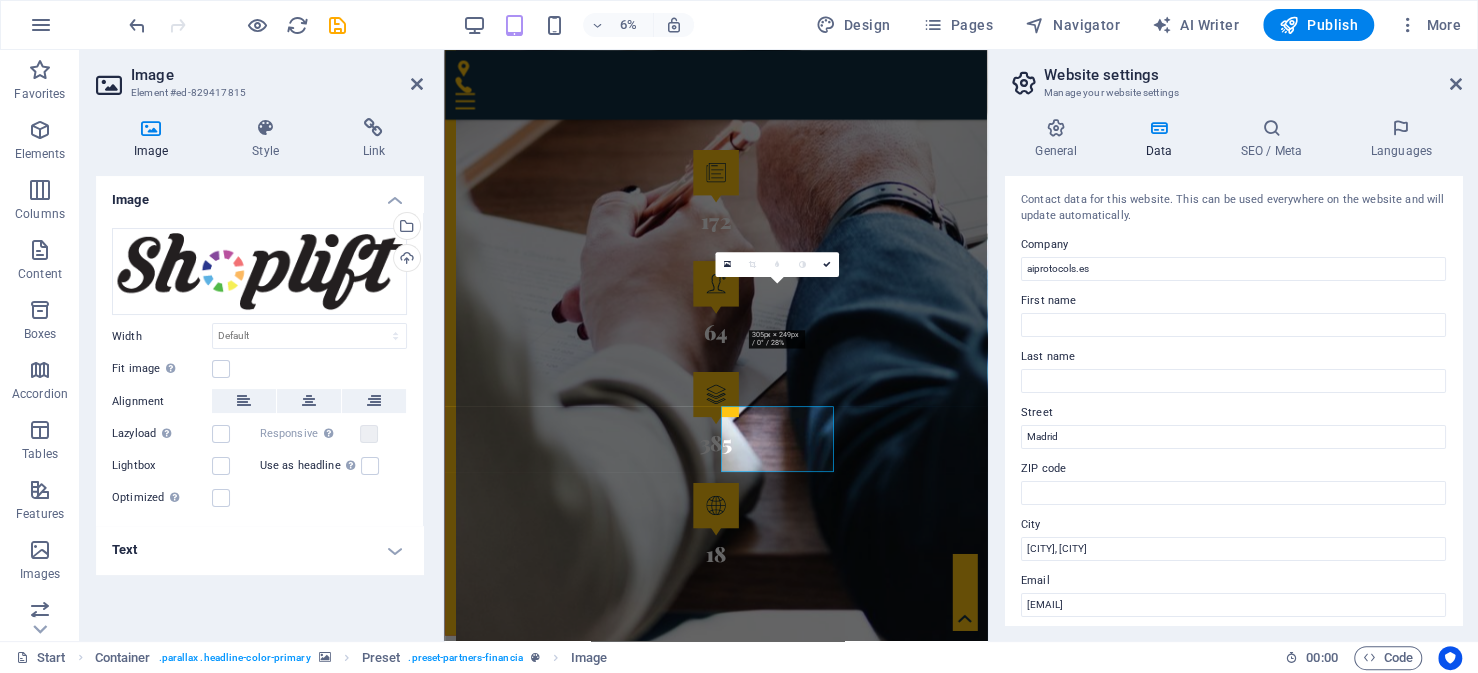 scroll, scrollTop: 2977, scrollLeft: 0, axis: vertical 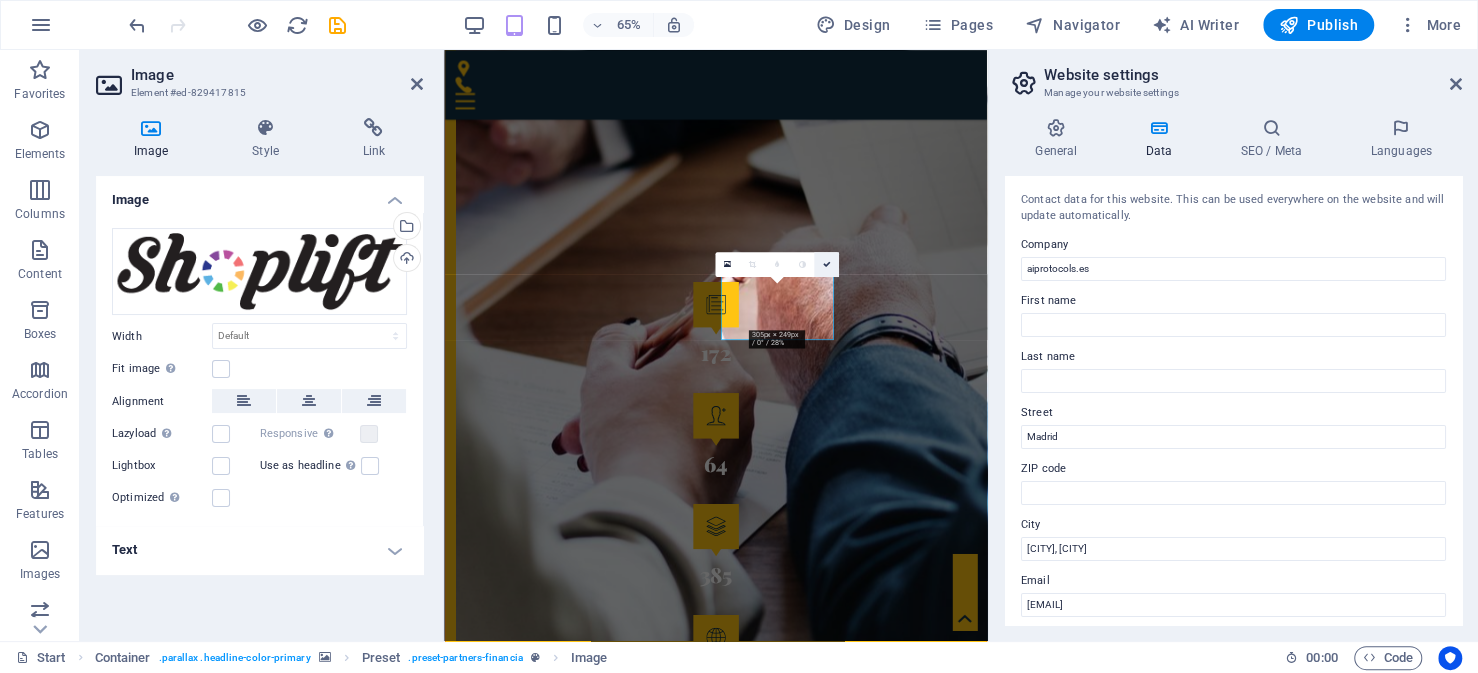 click at bounding box center (826, 264) 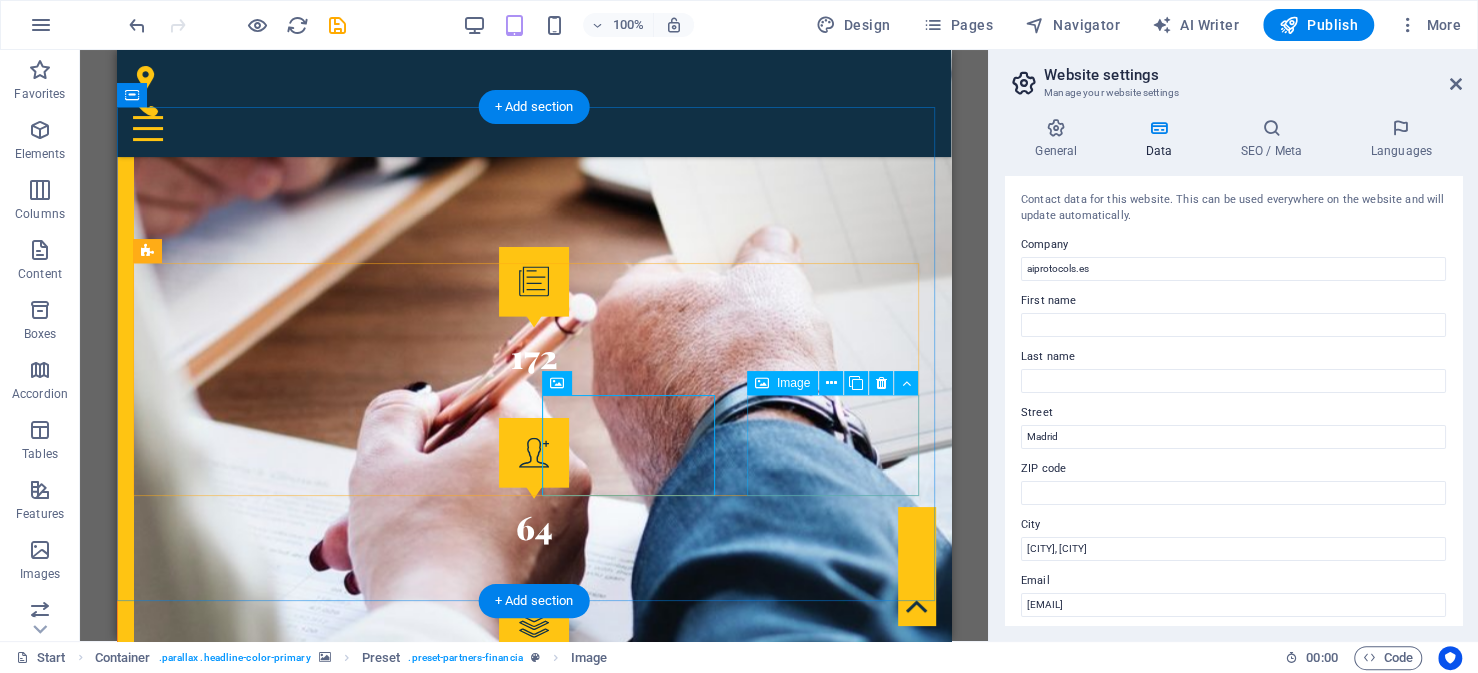 click at bounding box center [221, 4053] 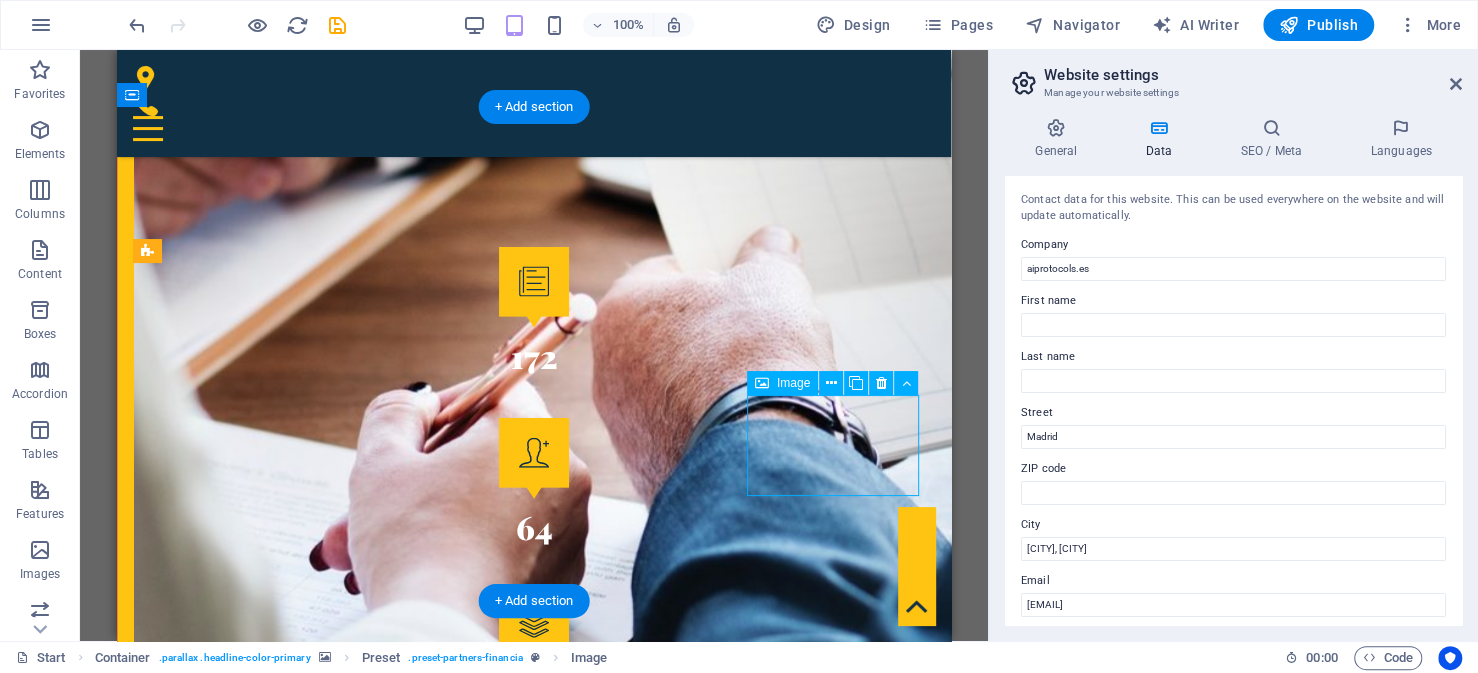 click at bounding box center (221, 4053) 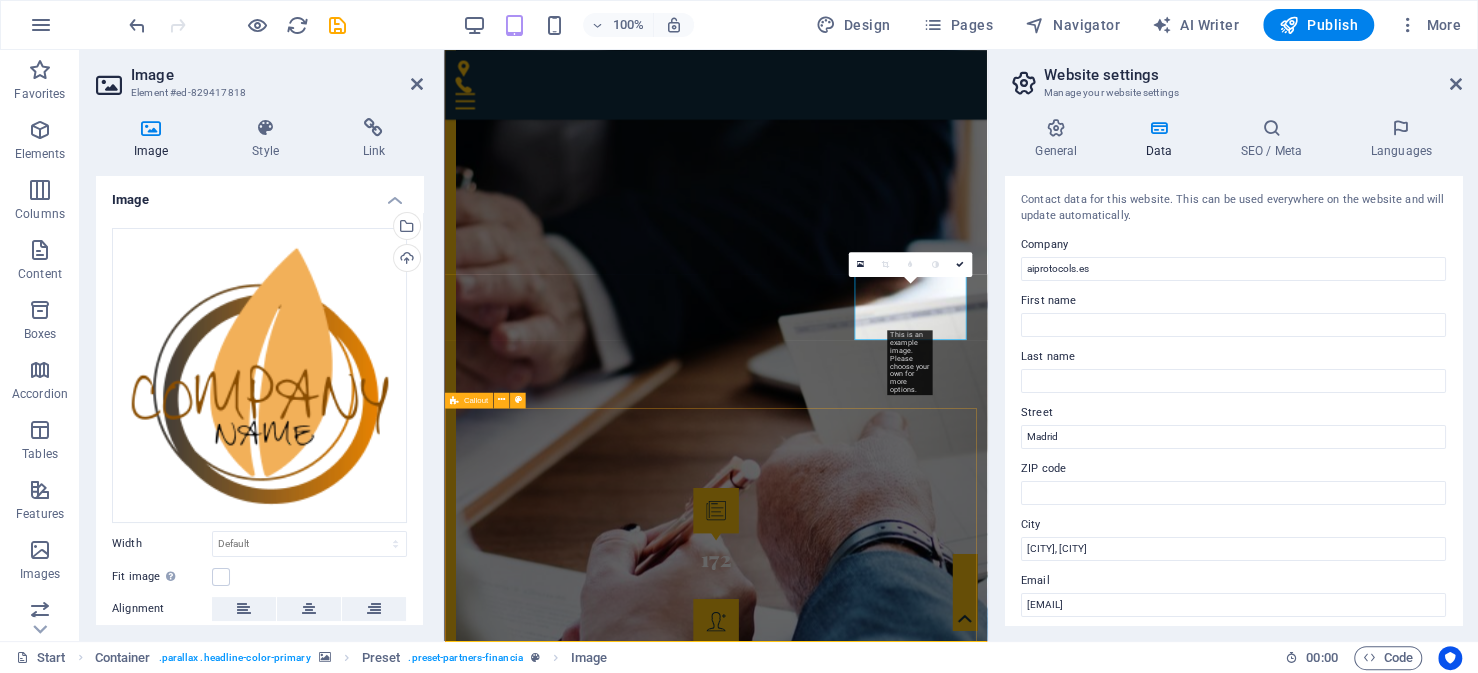 scroll, scrollTop: 2977, scrollLeft: 0, axis: vertical 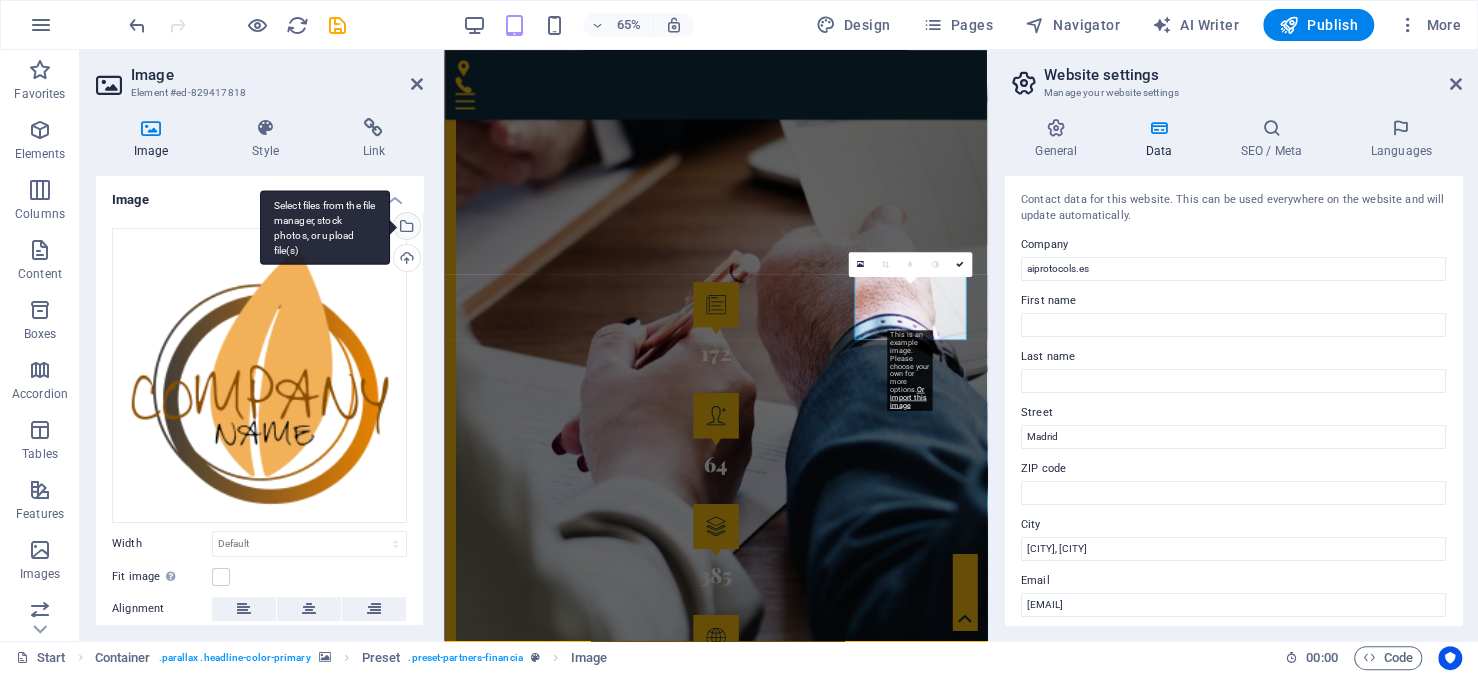 click on "Select files from the file manager, stock photos, or upload file(s)" at bounding box center [405, 228] 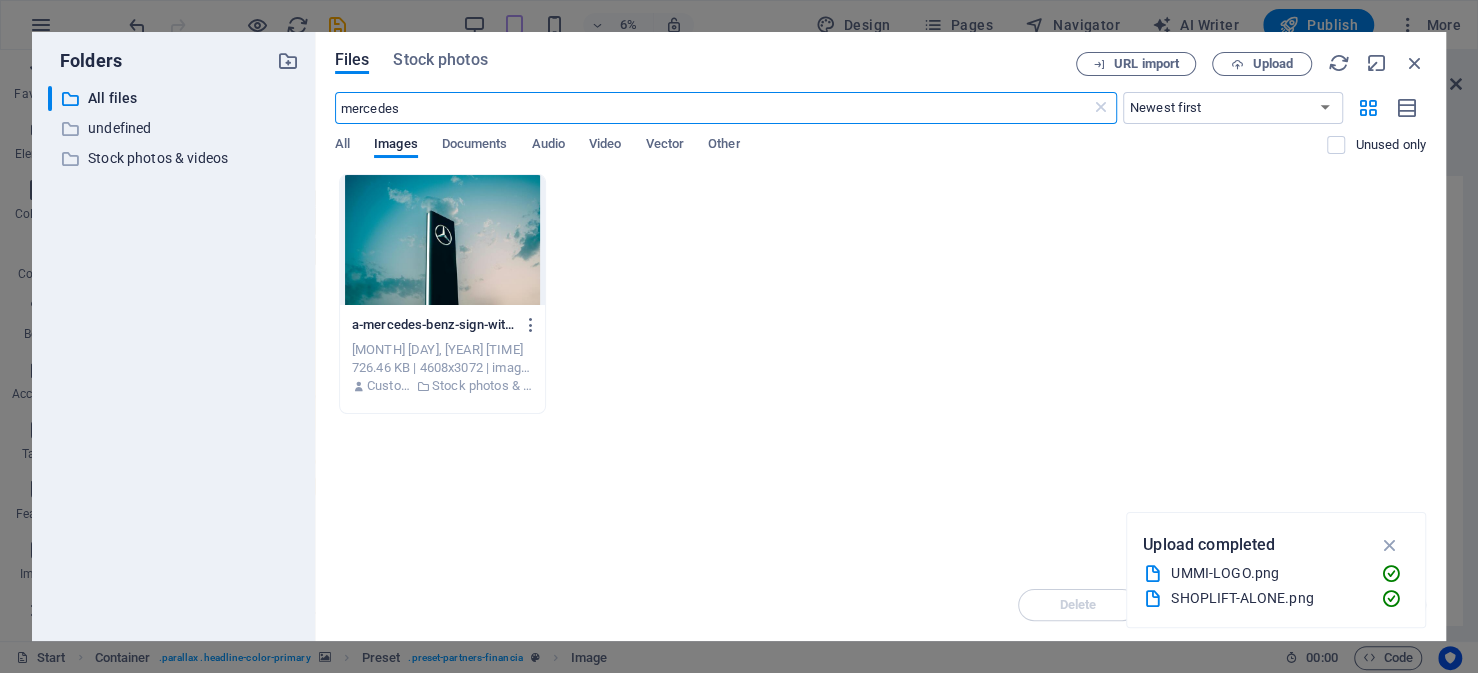 scroll, scrollTop: 3180, scrollLeft: 0, axis: vertical 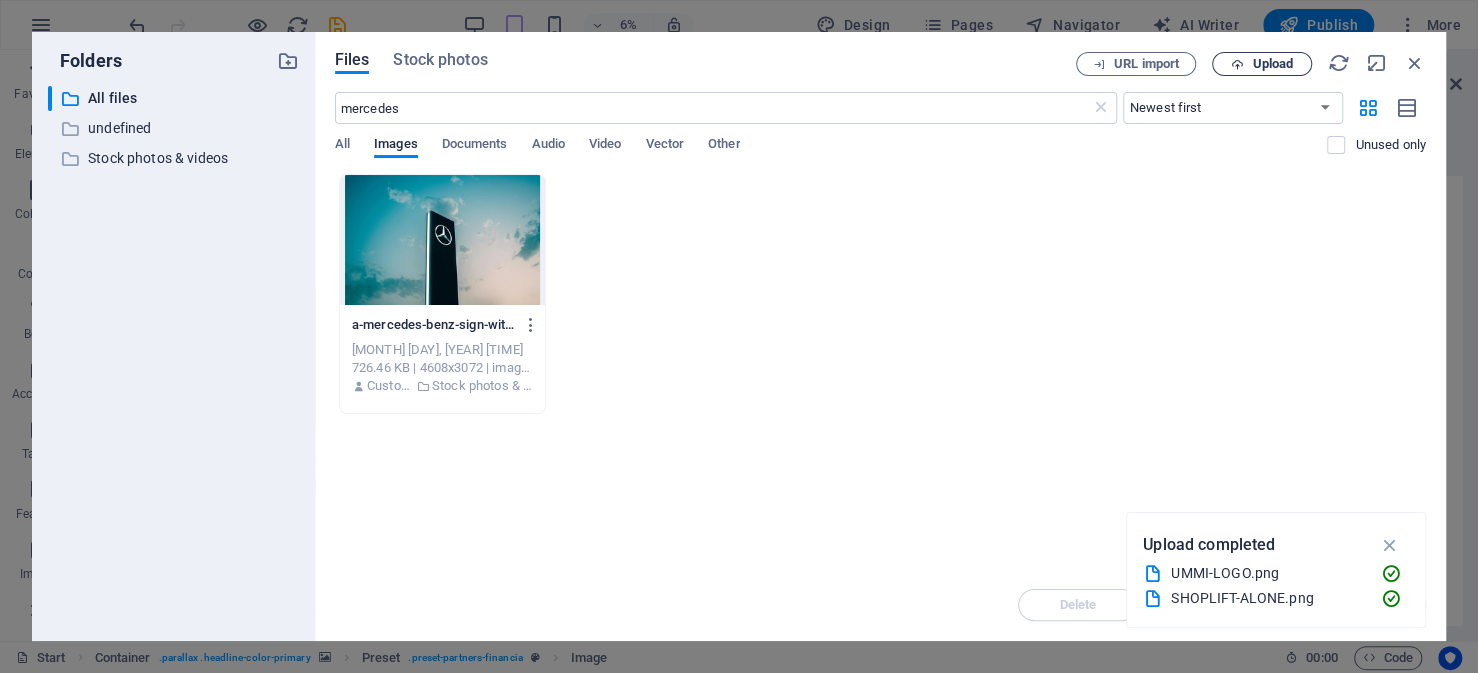 click on "Upload" at bounding box center (1272, 64) 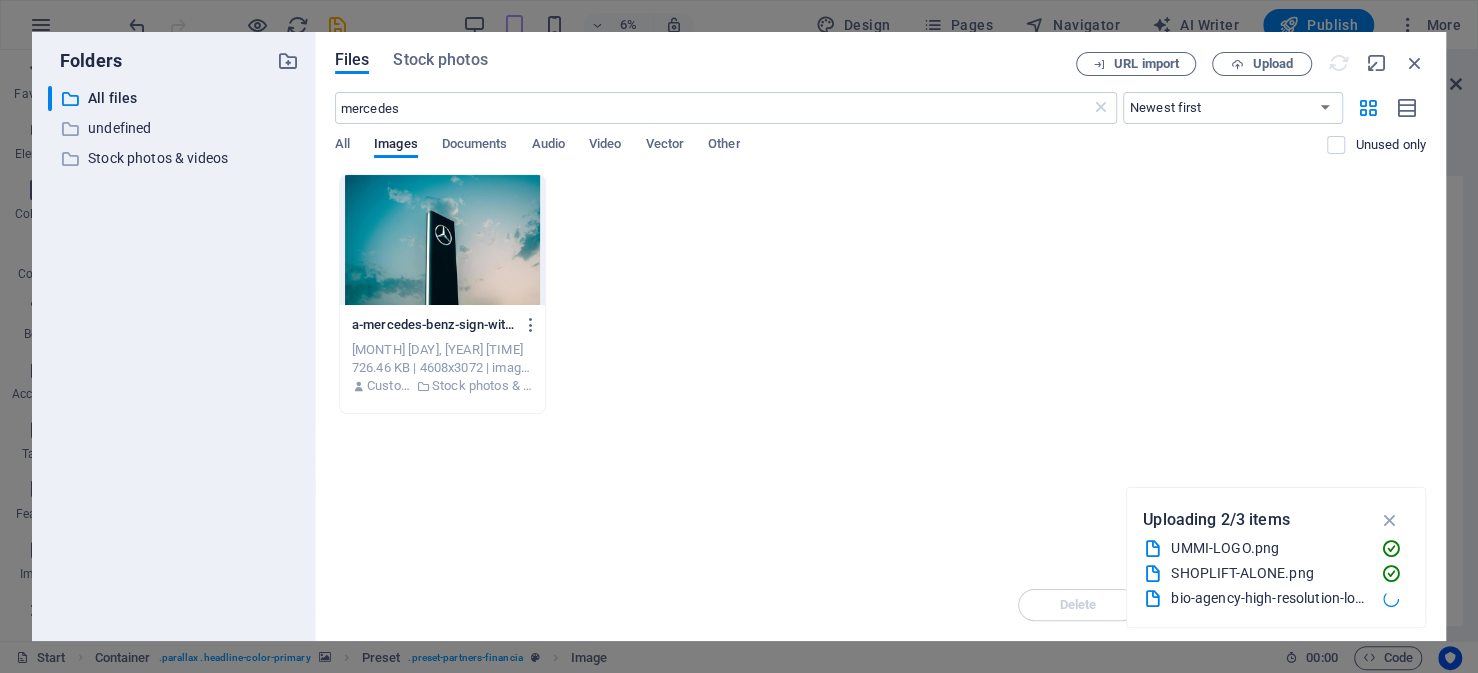 scroll, scrollTop: 2977, scrollLeft: 0, axis: vertical 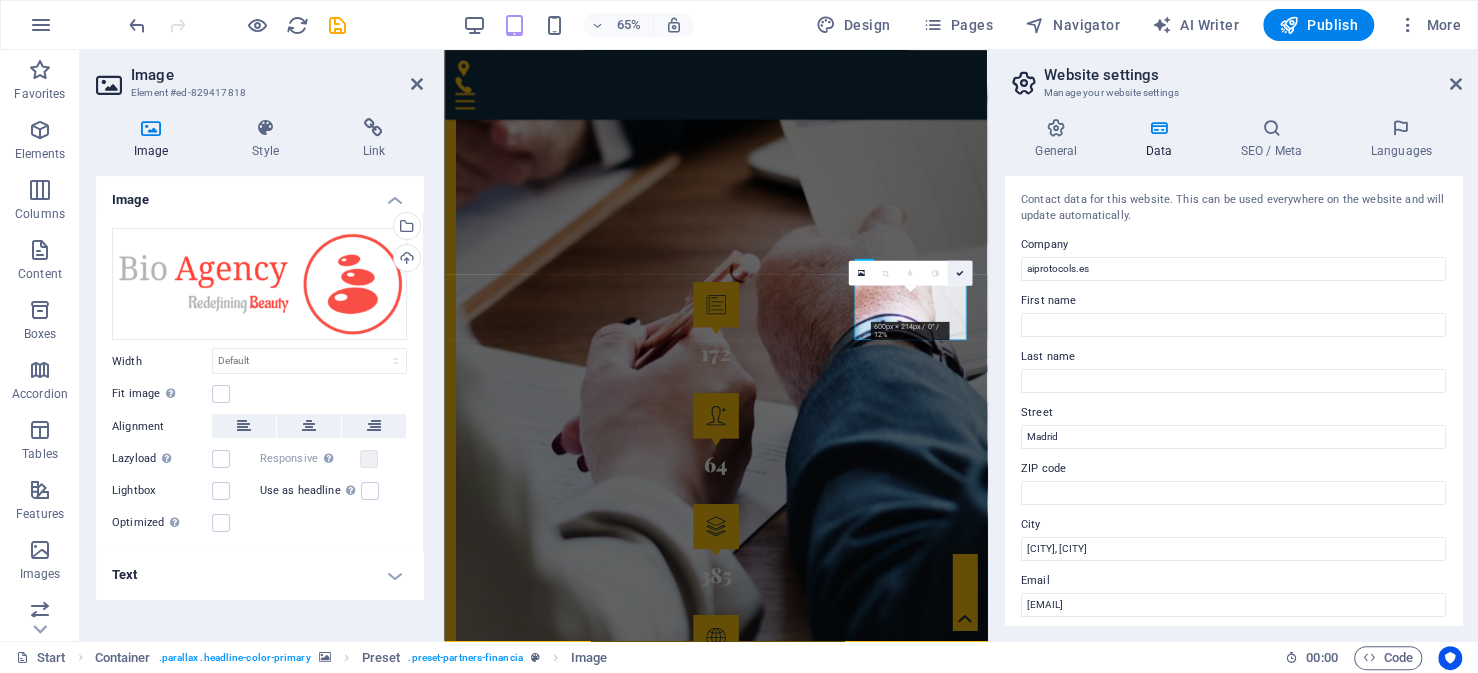 click at bounding box center (960, 273) 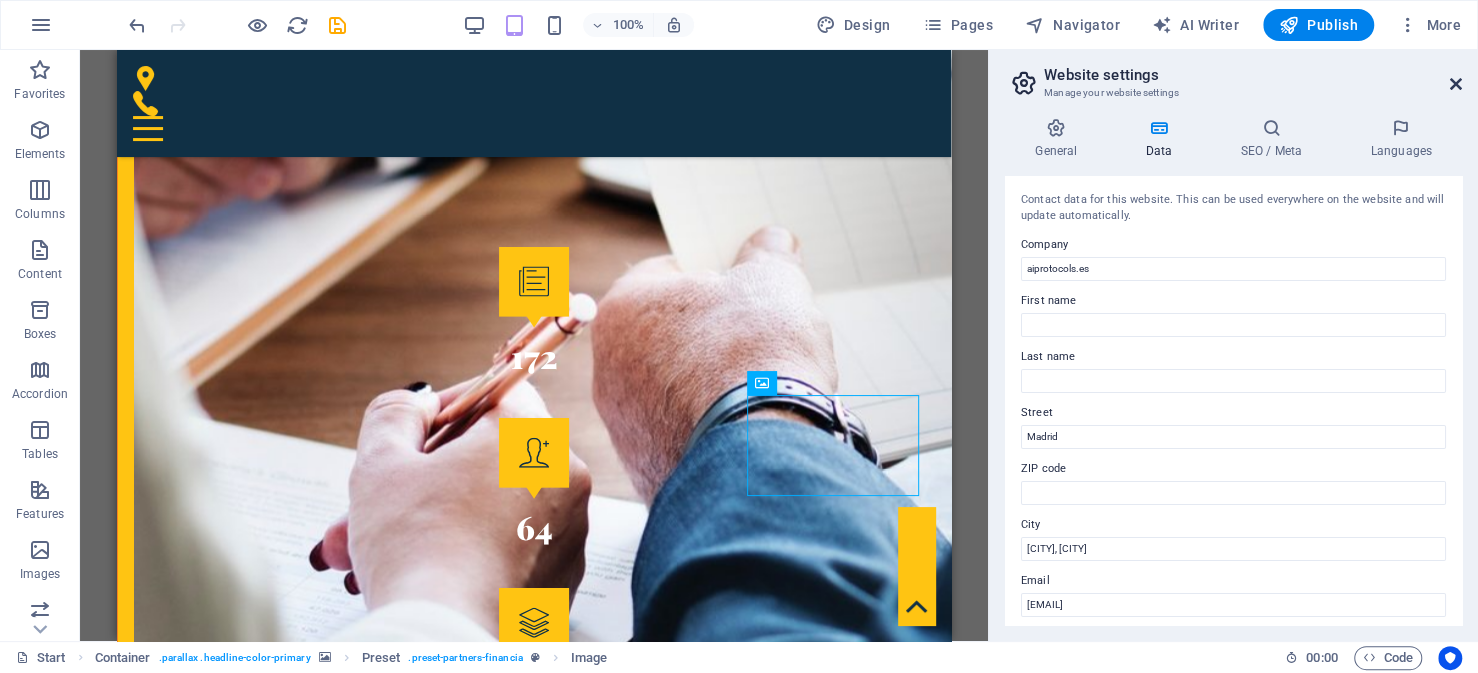 click at bounding box center [1456, 84] 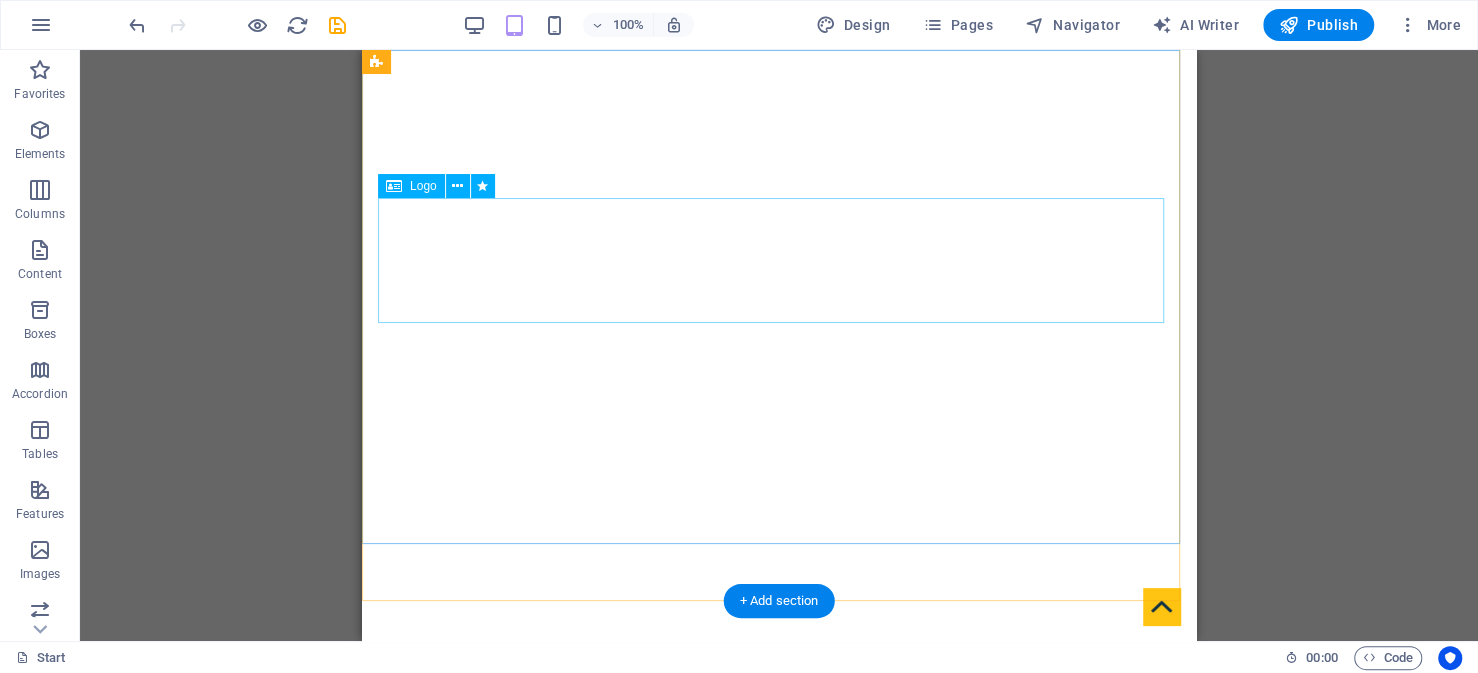 scroll, scrollTop: 100, scrollLeft: 0, axis: vertical 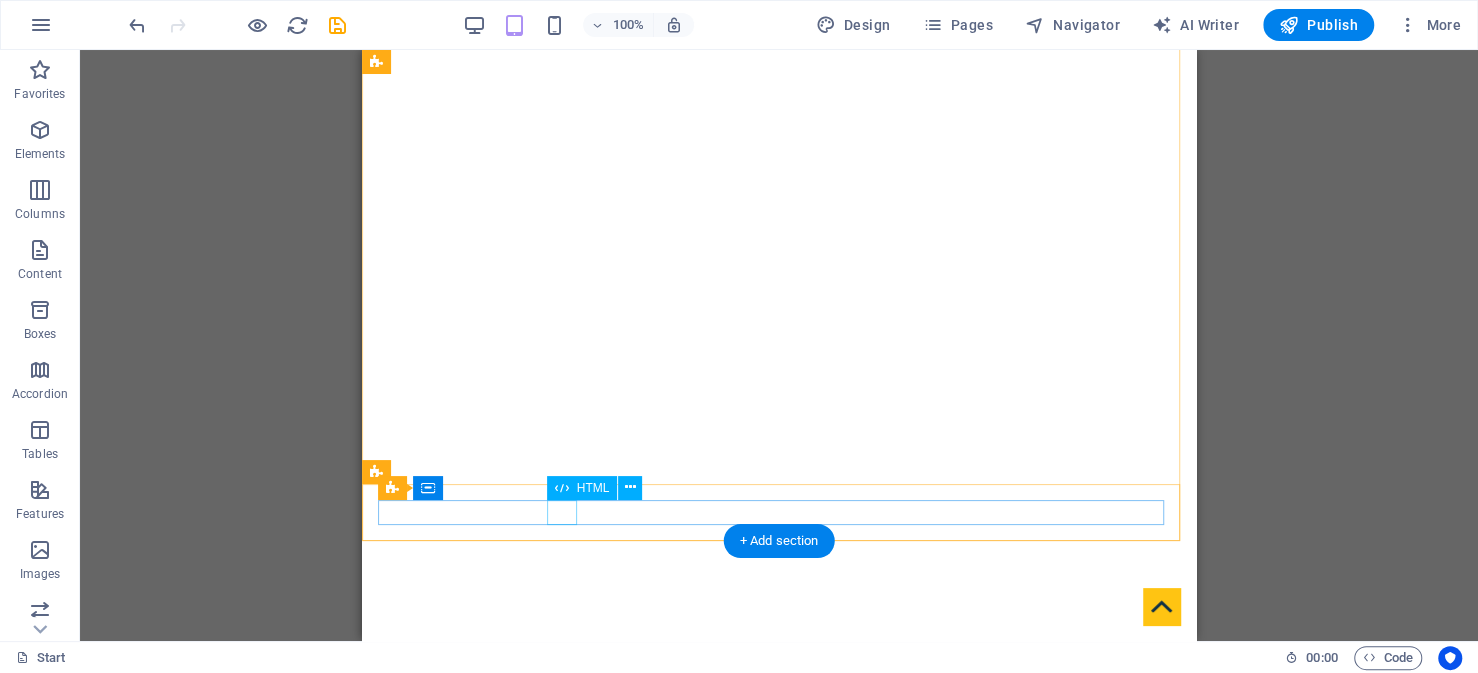 click at bounding box center (779, 1069) 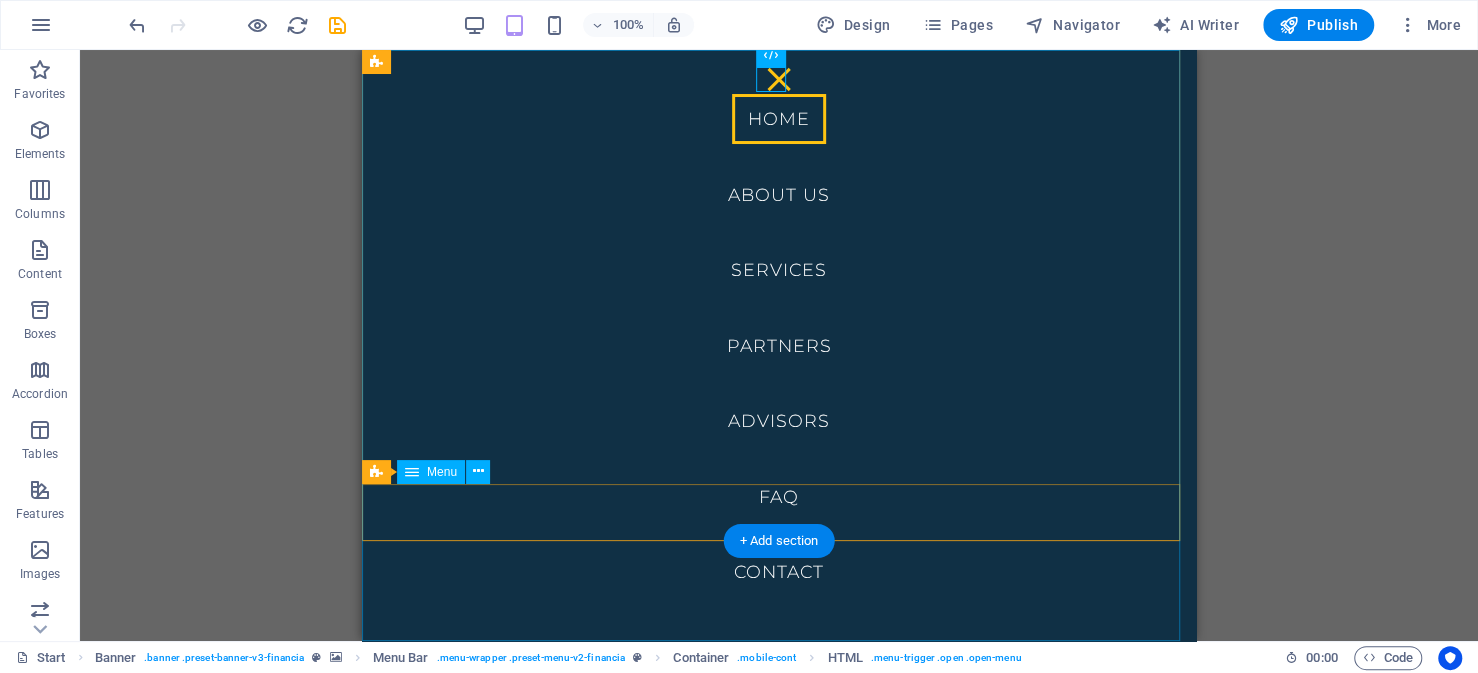 click on "Home About us Services Partners Advisors FAQ Contact" at bounding box center (779, 345) 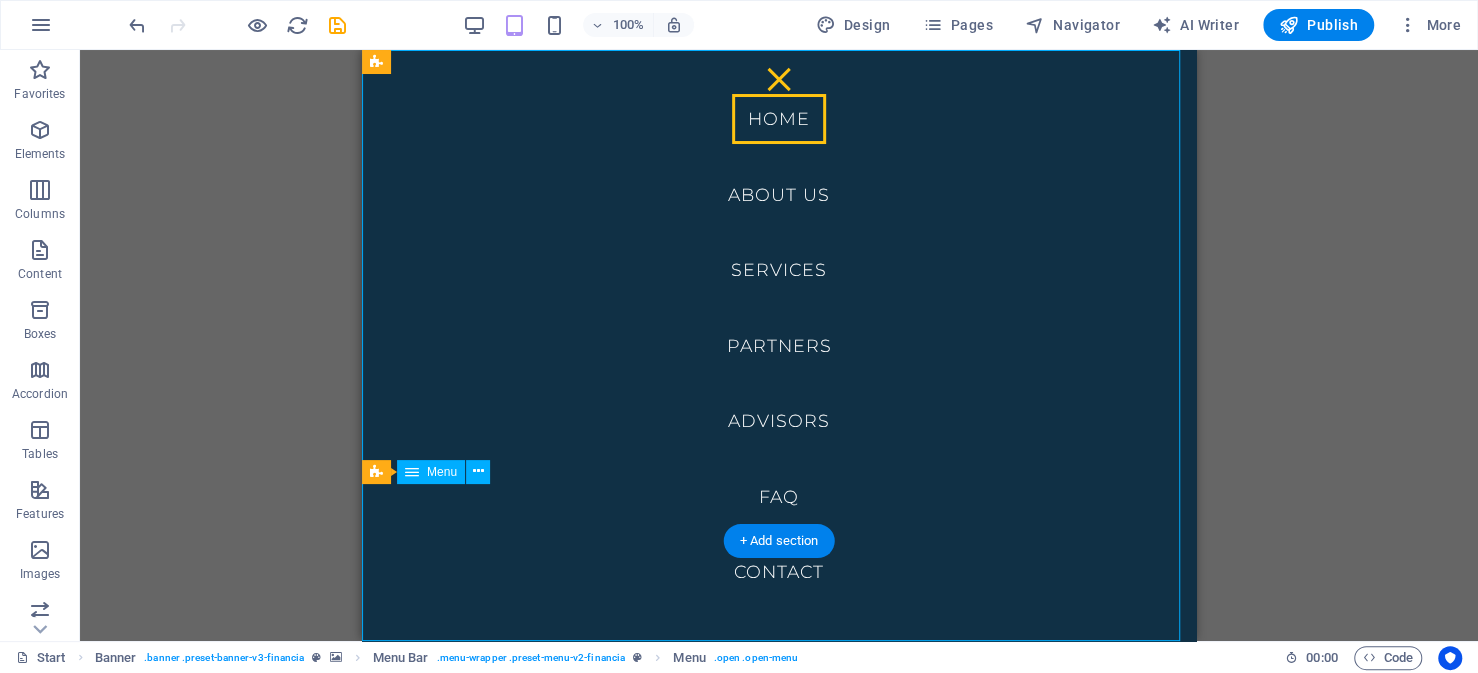 click on "Home About us Services Partners Advisors FAQ Contact" at bounding box center (779, 345) 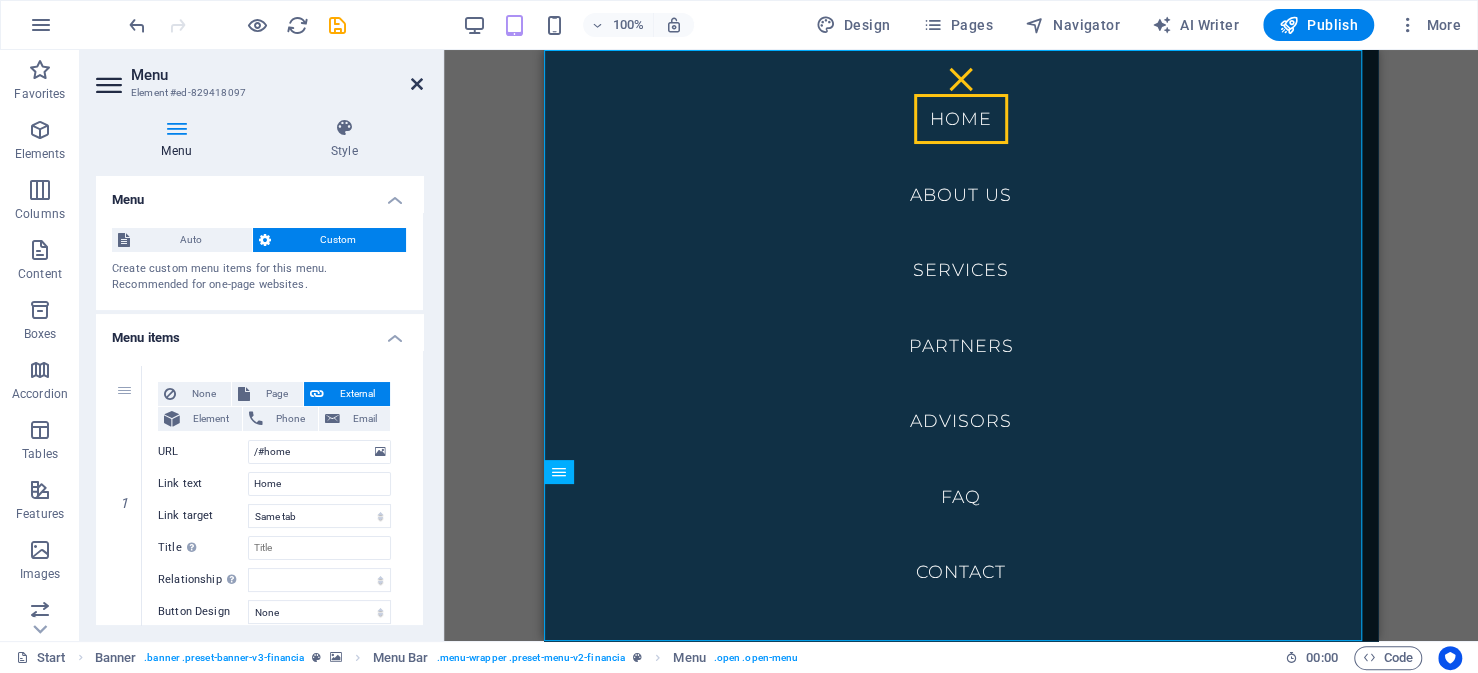 click at bounding box center (417, 84) 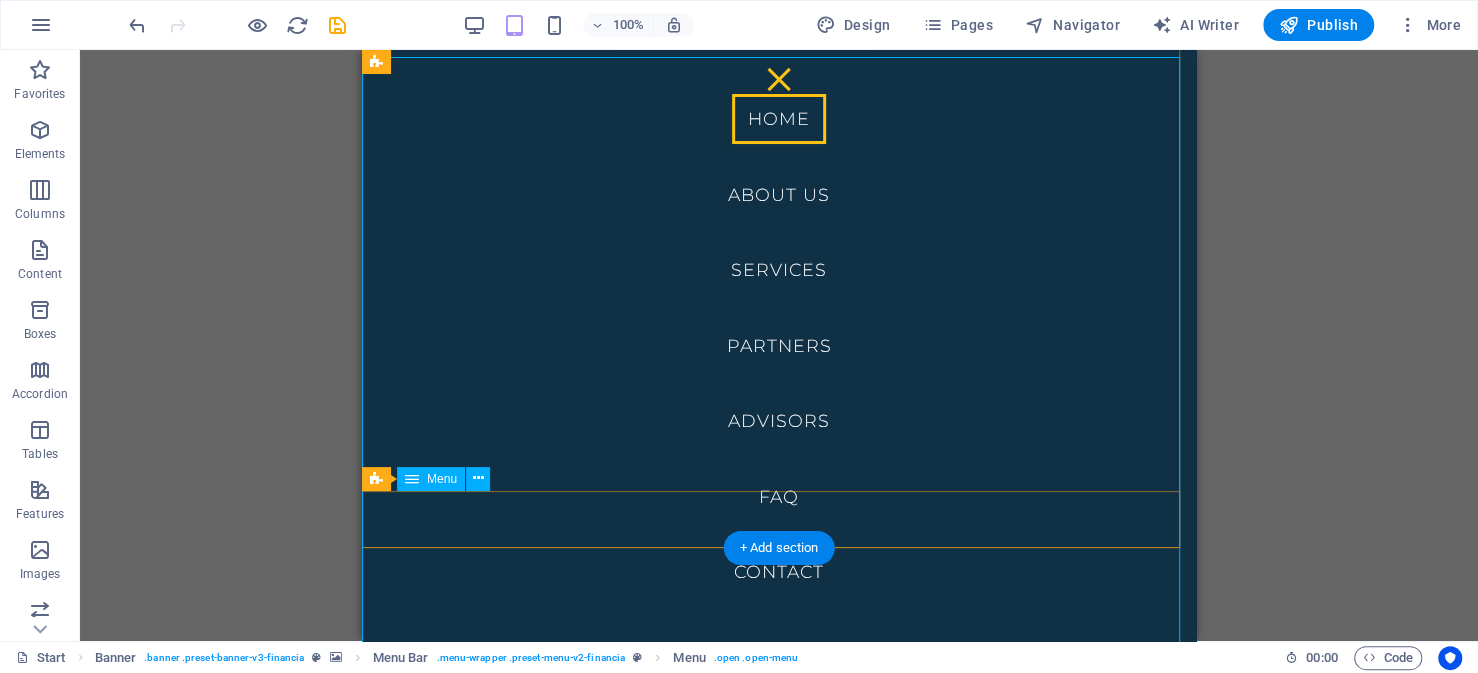 scroll, scrollTop: 0, scrollLeft: 0, axis: both 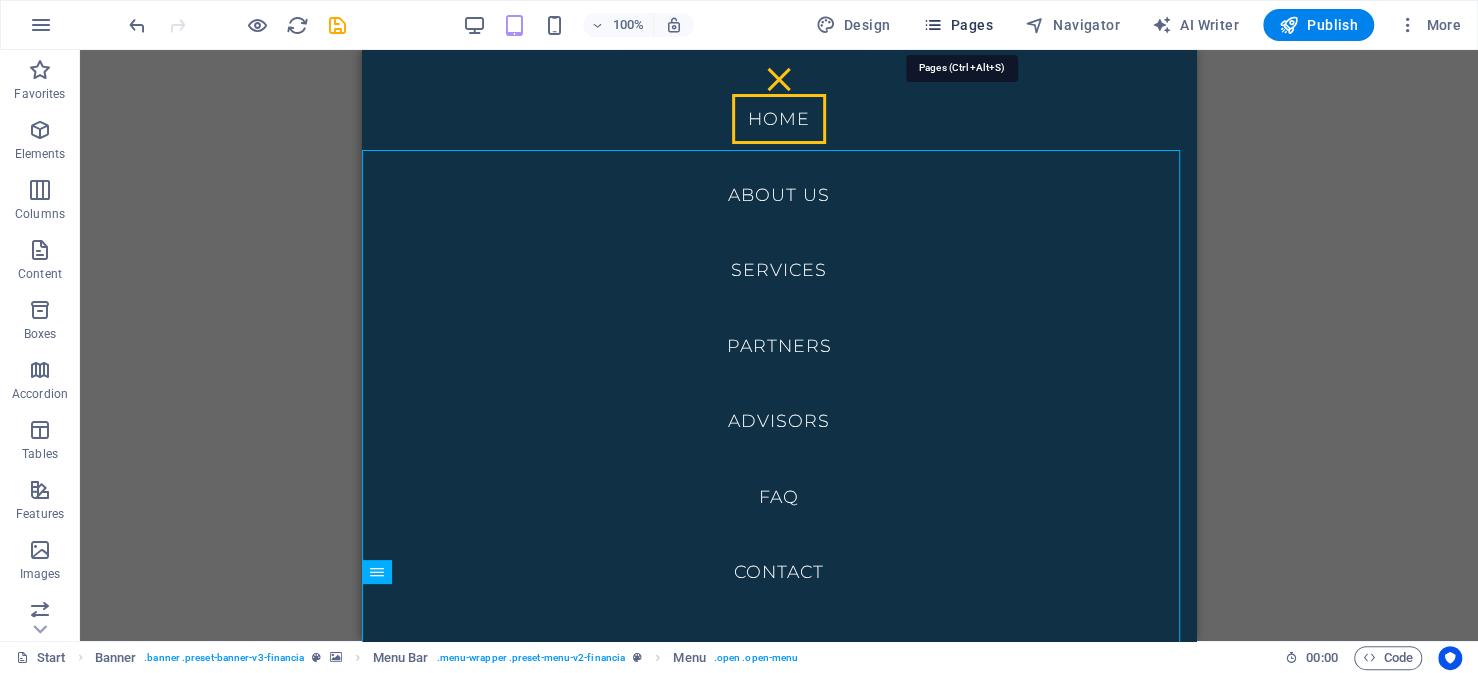 click on "Pages" at bounding box center (957, 25) 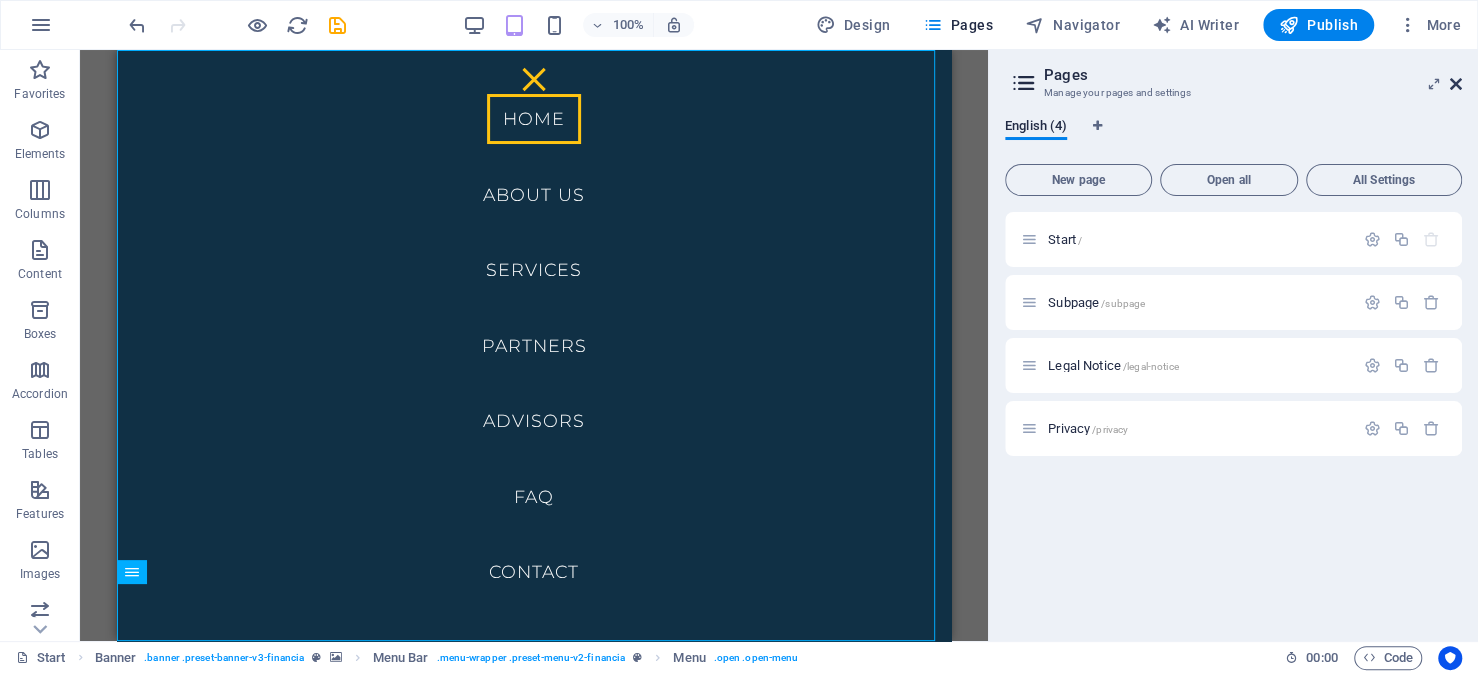 click at bounding box center [1456, 84] 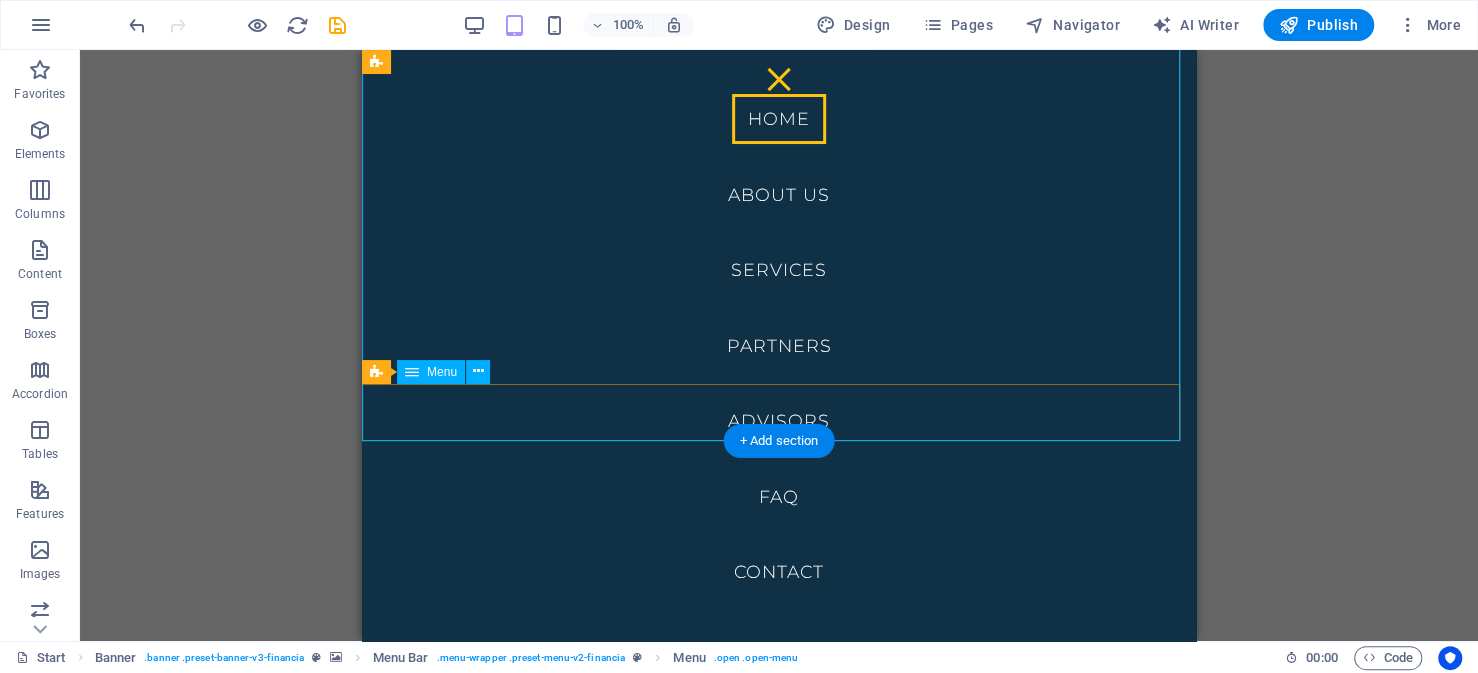 scroll, scrollTop: 0, scrollLeft: 0, axis: both 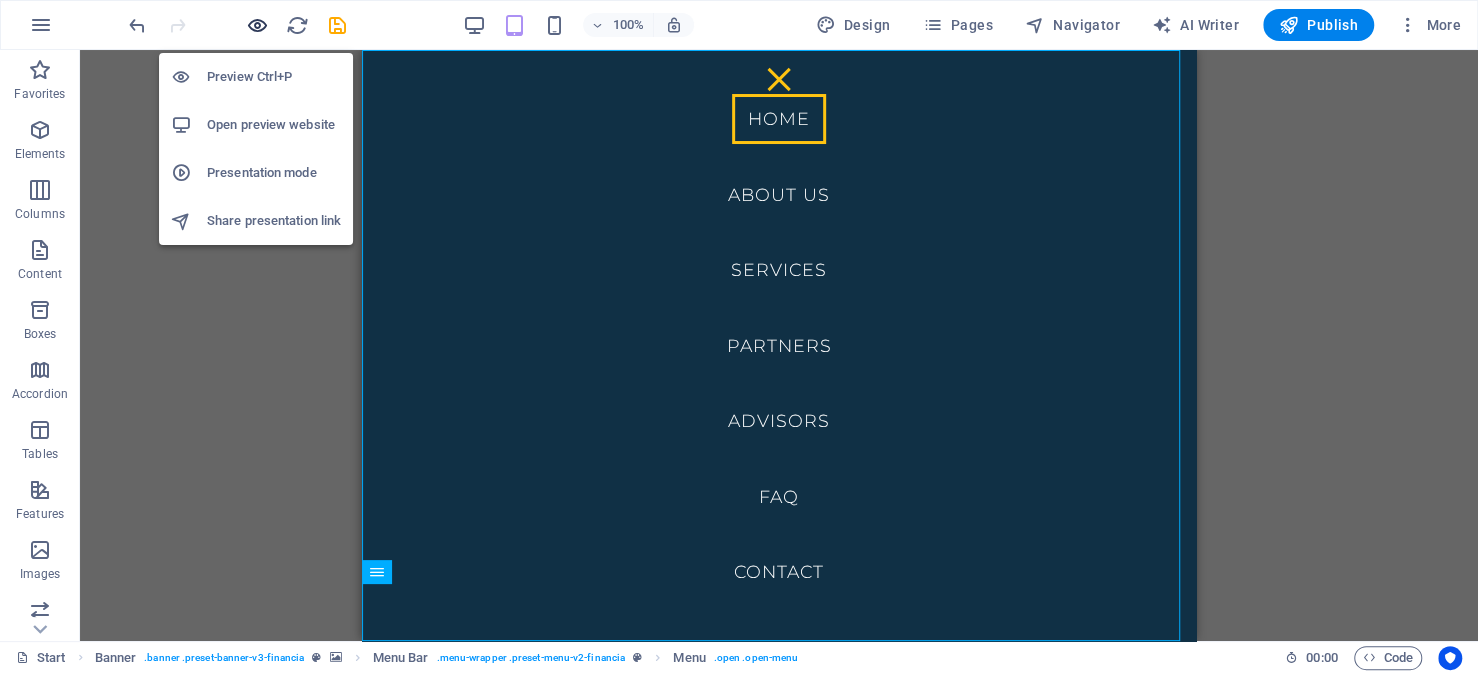 click at bounding box center [257, 25] 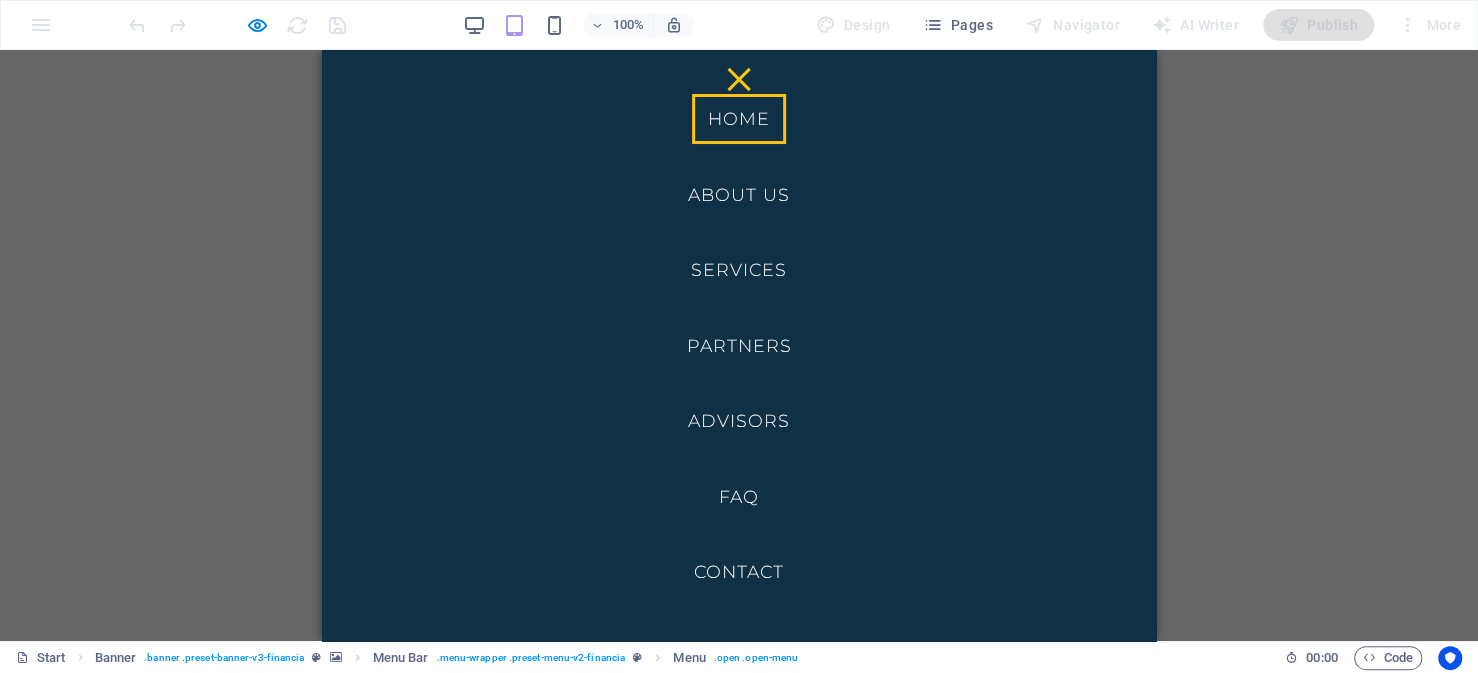 click on "About us" at bounding box center [739, 195] 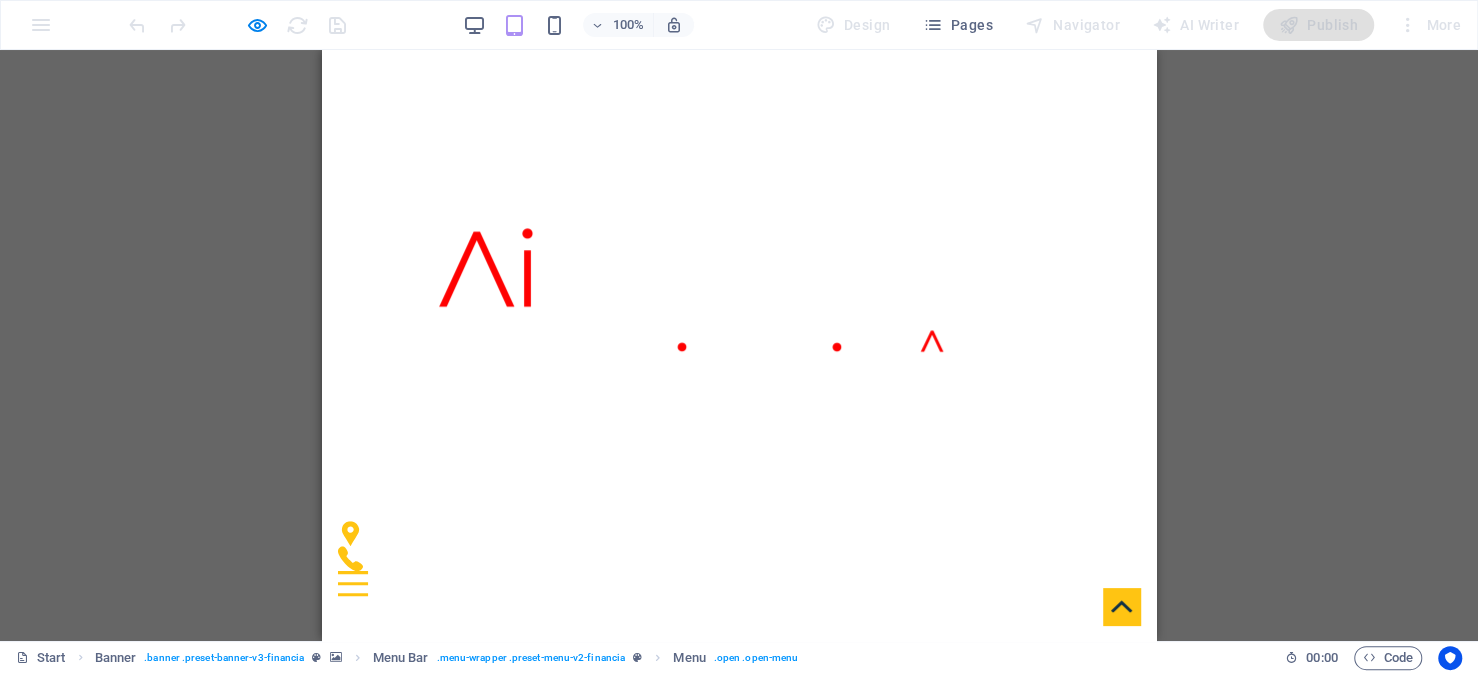 scroll, scrollTop: 590, scrollLeft: 0, axis: vertical 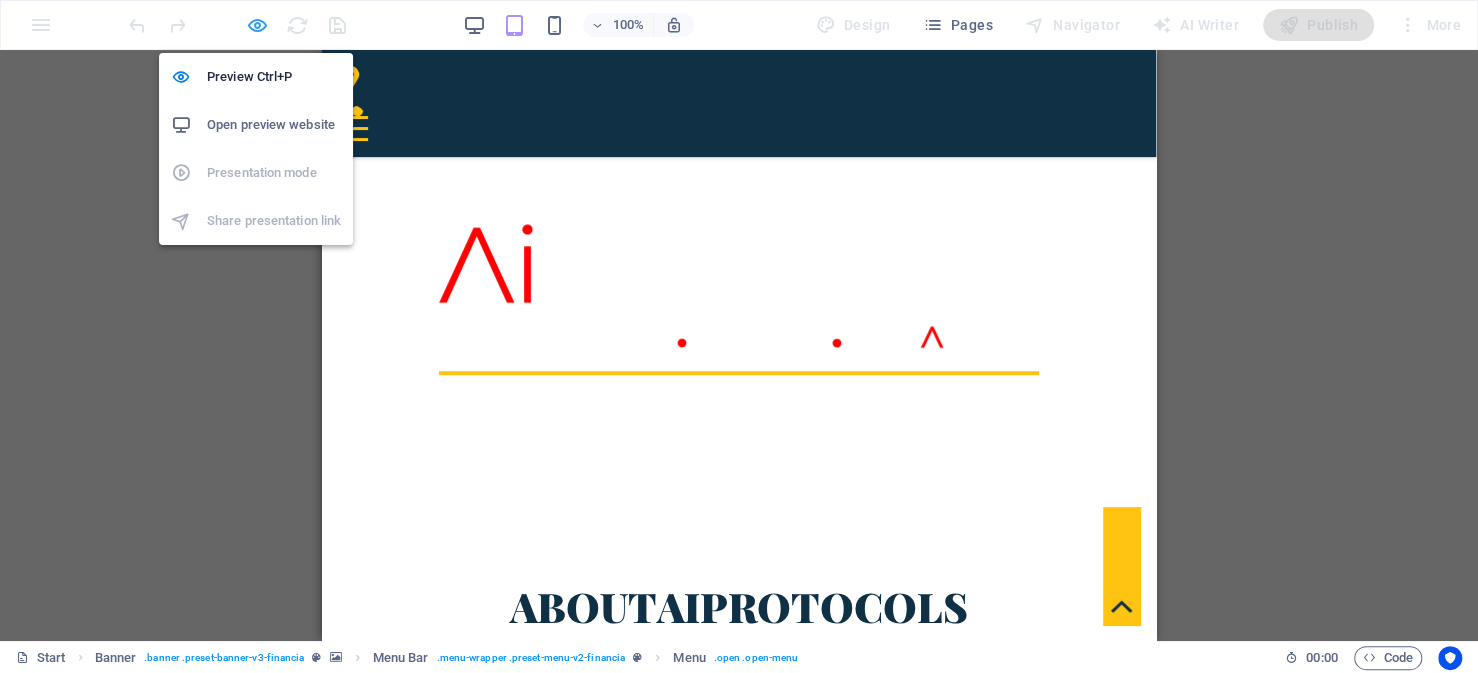 click at bounding box center (257, 25) 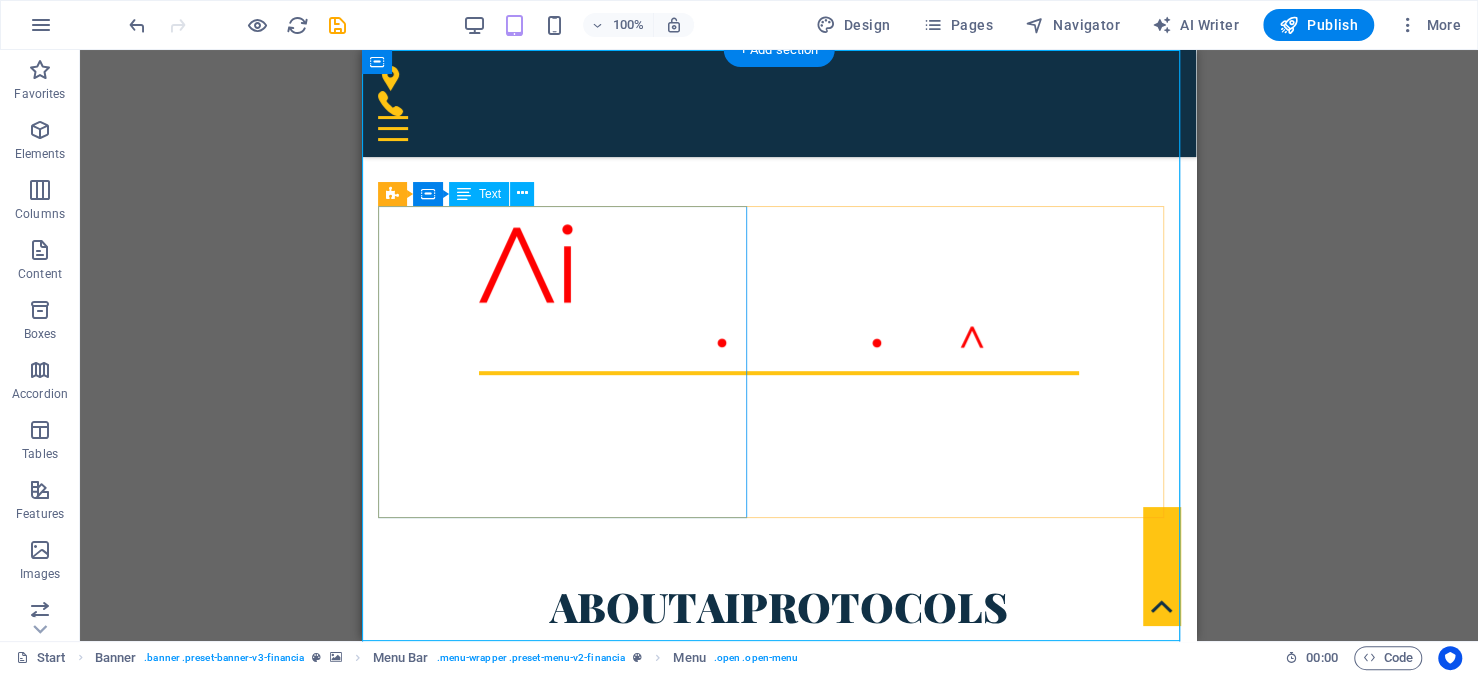 click on "Lorem ipsum dolor sit amet, consectetuer adipiscing elit. Aenean commodo ligula eget dolor. Aenean massa. Cum sociis natoque penatibus et magnis dis parturient montes, nascetur ridiculus mus. Donec quam felis ultricies nec pellentesque eu, pretium quis, sem.  Nulla consequat massa quis enim. Donec pede justo, fringilla vel aliquet nec, vulputate eget, arcu. In enim justo, rhoncus ut imperdiet a venenatis vitae justo. Nullam dictum felis eu pede mollis pretium." at bounding box center (779, 729) 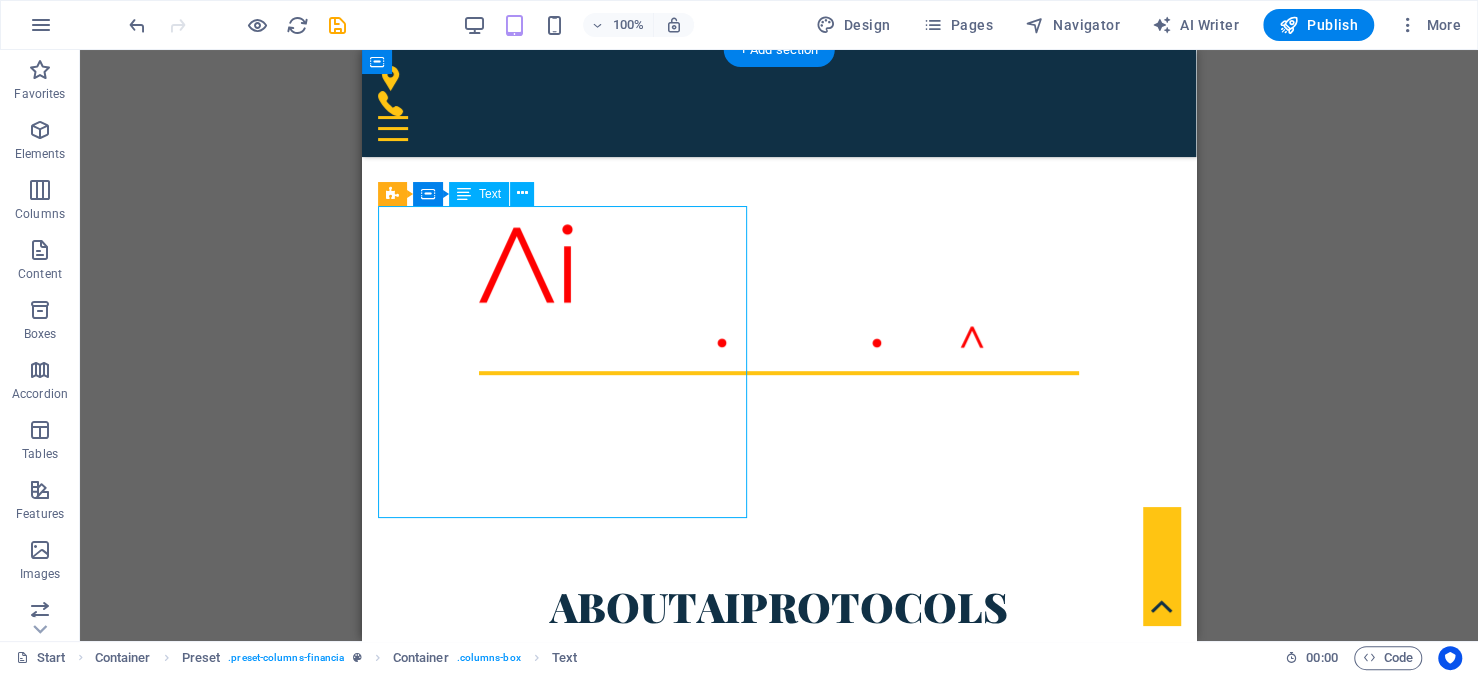 click on "Lorem ipsum dolor sit amet, consectetuer adipiscing elit. Aenean commodo ligula eget dolor. Aenean massa. Cum sociis natoque penatibus et magnis dis parturient montes, nascetur ridiculus mus. Donec quam felis ultricies nec pellentesque eu, pretium quis, sem.  Nulla consequat massa quis enim. Donec pede justo, fringilla vel aliquet nec, vulputate eget, arcu. In enim justo, rhoncus ut imperdiet a venenatis vitae justo. Nullam dictum felis eu pede mollis pretium." at bounding box center [779, 729] 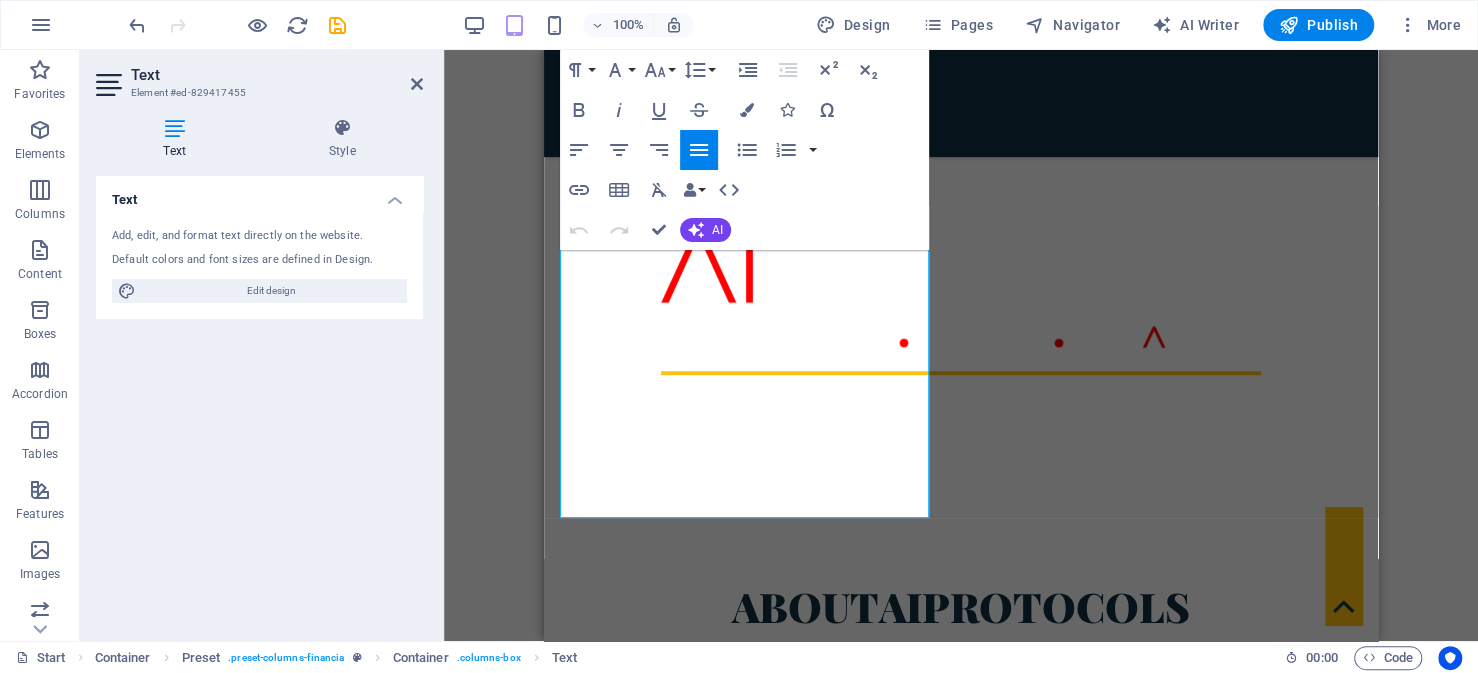 drag, startPoint x: 778, startPoint y: 504, endPoint x: 457, endPoint y: 236, distance: 418.16864 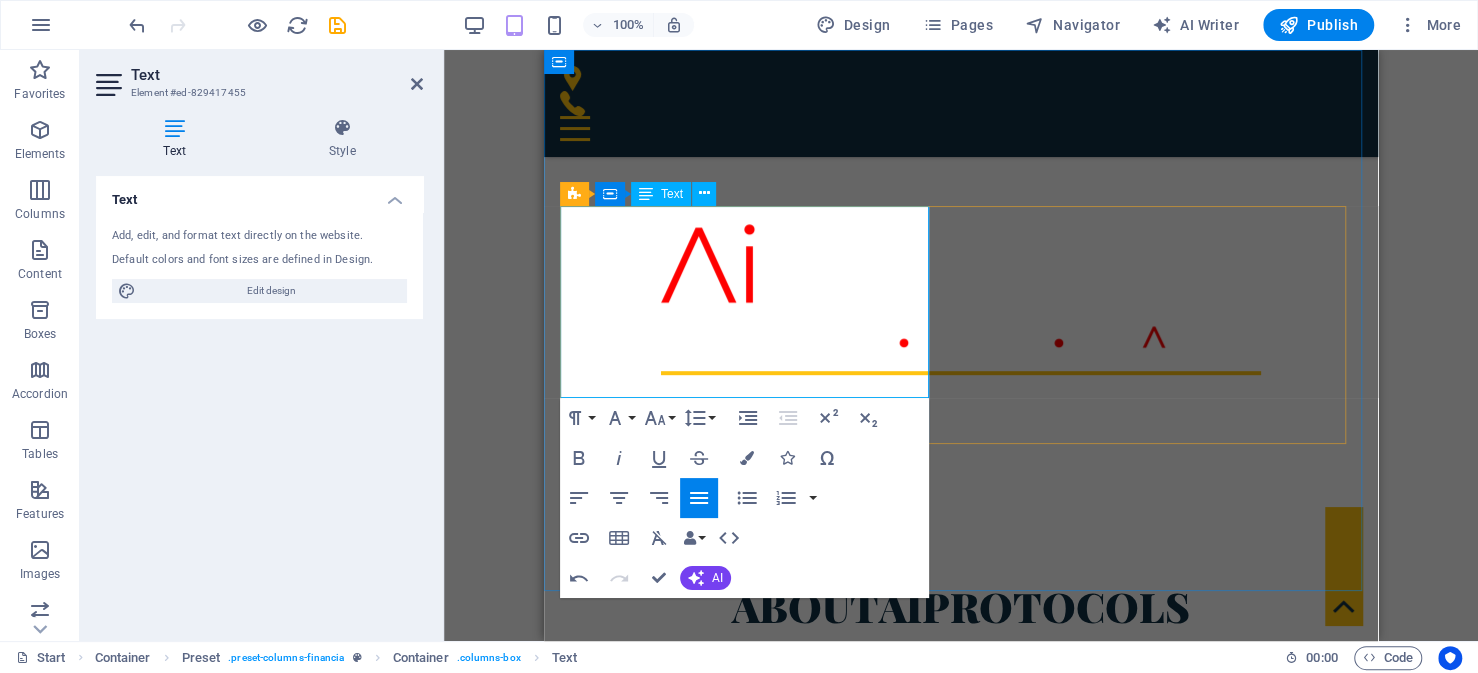 click on "Lorem ipsum dolor sit amet, consectetuer At our firm, value creation isn't just a service — it's our DNA. We specialize in transforming businesses and investments through strategic insight, operational excellence, and a sharp eye for growth. Whether you're a startup seeking traction, a company scaling up, or an investor maximizing portfolio performance, we build tailored strategies that drive measurable impact." at bounding box center [961, 693] 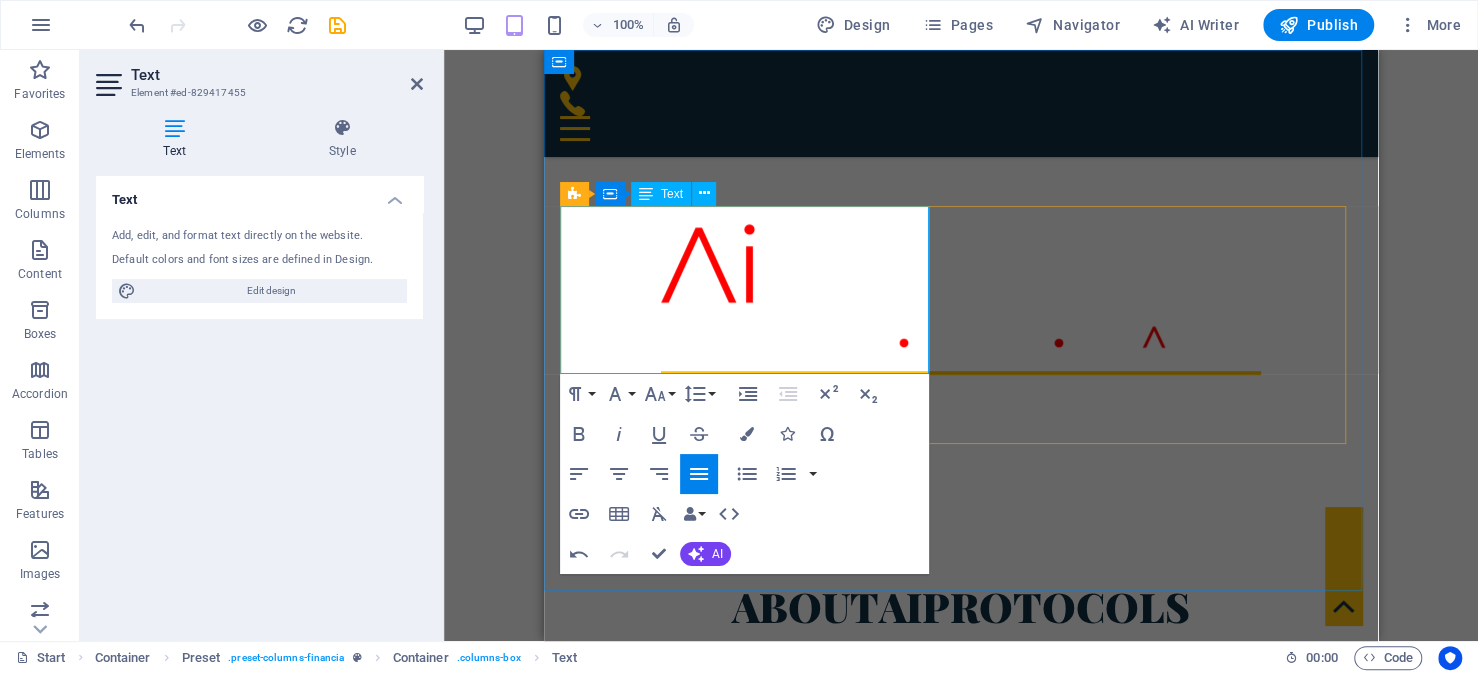 click on "At our firm, value creation isn't just a service — it's our DNA. We specialize in transforming businesses and investments through strategic insight, operational excellence, and a sharp eye for growth. Whether you're a startup seeking traction, a company scaling up, or an investor maximizing portfolio performance, we build tailored strategies that drive measurable impact." at bounding box center [961, 694] 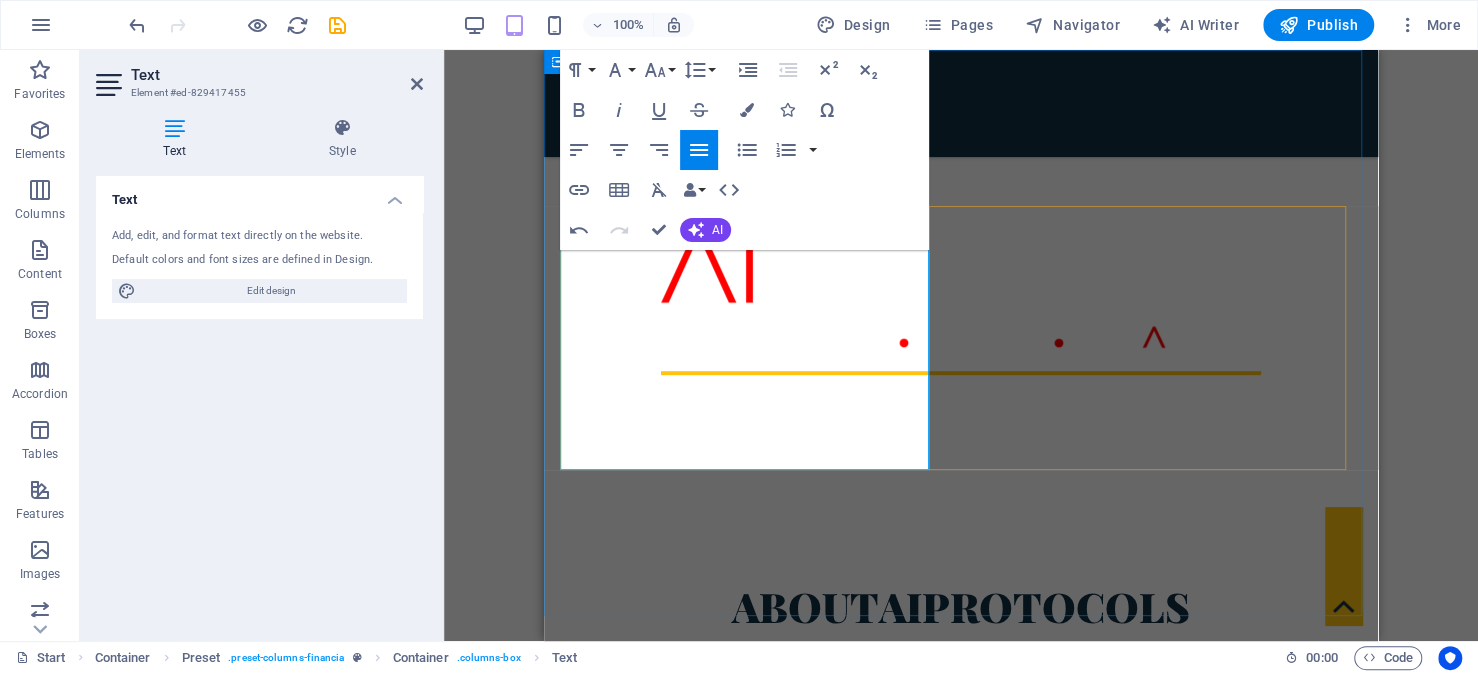 drag, startPoint x: 670, startPoint y: 456, endPoint x: 564, endPoint y: 391, distance: 124.34227 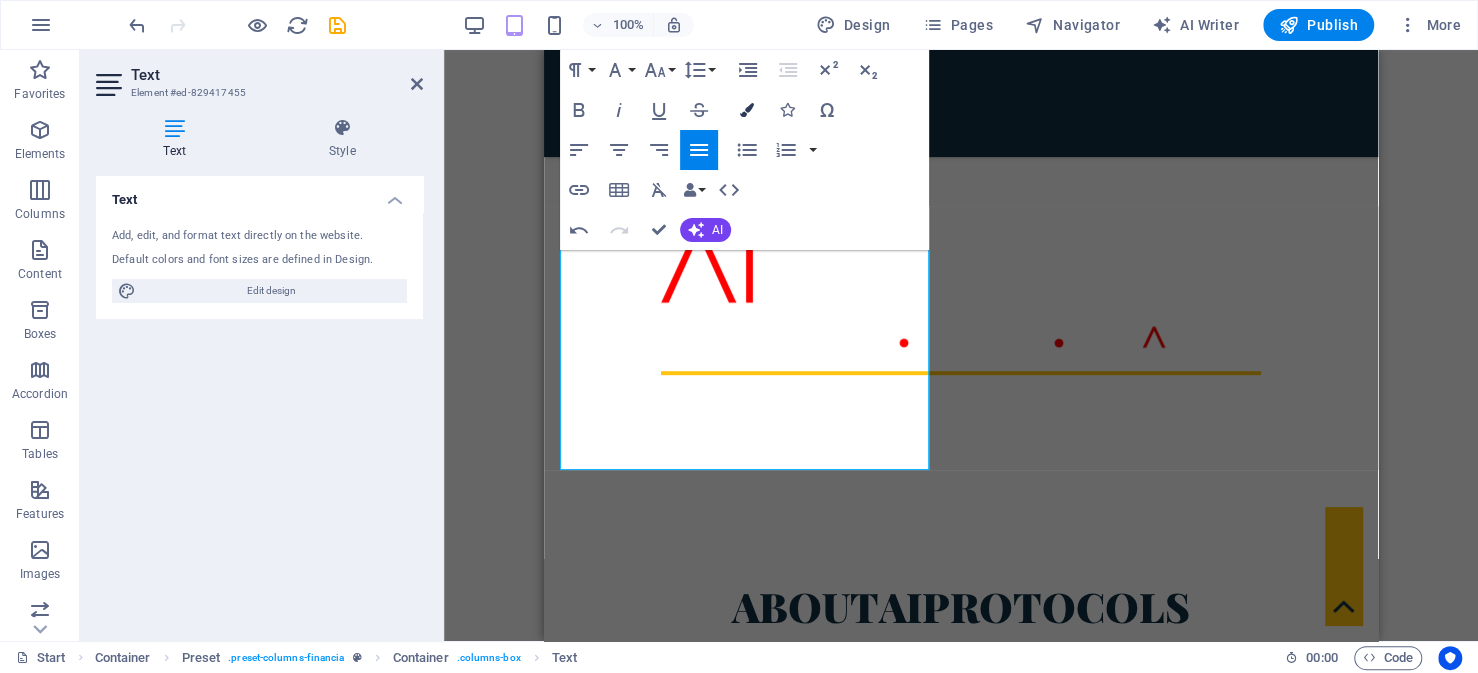 click at bounding box center [747, 110] 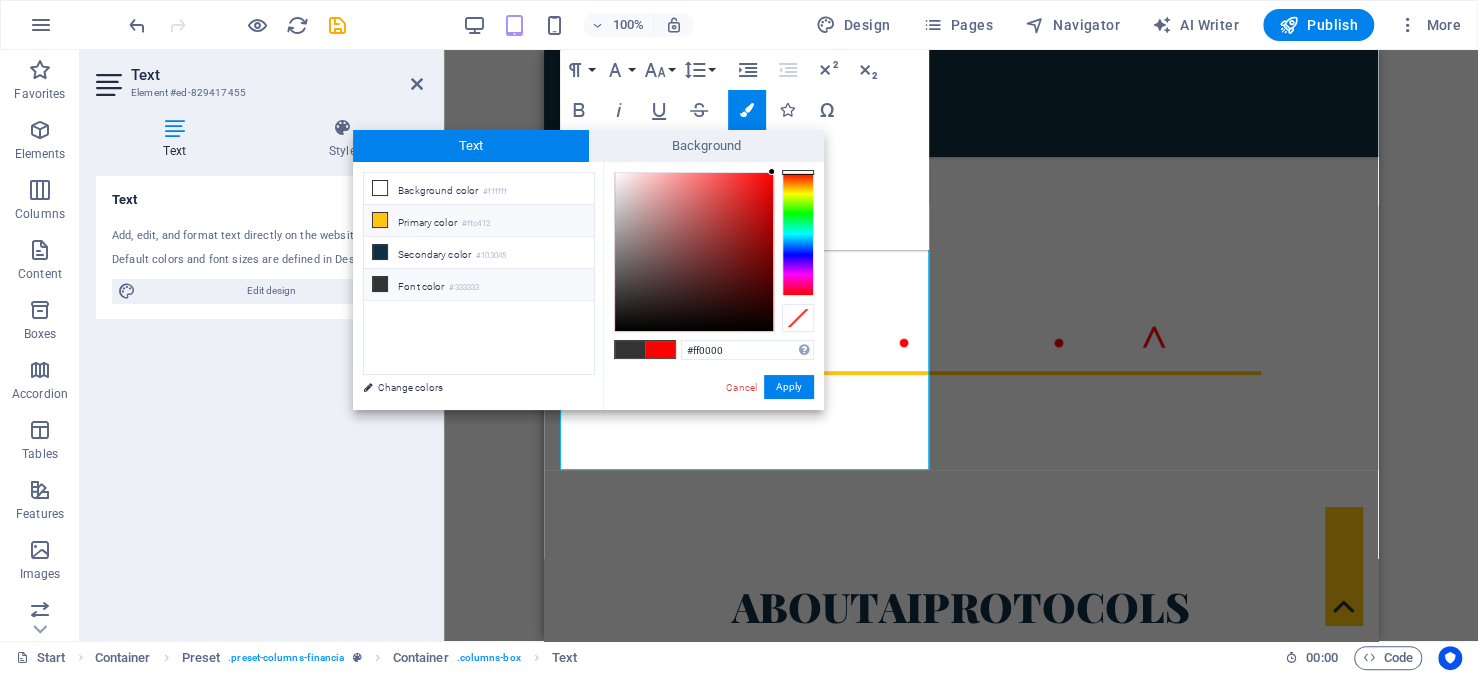 click on "Primary color
#ffc412" at bounding box center (479, 221) 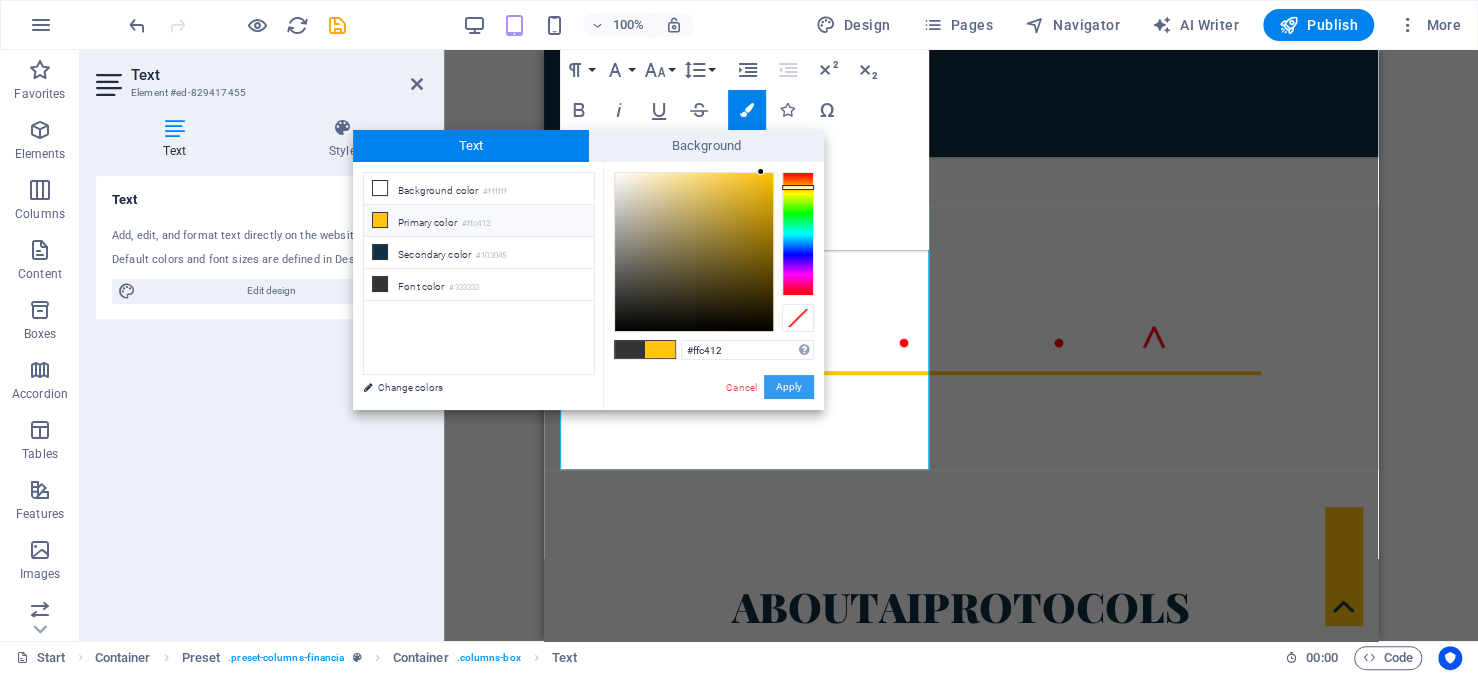 click on "Apply" at bounding box center [789, 387] 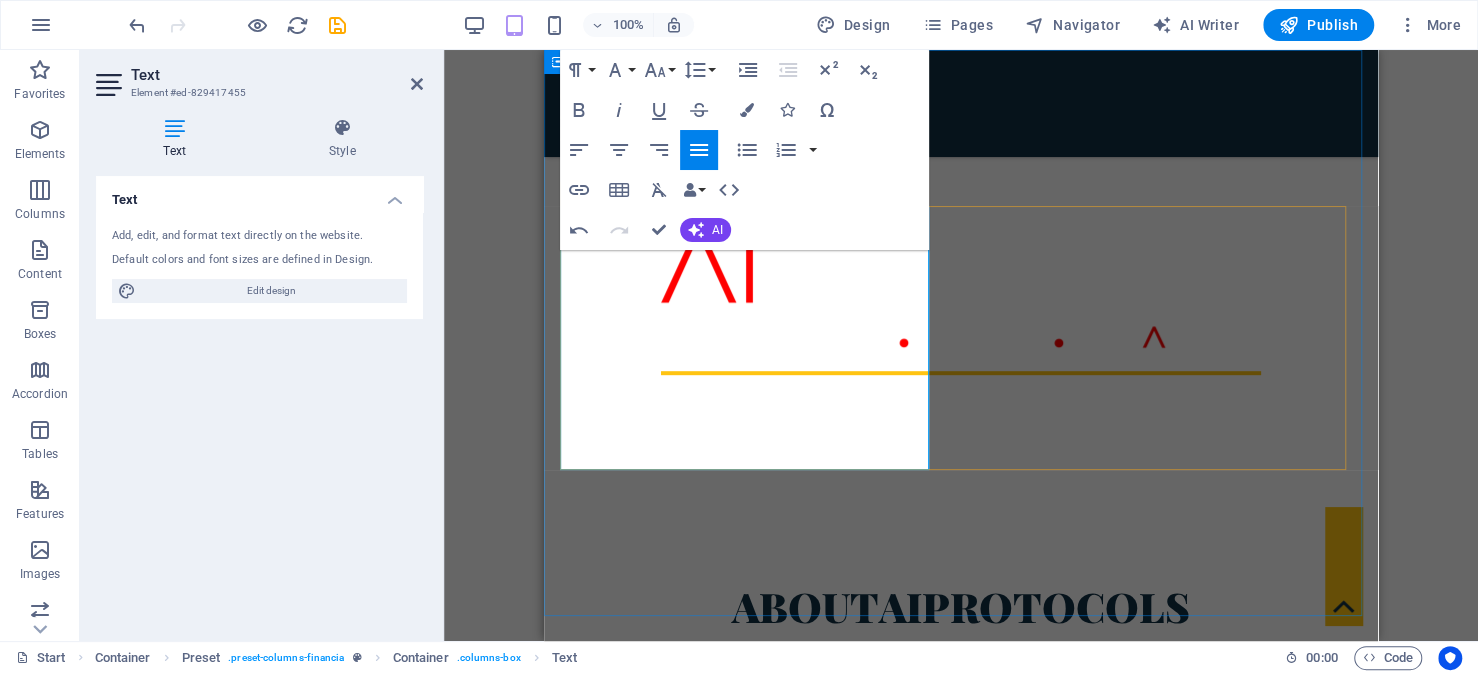 click on "​ we craft strategies and implement them with integrated solution that enables our clients to scale their growth and eliminate all operational weaknesses." at bounding box center [961, 753] 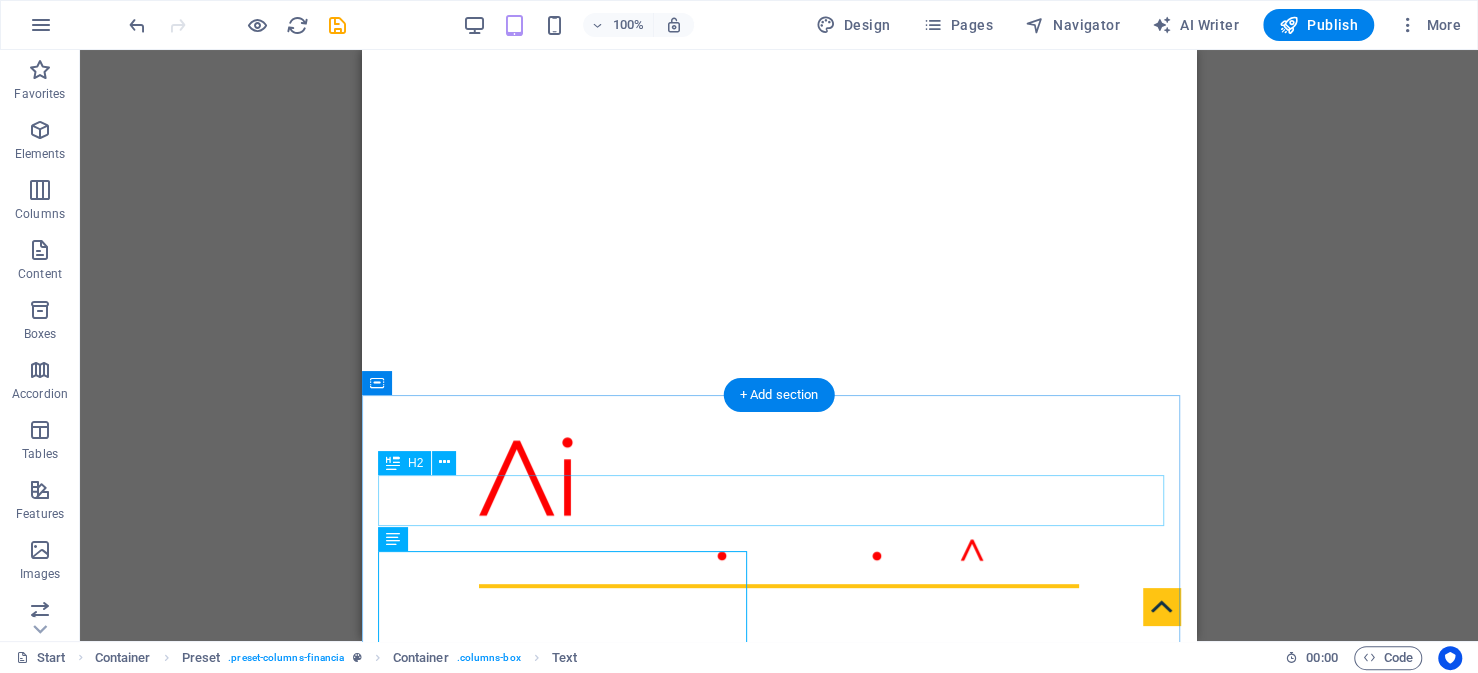 scroll, scrollTop: 190, scrollLeft: 0, axis: vertical 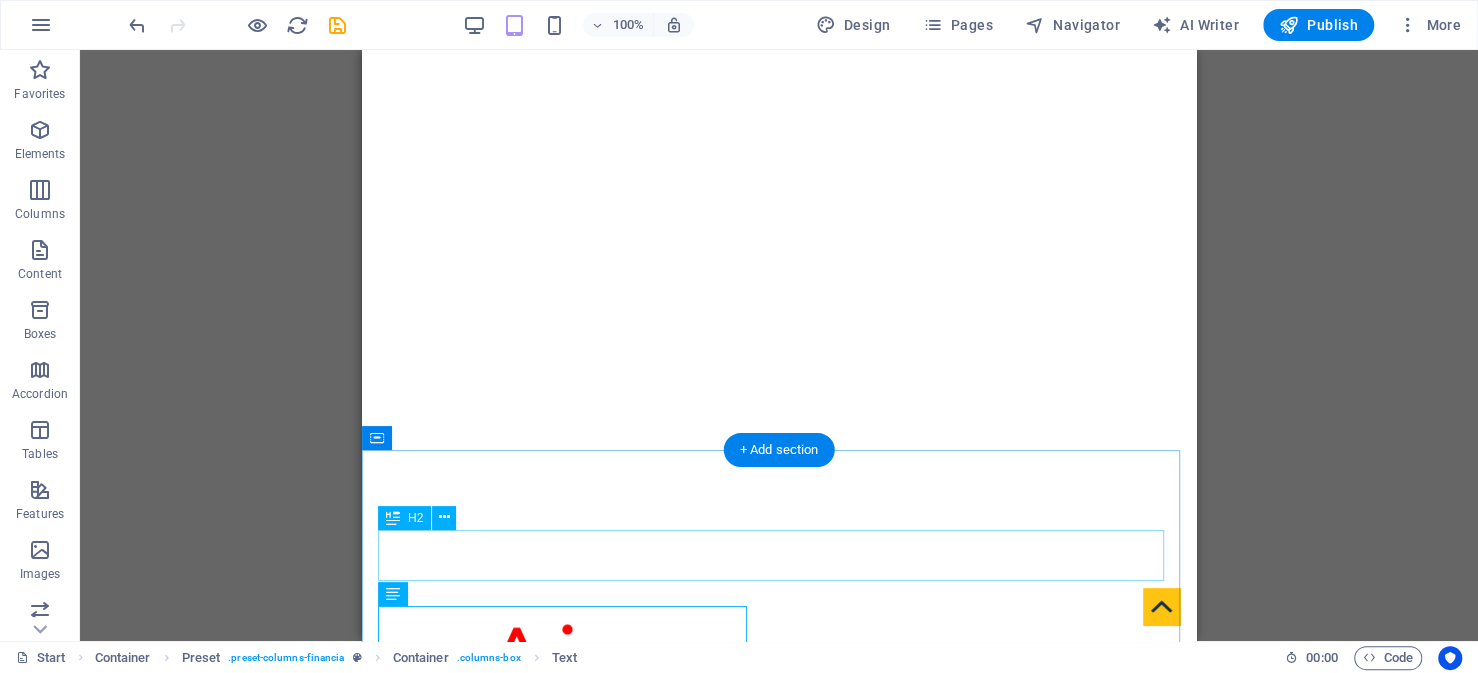 click on "About  aiprotocols" at bounding box center [779, 1113] 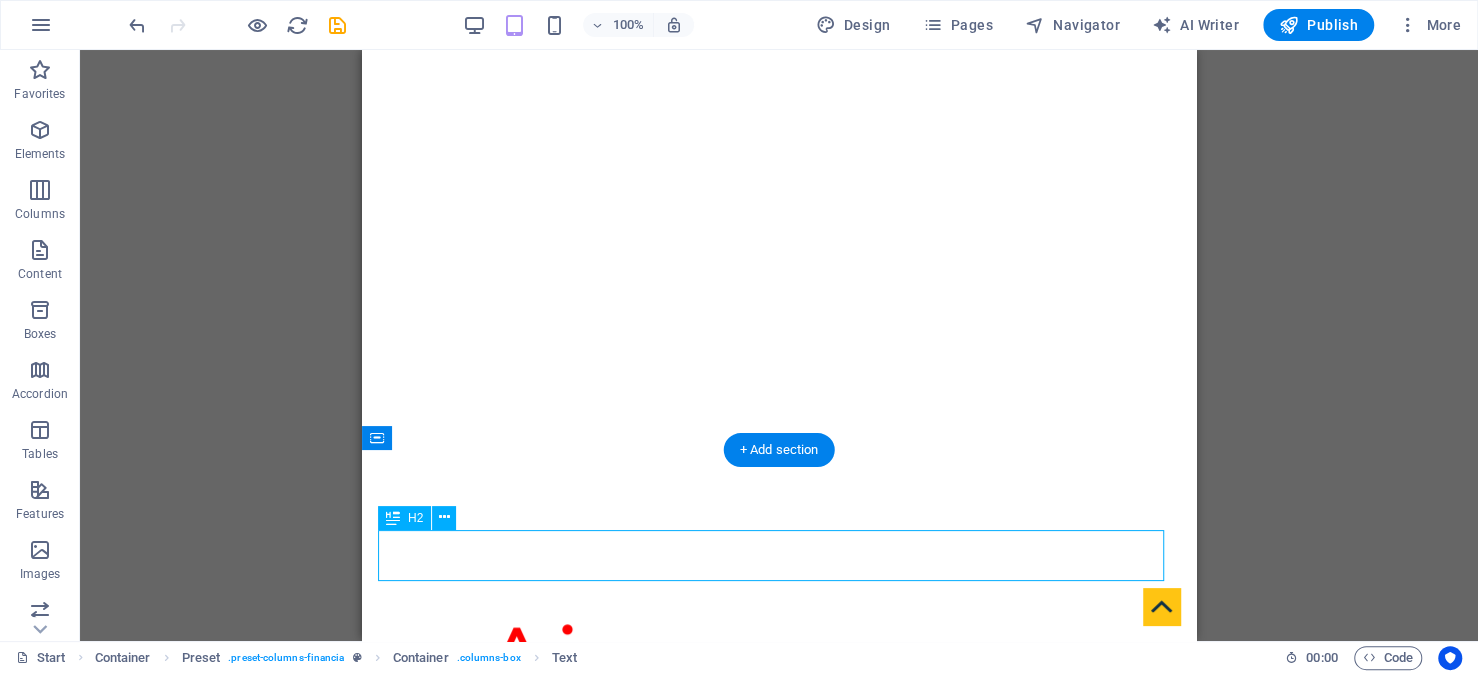 click on "About  aiprotocols" at bounding box center (779, 1113) 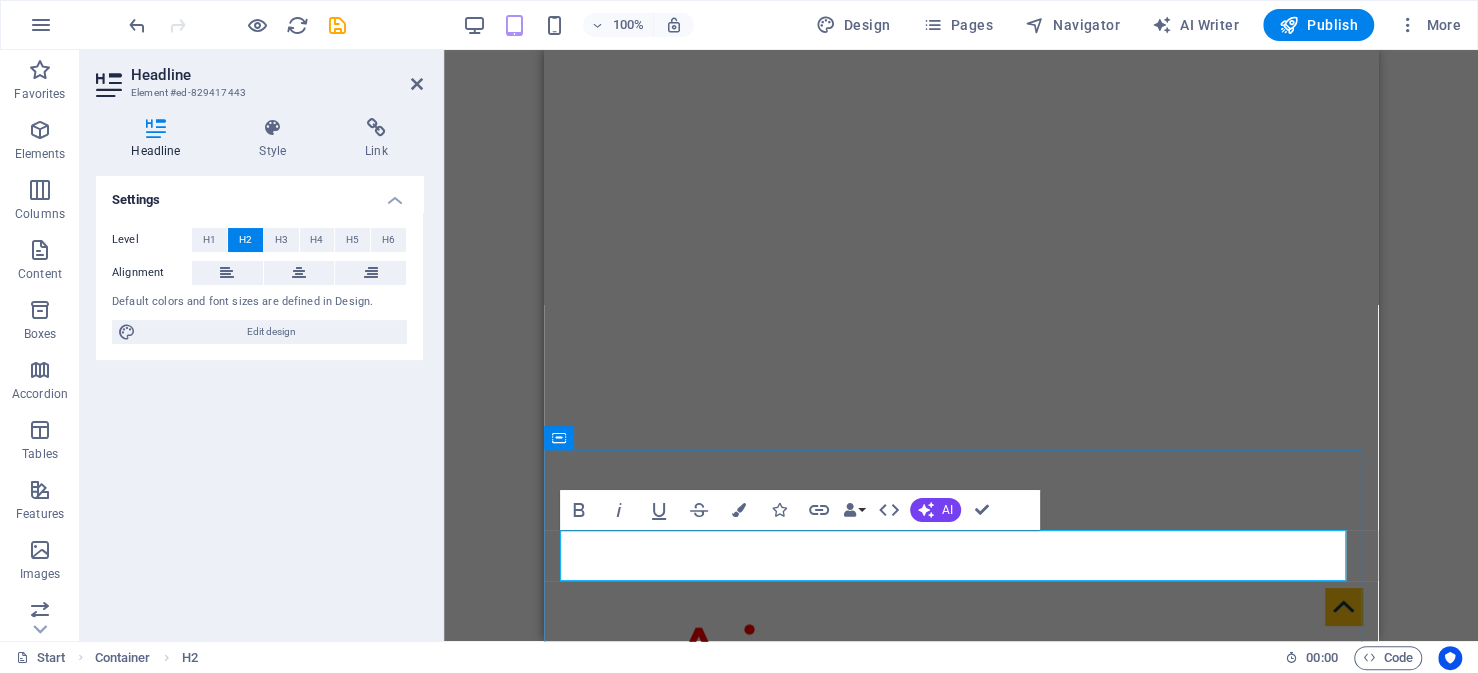 click on "About  aiprotocols" at bounding box center [961, 1113] 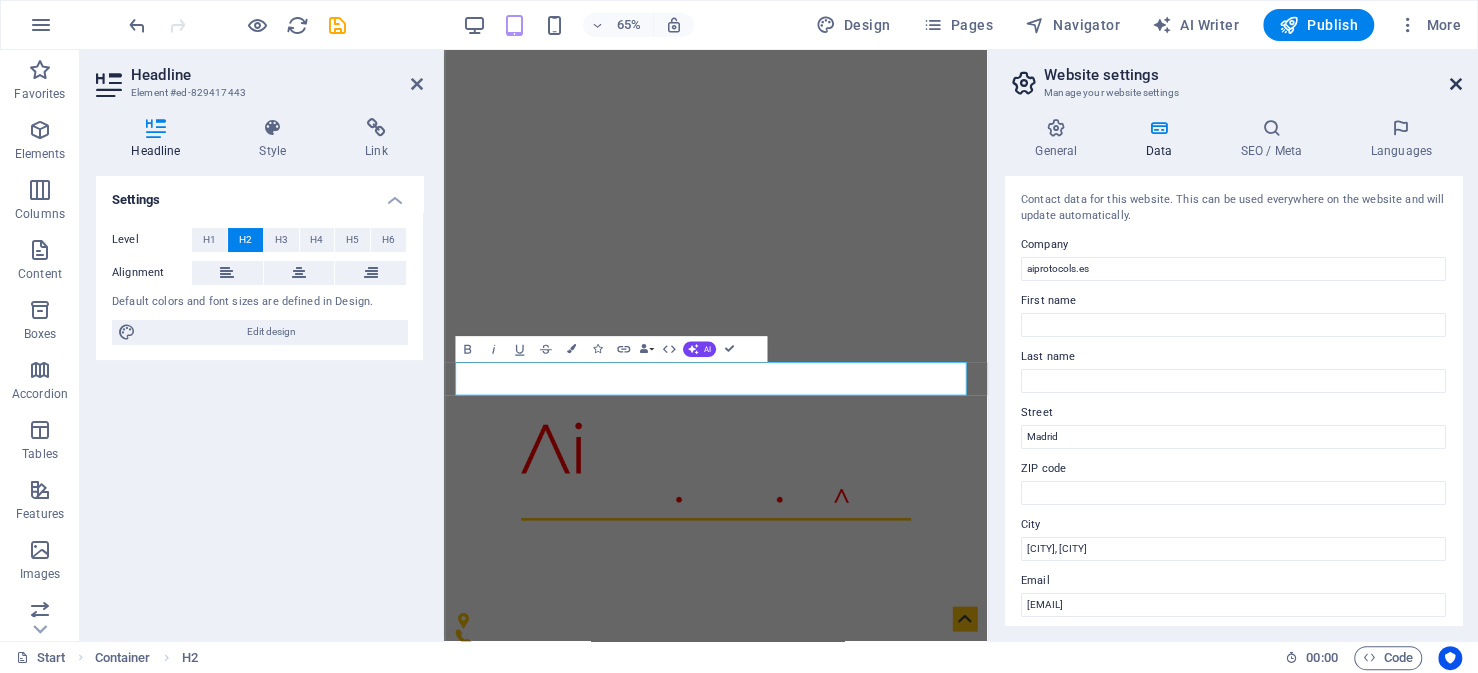 click at bounding box center [1456, 84] 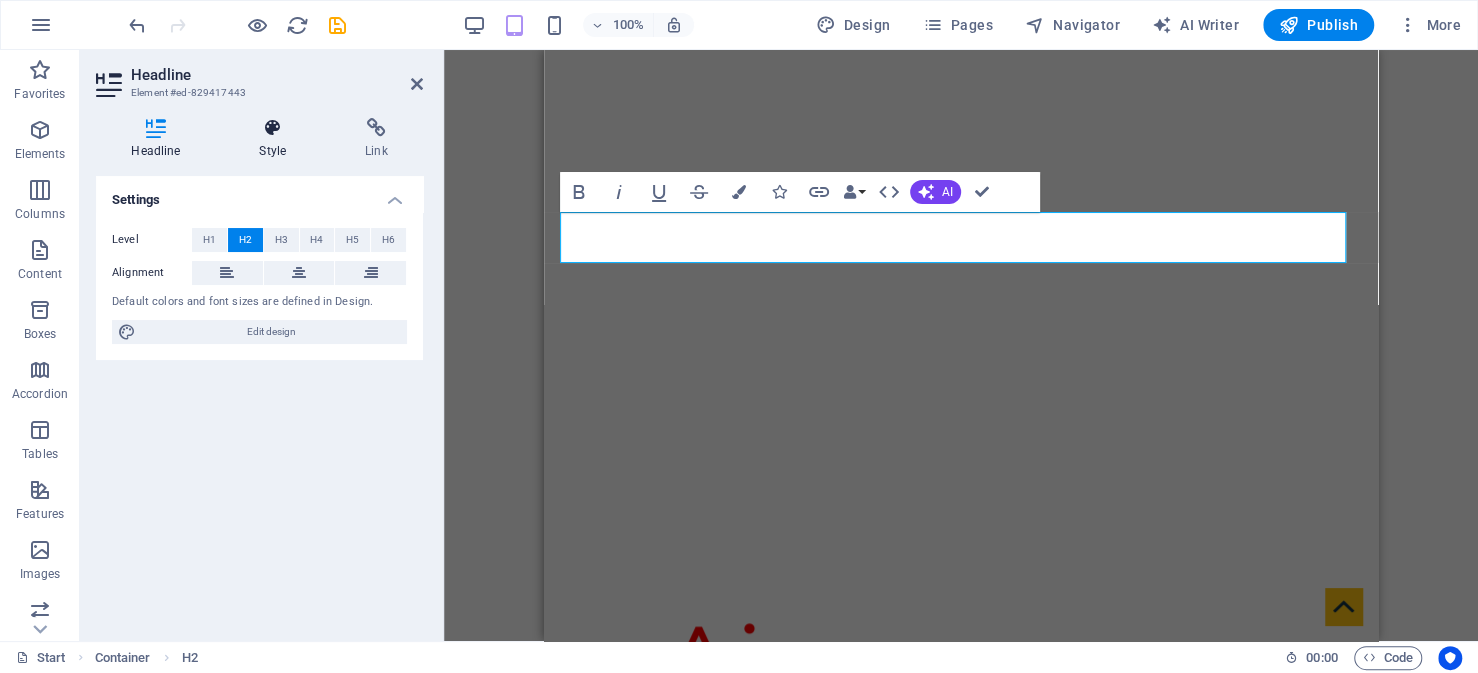click at bounding box center [273, 128] 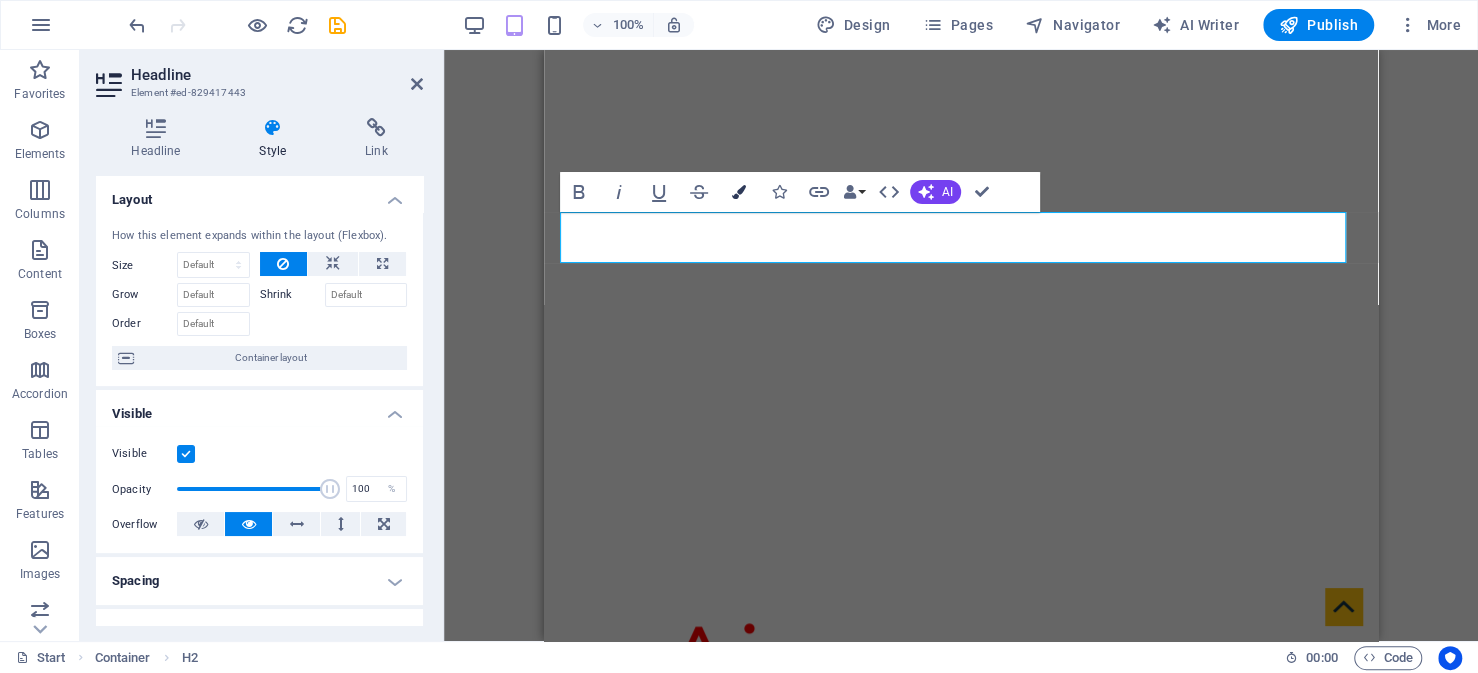 click at bounding box center (739, 192) 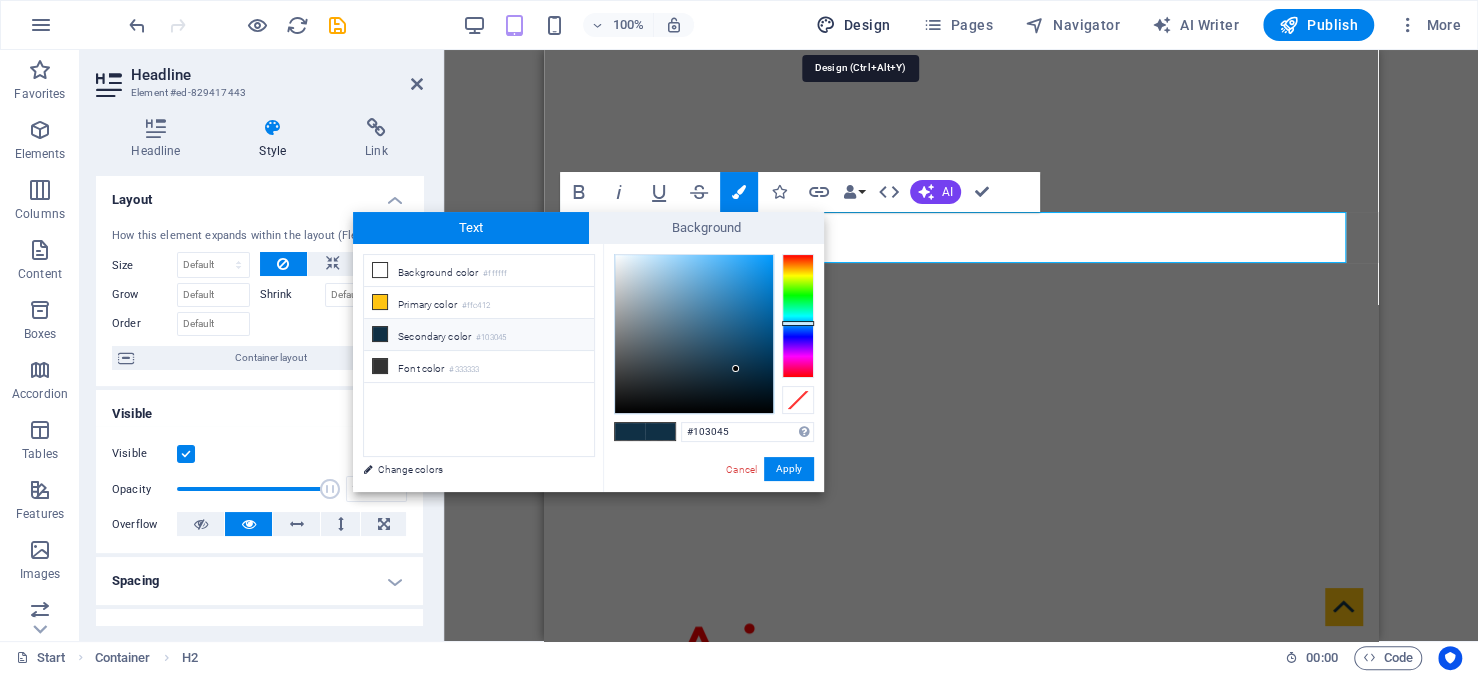 click on "Design" at bounding box center [853, 25] 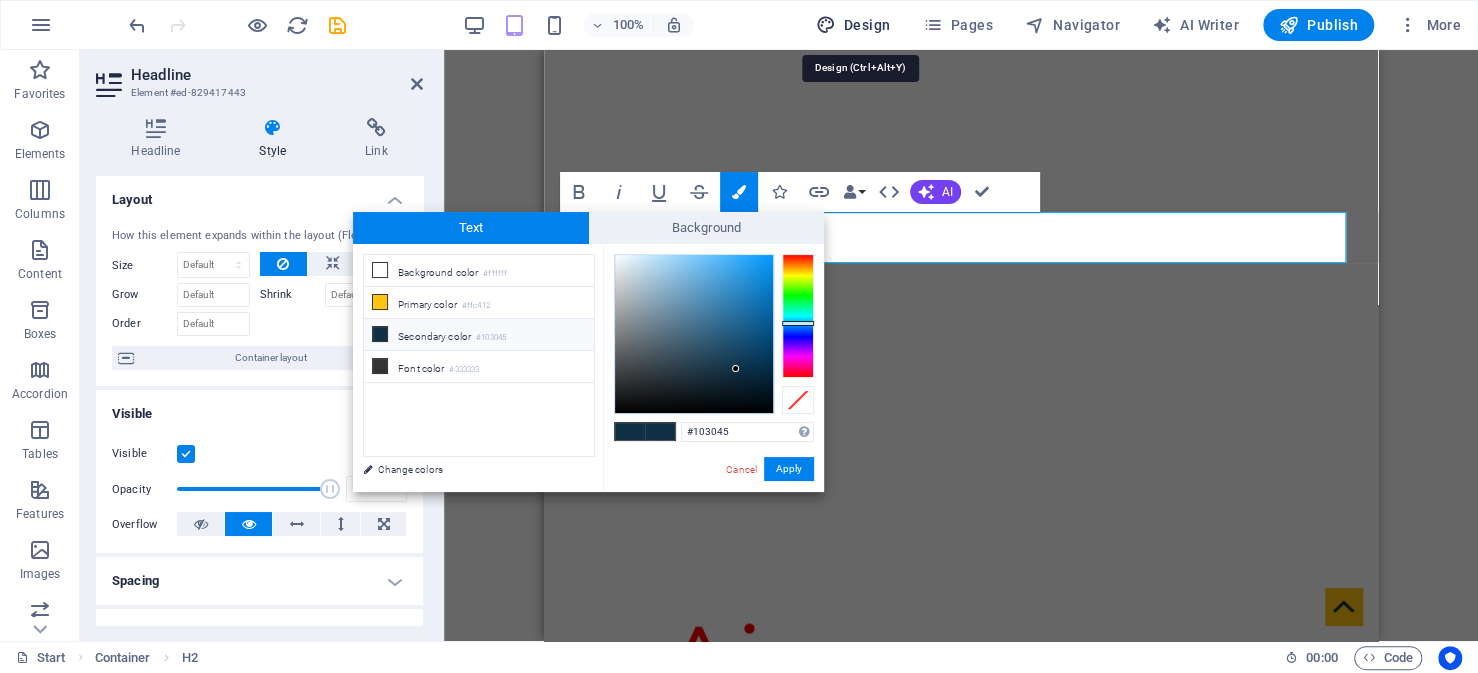 select on "rem" 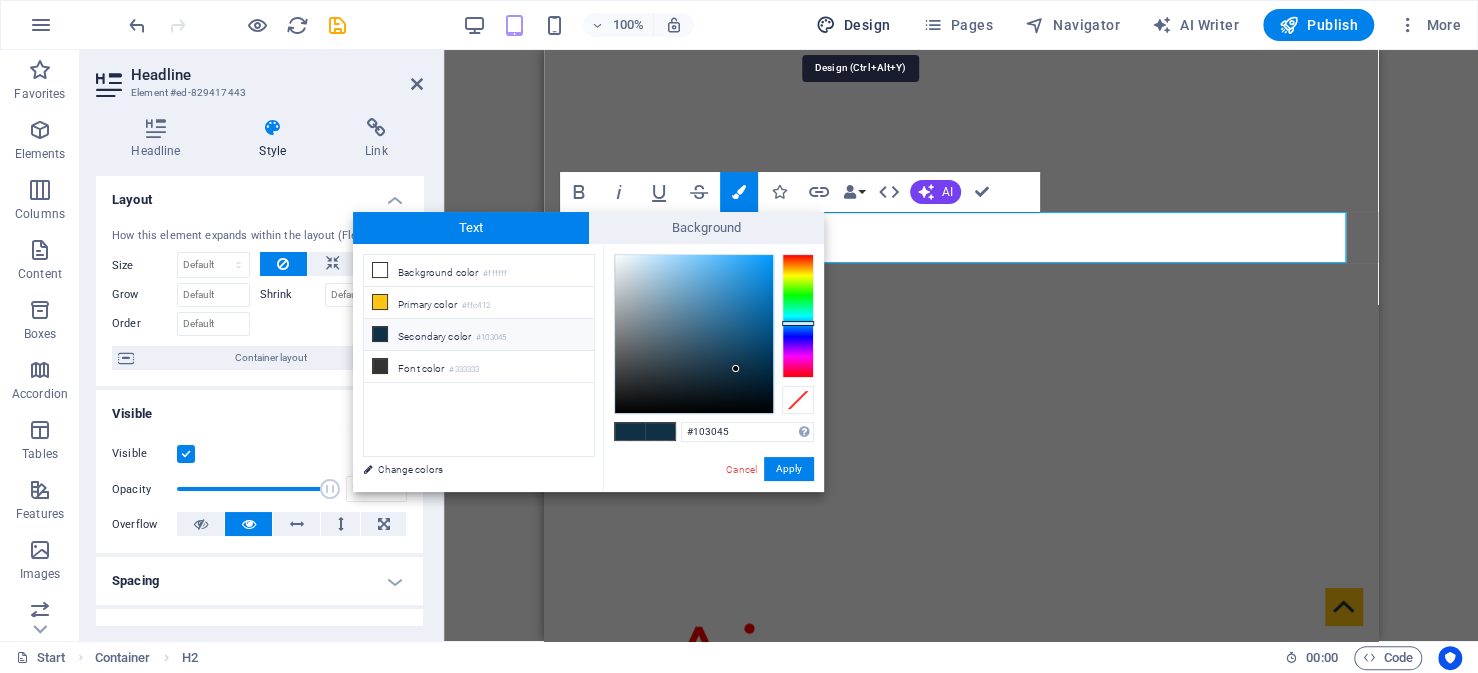 select on "300" 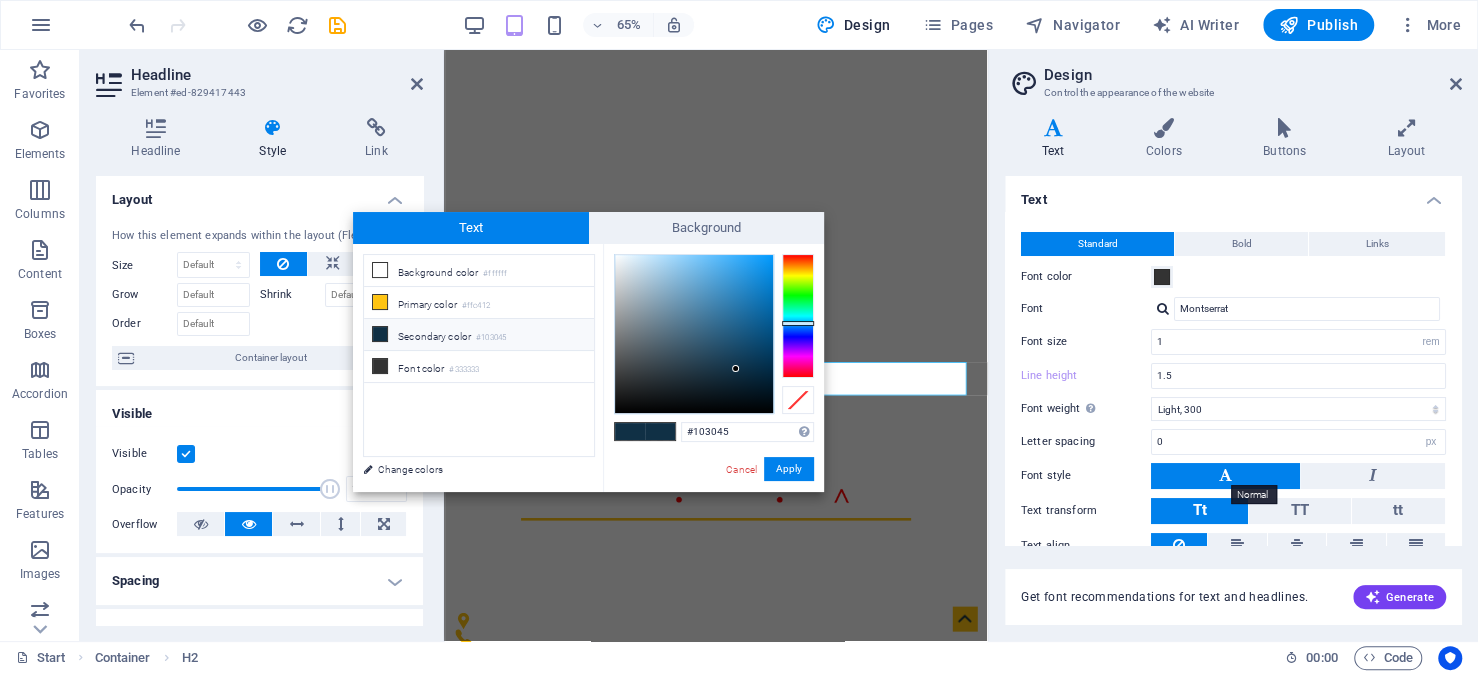 scroll, scrollTop: 83, scrollLeft: 0, axis: vertical 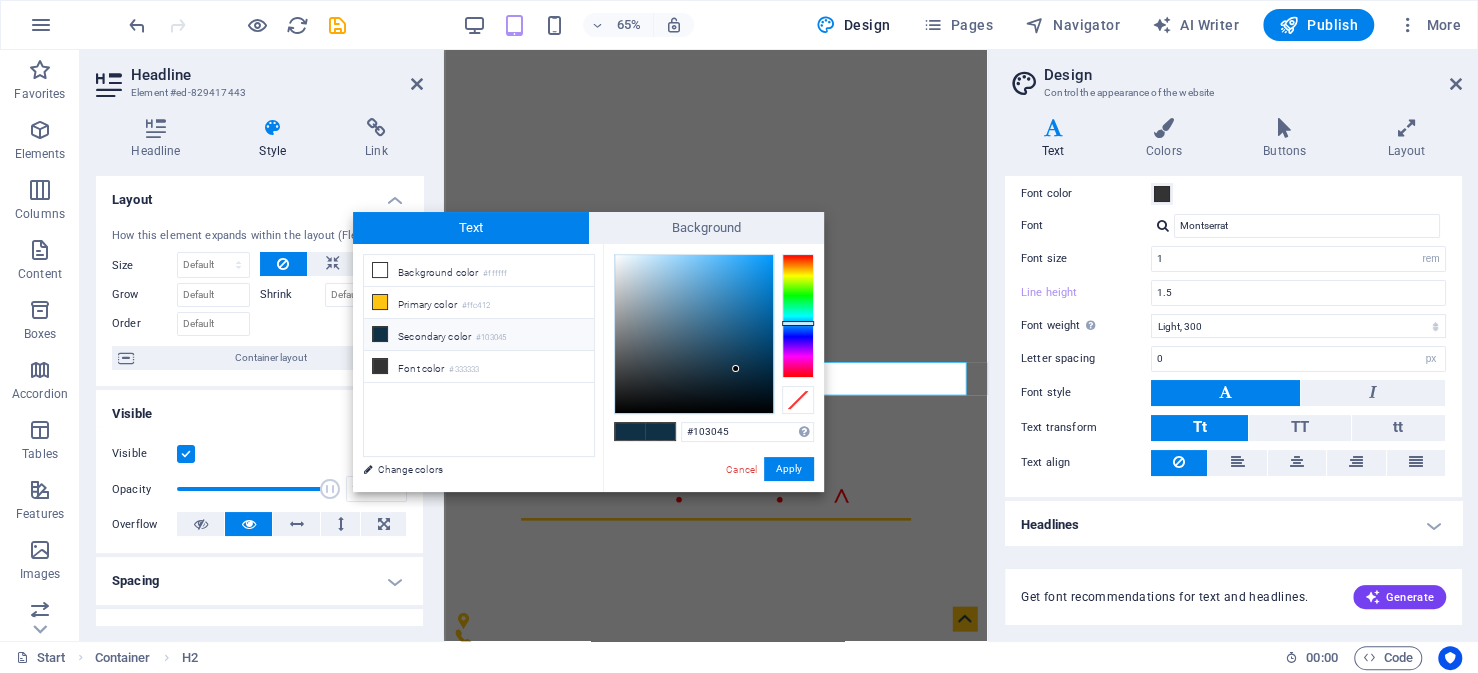 click on "Headlines" at bounding box center (1233, 525) 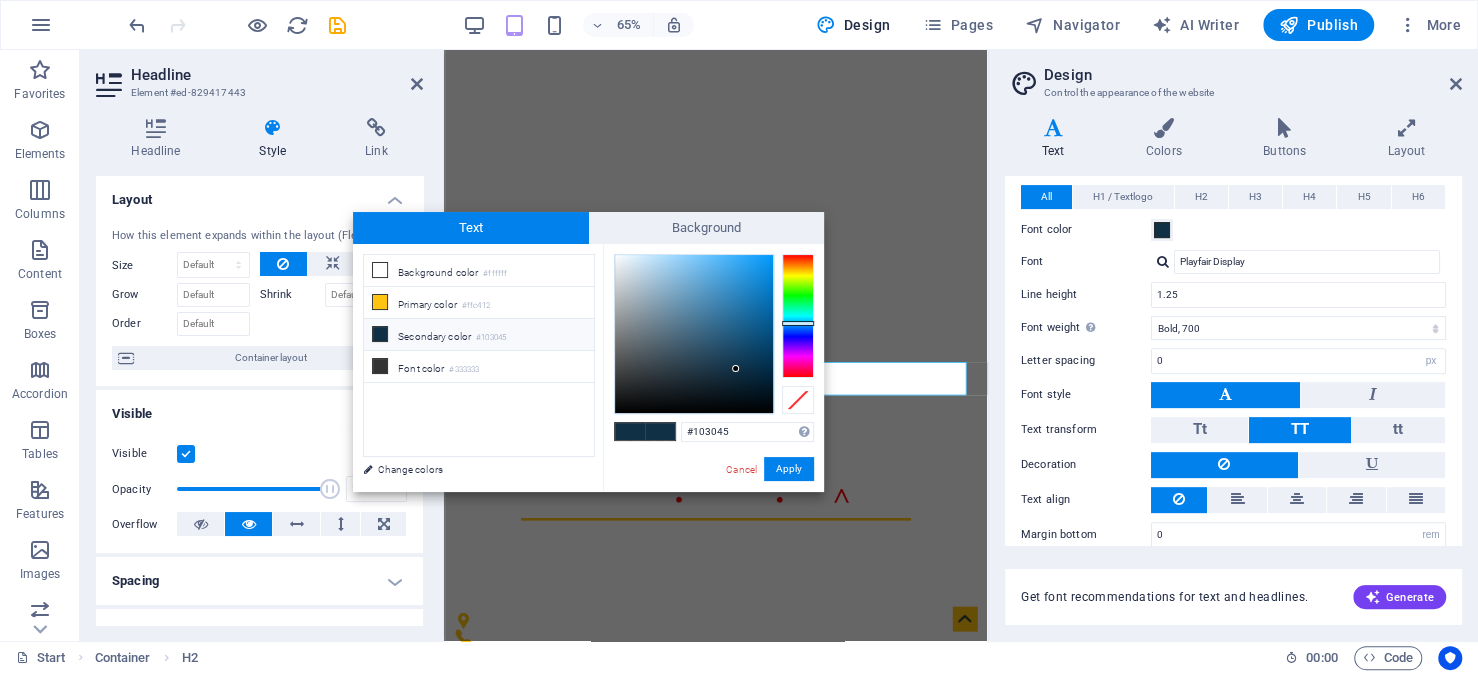 scroll, scrollTop: 470, scrollLeft: 0, axis: vertical 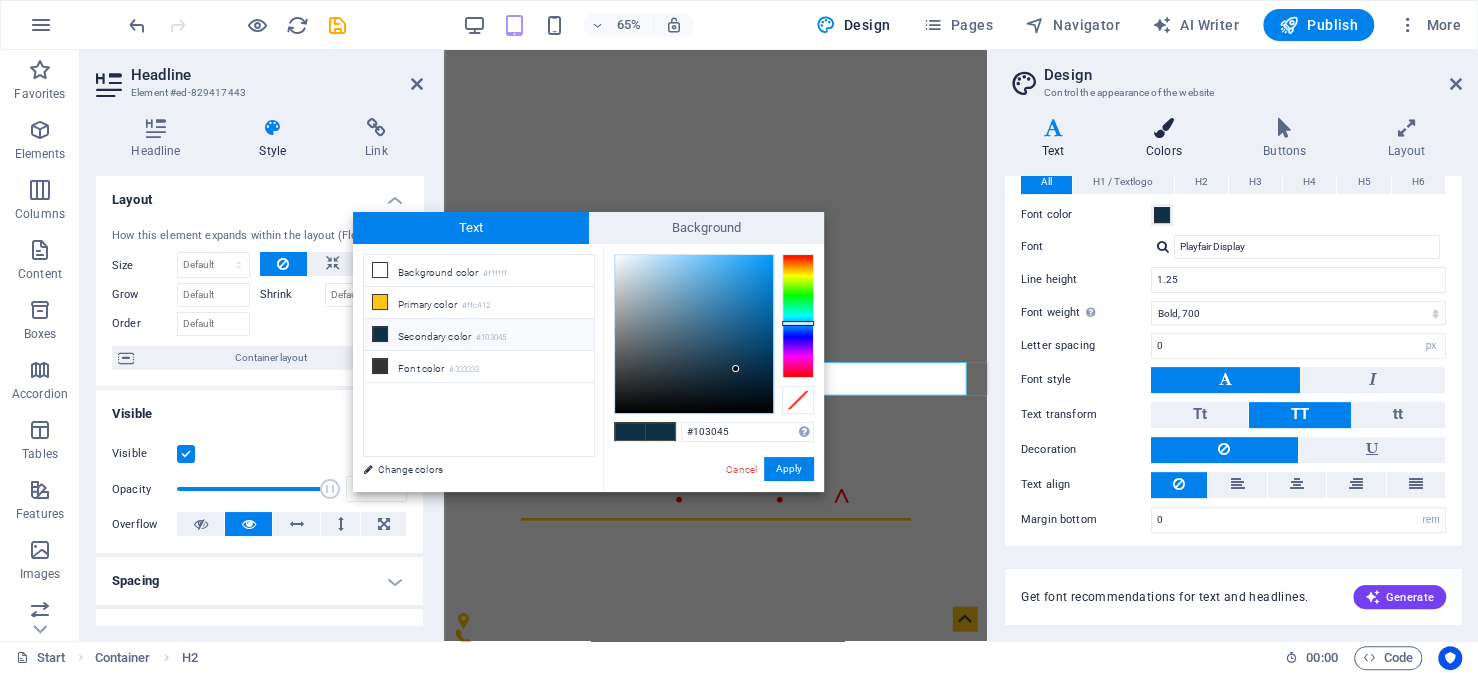 click at bounding box center (1163, 128) 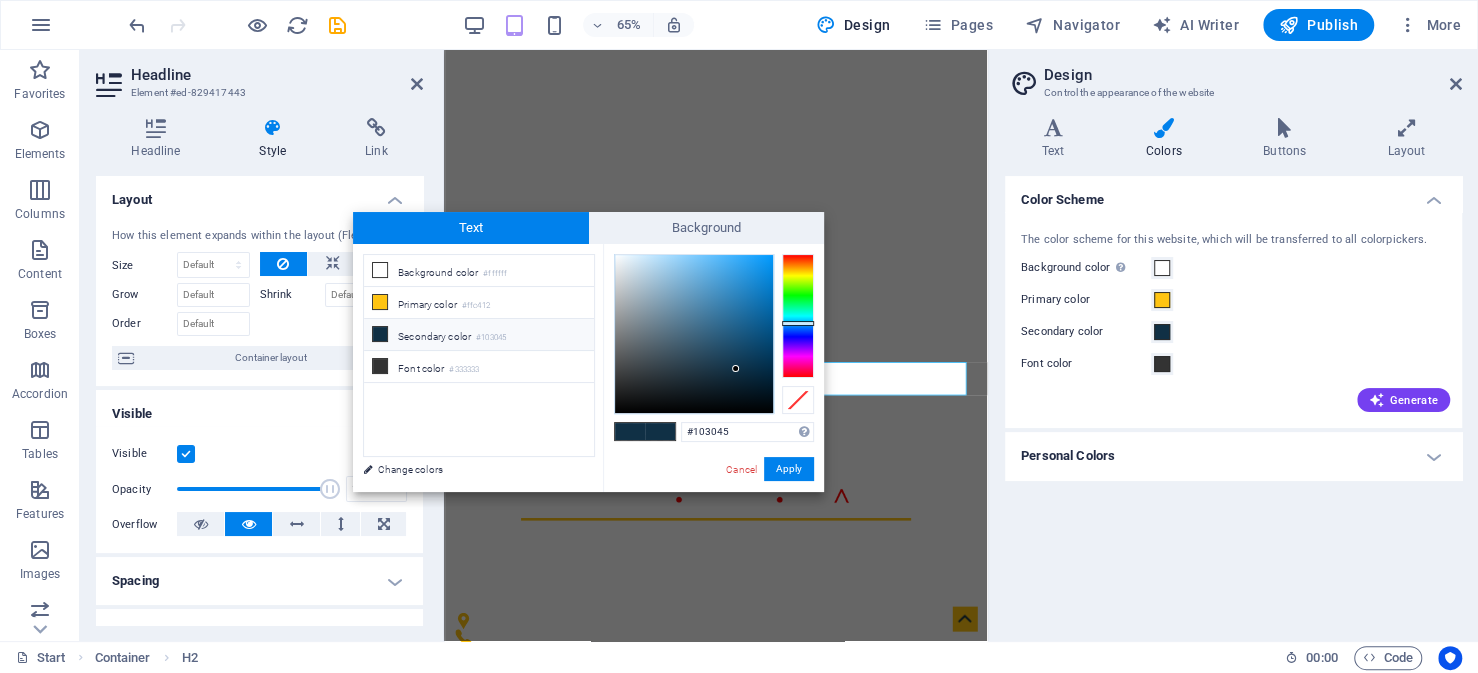 click on "Personal Colors" at bounding box center [1233, 456] 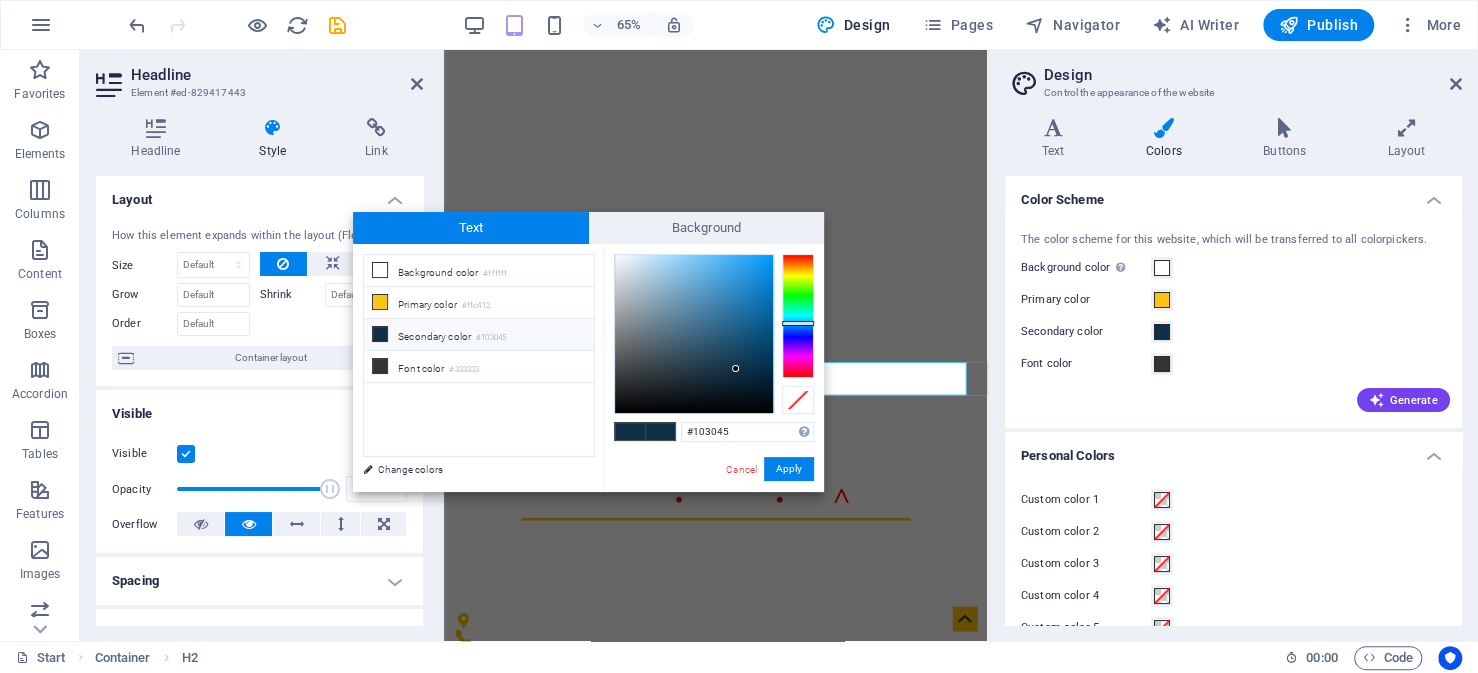 scroll, scrollTop: 34, scrollLeft: 0, axis: vertical 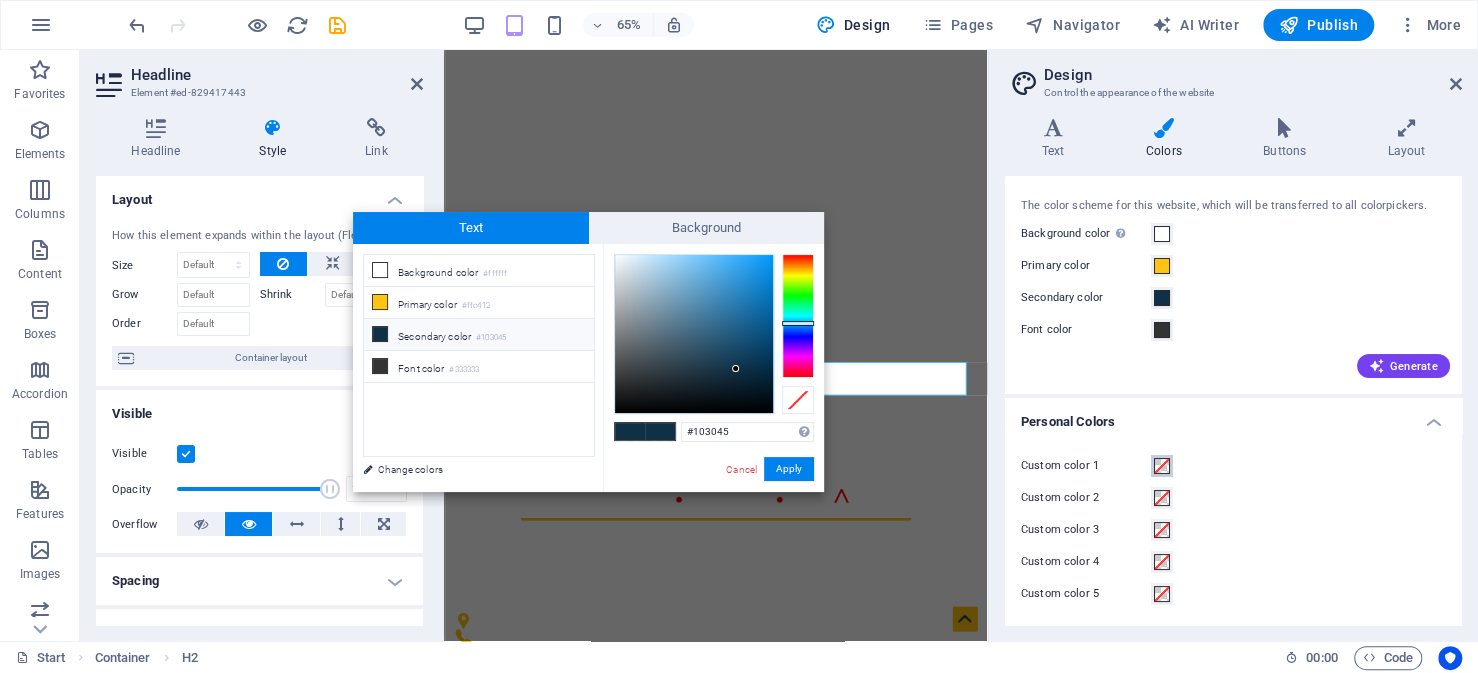 click at bounding box center [1162, 466] 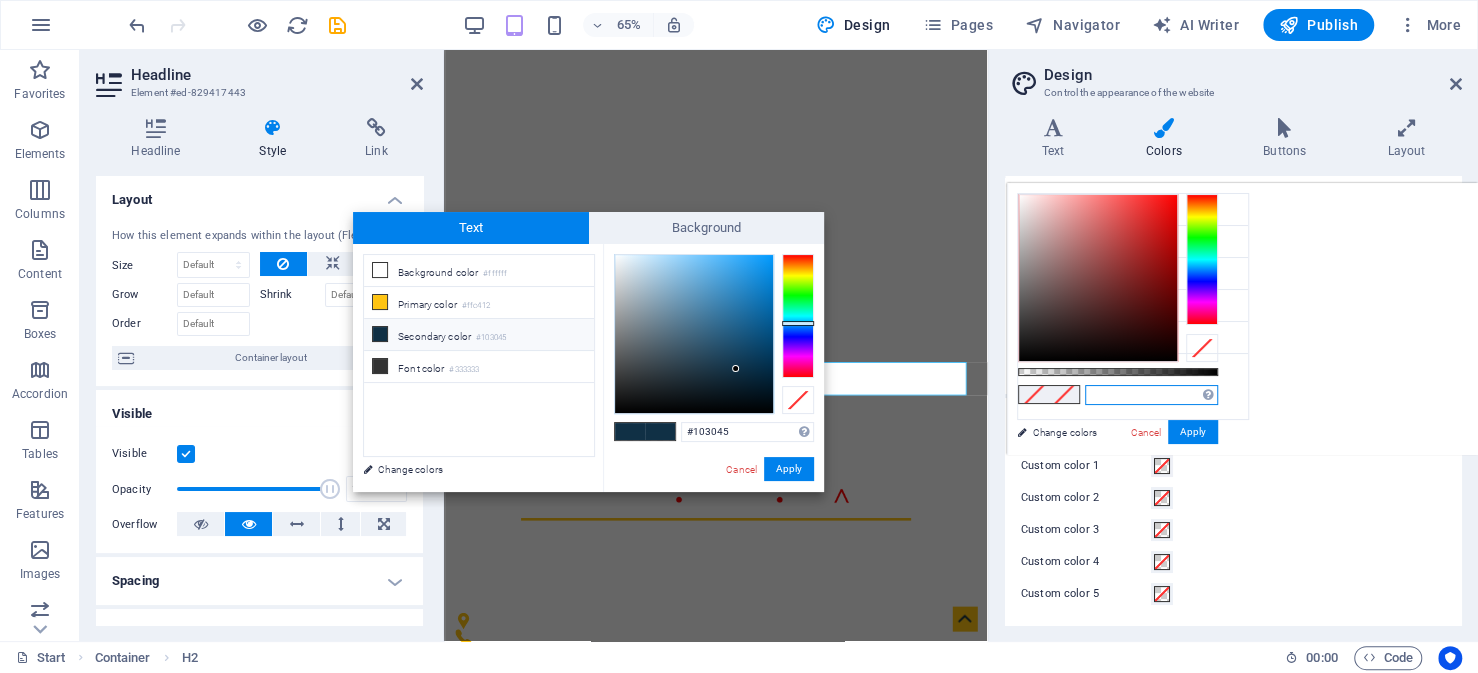 click at bounding box center (1151, 395) 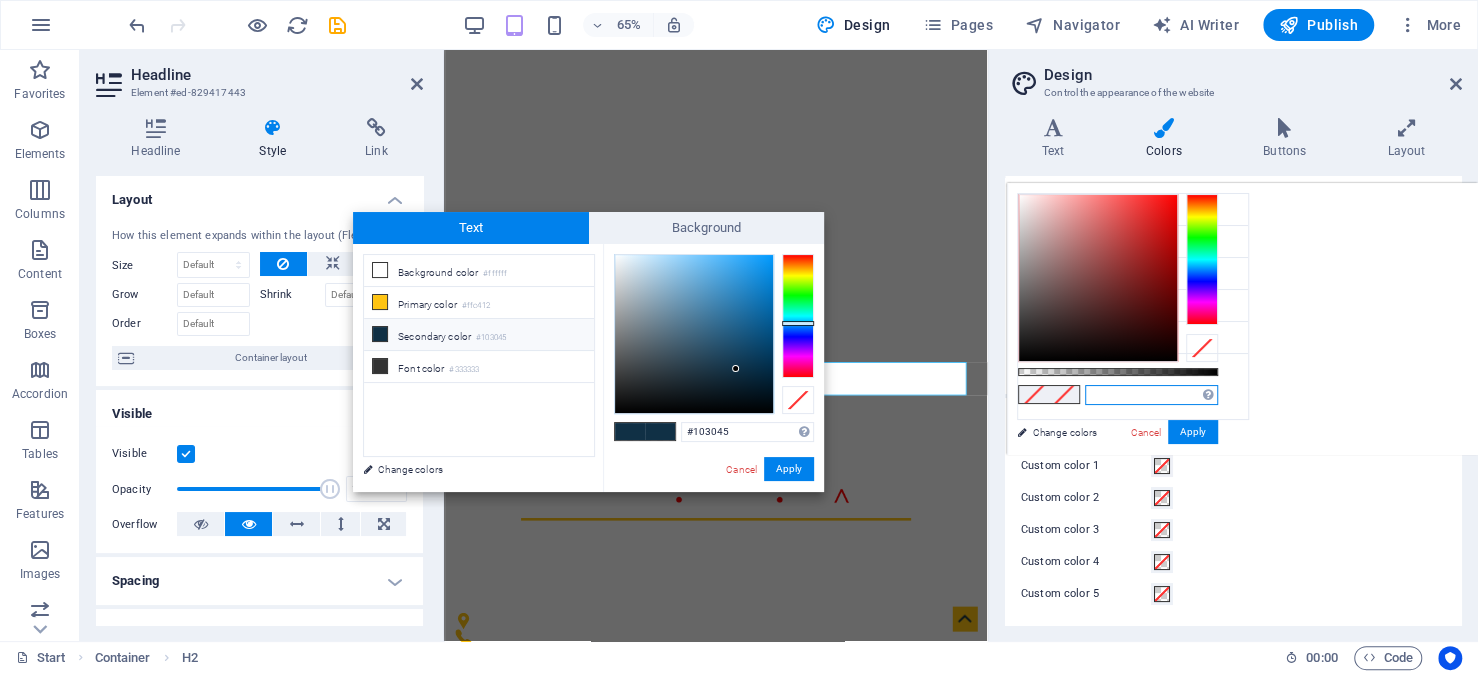 paste on "FF0000" 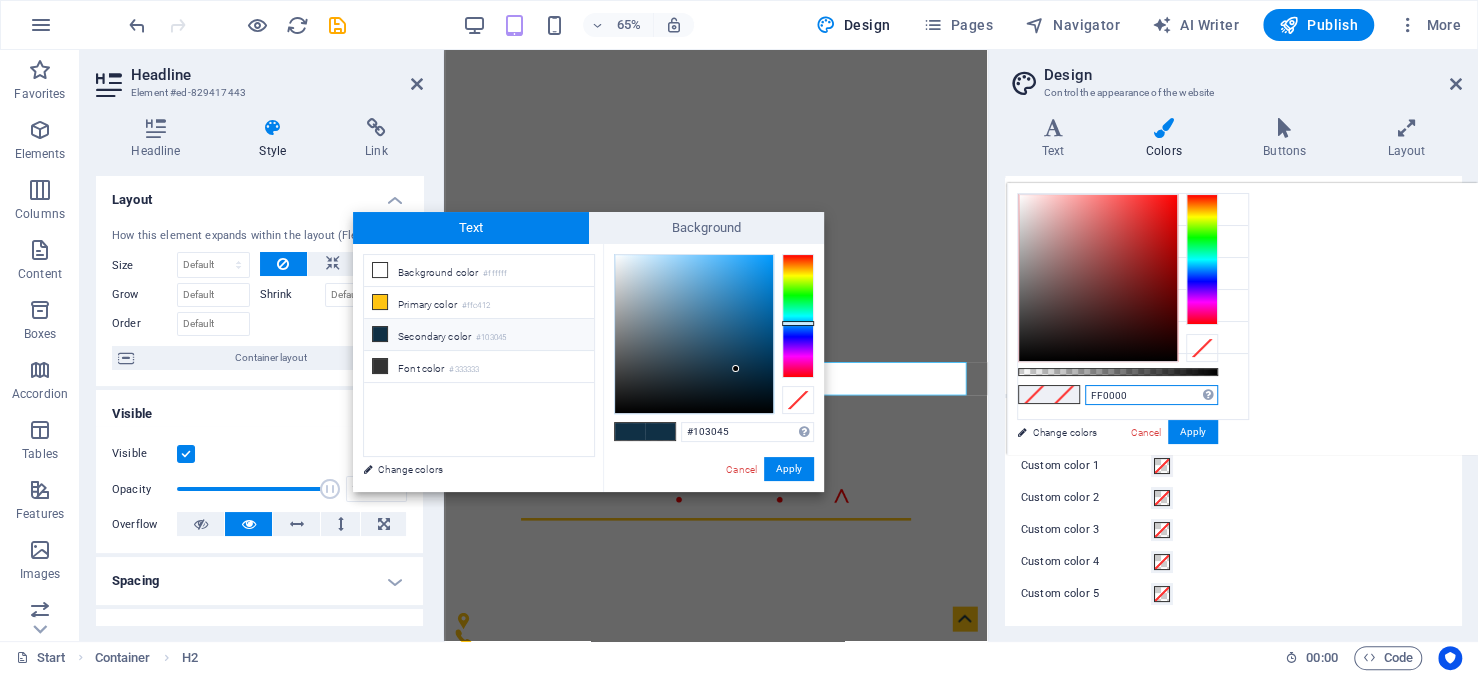 type on "#ff0000" 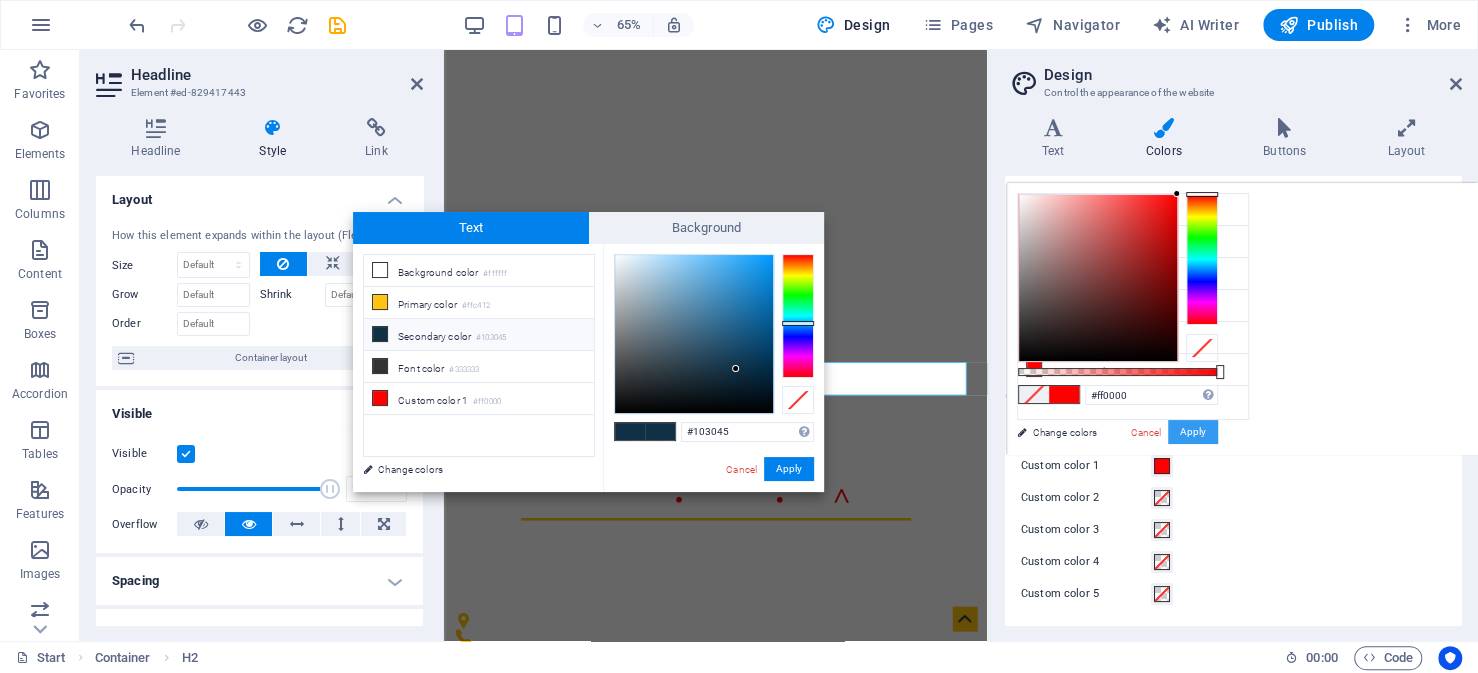 click on "Apply" at bounding box center [1193, 432] 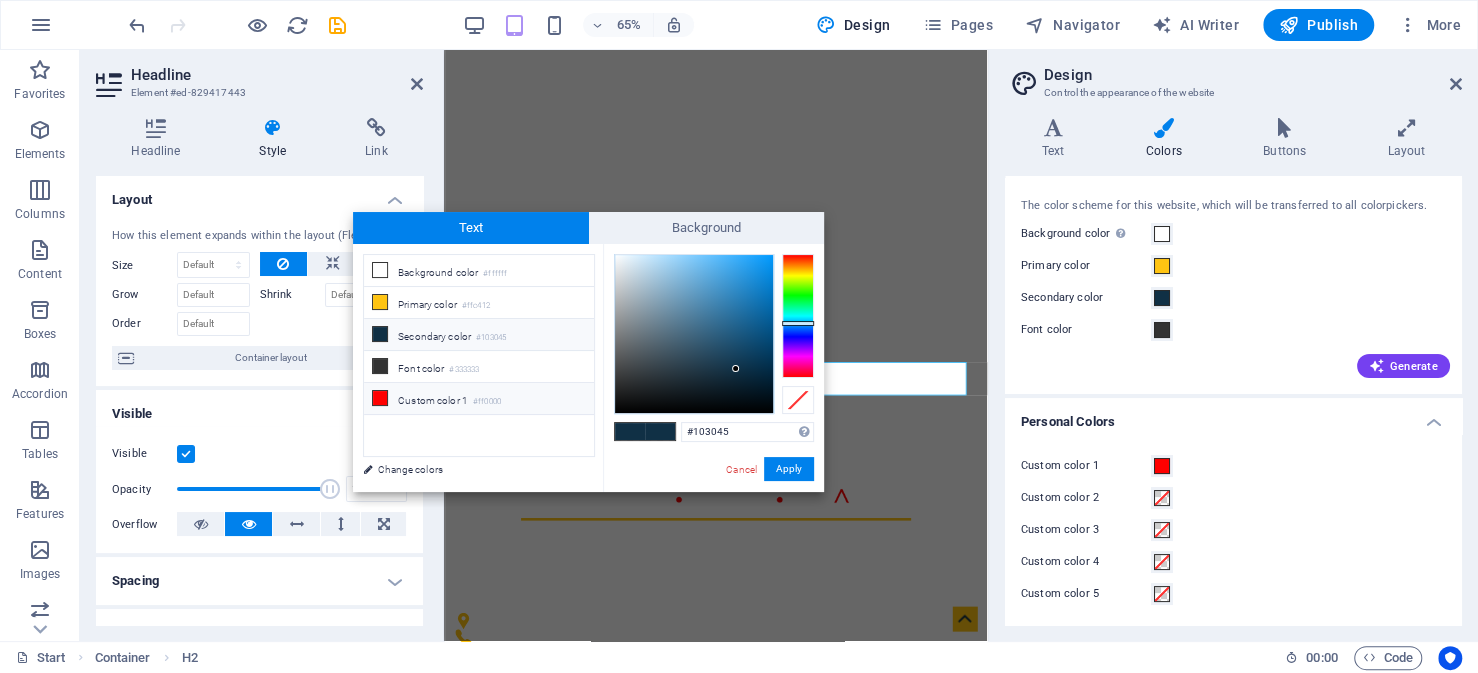 click on "Custom color 1
#ff0000" at bounding box center (479, 399) 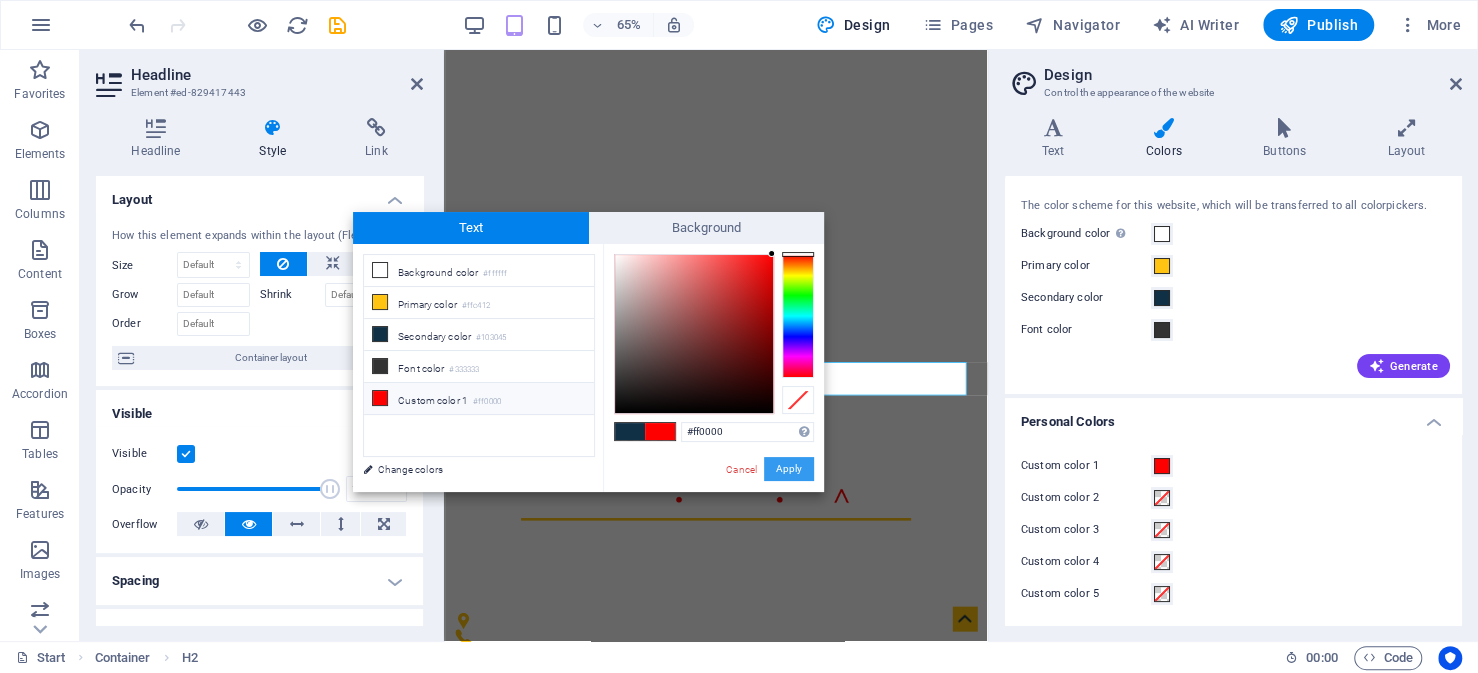 click on "Apply" at bounding box center [789, 469] 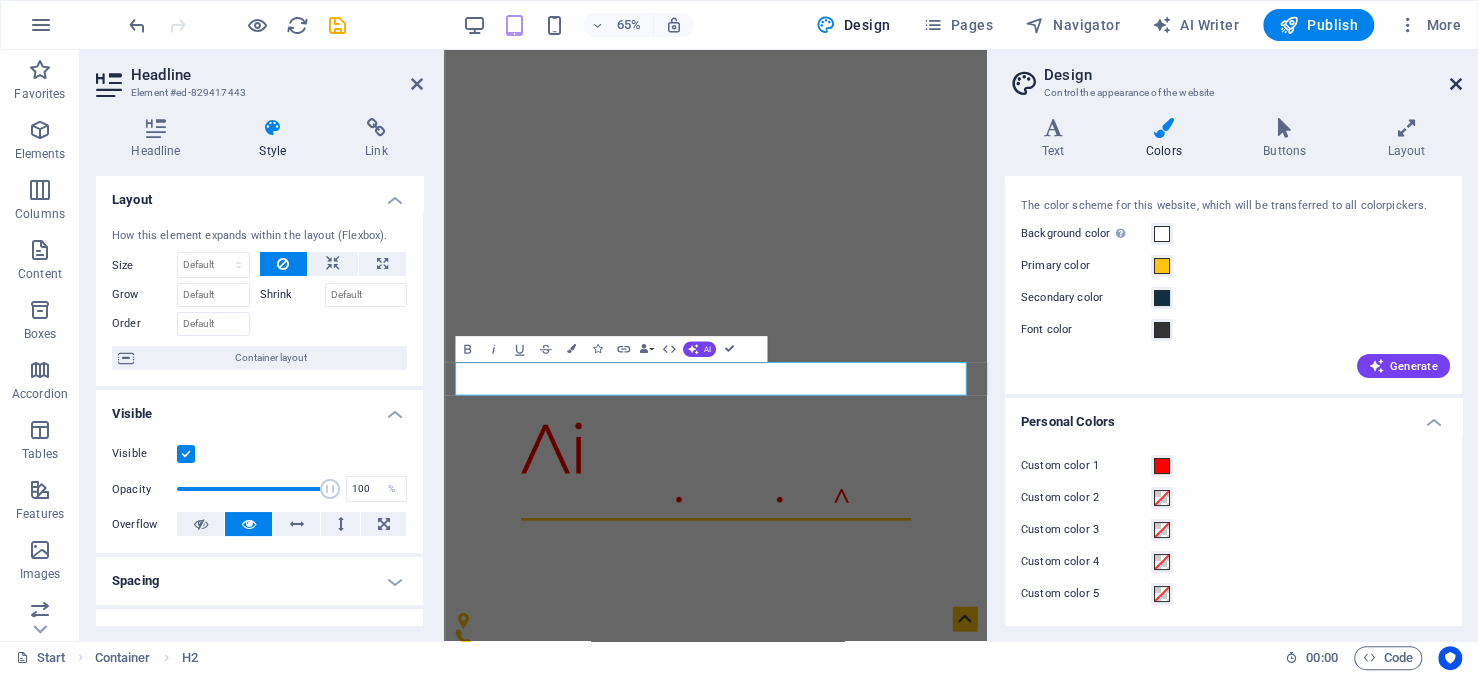 click at bounding box center [1456, 84] 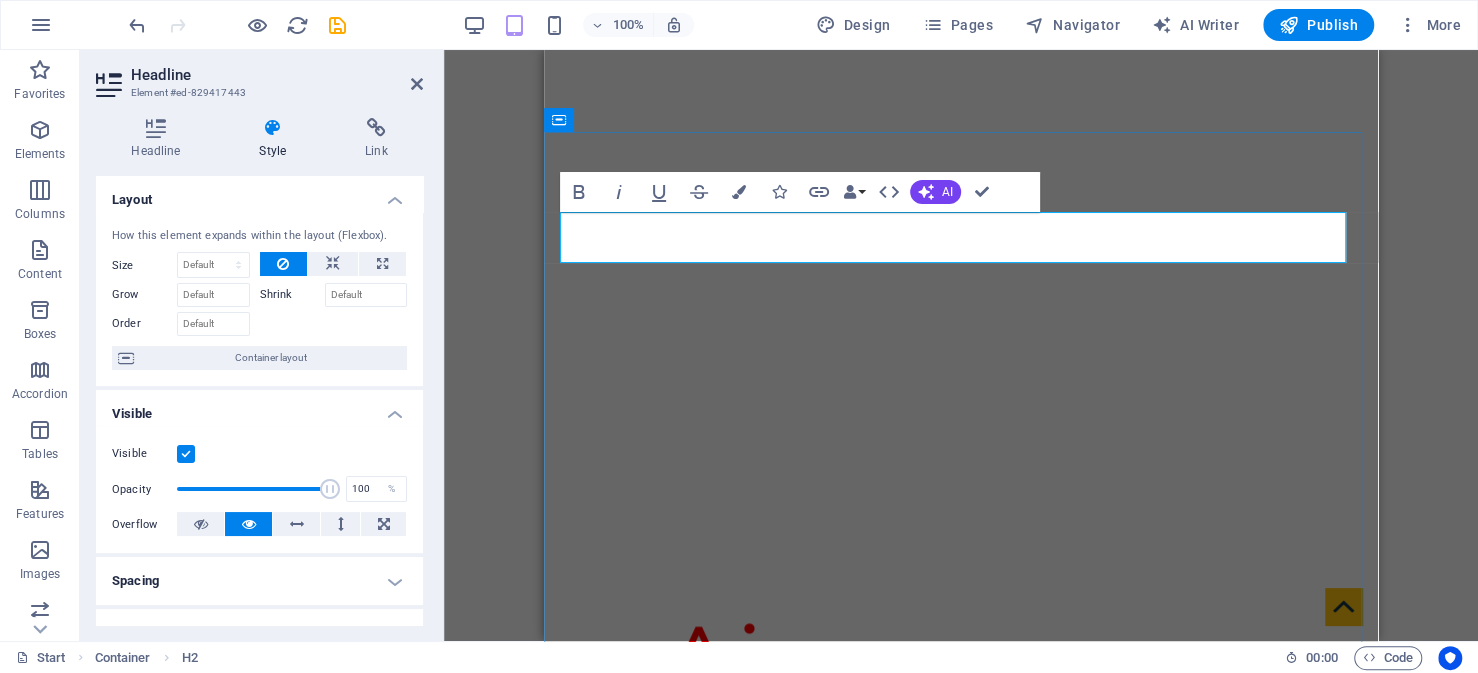 click on "a" at bounding box center (913, 1112) 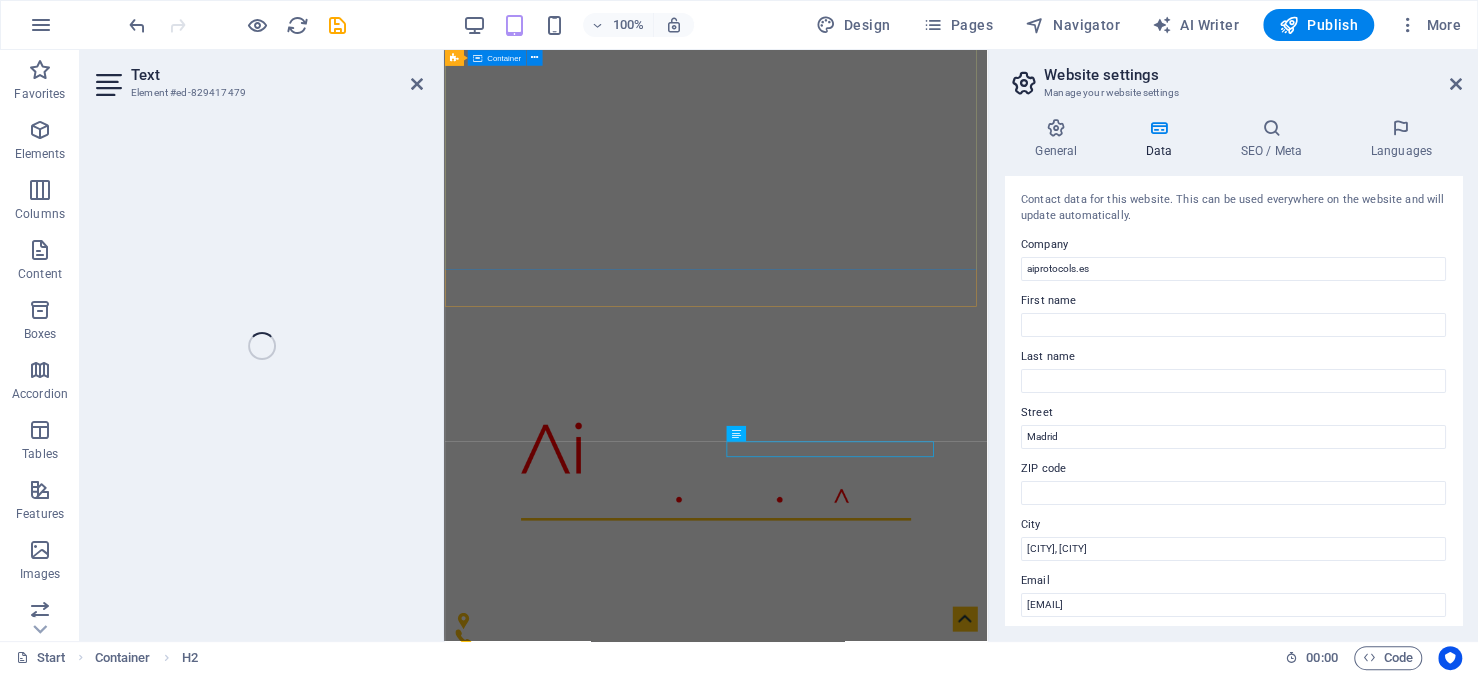 scroll, scrollTop: 514, scrollLeft: 0, axis: vertical 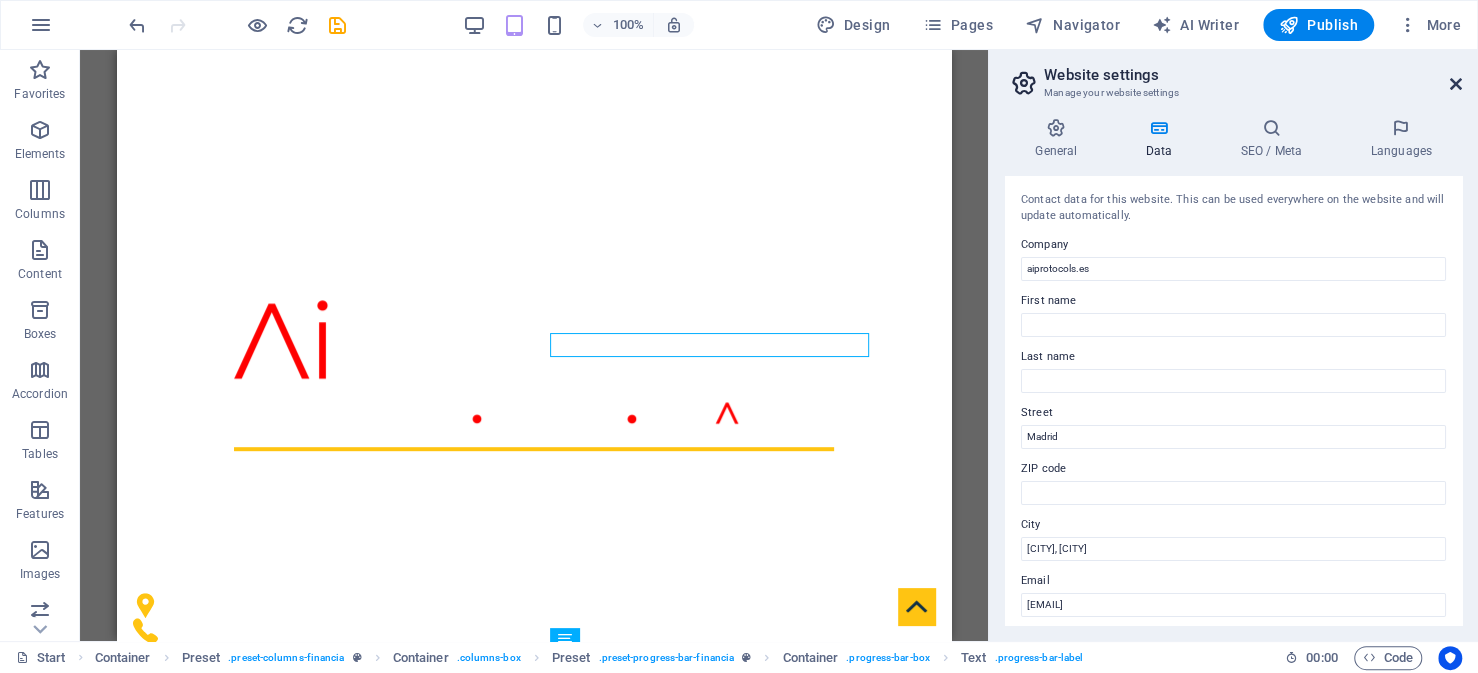 click at bounding box center [1456, 84] 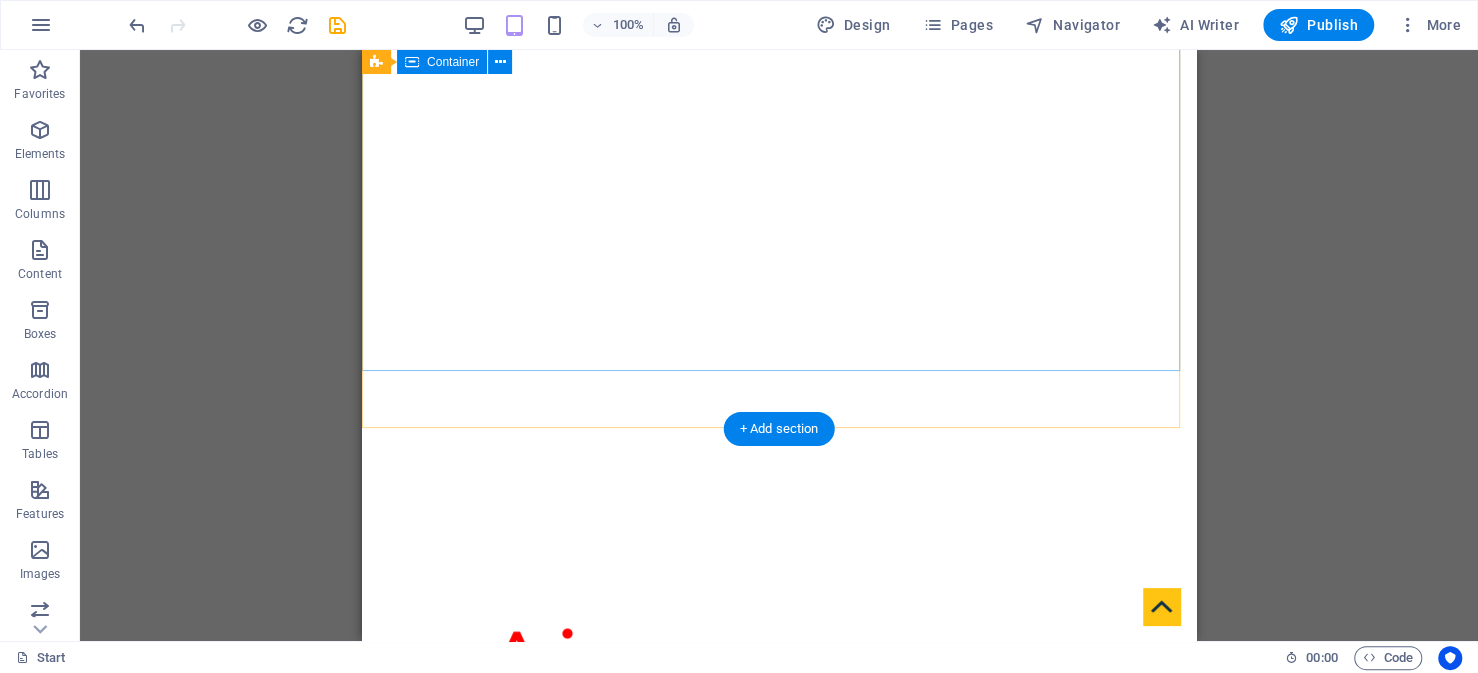 scroll, scrollTop: 214, scrollLeft: 0, axis: vertical 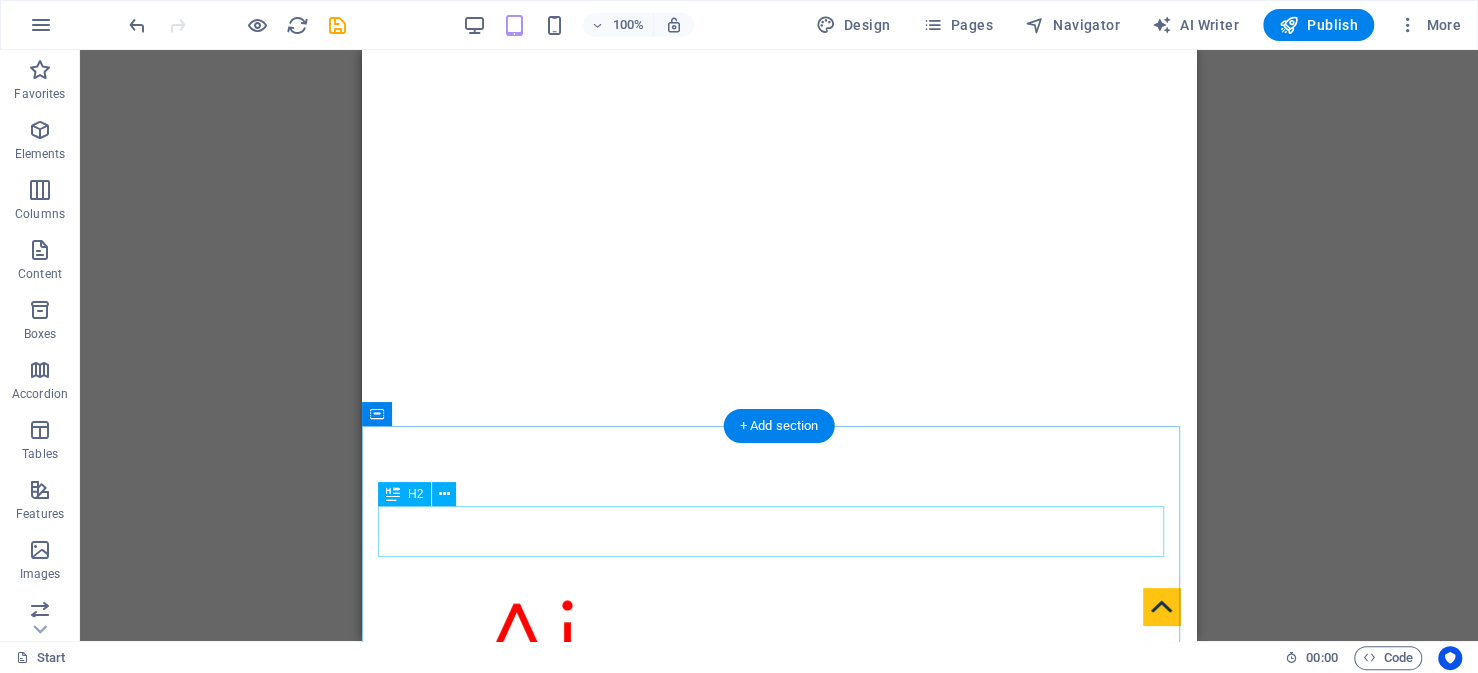 click on "a [DOMAIN]" at bounding box center [853, 1089] 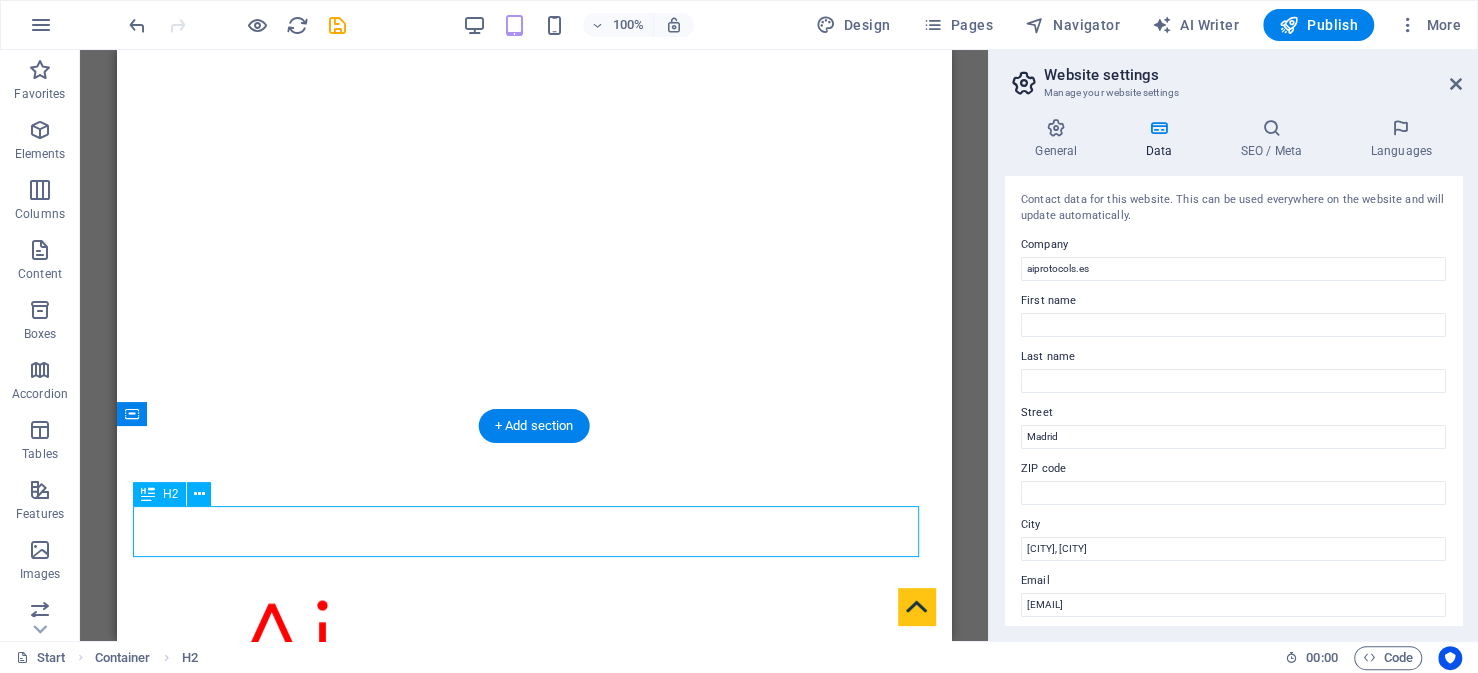 click on "a [DOMAIN]" at bounding box center (608, 1089) 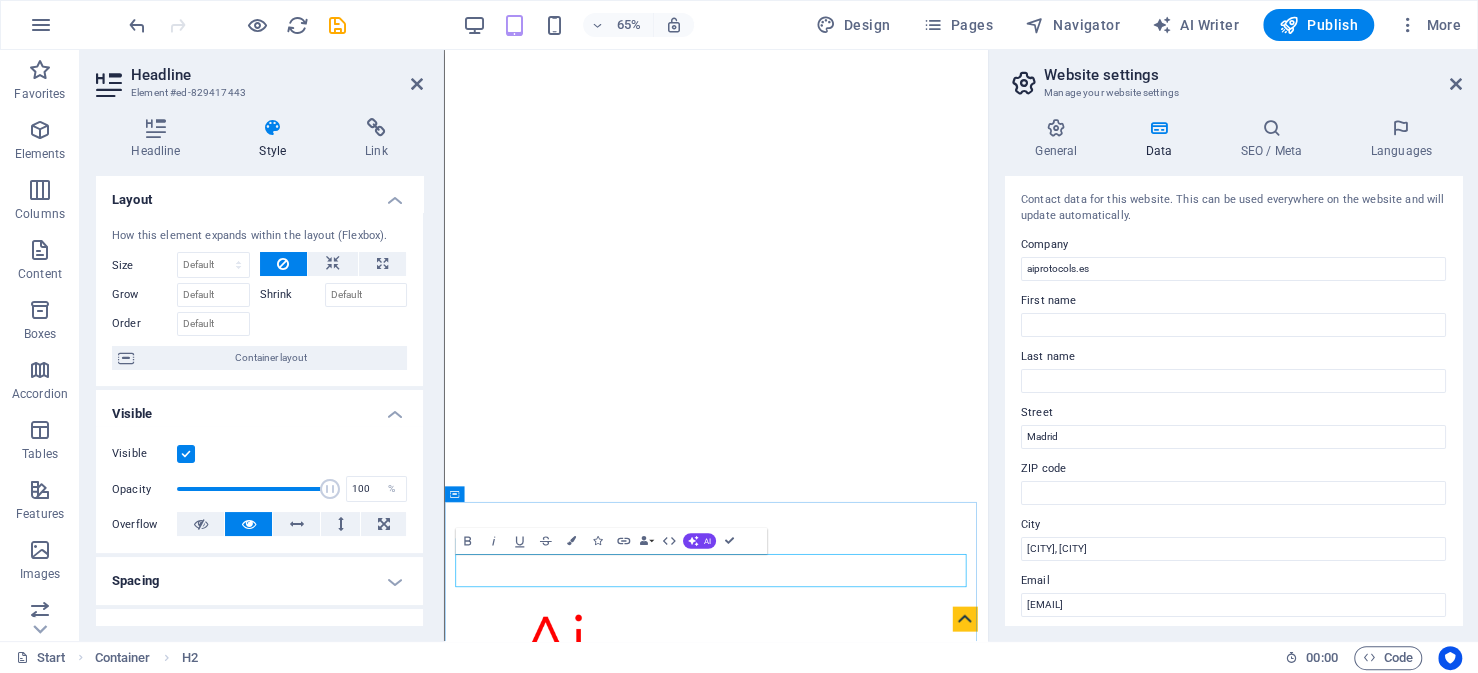 drag, startPoint x: 822, startPoint y: 854, endPoint x: 790, endPoint y: 854, distance: 32 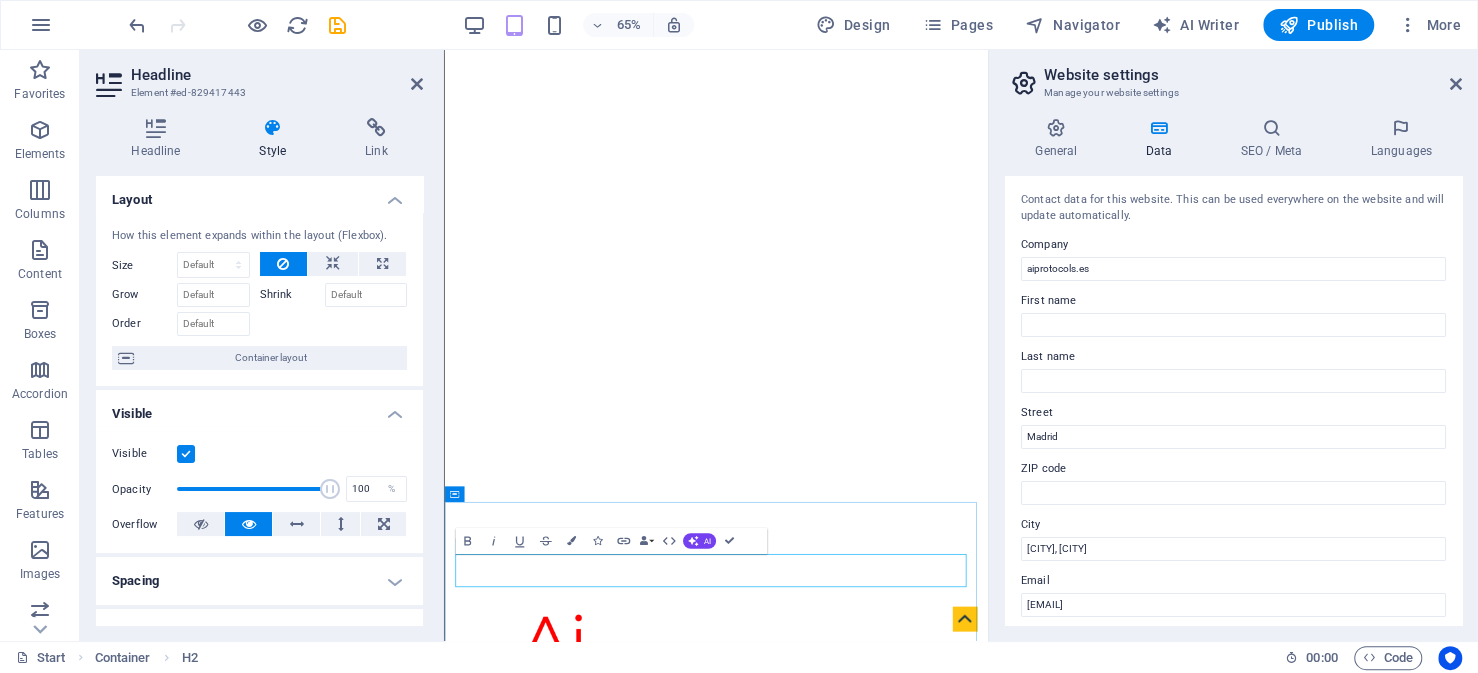 click on "About aiprotocols" at bounding box center (862, 1407) 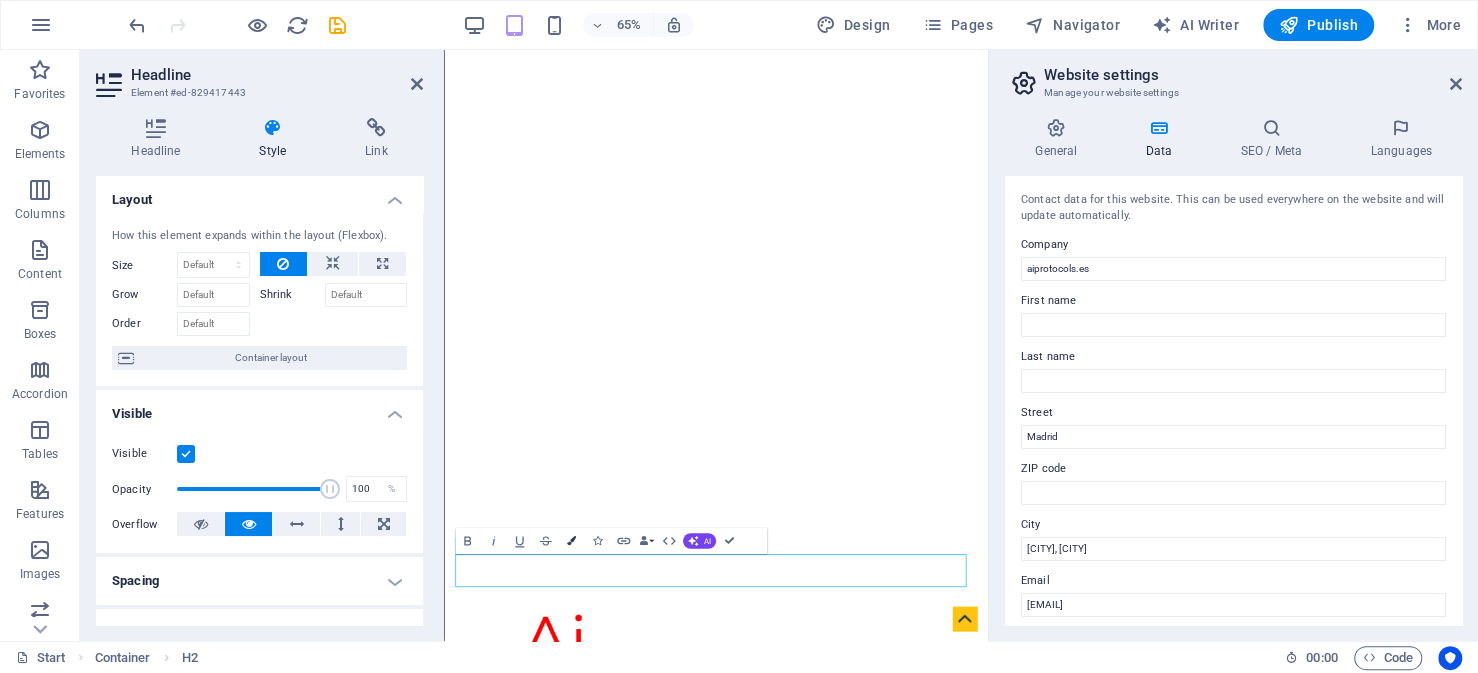click at bounding box center [571, 540] 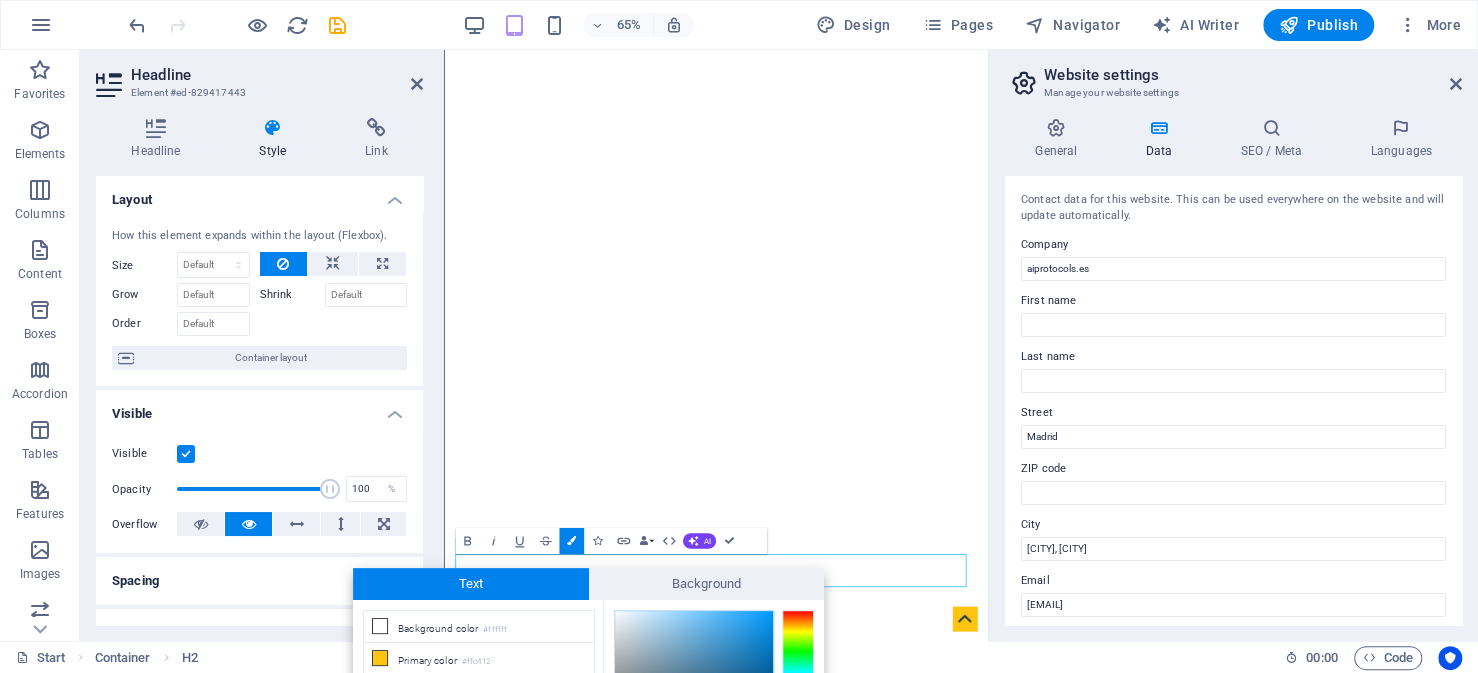 scroll, scrollTop: 174, scrollLeft: 0, axis: vertical 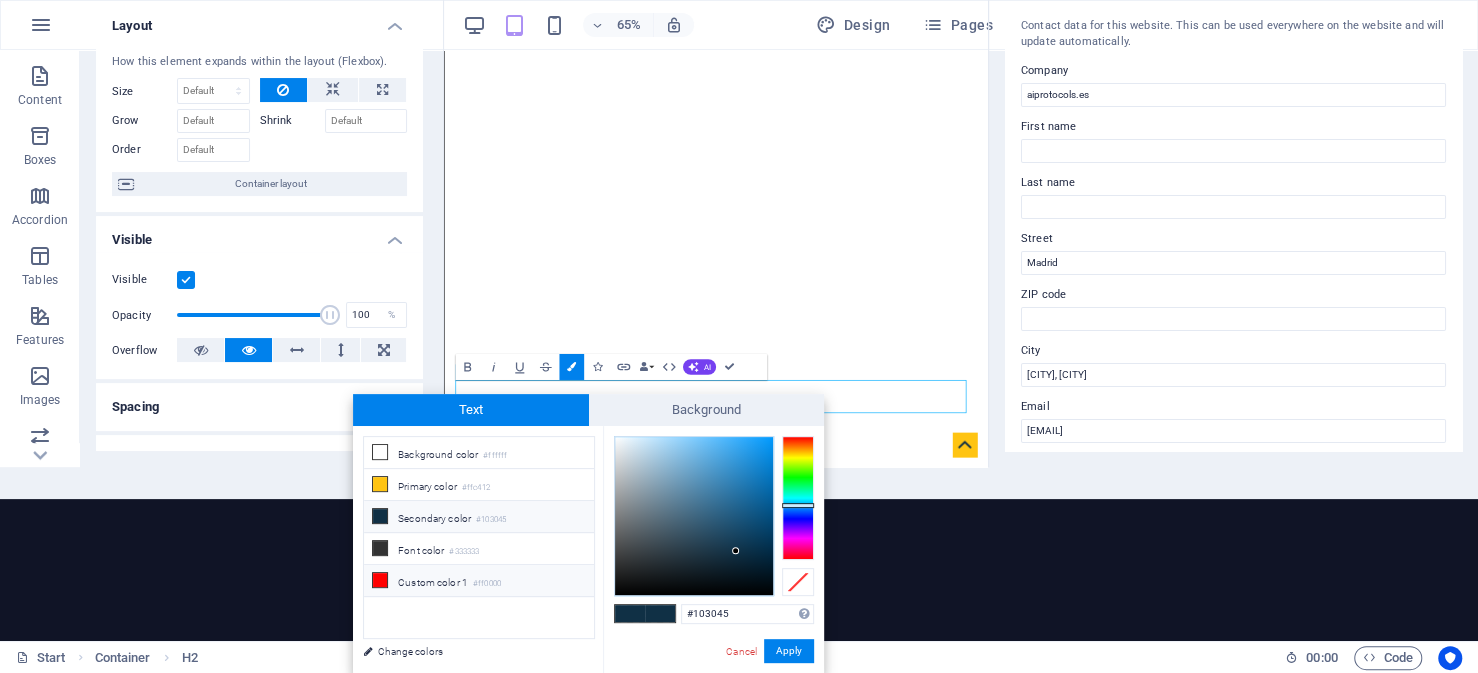 click on "Custom color 1
#ff0000" at bounding box center (479, 581) 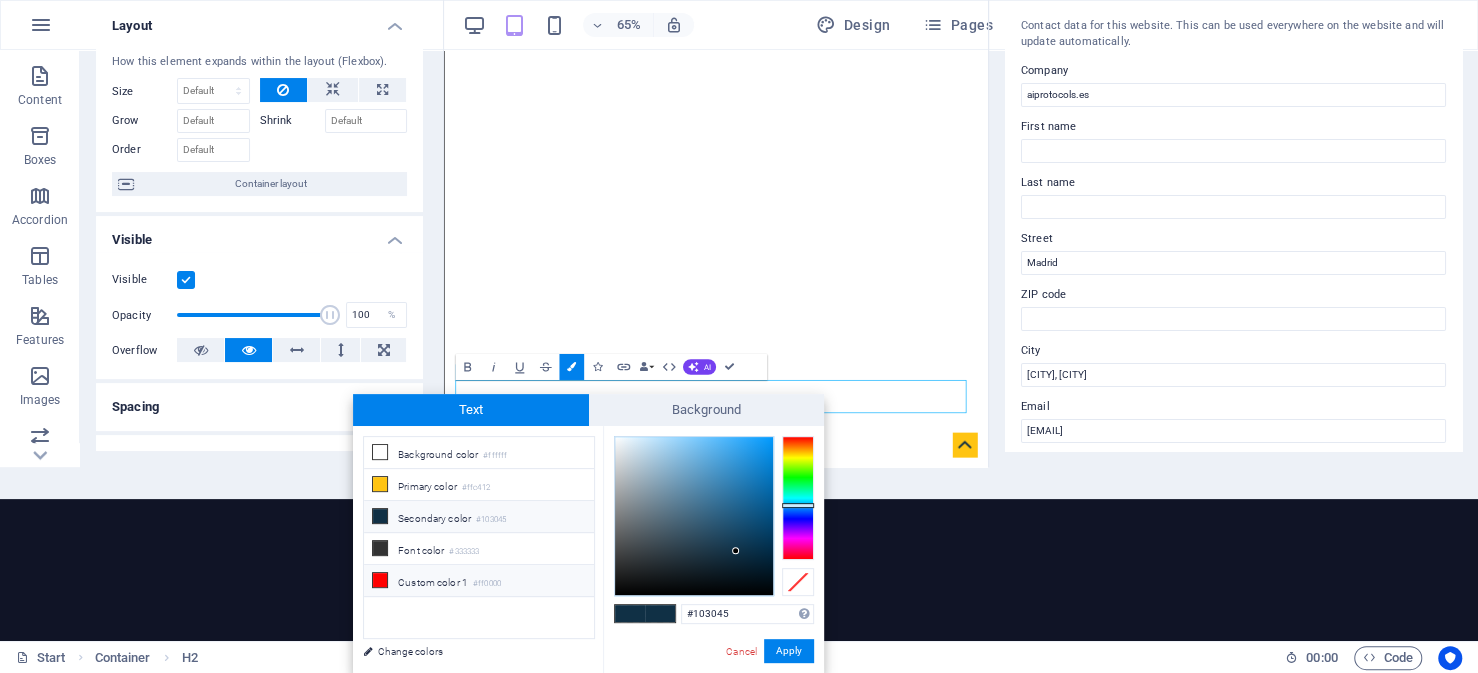 type on "#ff0000" 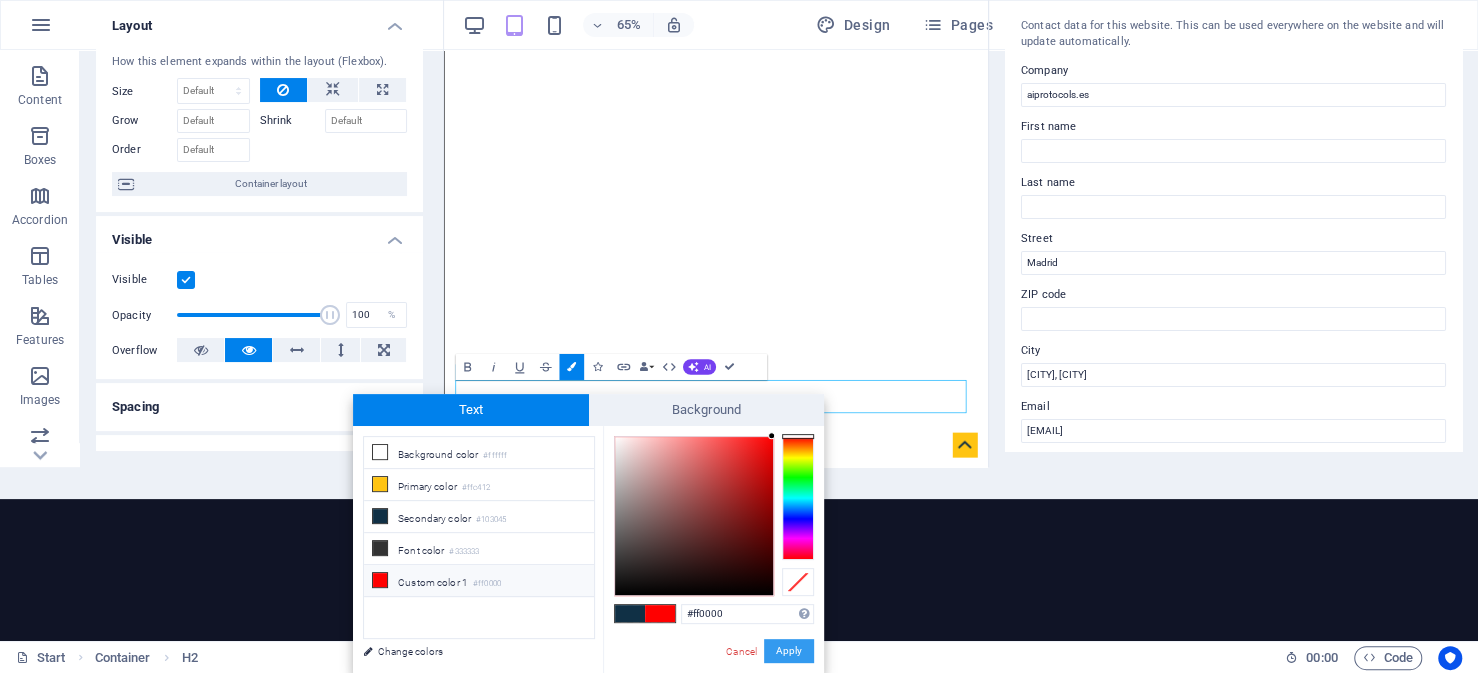 click on "Apply" at bounding box center [789, 651] 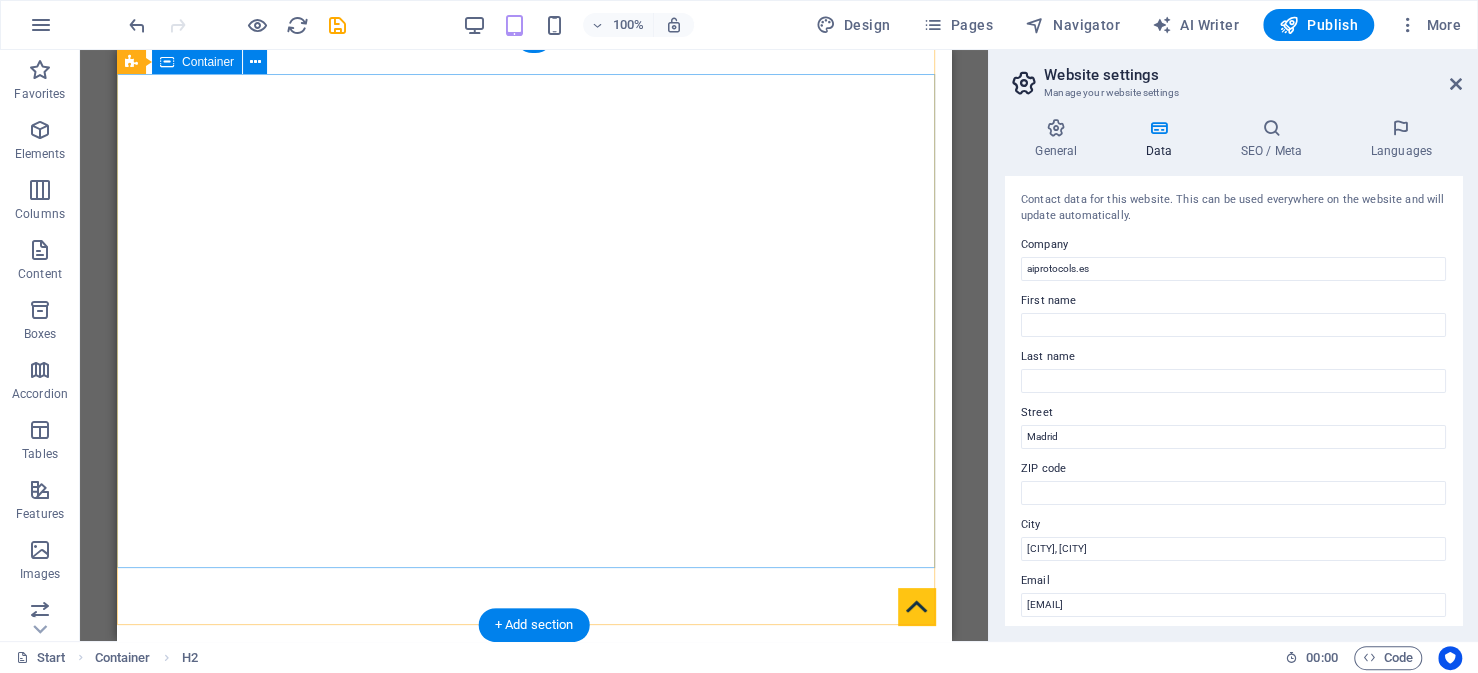 scroll, scrollTop: 0, scrollLeft: 0, axis: both 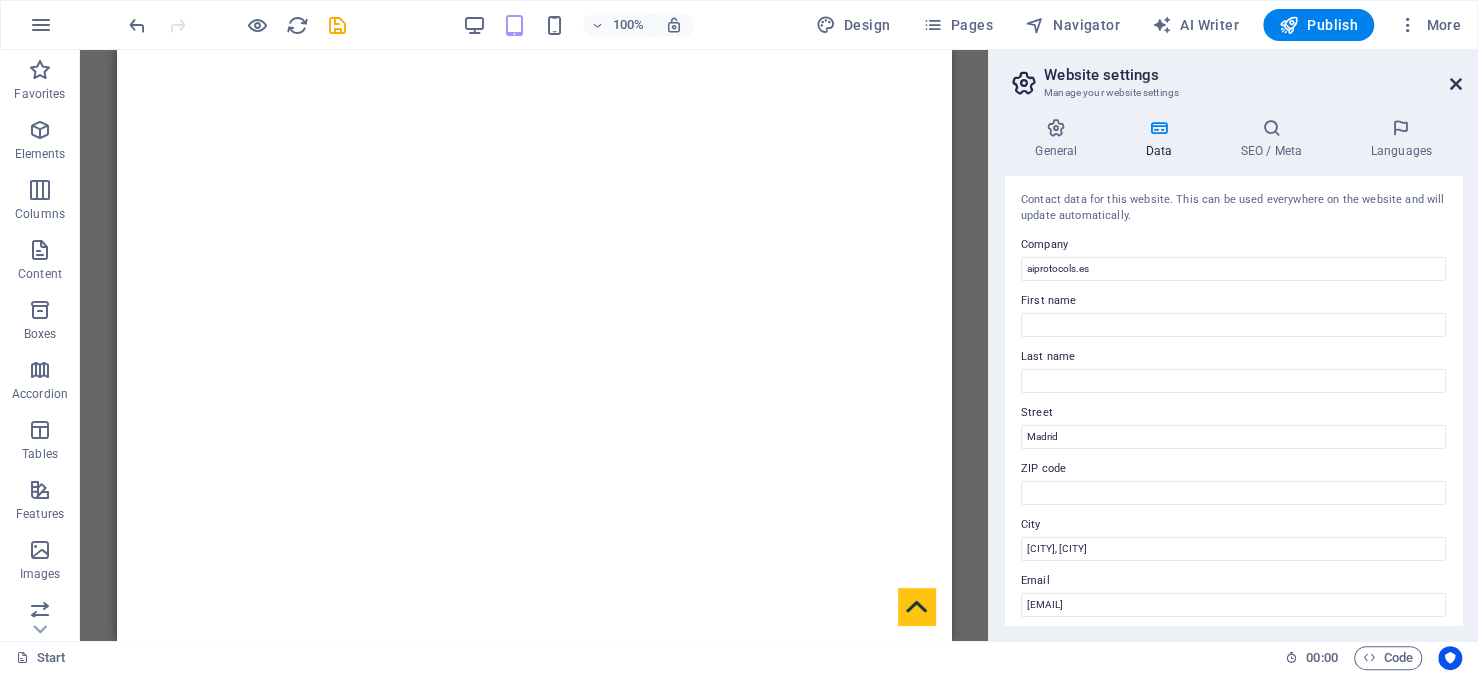 click at bounding box center [1456, 84] 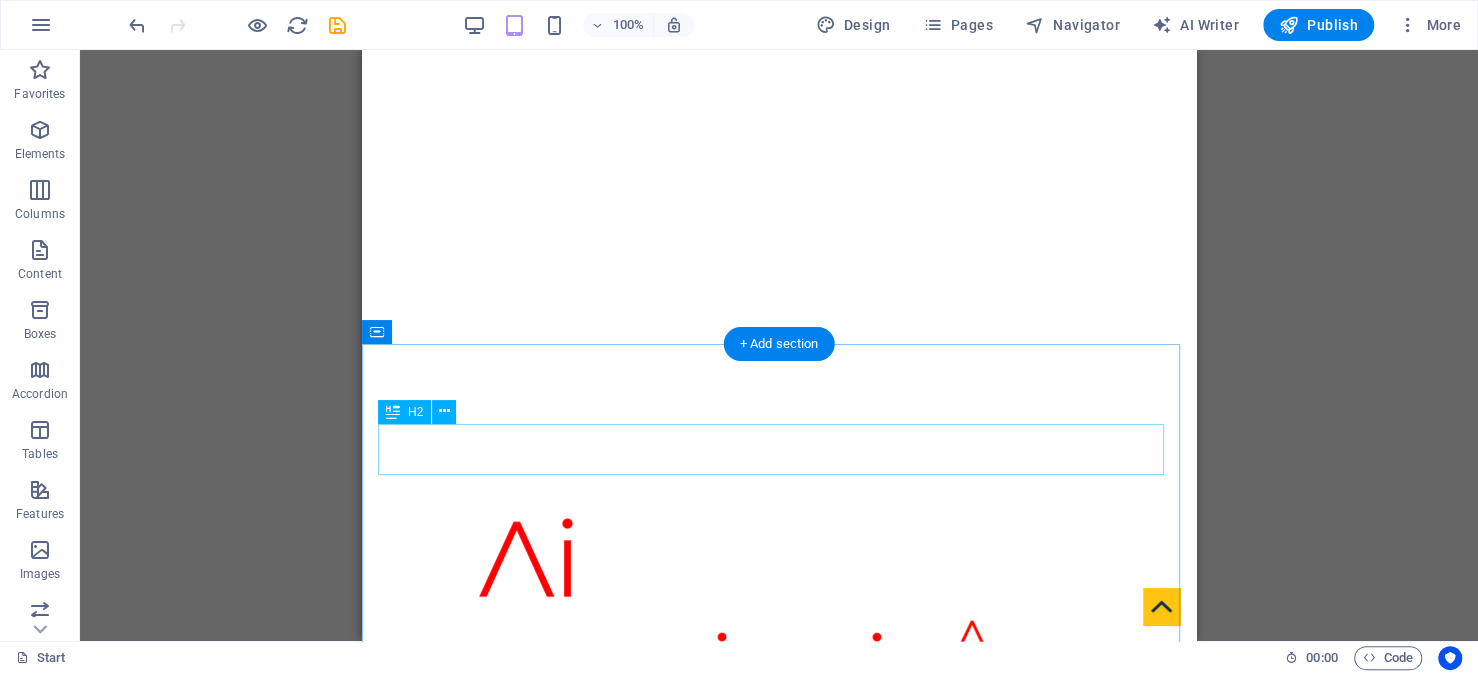 scroll, scrollTop: 300, scrollLeft: 0, axis: vertical 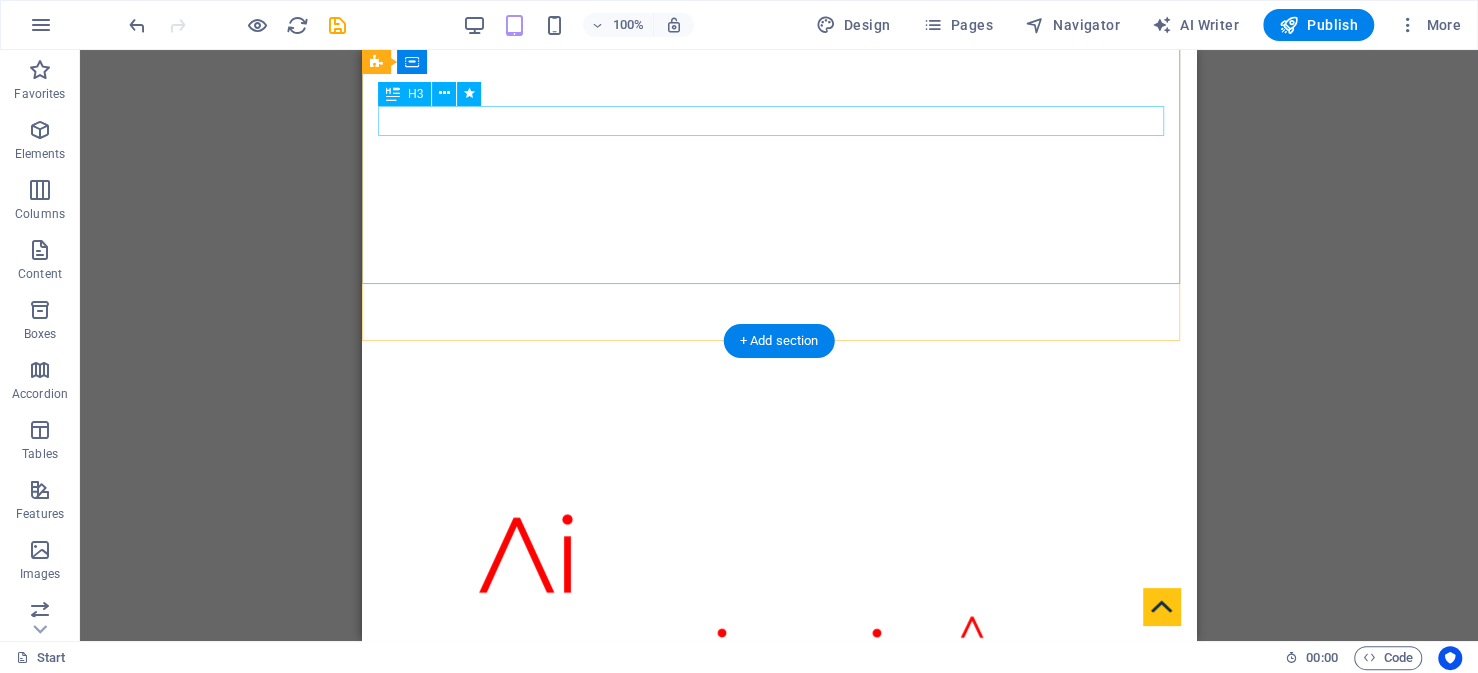 click on "consultancy Services in Mena Region" at bounding box center [779, 696] 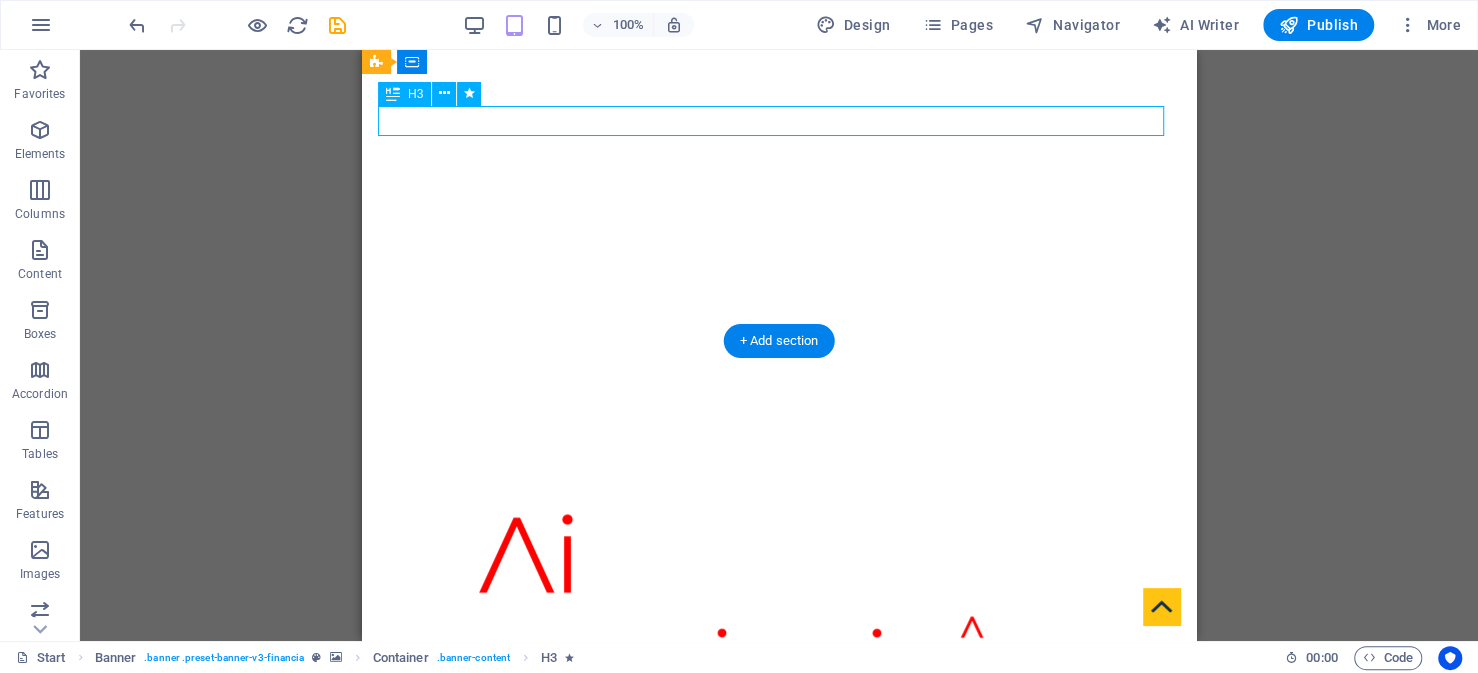 click on "consultancy Services in Mena Region" at bounding box center (779, 696) 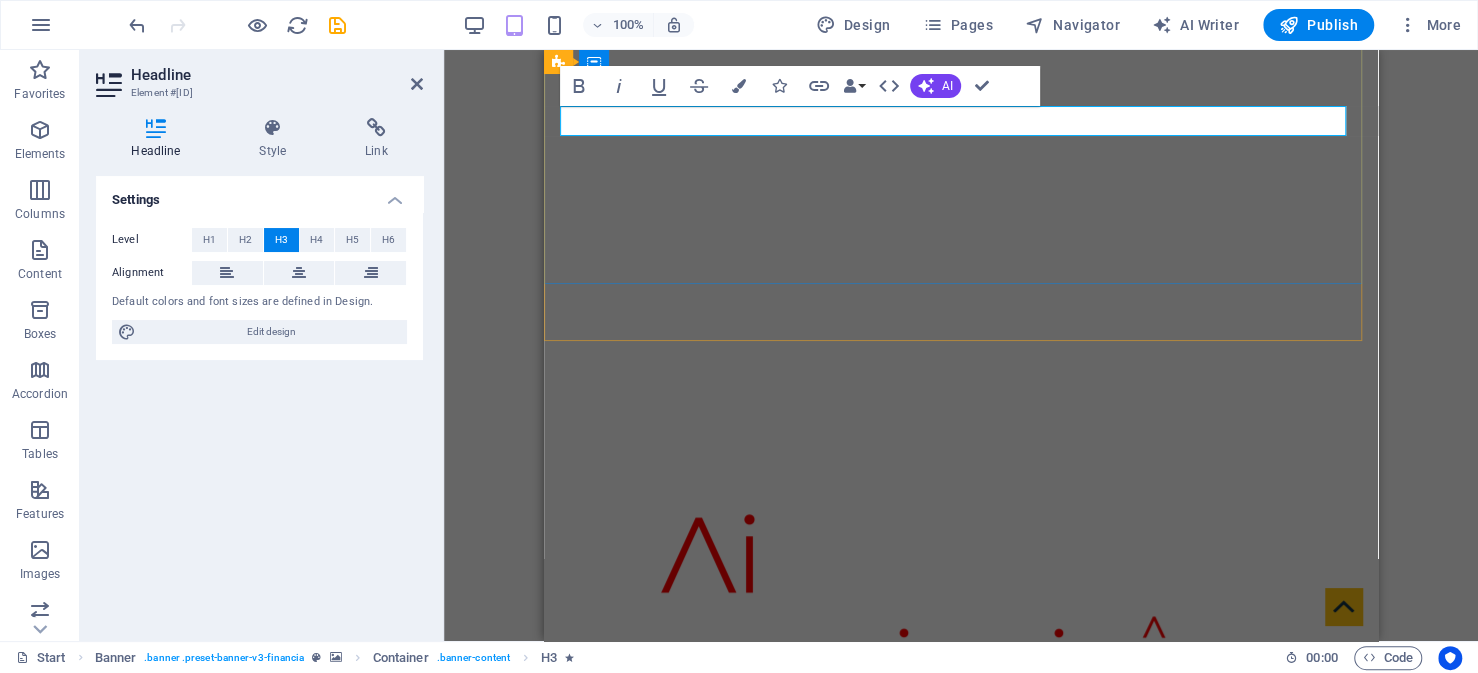 click on "consultancy Services in Mena Region" at bounding box center (961, 696) 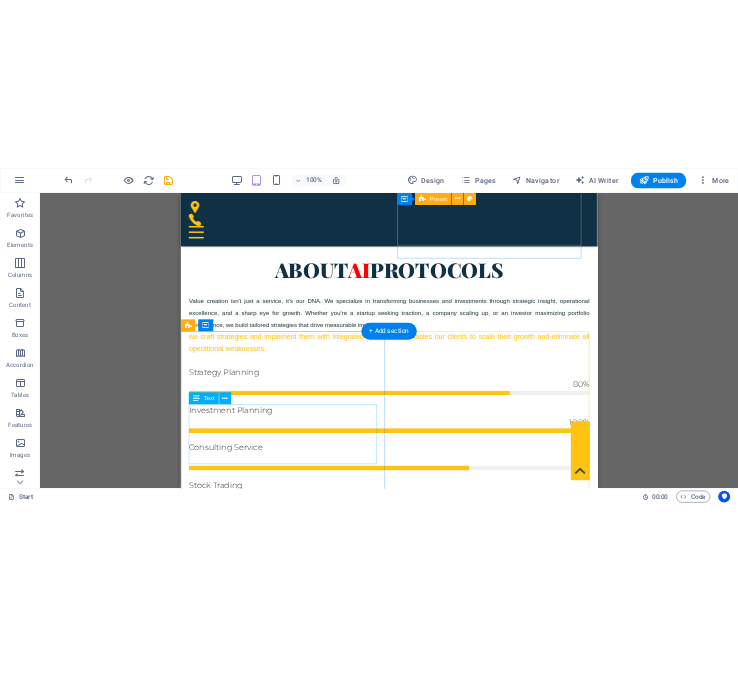 scroll, scrollTop: 1000, scrollLeft: 0, axis: vertical 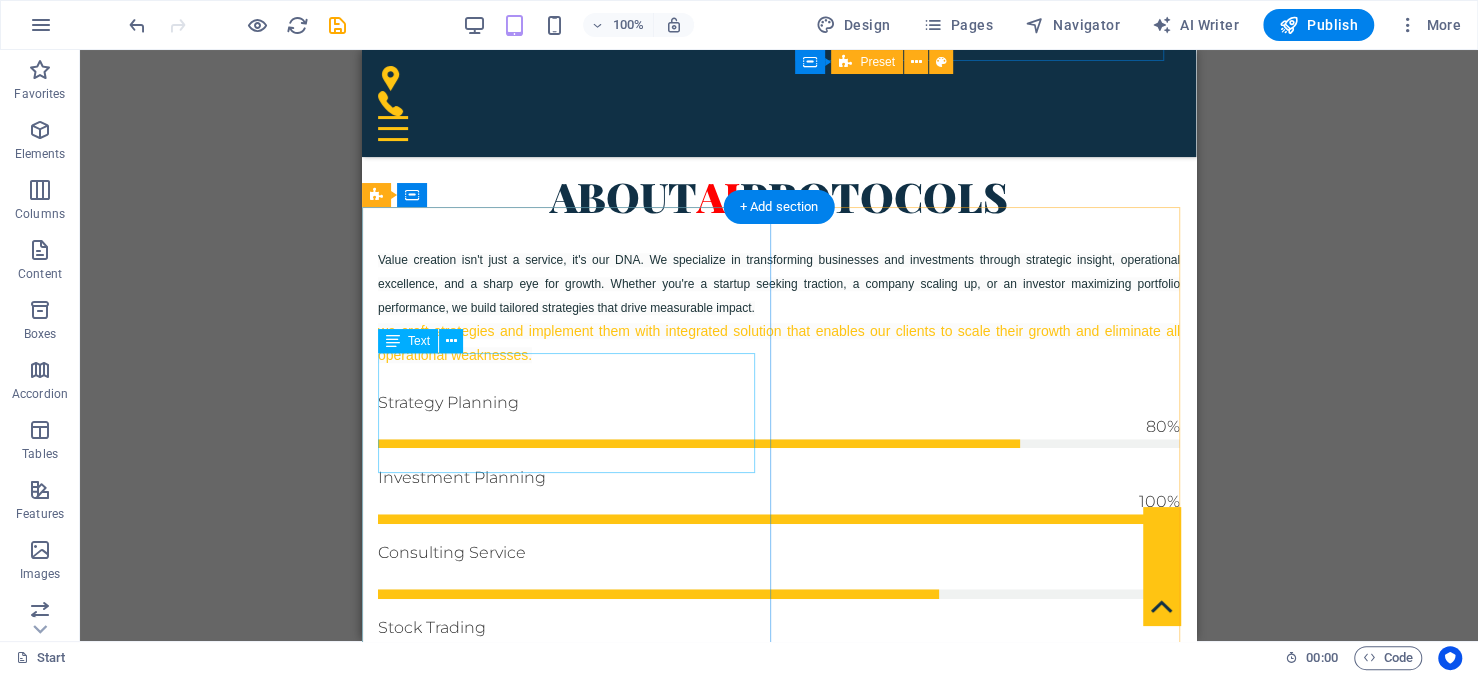 click on "Lorem ipsum dolor sit amet consetetur sadipscing elitr sed diam nonumy eirmod tempor invidunt ut labore et dolore magna aliquyam erat sed diam voluptua. At vero eos et accusam et justo duo dolores et ea rebum." at bounding box center [779, 1078] 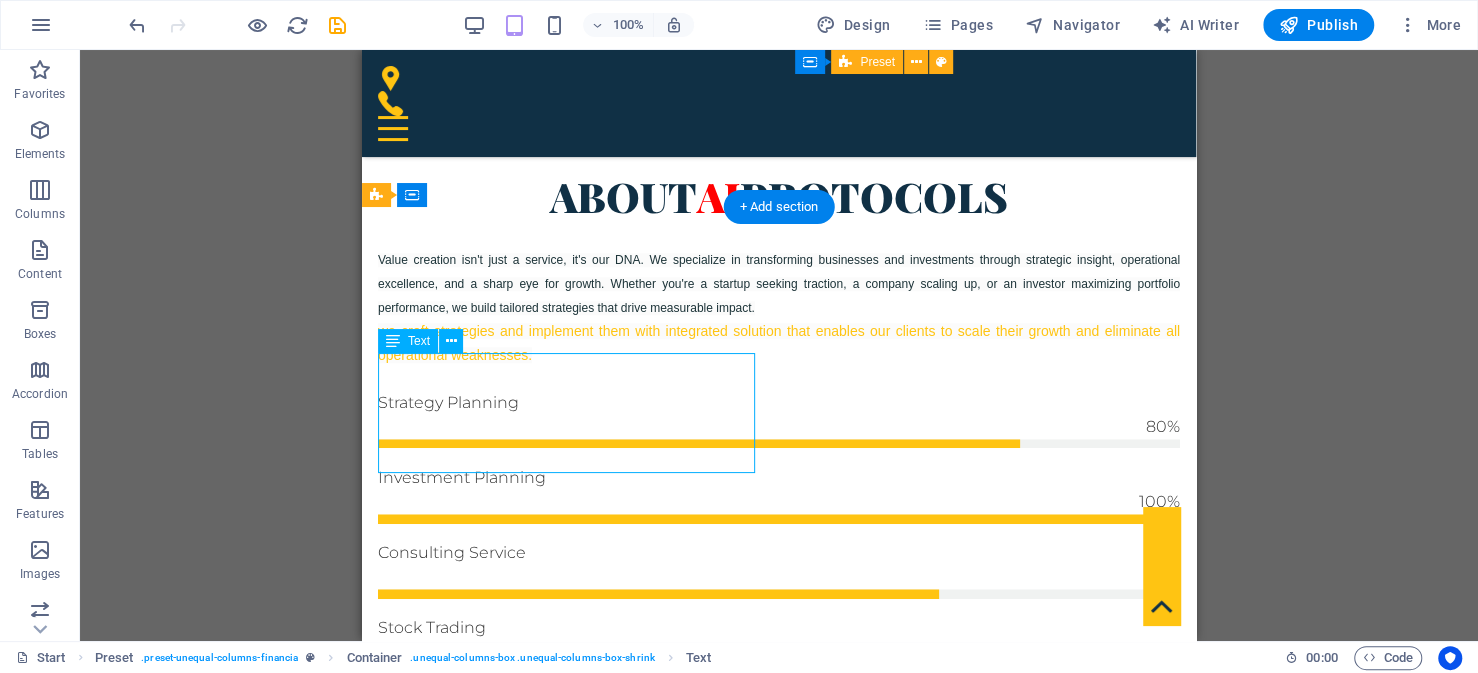 click on "Lorem ipsum dolor sit amet consetetur sadipscing elitr sed diam nonumy eirmod tempor invidunt ut labore et dolore magna aliquyam erat sed diam voluptua. At vero eos et accusam et justo duo dolores et ea rebum." at bounding box center [779, 1078] 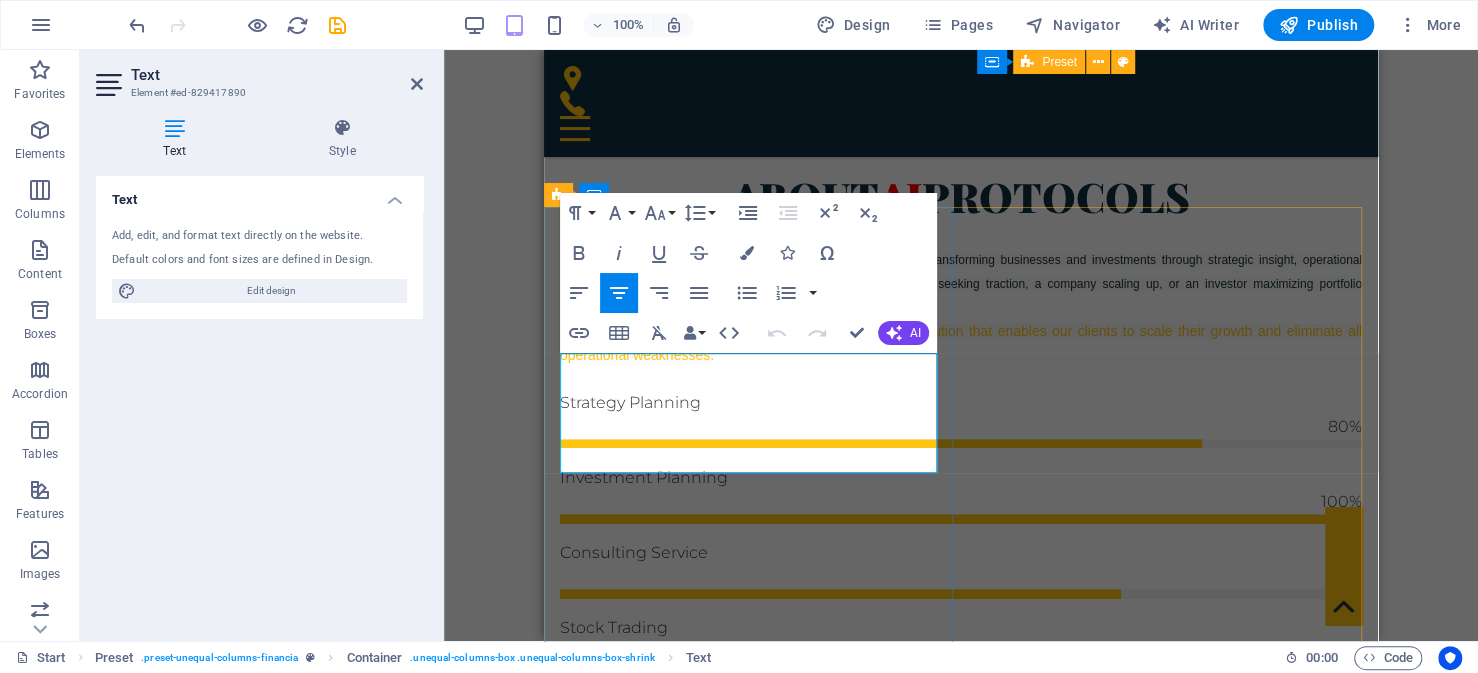 drag, startPoint x: 928, startPoint y: 462, endPoint x: 544, endPoint y: 346, distance: 401.13837 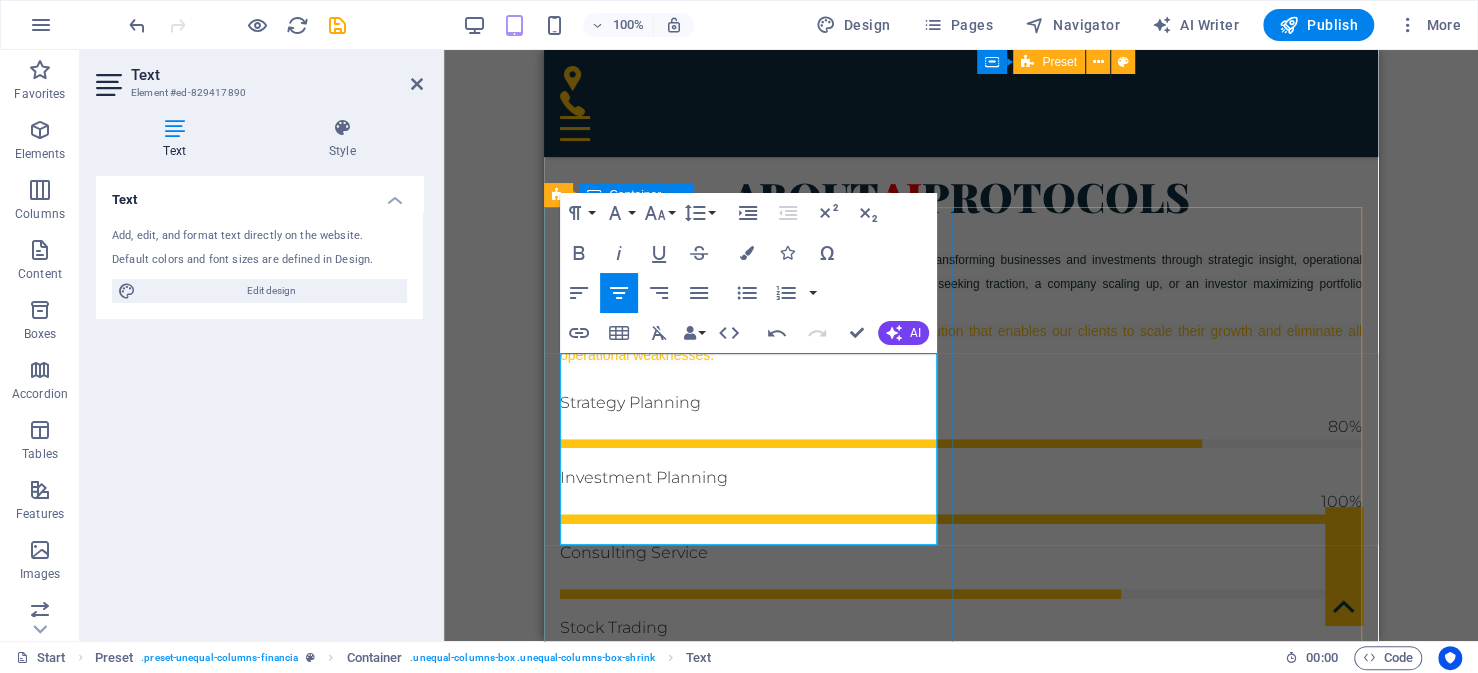 drag, startPoint x: 770, startPoint y: 536, endPoint x: 555, endPoint y: 365, distance: 274.71075 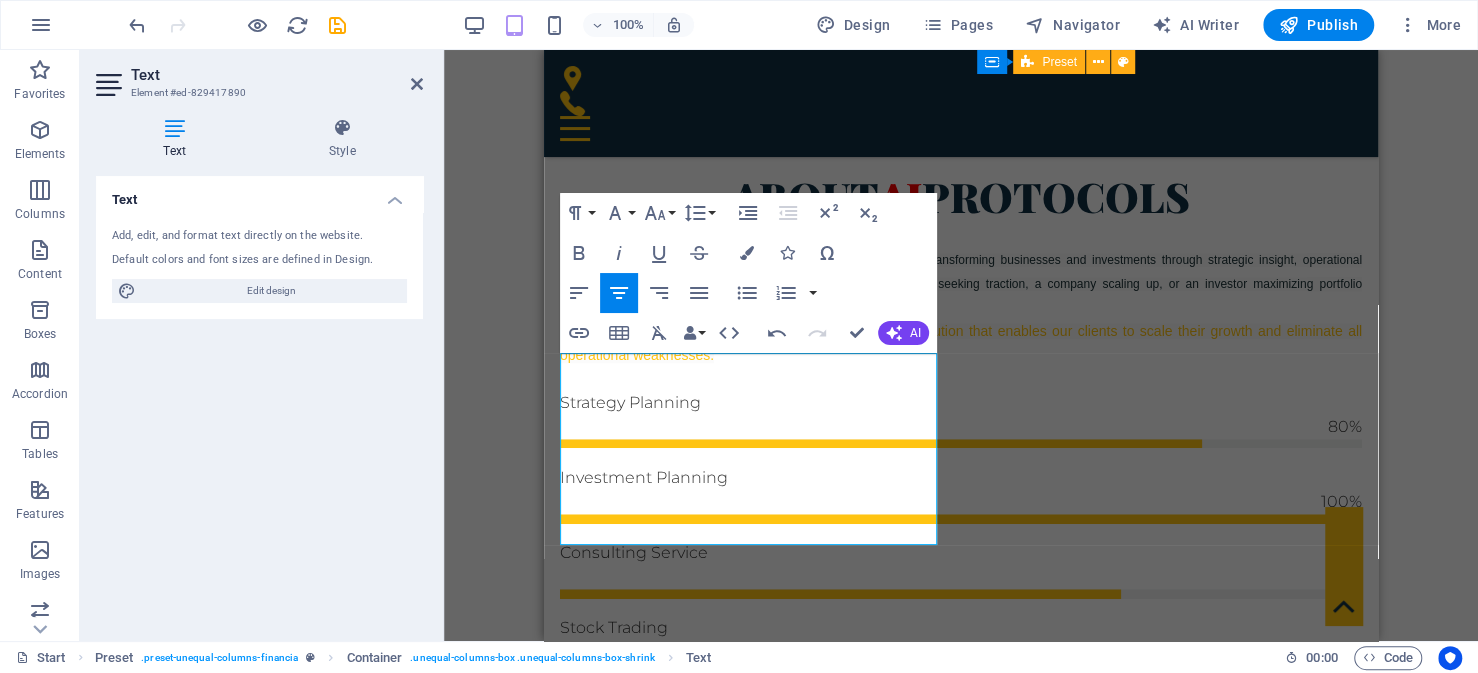 drag, startPoint x: 774, startPoint y: 525, endPoint x: 1074, endPoint y: 392, distance: 328.16003 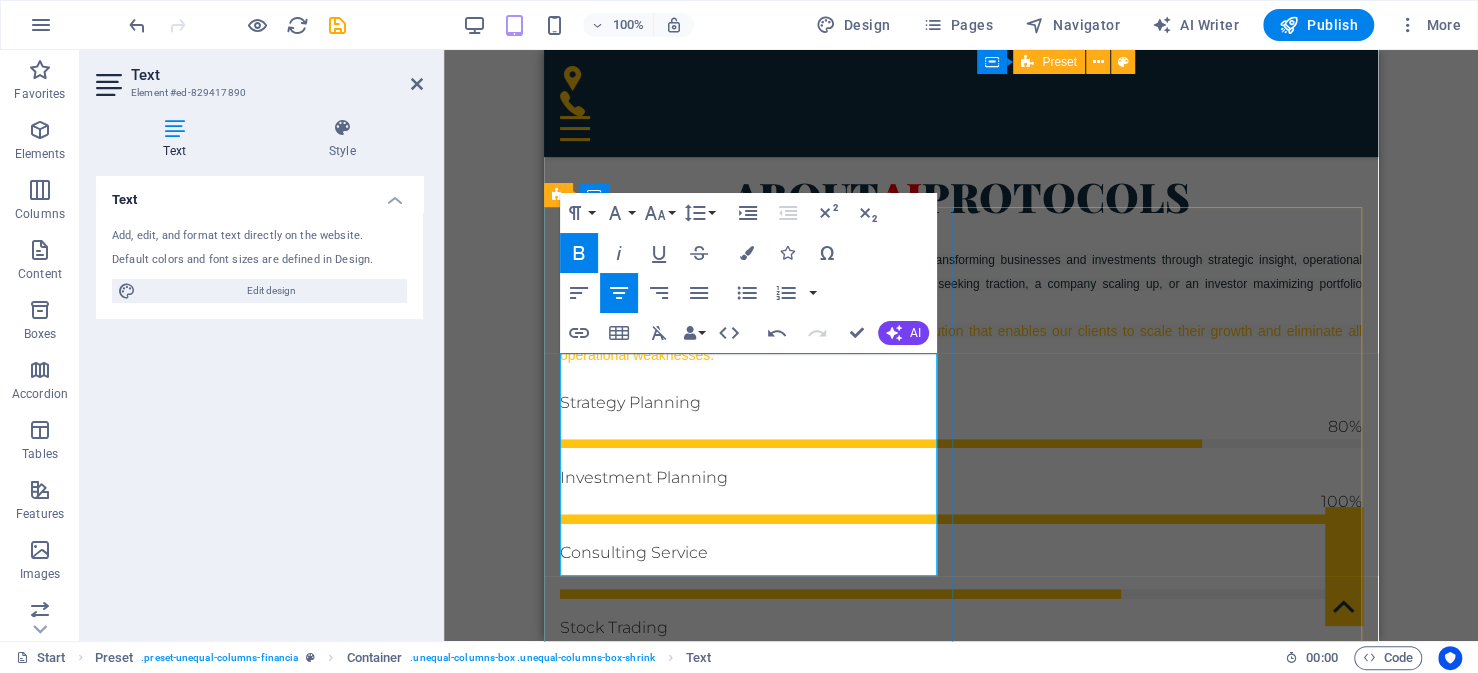 click on "Our team blends consulting precision with venture capital vision, helping clients unlock hidden potential, optimize performance, and capture new opportunities. From financial restructuring and market expansion to innovation pipelines and exit readiness, we don’t just advise—we engineer growth. If you're looking for a partner who understands how to create, protect, and scale value, then you're in the right place." at bounding box center (961, 1090) 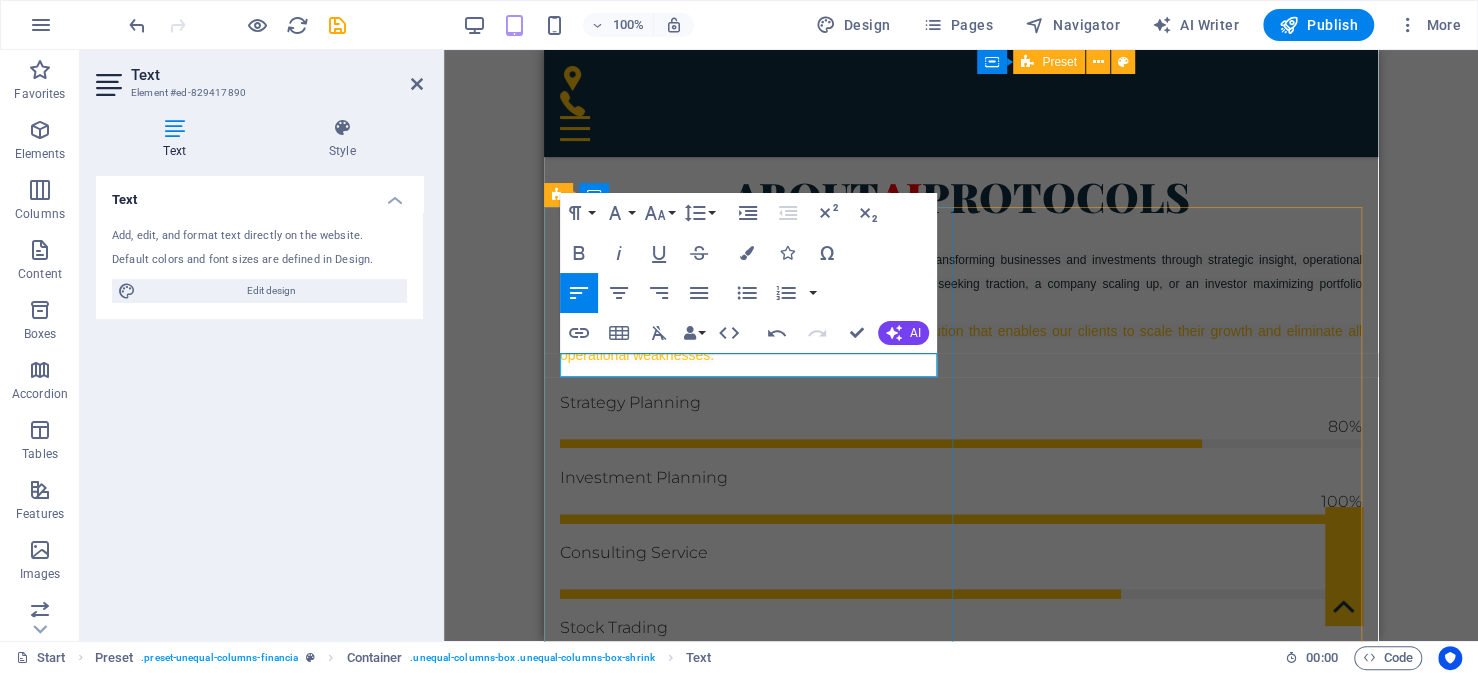 click at bounding box center [961, 1054] 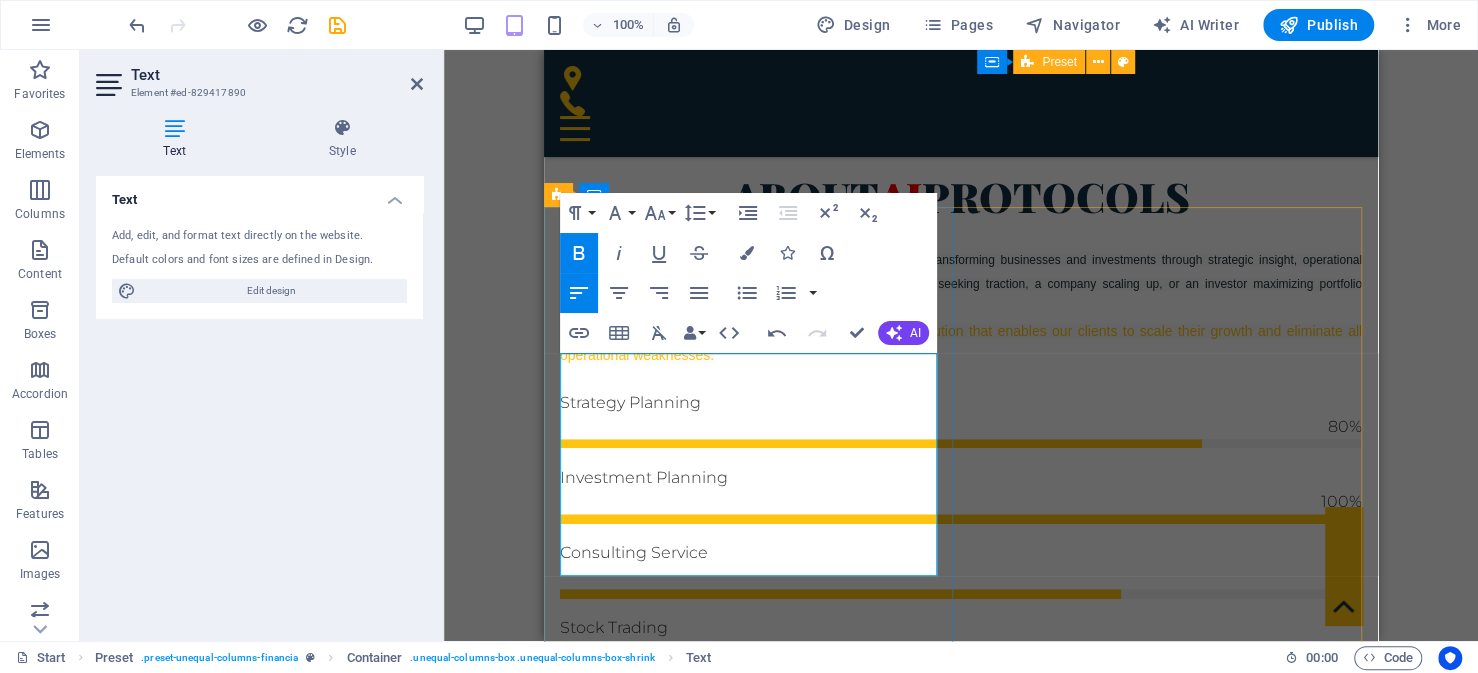 click on "Our team blends consulting precision with venture capital vision, helping clients unlock hidden potential, optimize performance, and capture new opportunities. From financial restructuring and market expansion to innovation pipelines and exit readiness, we don’t just advise—we engineer growth. If you're looking for a partner who understands how to create, protect, and scale value, then you're in the right place." at bounding box center [956, 1090] 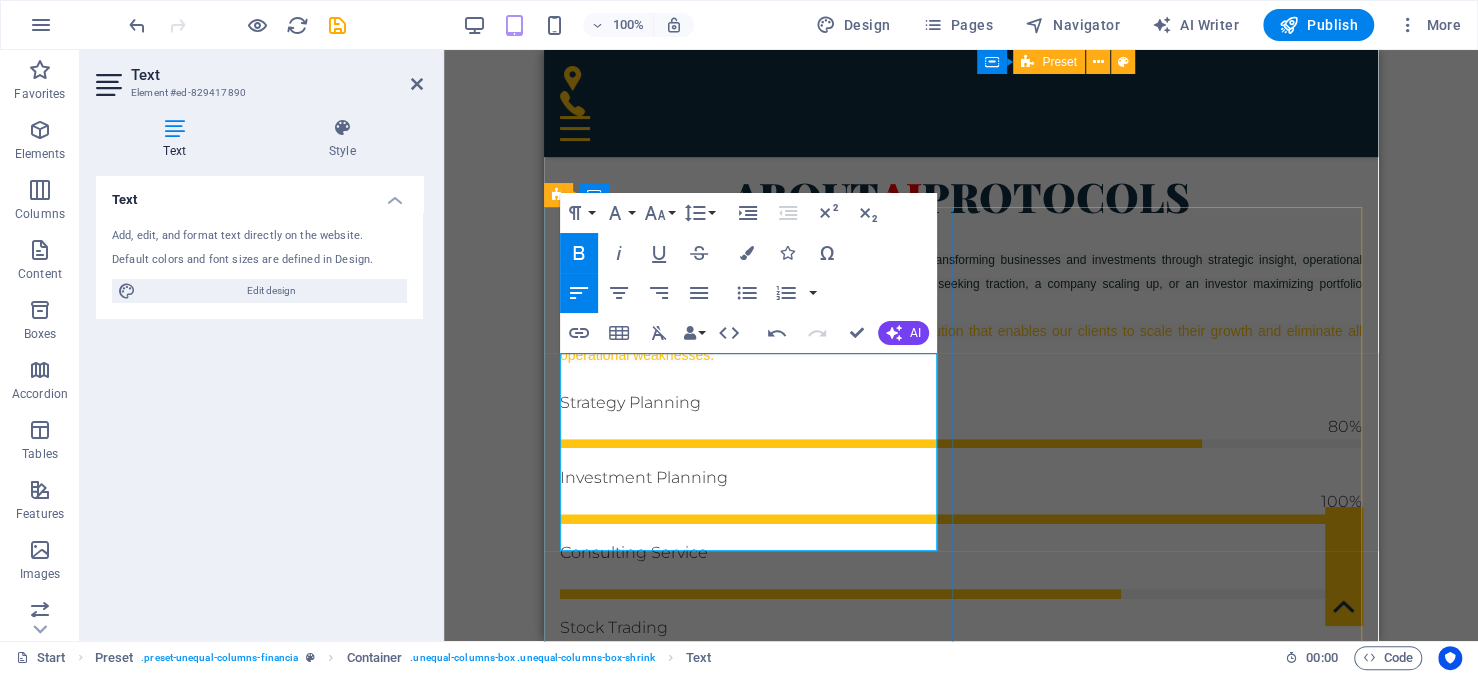 type 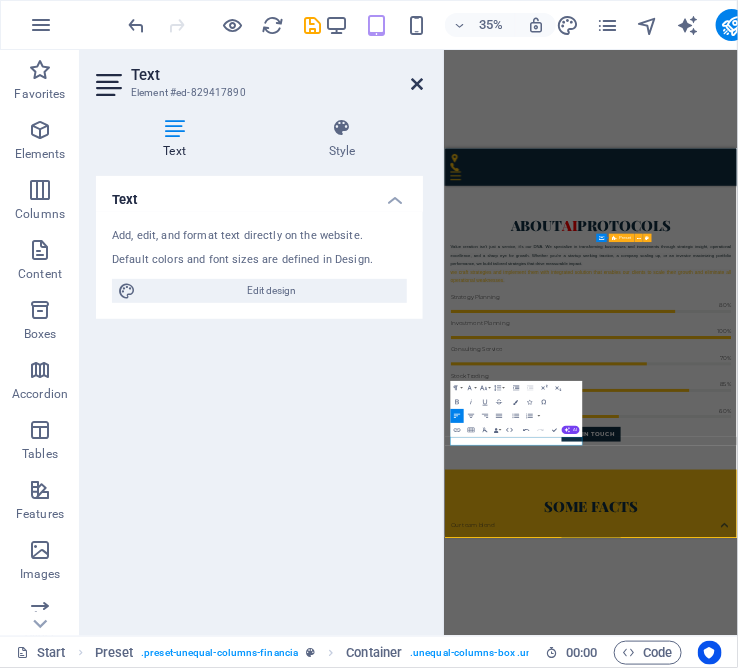 click at bounding box center (417, 84) 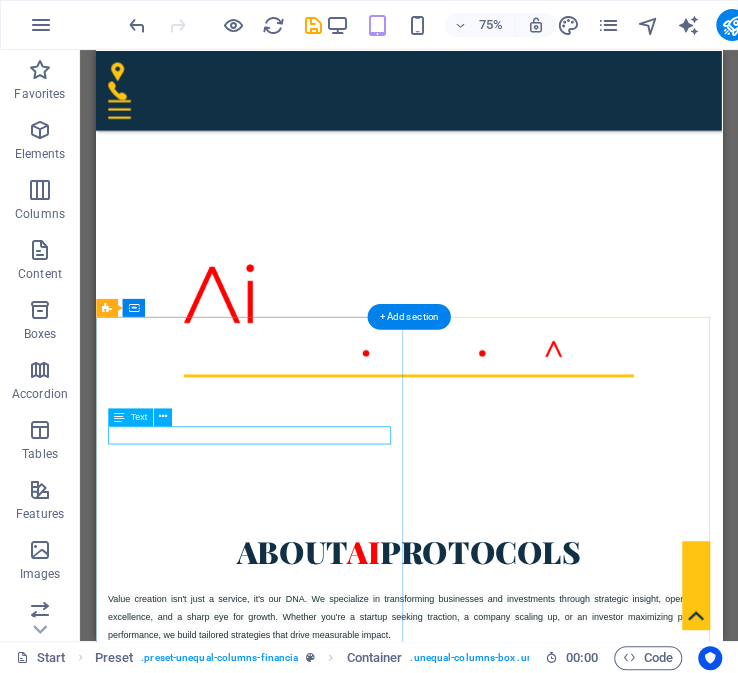 click on "Our team blend" at bounding box center (513, 1575) 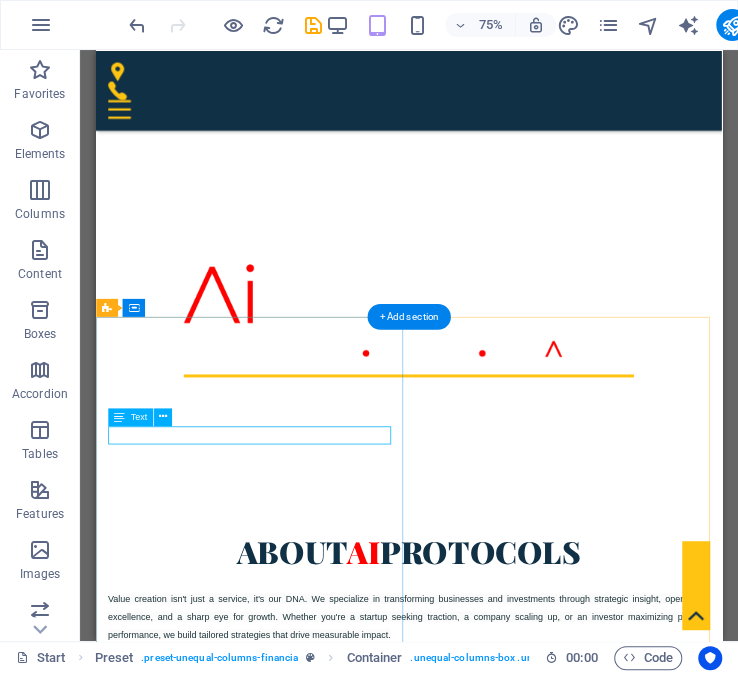 click on "Our team blend" at bounding box center [513, 1575] 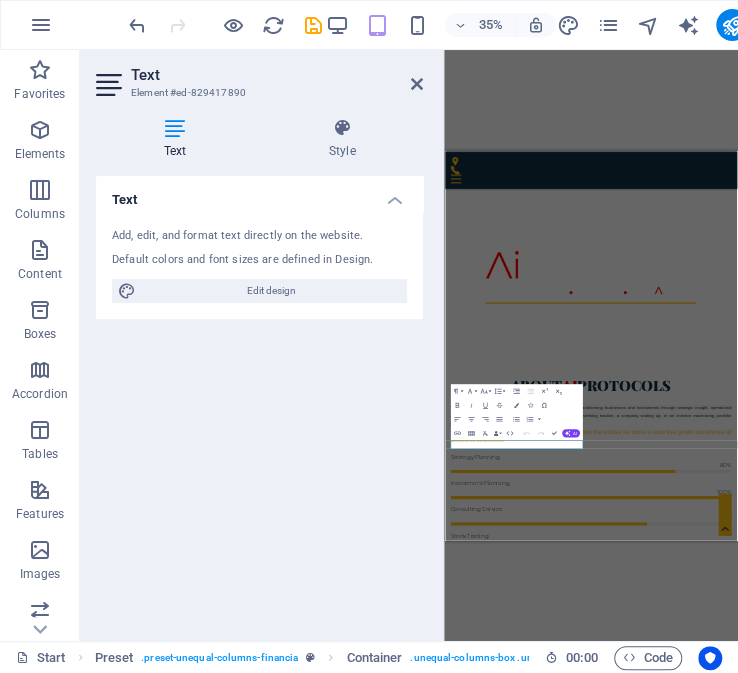 drag, startPoint x: 443, startPoint y: 117, endPoint x: 124, endPoint y: 139, distance: 319.75772 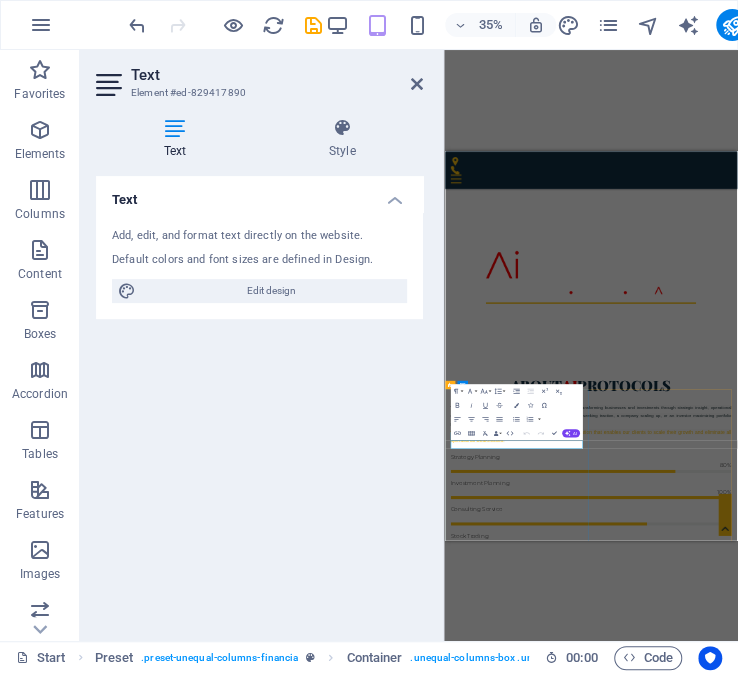 click on "Our team blend" at bounding box center [862, 1675] 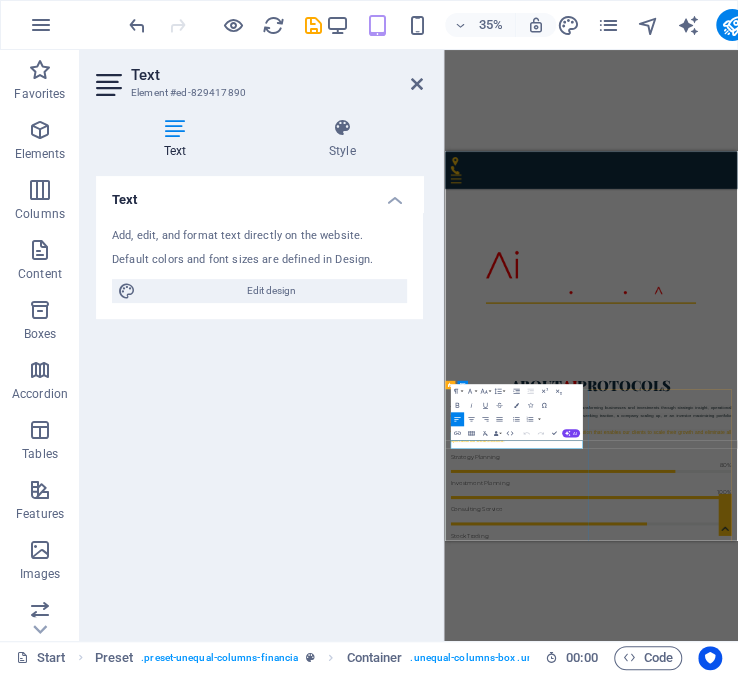 type 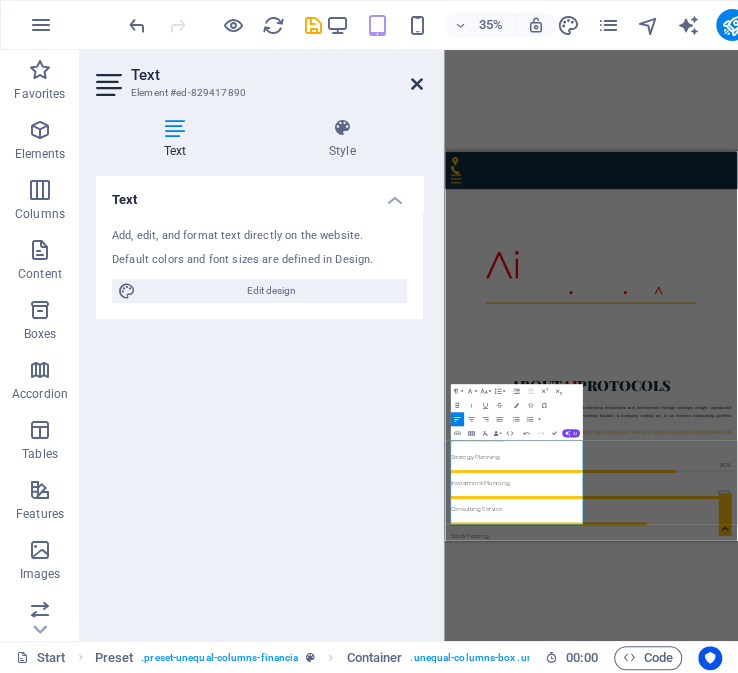 click at bounding box center [417, 84] 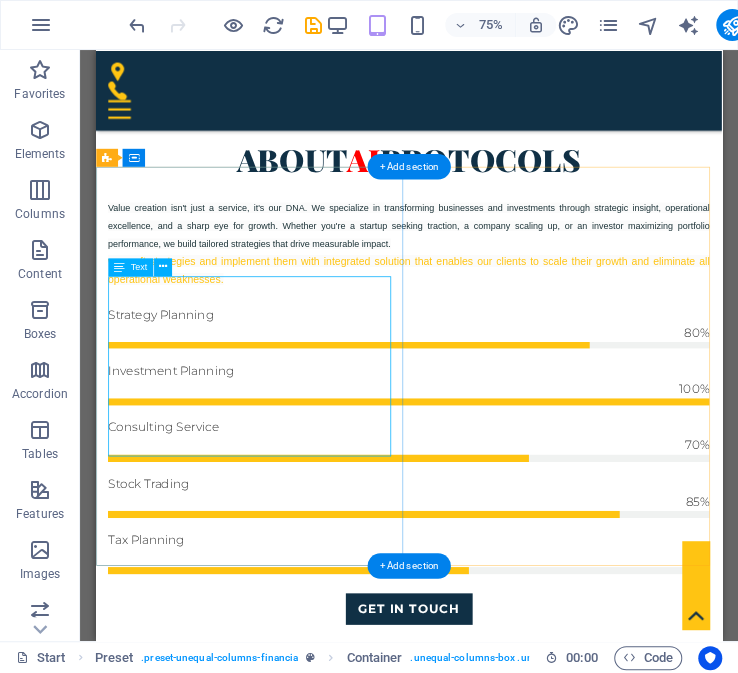 scroll, scrollTop: 1200, scrollLeft: 0, axis: vertical 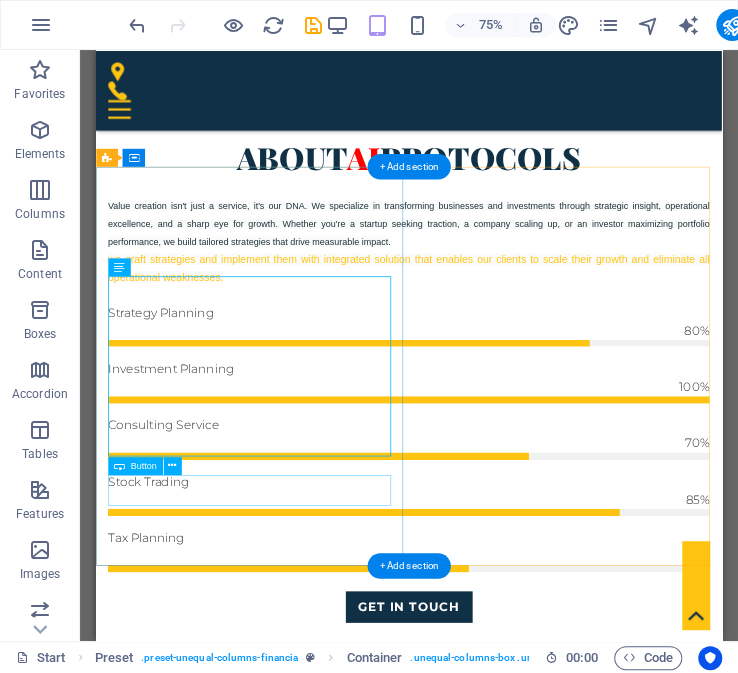 click on "Get in touch" at bounding box center (513, 1205) 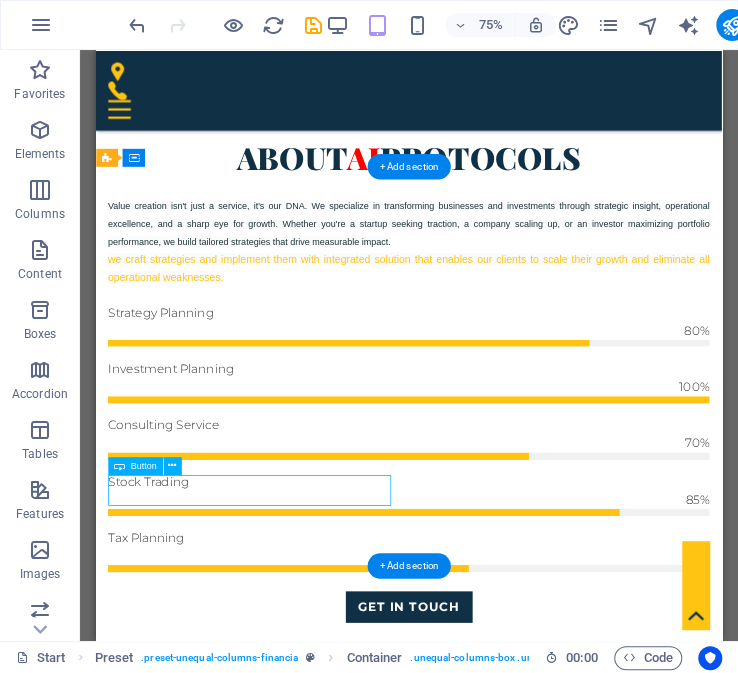 click on "Get in touch" at bounding box center [513, 1205] 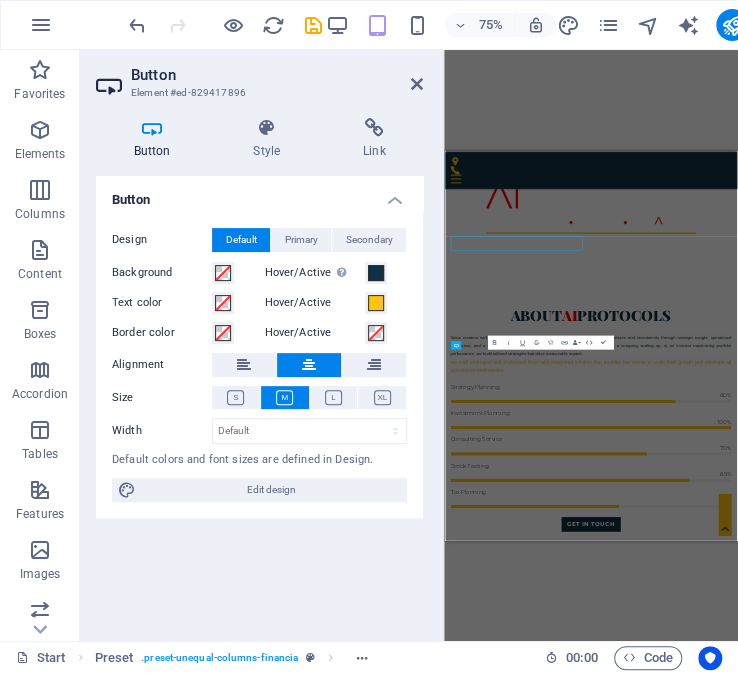 scroll, scrollTop: 1523, scrollLeft: 0, axis: vertical 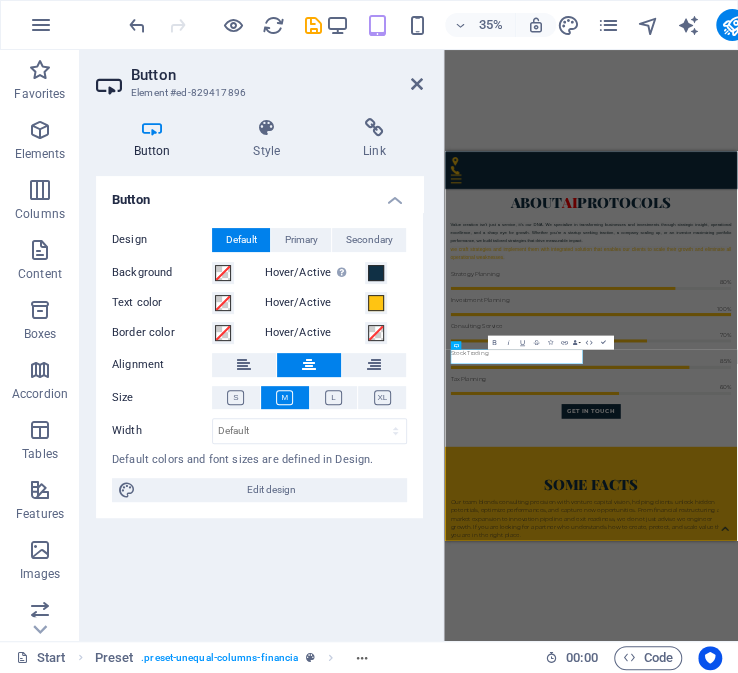 click on "Button Element #ed-829417896 Button Style Link Button Design Default Primary Secondary Background Hover/Active Switch to preview mode to test the active/hover state Text color Hover/Active Border color Hover/Active Alignment Size Width Default px rem % em vh vw Default colors and font sizes are defined in Design. Edit design Preset Element Layout How this element expands within the layout (Flexbox). Size Default auto px % 1/1 1/2 1/3 1/4 1/5 1/6 1/7 1/8 1/9 1/10 Grow Shrink Order Container layout Visible Visible Opacity 100 % Overflow Spacing Margin Default auto px % rem vw vh Custom Custom auto px % rem vw vh auto px % rem vw vh auto px % rem vw vh auto px % rem vw vh Padding Default px rem % vh vw Custom Custom px rem % vh vw px rem % vh vw px rem % vh vw px rem % vh vw Border Style              - Width 1 auto px rem % vh vw Custom Custom 1 auto px rem % vh vw 1 auto px rem % vh vw 1 auto px rem % vh vw 1 auto px rem % vh vw  - Color Round corners Default px rem % vh vw Custom Custom px rem % vh %" at bounding box center (262, 345) 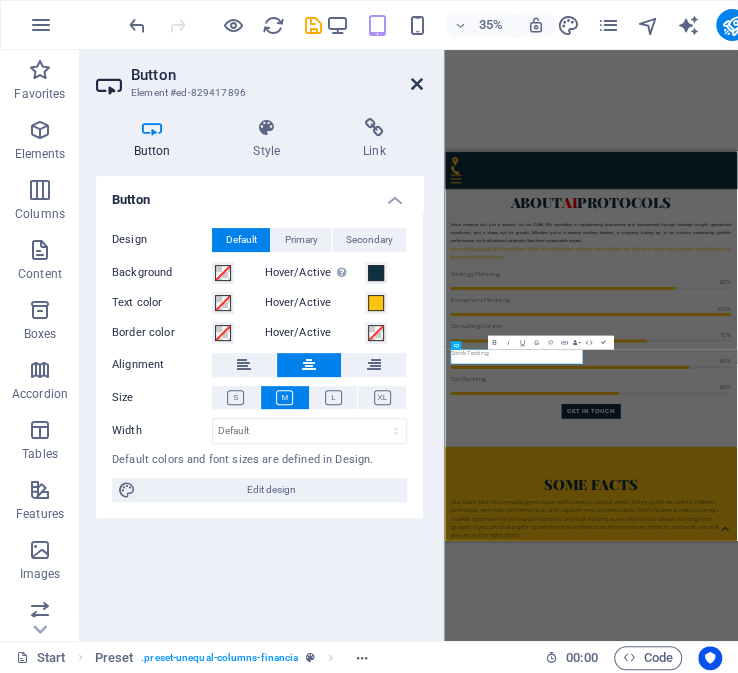 click at bounding box center [417, 84] 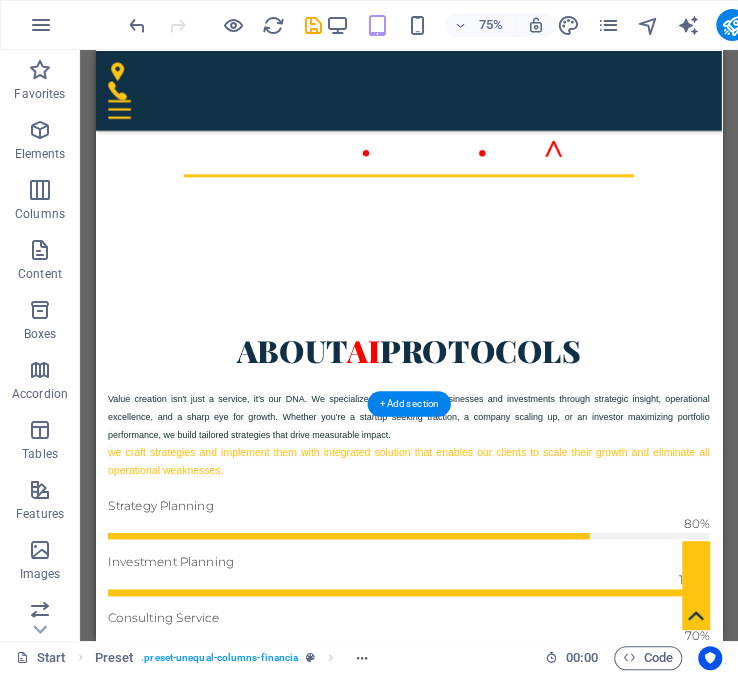 scroll, scrollTop: 800, scrollLeft: 0, axis: vertical 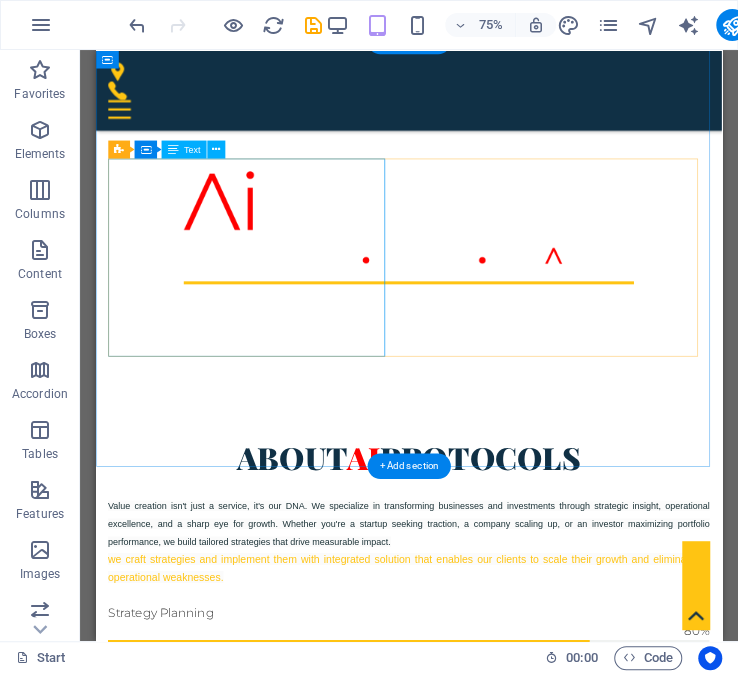 click on "Value creation isn't just a service, it's our DNA. We specialize in transforming businesses and investments through strategic insight, operational excellence, and a sharp eye for growth. Whether you're a startup seeking traction, a company scaling up, or an investor maximizing portfolio performance, we build tailored strategies that drive measurable impact. we craft strategies and implement them with integrated solution that enables our clients to scale their growth and eliminate all operational weaknesses." at bounding box center (513, 704) 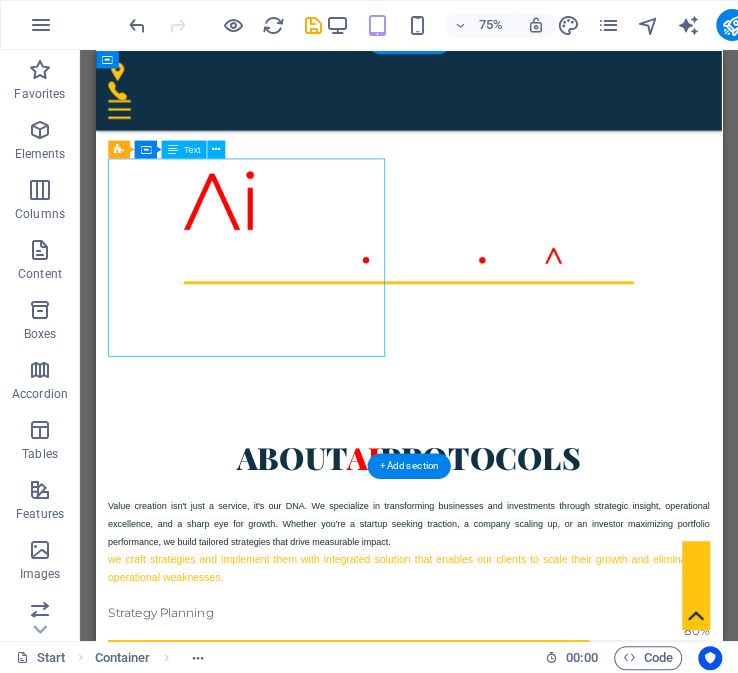 click on "Value creation isn't just a service, it's our DNA. We specialize in transforming businesses and investments through strategic insight, operational excellence, and a sharp eye for growth. Whether you're a startup seeking traction, a company scaling up, or an investor maximizing portfolio performance, we build tailored strategies that drive measurable impact. we craft strategies and implement them with integrated solution that enables our clients to scale their growth and eliminate all operational weaknesses." at bounding box center (513, 704) 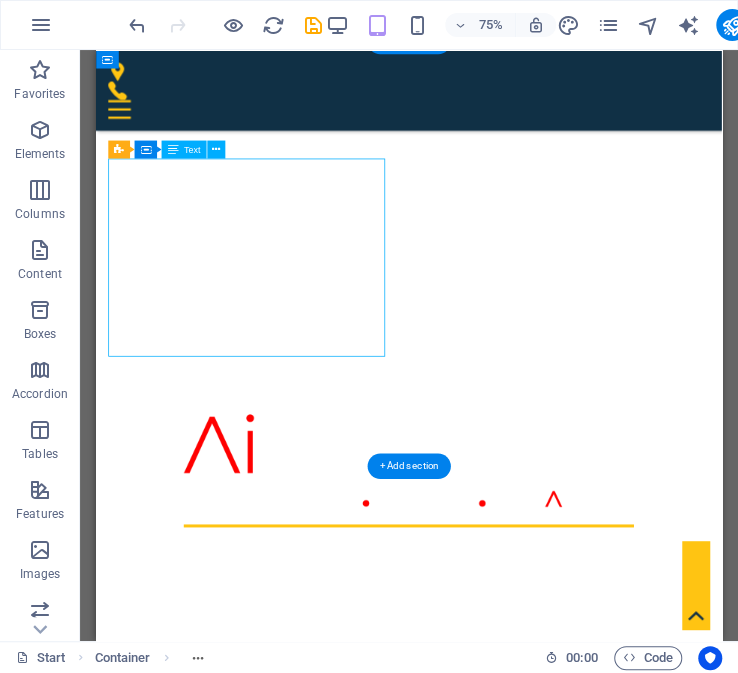 scroll, scrollTop: 1123, scrollLeft: 0, axis: vertical 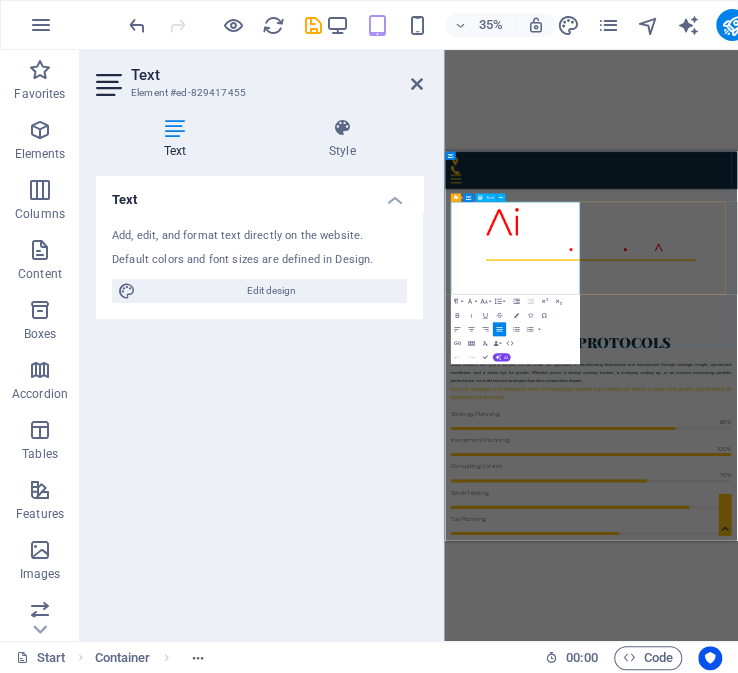 click on "we craft strategies and implement them with integrated solution that enables our clients to scale their growth and eliminate all operational weaknesses." at bounding box center [862, 841] 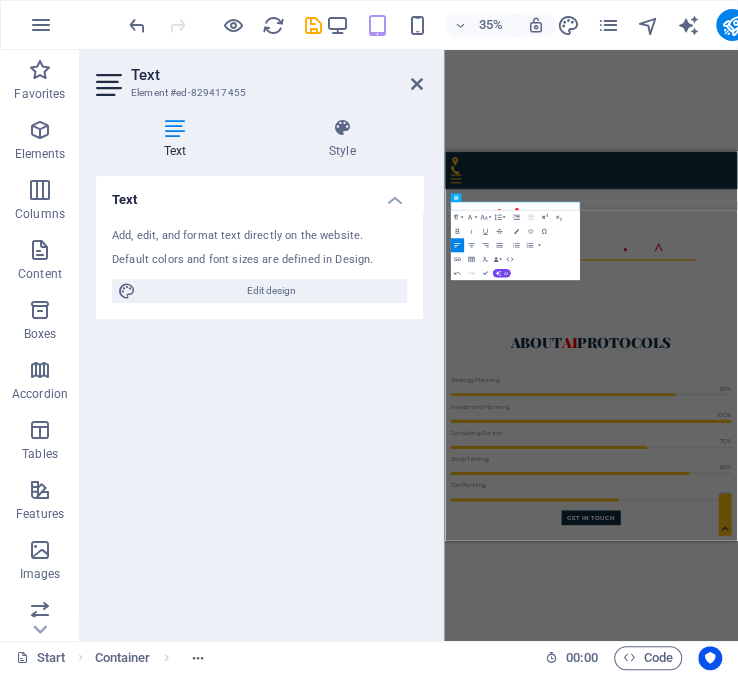 type 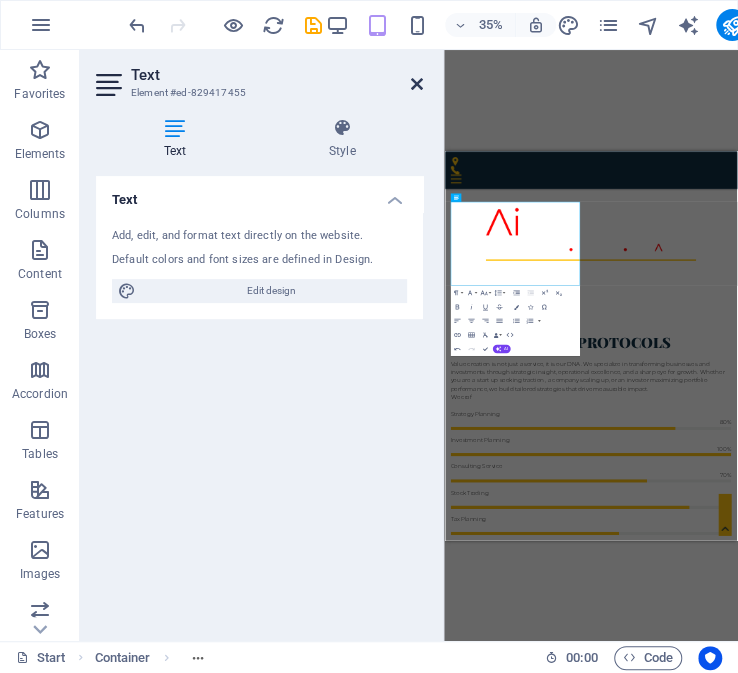 click at bounding box center (417, 84) 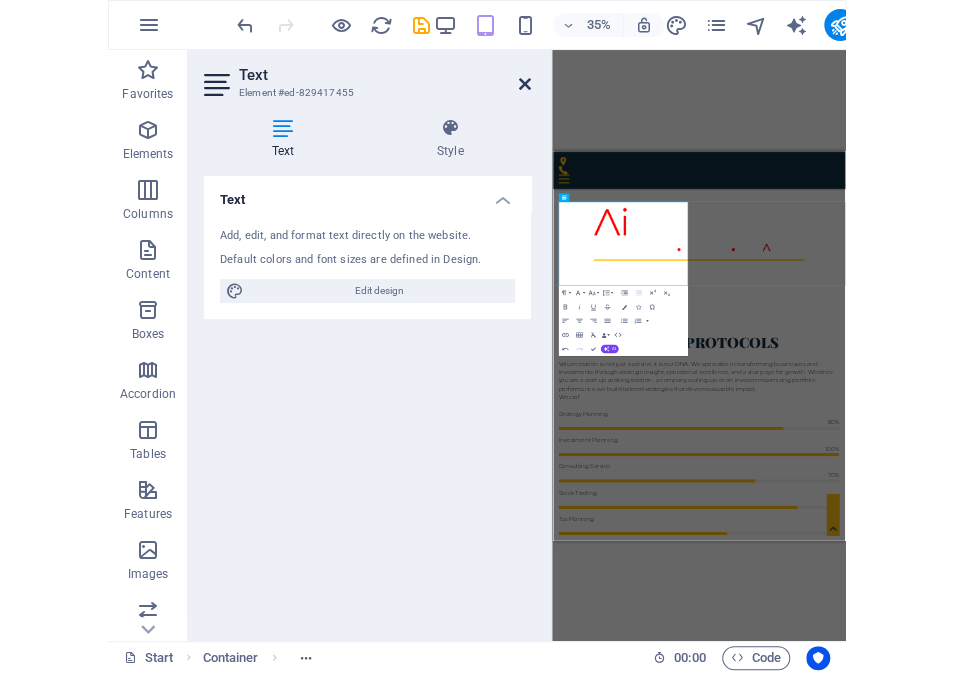 scroll, scrollTop: 800, scrollLeft: 0, axis: vertical 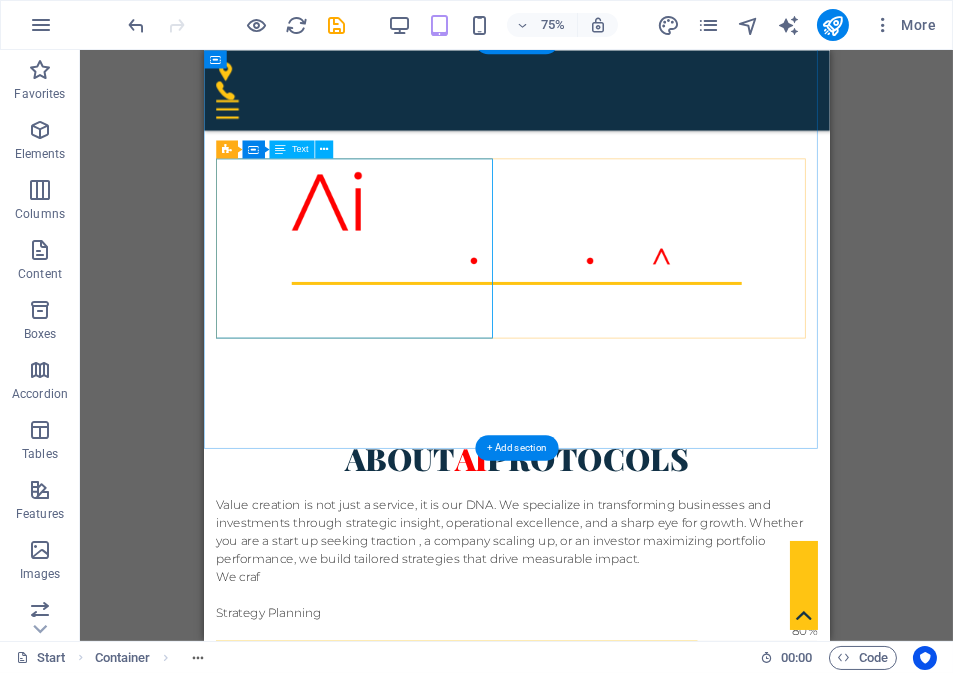 click on "Value creation is not just a service, it is our DNA. We specialize in transforming businesses and investments through strategic insight, operational excellence, and a sharp eye for growth. Whether you are a start up seeking traction , a company scaling up, or an investor maximizing portfolio performance, we build tailored strategies that drive measurable impact. We craf" at bounding box center [620, 704] 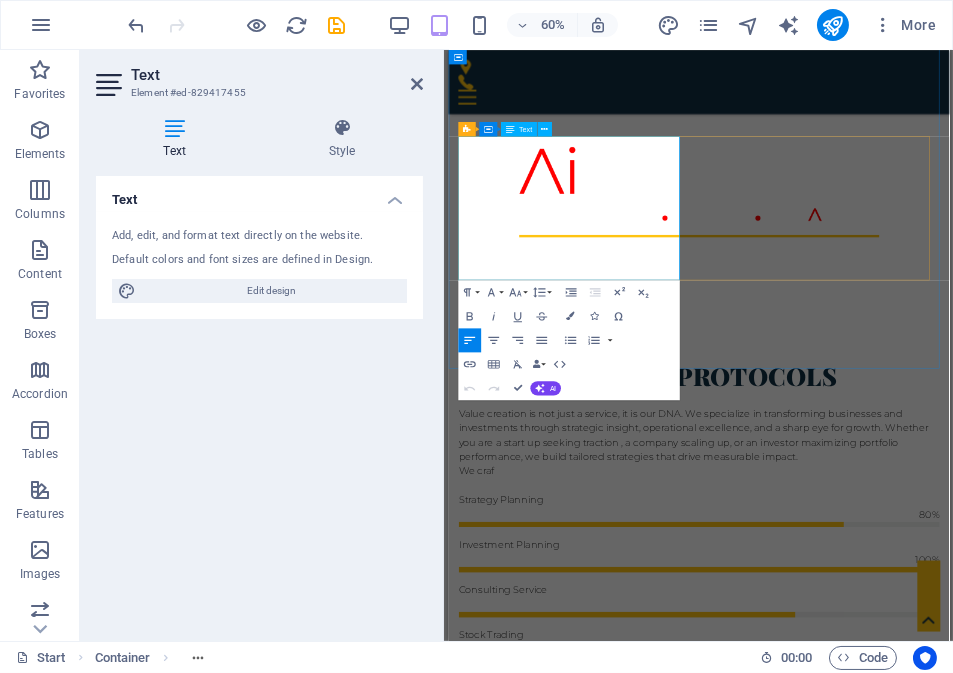 click on "We craf" at bounding box center [865, 753] 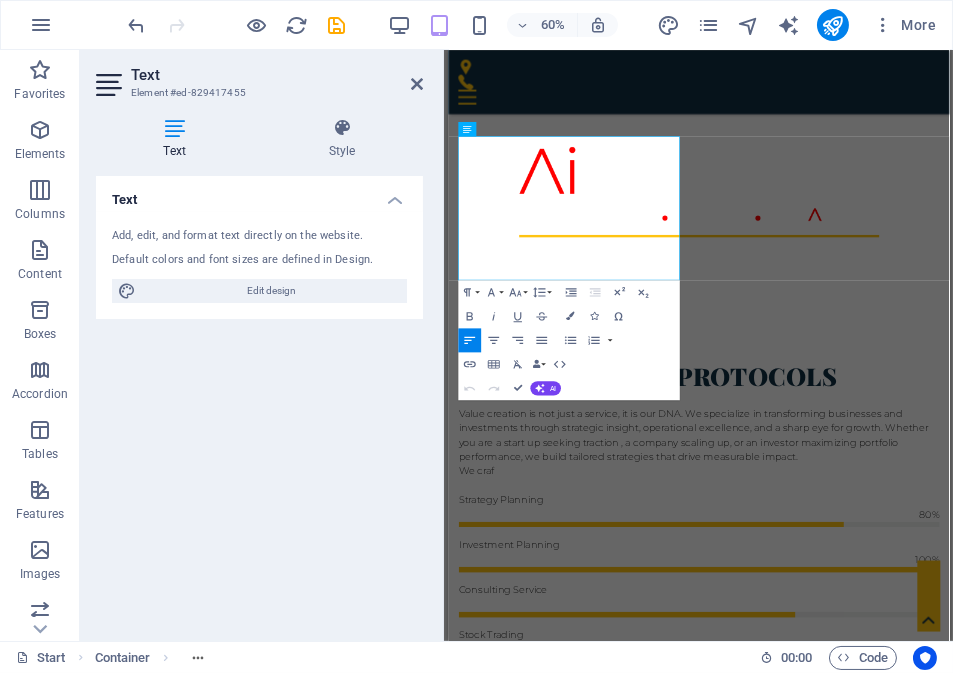 type 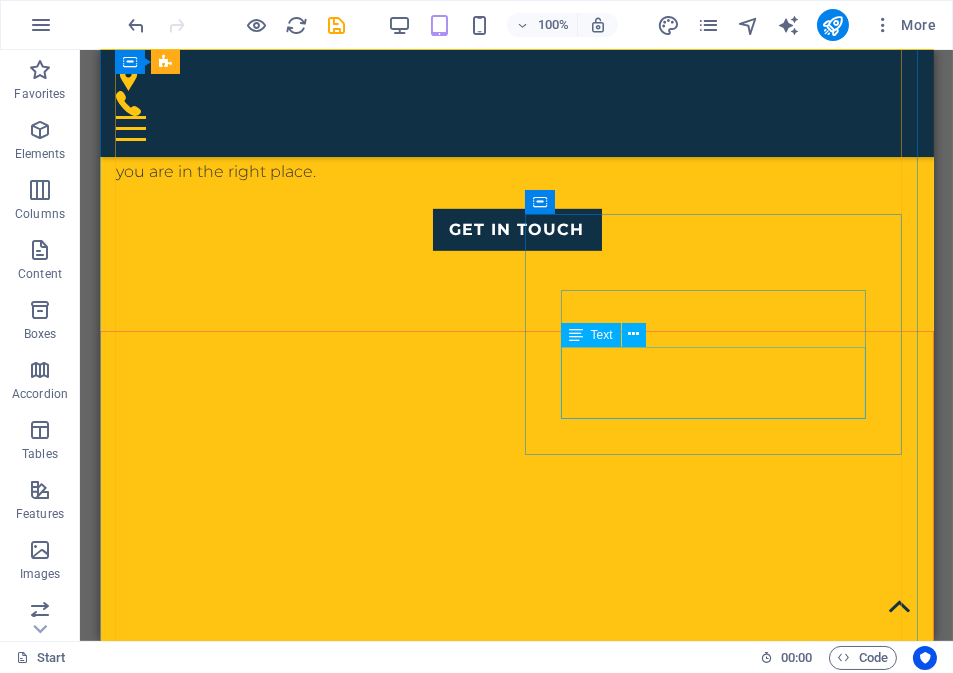 scroll, scrollTop: 1702, scrollLeft: 0, axis: vertical 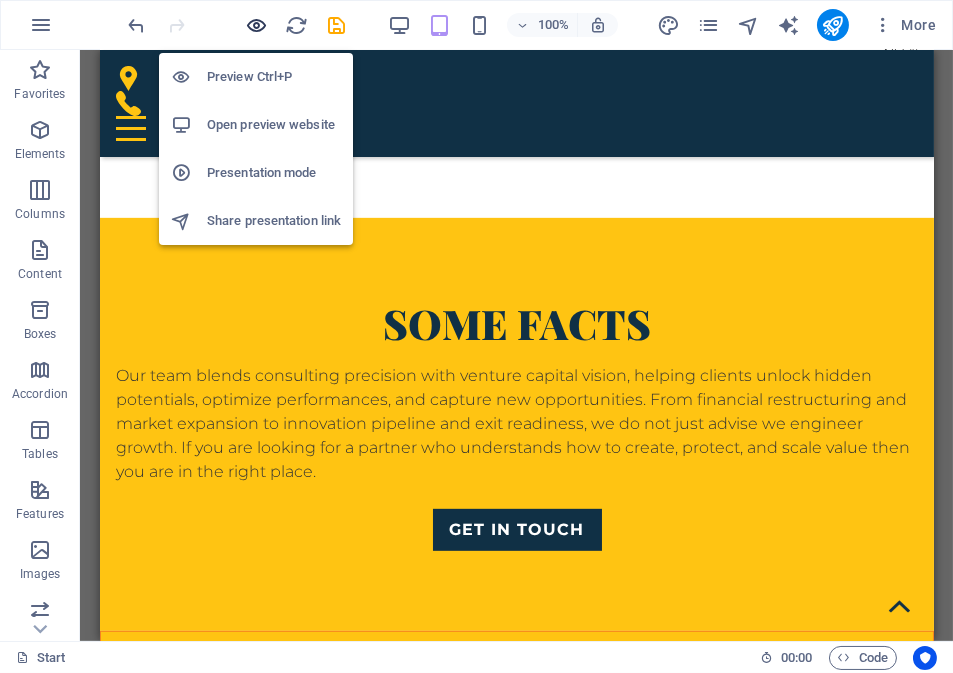 click at bounding box center [257, 25] 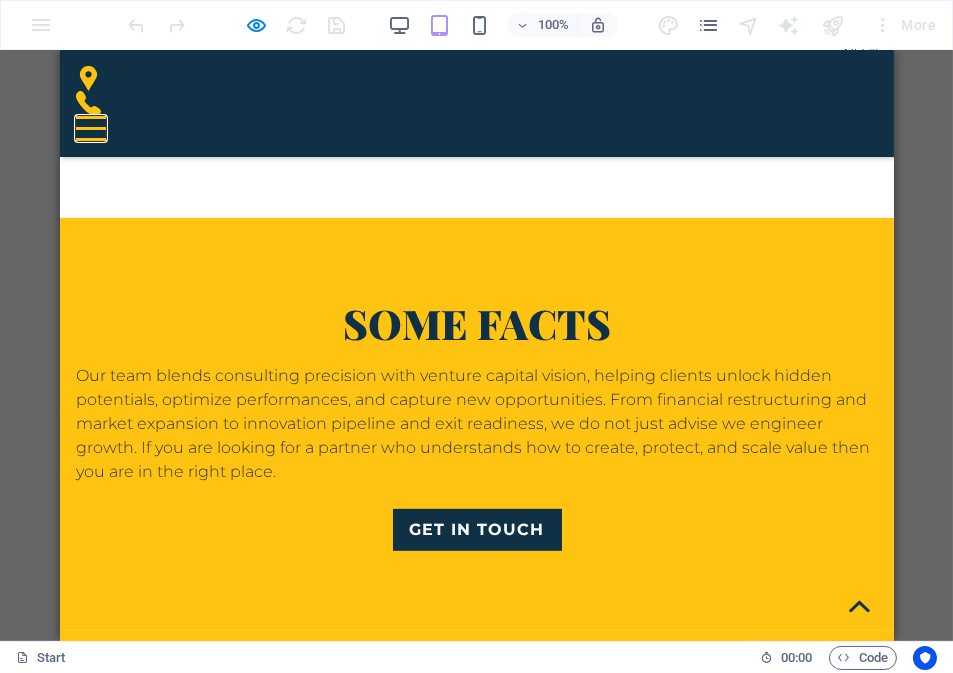 click at bounding box center [90, 117] 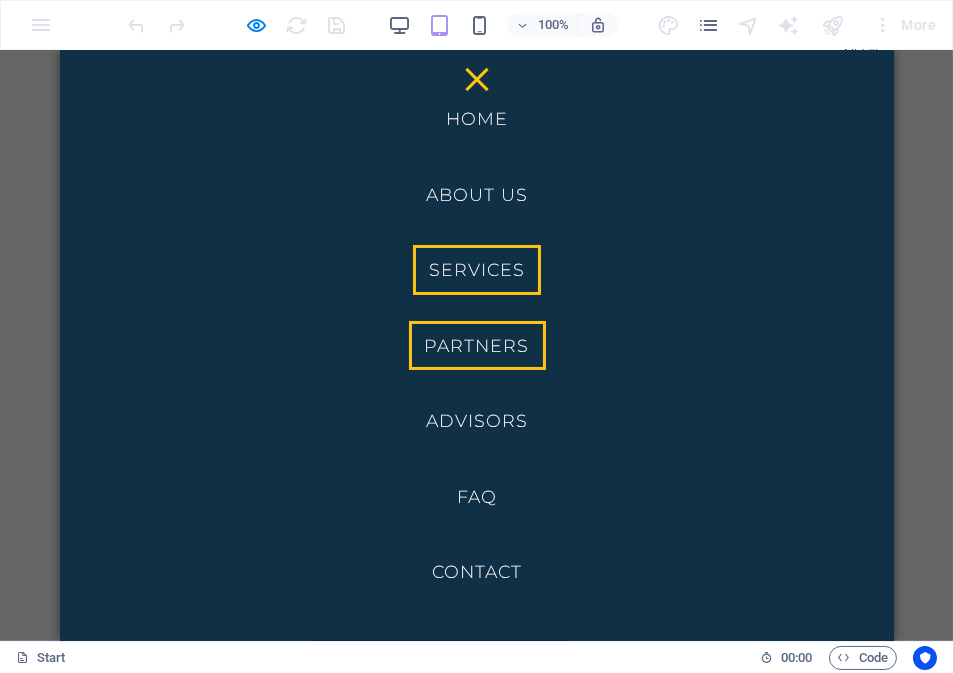 click on "Partners" at bounding box center [476, 346] 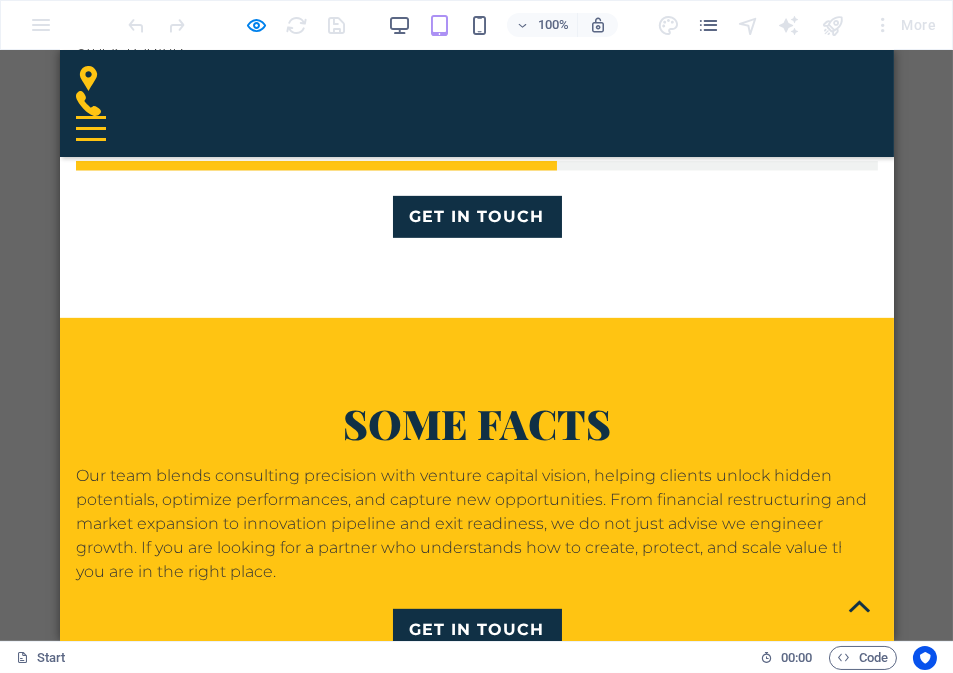 scroll, scrollTop: 1702, scrollLeft: 0, axis: vertical 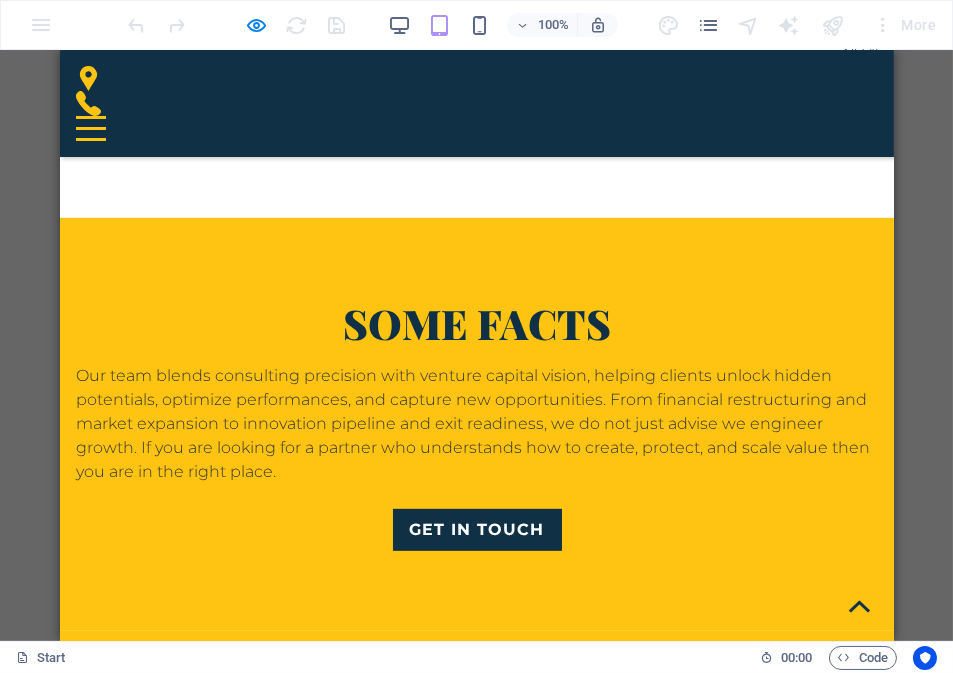 click on "Finance Services" at bounding box center (476, 2124) 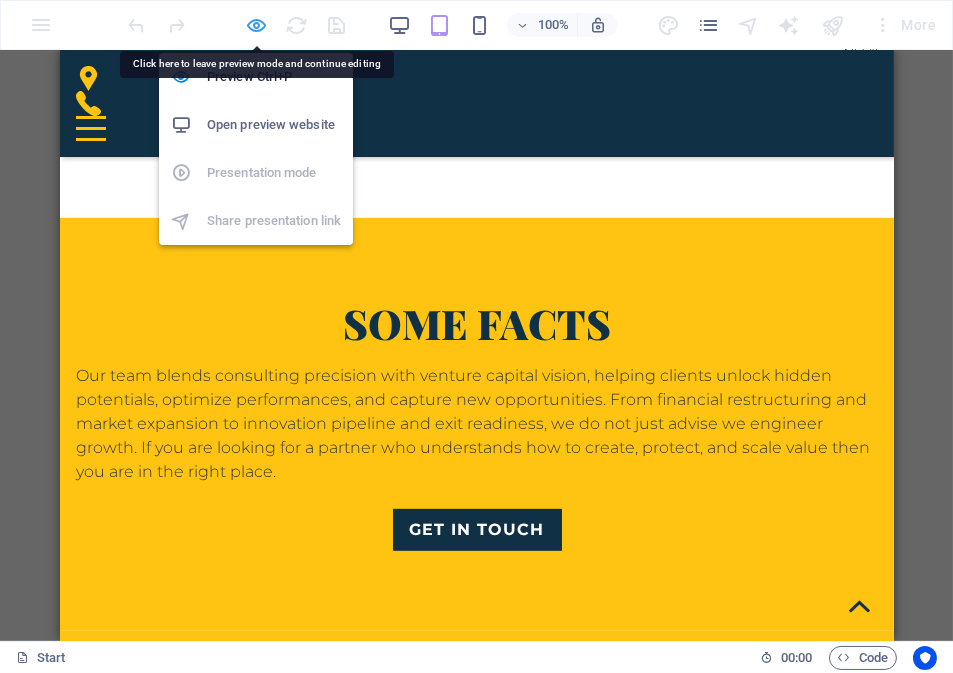 click at bounding box center [257, 25] 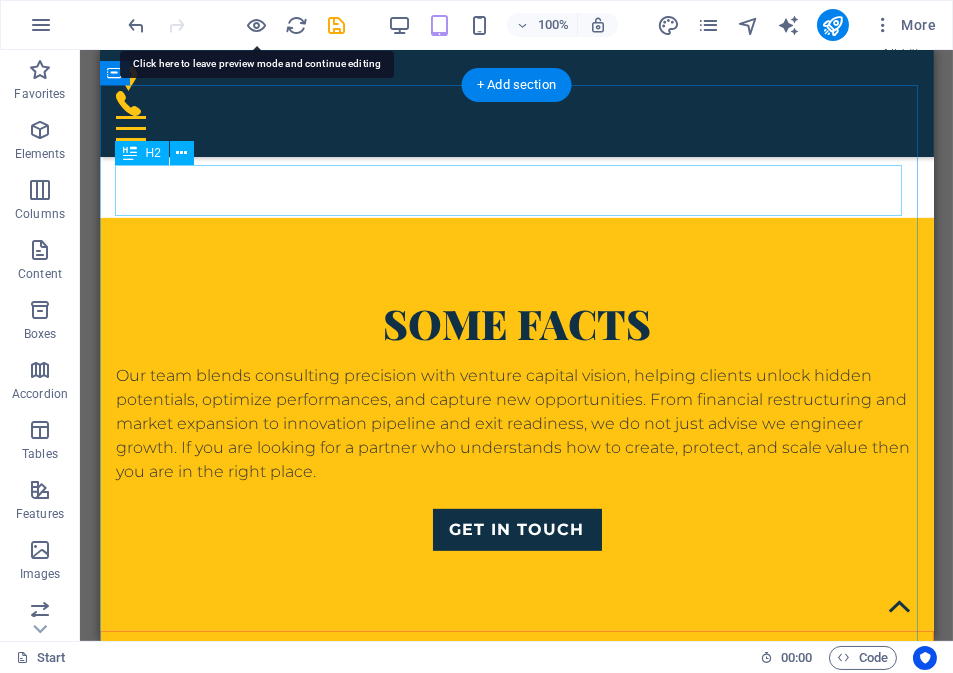 click on "Finance Services" at bounding box center (516, 2126) 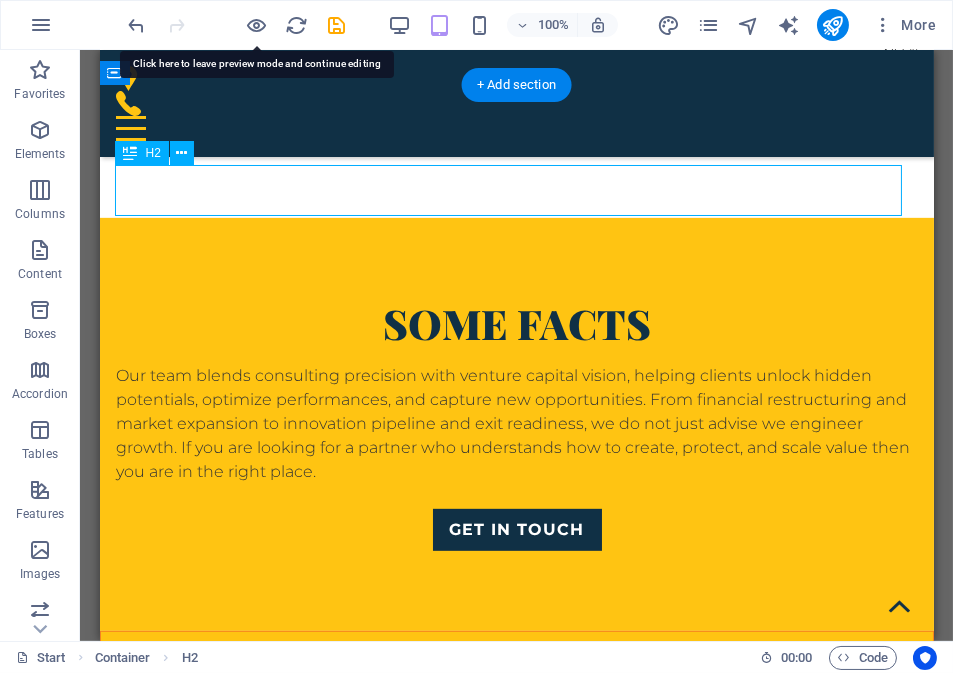 click on "Finance Services" at bounding box center (516, 2126) 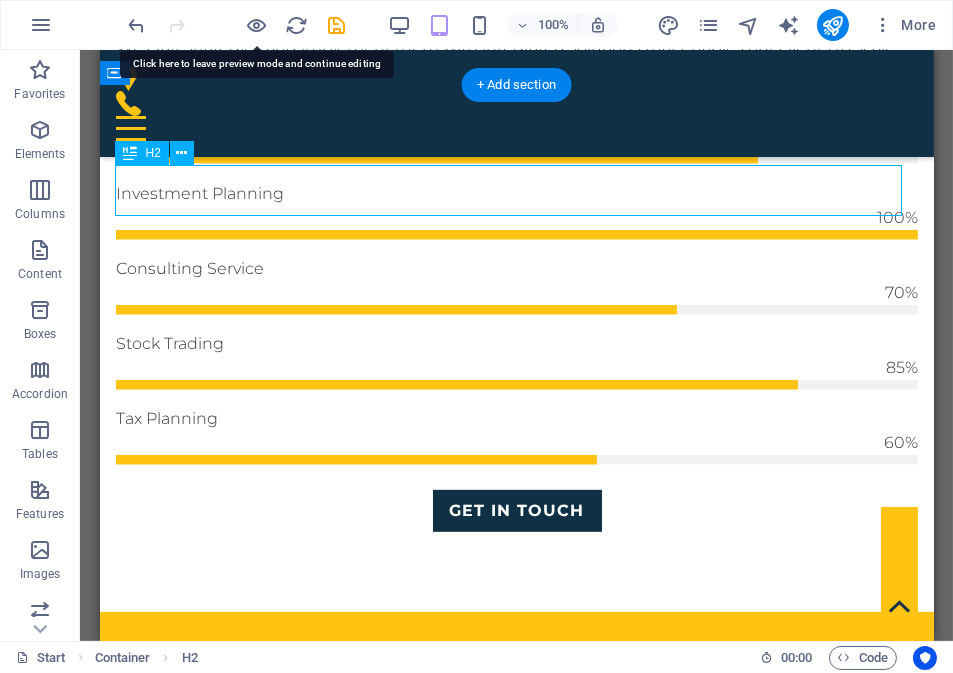 scroll, scrollTop: 2096, scrollLeft: 0, axis: vertical 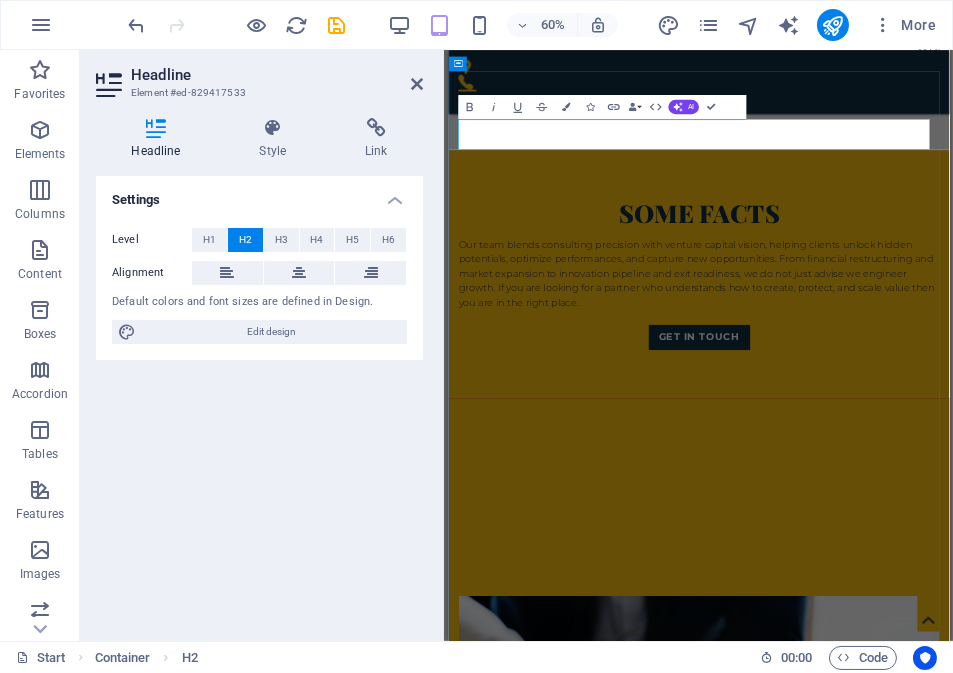 click on "Finance Services" at bounding box center [865, 2323] 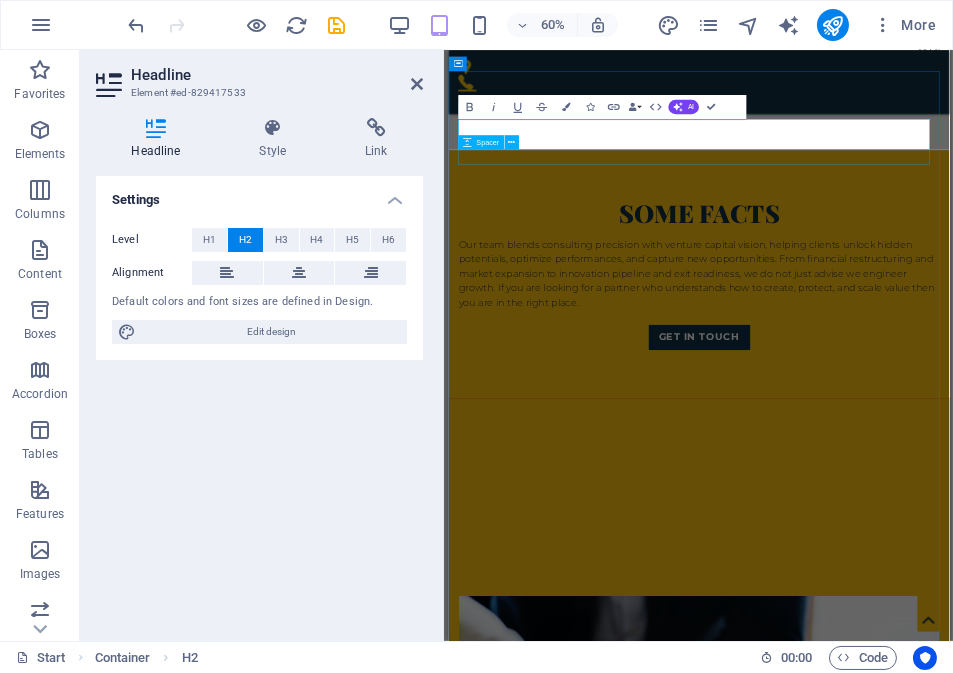 drag, startPoint x: 1070, startPoint y: 194, endPoint x: 956, endPoint y: 189, distance: 114.1096 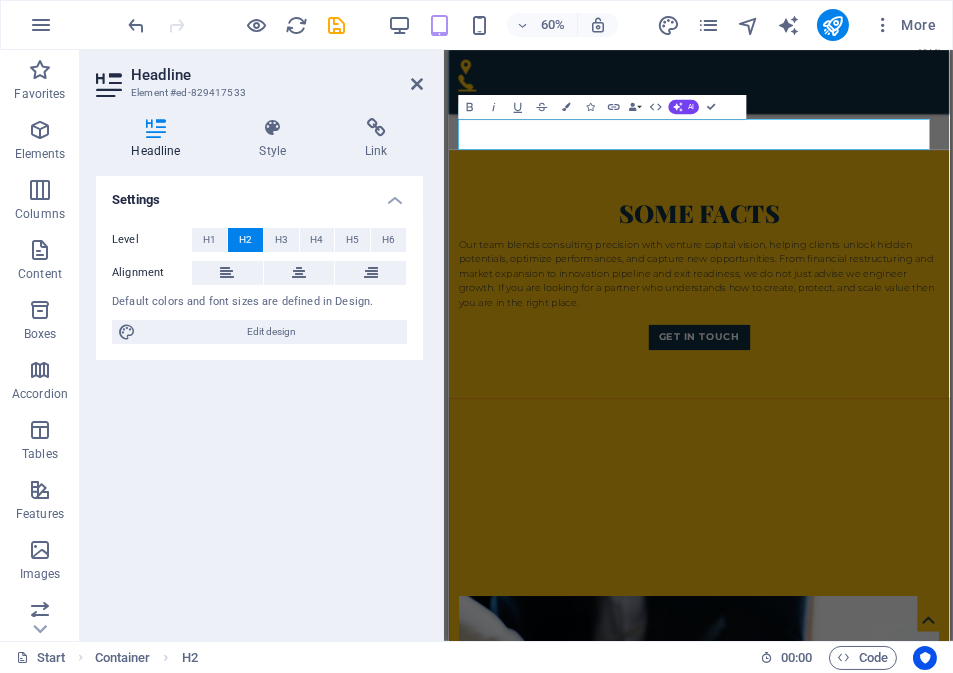 type 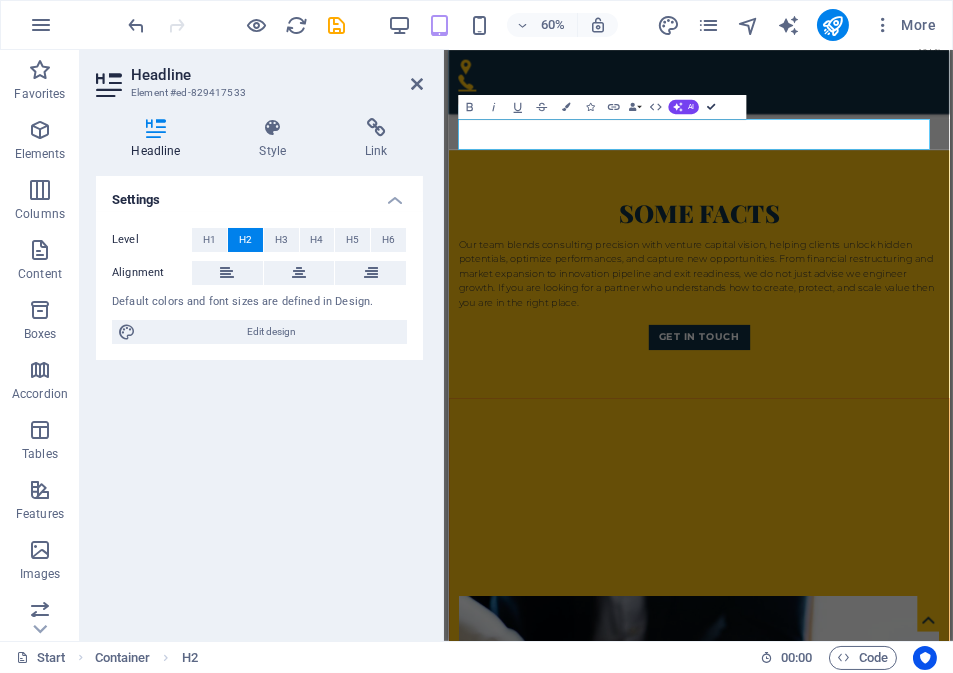 scroll, scrollTop: 1702, scrollLeft: 0, axis: vertical 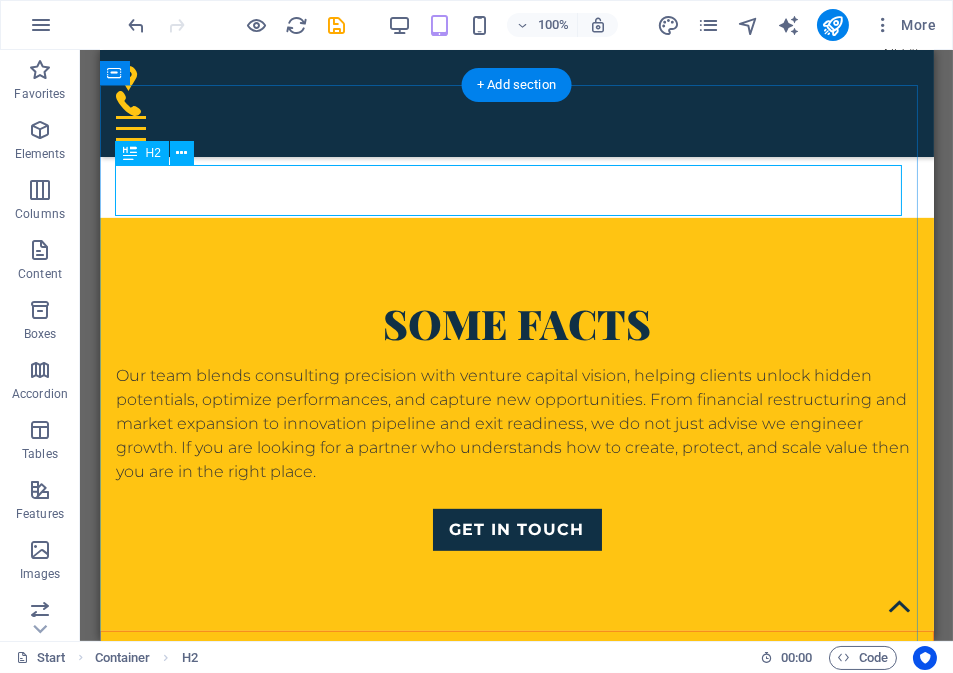 click on "Consult." at bounding box center (516, 2126) 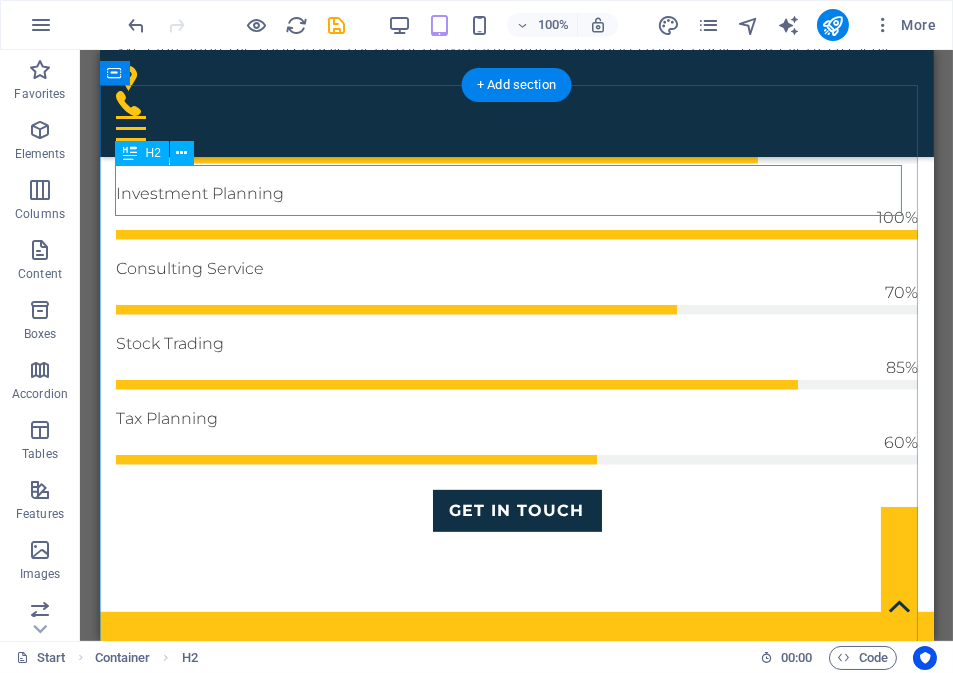 scroll, scrollTop: 2096, scrollLeft: 0, axis: vertical 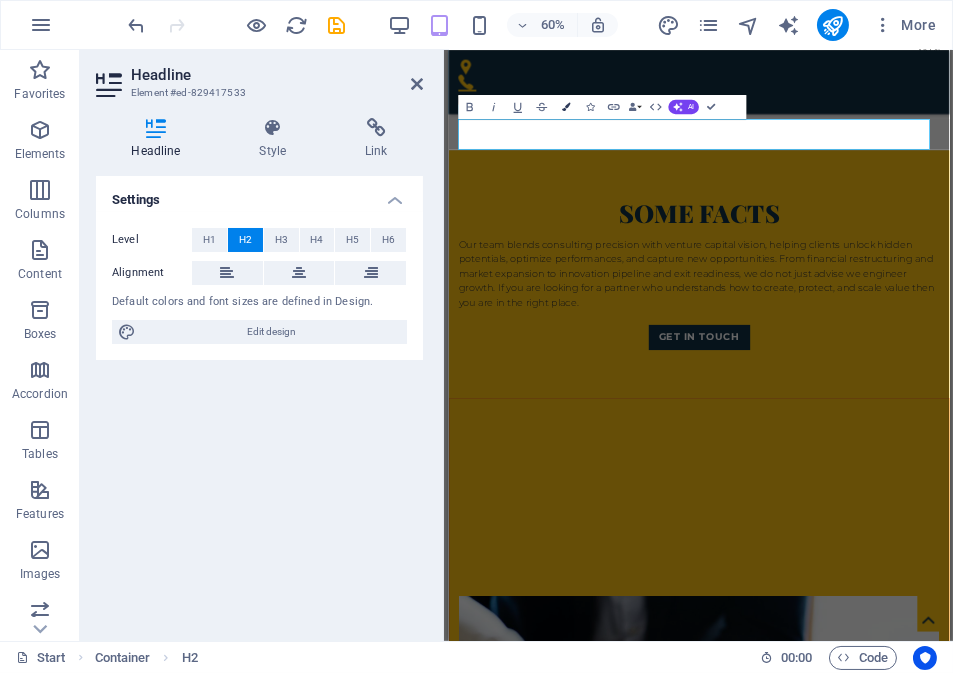 click at bounding box center [565, 107] 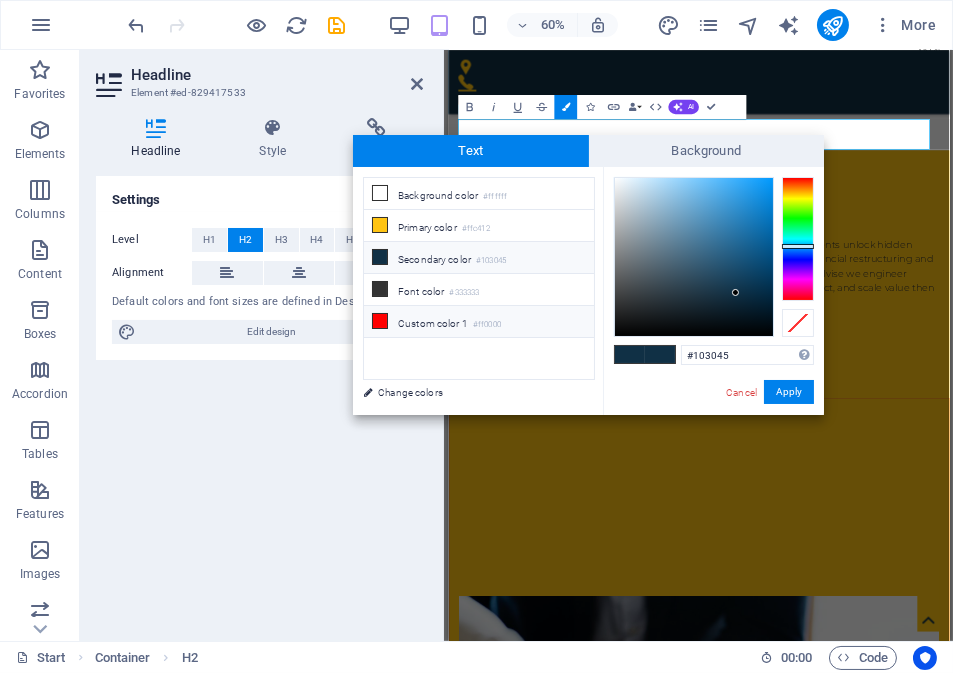 click on "Custom color 1
#ff0000" at bounding box center [479, 322] 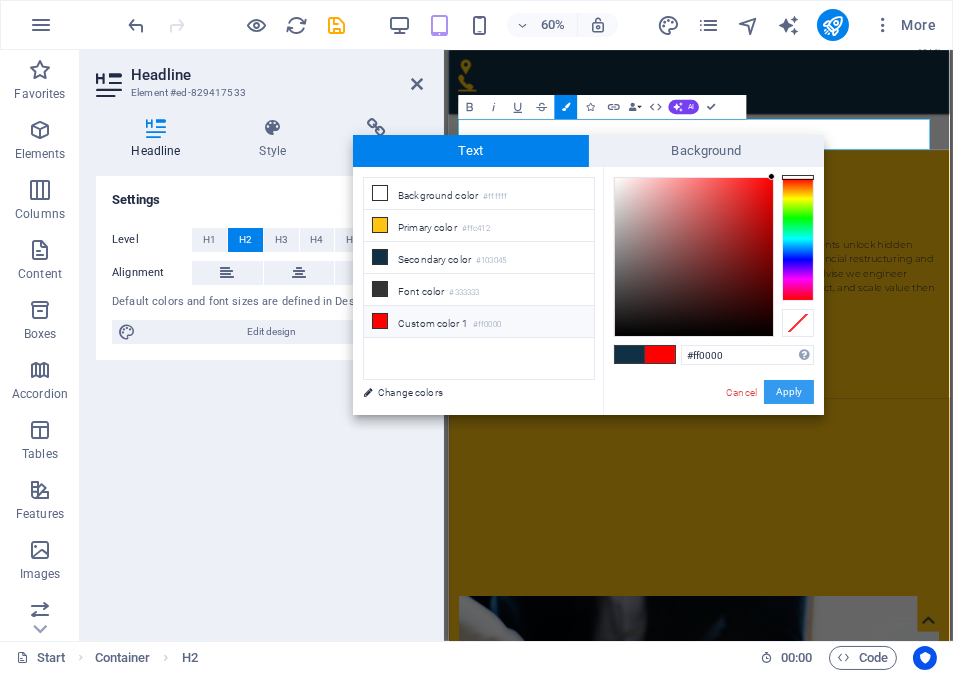 click on "Apply" at bounding box center [789, 392] 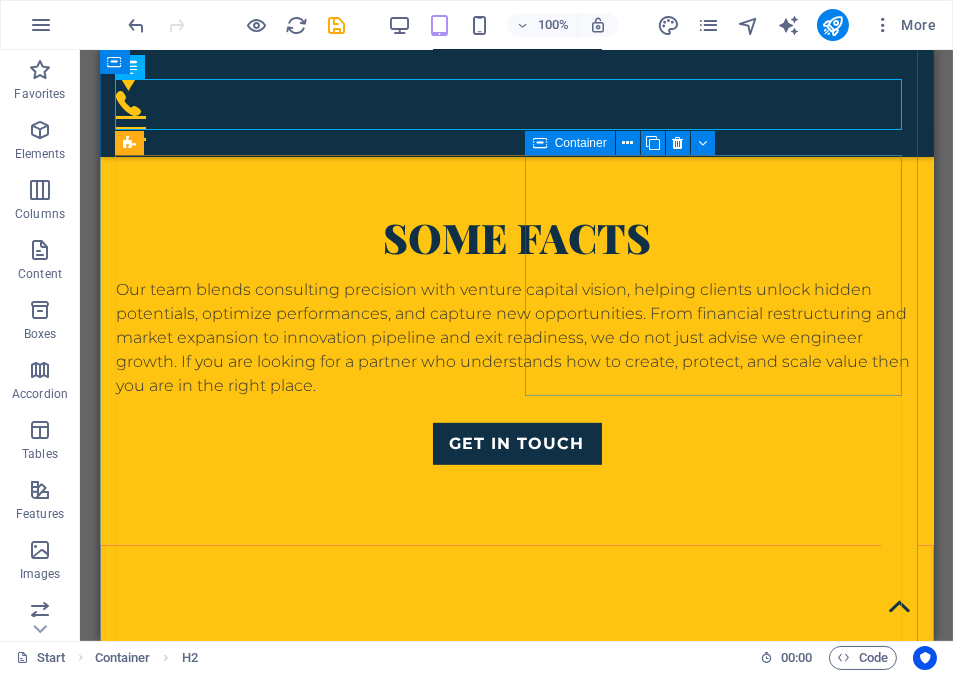 scroll, scrollTop: 1802, scrollLeft: 0, axis: vertical 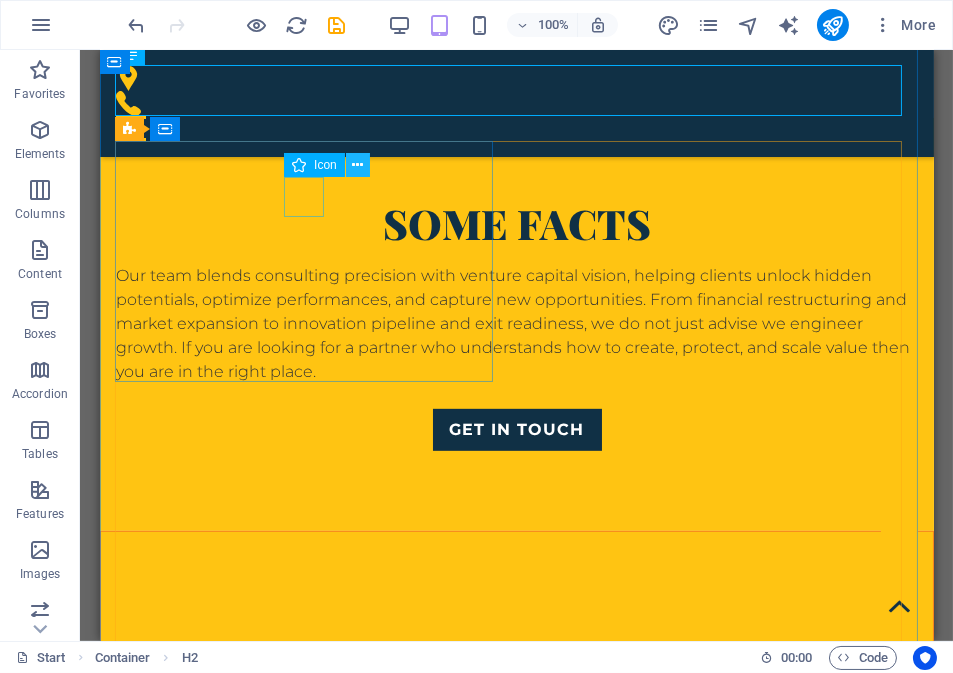click at bounding box center (357, 165) 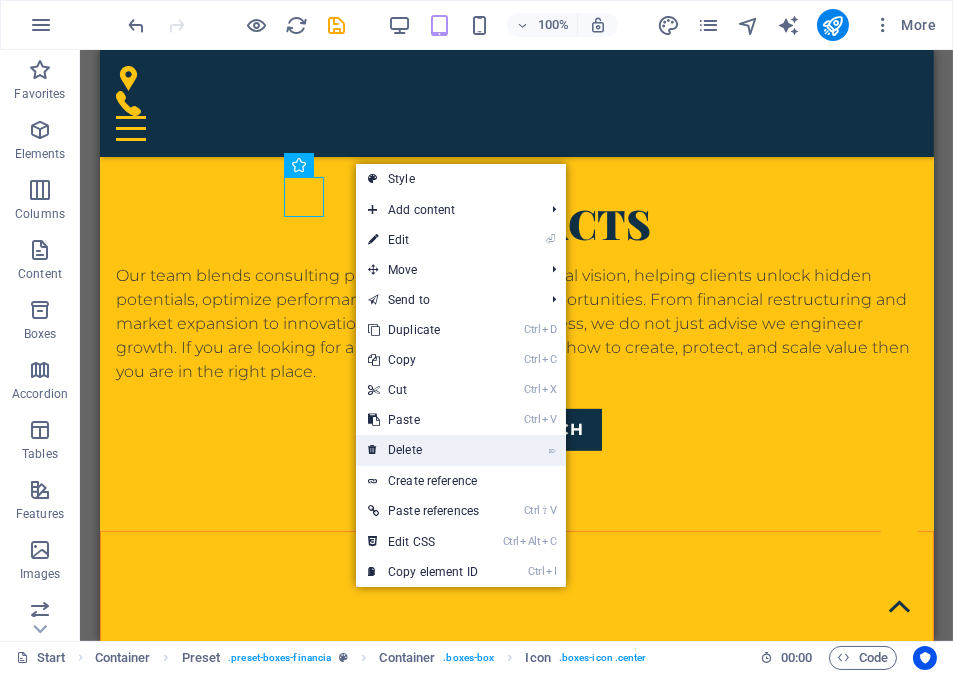 click on "⌦  Delete" at bounding box center (423, 450) 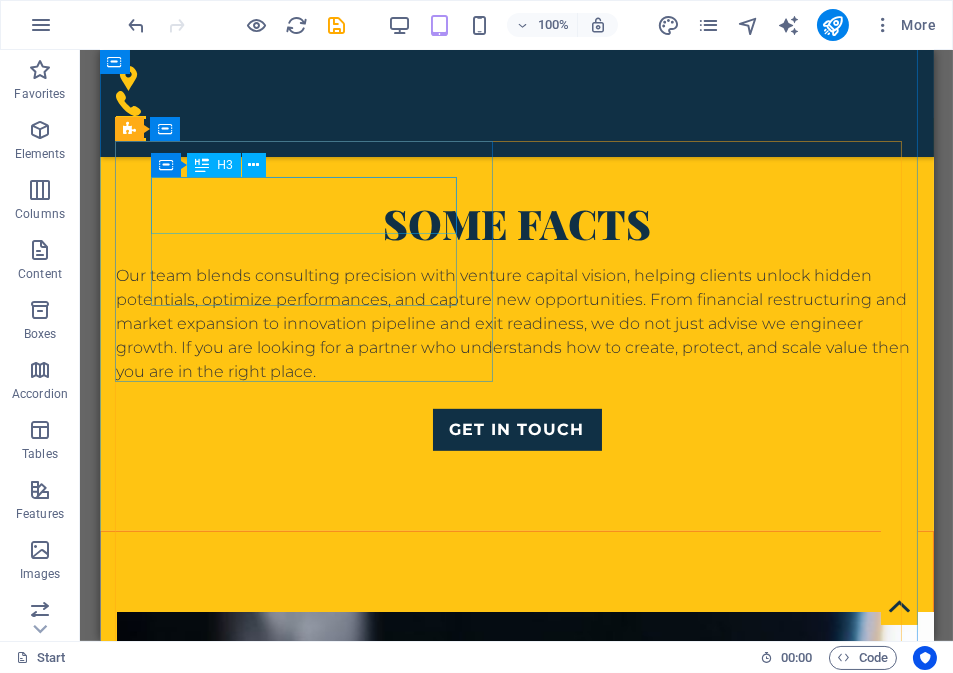 click on "Investment" at bounding box center (516, 2141) 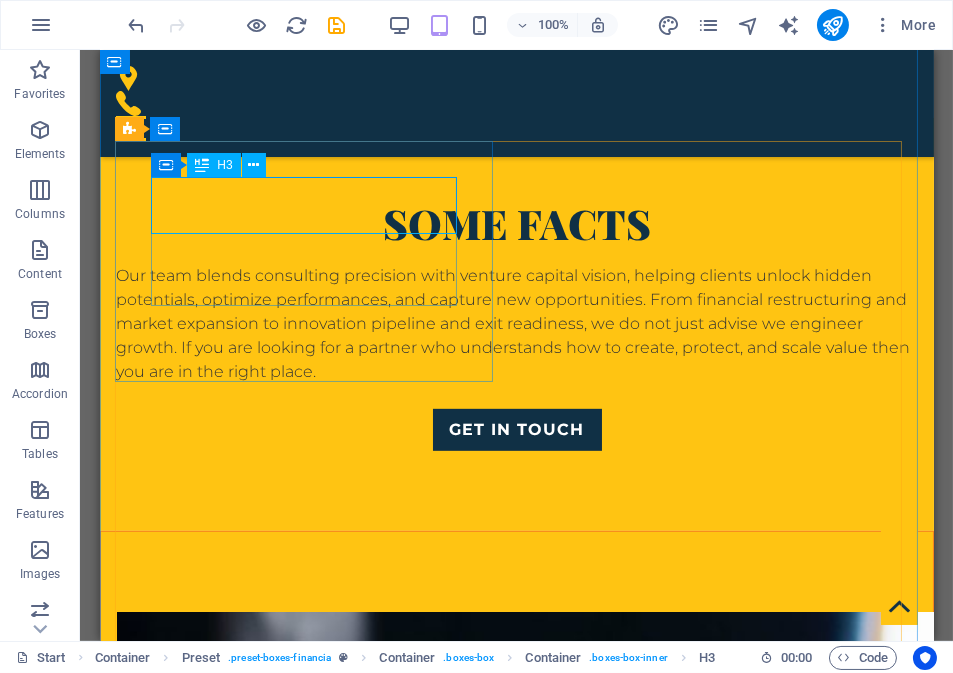 click on "Investment" at bounding box center [516, 2141] 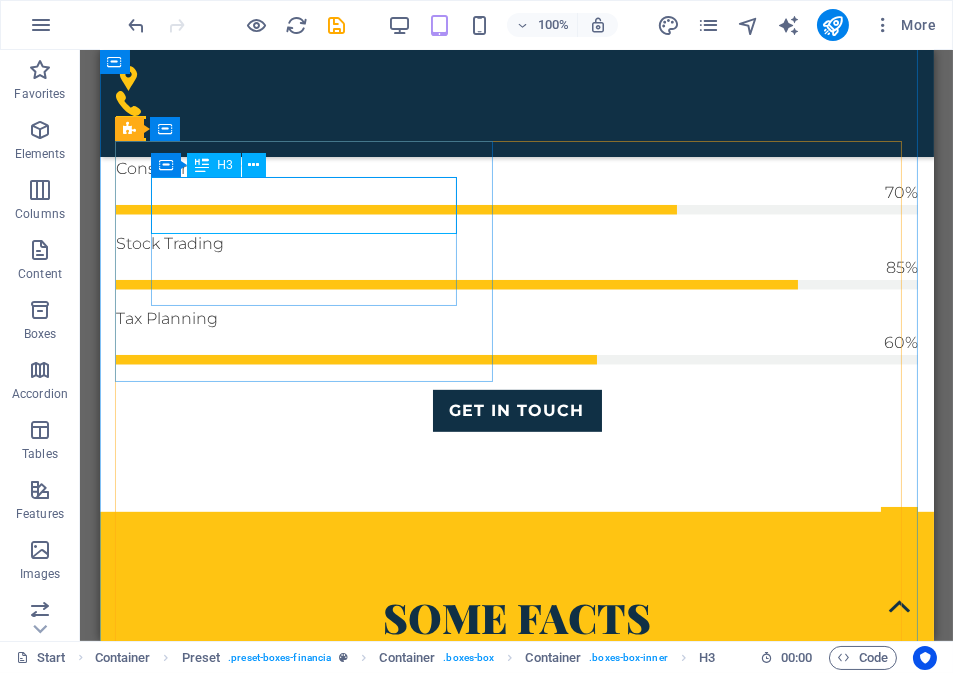 scroll, scrollTop: 2196, scrollLeft: 0, axis: vertical 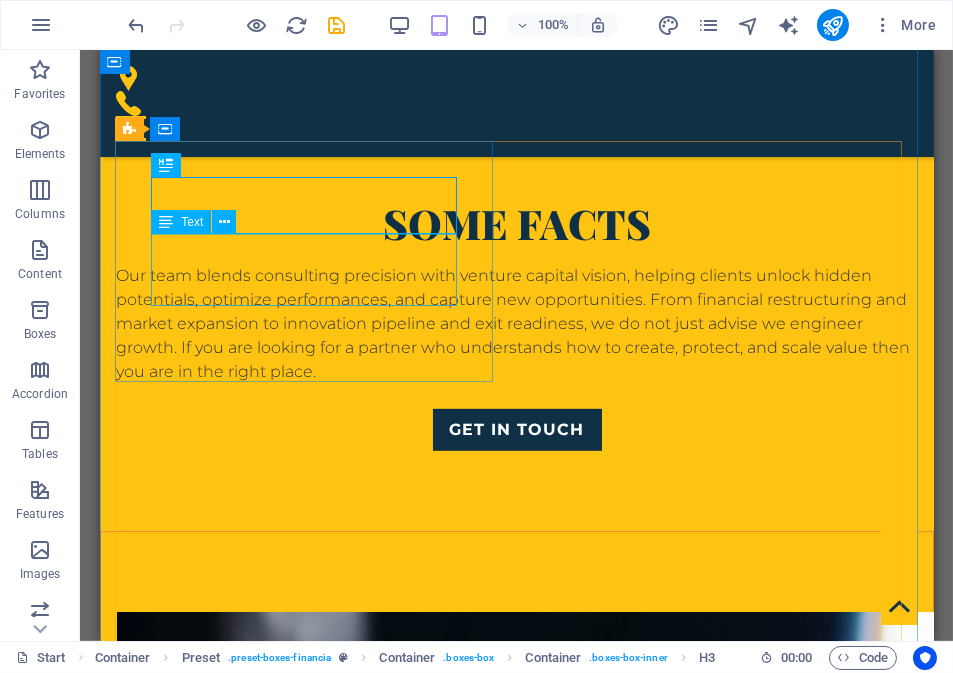 click on "Lorem ipsum dolor sit amet, consectetur adipisicing elit. Veritatis, dolorem!" at bounding box center (516, 2182) 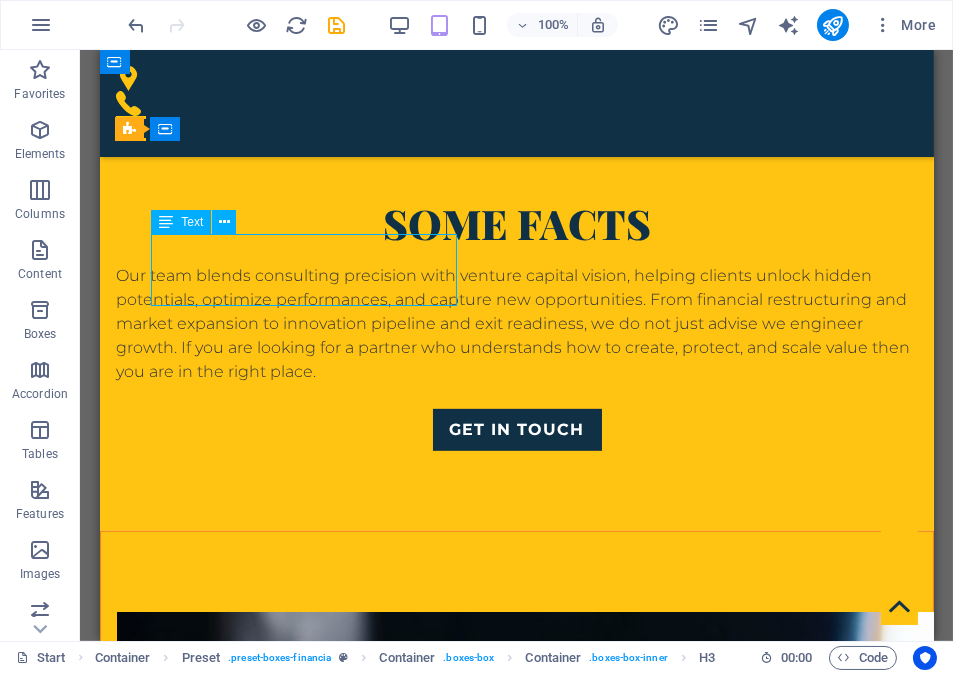 click on "Lorem ipsum dolor sit amet, consectetur adipisicing elit. Veritatis, dolorem!" at bounding box center (516, 2182) 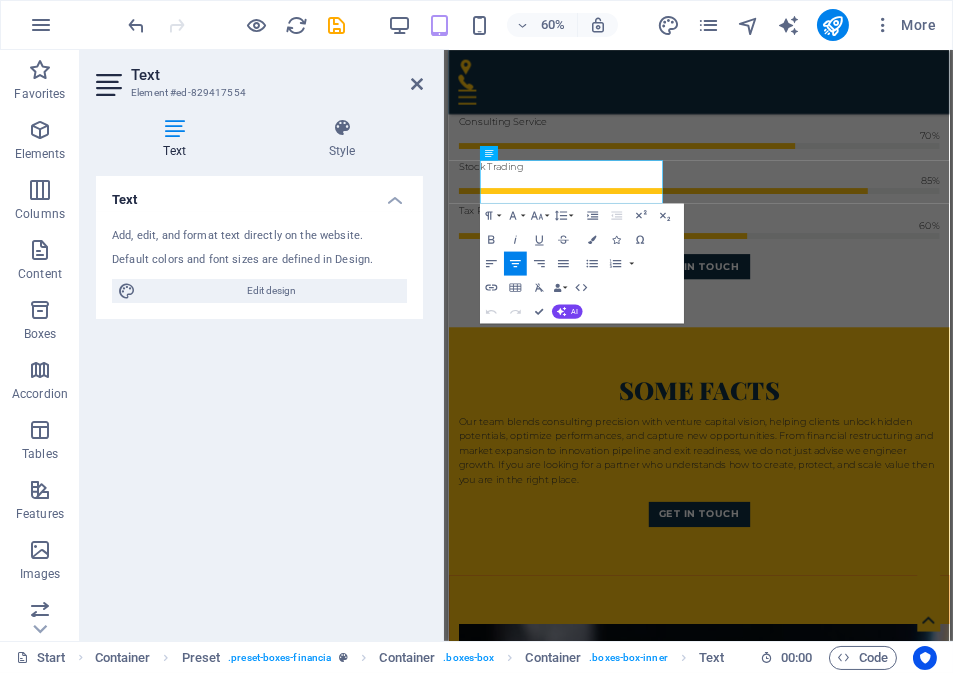 scroll, scrollTop: 2196, scrollLeft: 0, axis: vertical 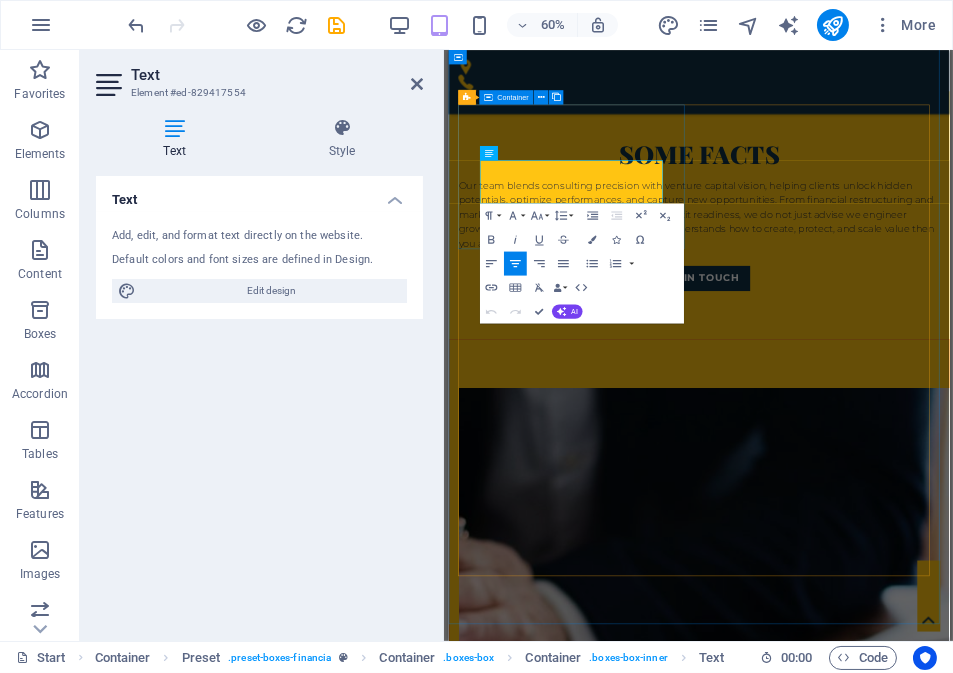 drag, startPoint x: 711, startPoint y: 290, endPoint x: 467, endPoint y: 226, distance: 252.25385 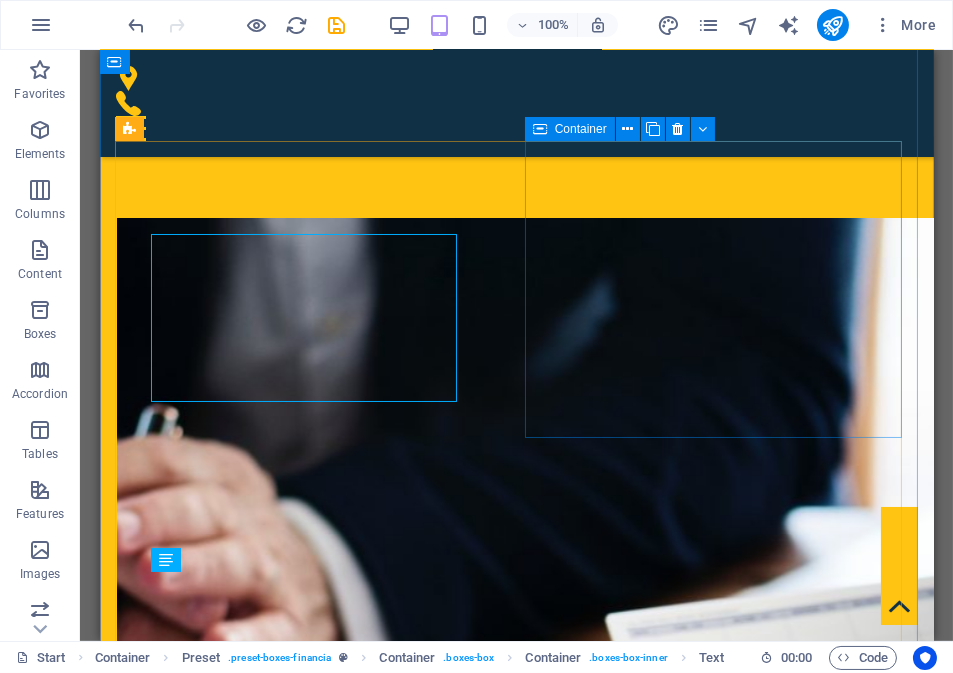 scroll, scrollTop: 1802, scrollLeft: 0, axis: vertical 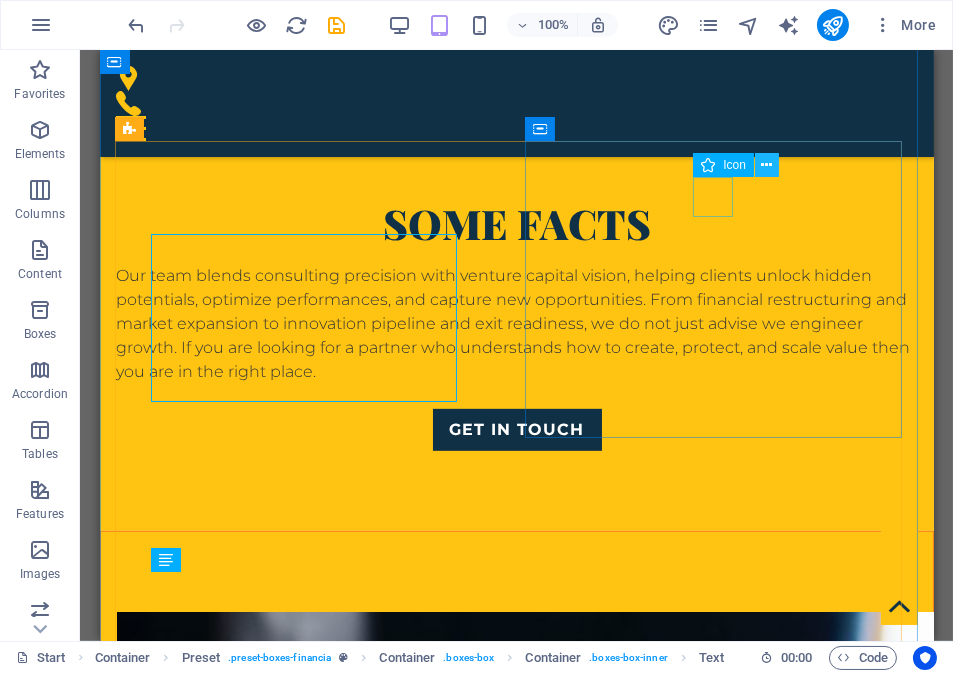click at bounding box center [767, 165] 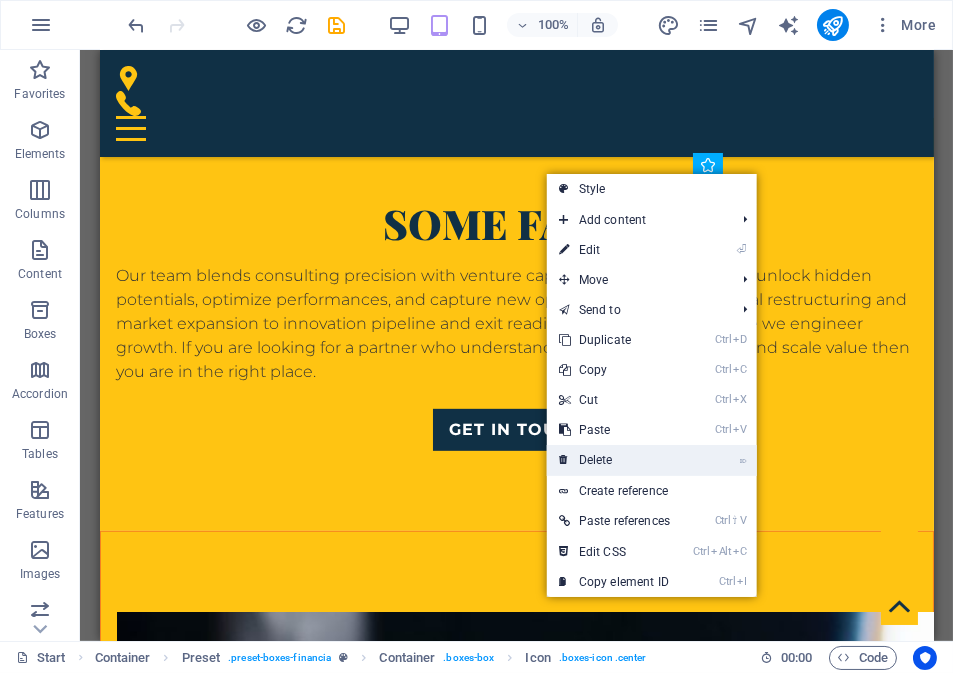 click on "⌦  Delete" at bounding box center (614, 460) 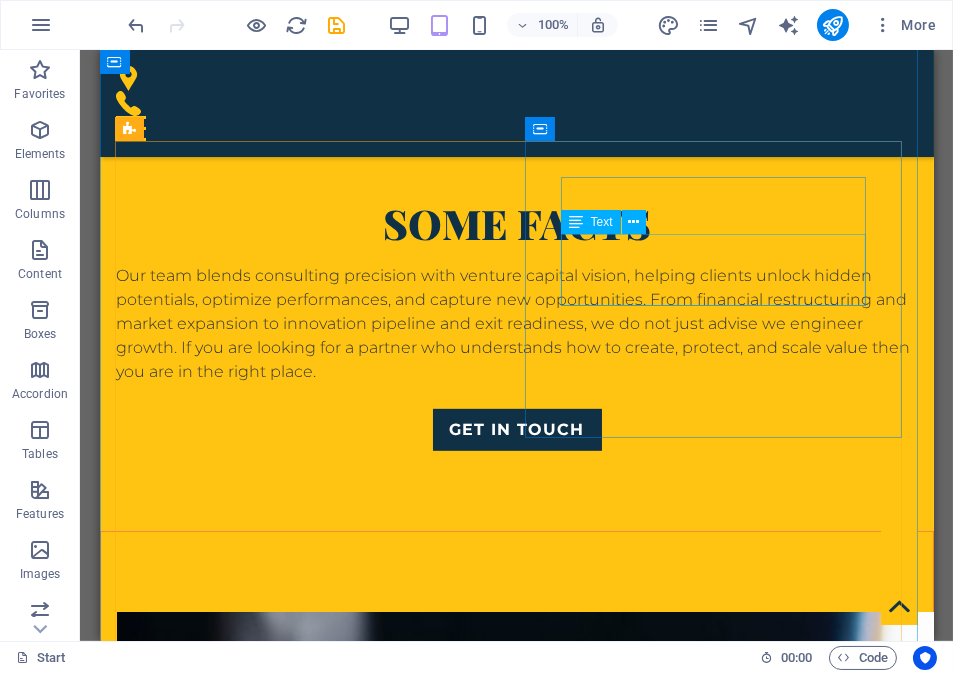 click on "Lorem ipsum dolor sit amet, consectetur adipisicing elit. Veritatis, dolorem!" at bounding box center [516, 2495] 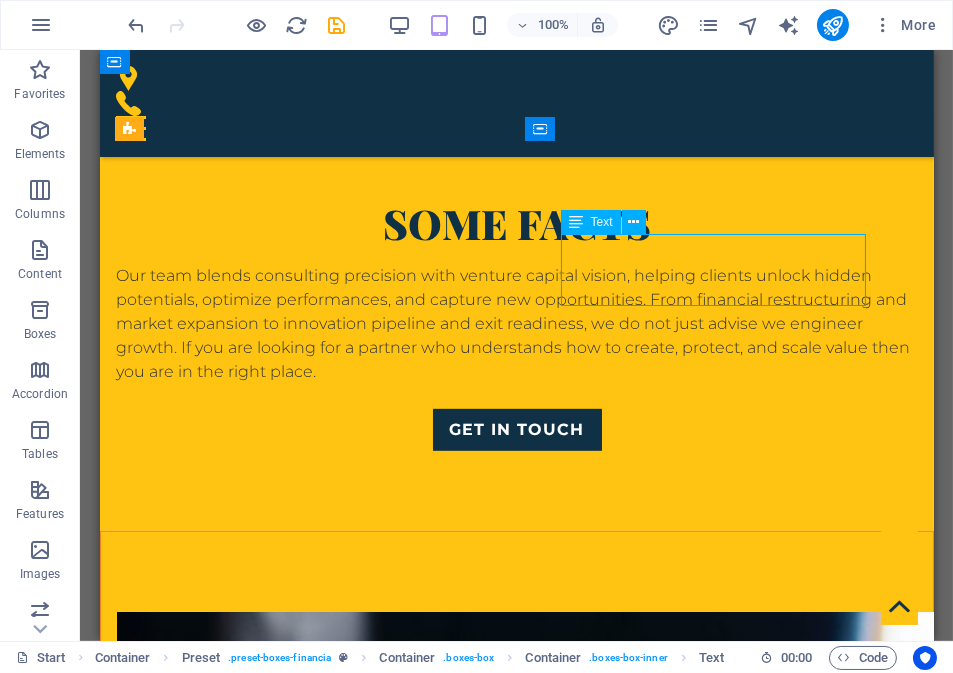 drag, startPoint x: 727, startPoint y: 265, endPoint x: 564, endPoint y: 407, distance: 216.17816 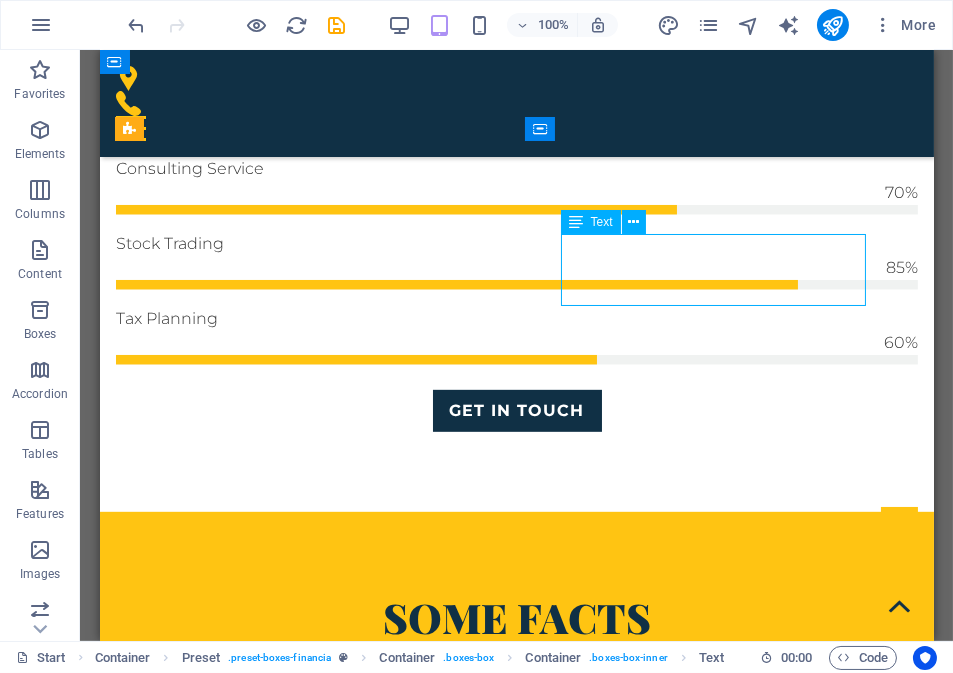 scroll, scrollTop: 2196, scrollLeft: 0, axis: vertical 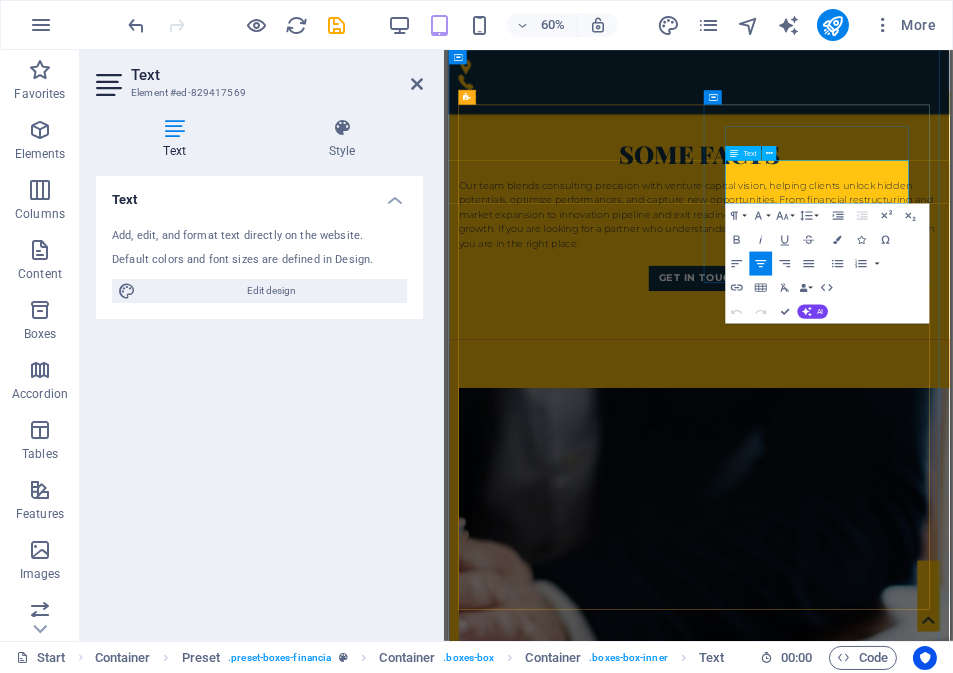 drag, startPoint x: 1141, startPoint y: 299, endPoint x: 907, endPoint y: 230, distance: 243.96106 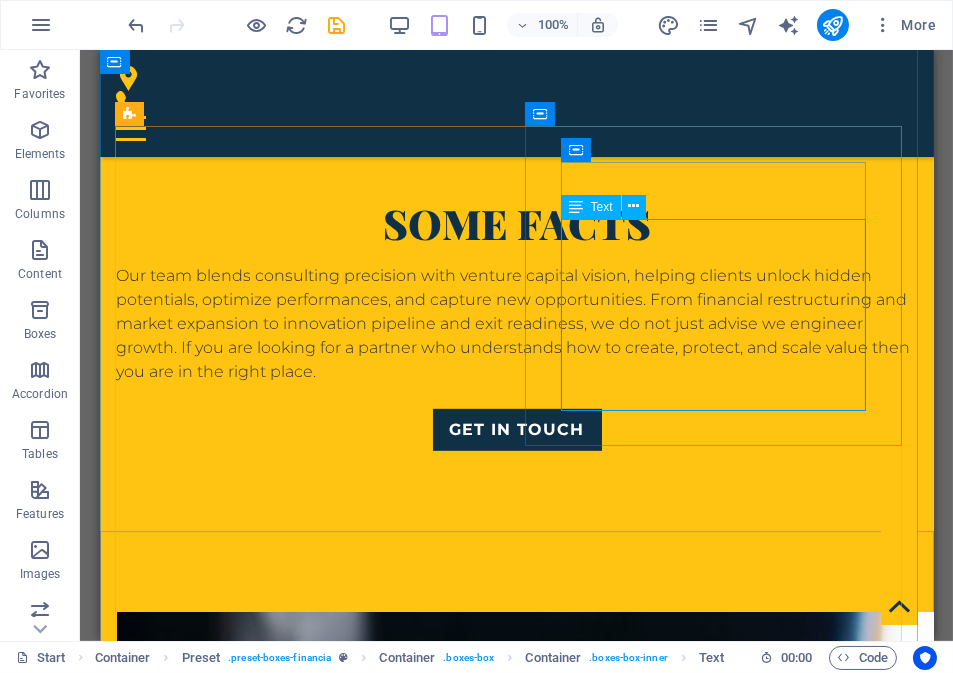 scroll, scrollTop: 1902, scrollLeft: 0, axis: vertical 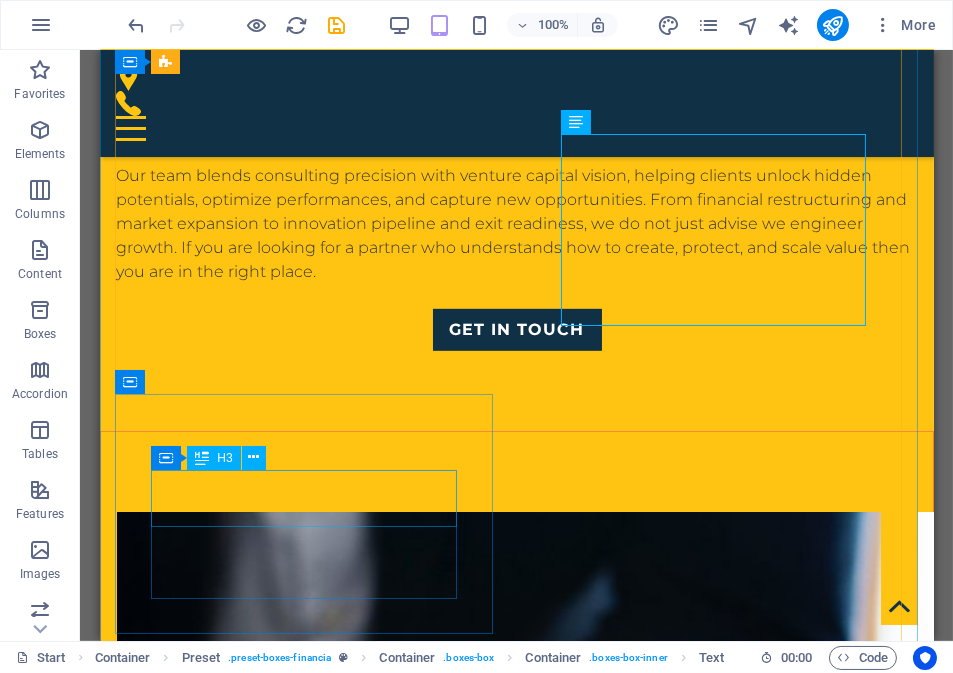 click on "Retirement" at bounding box center [516, 2731] 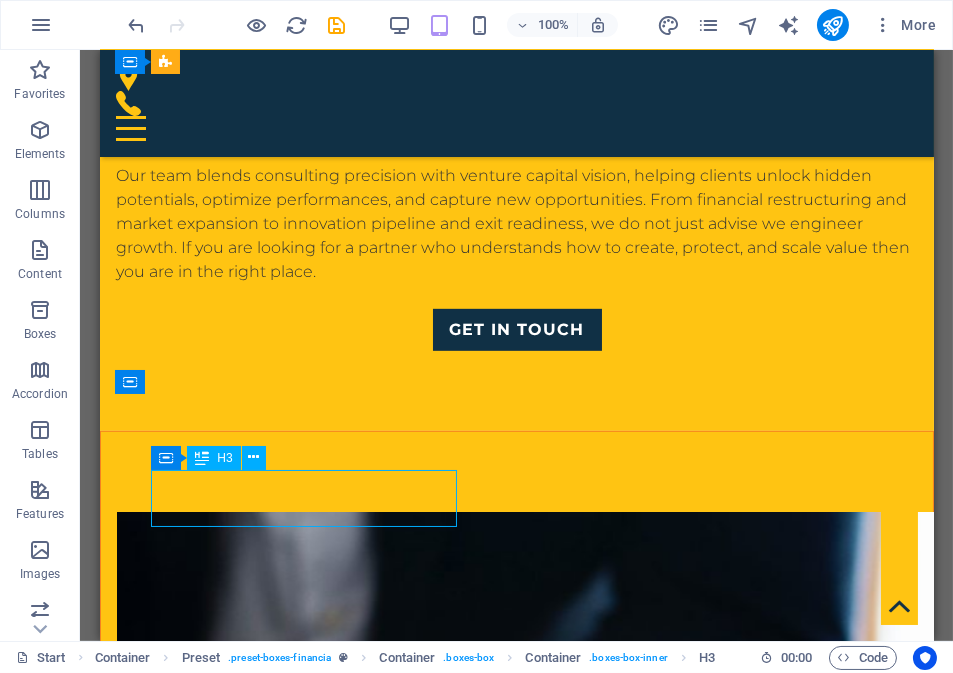 click on "Retirement" at bounding box center [516, 2731] 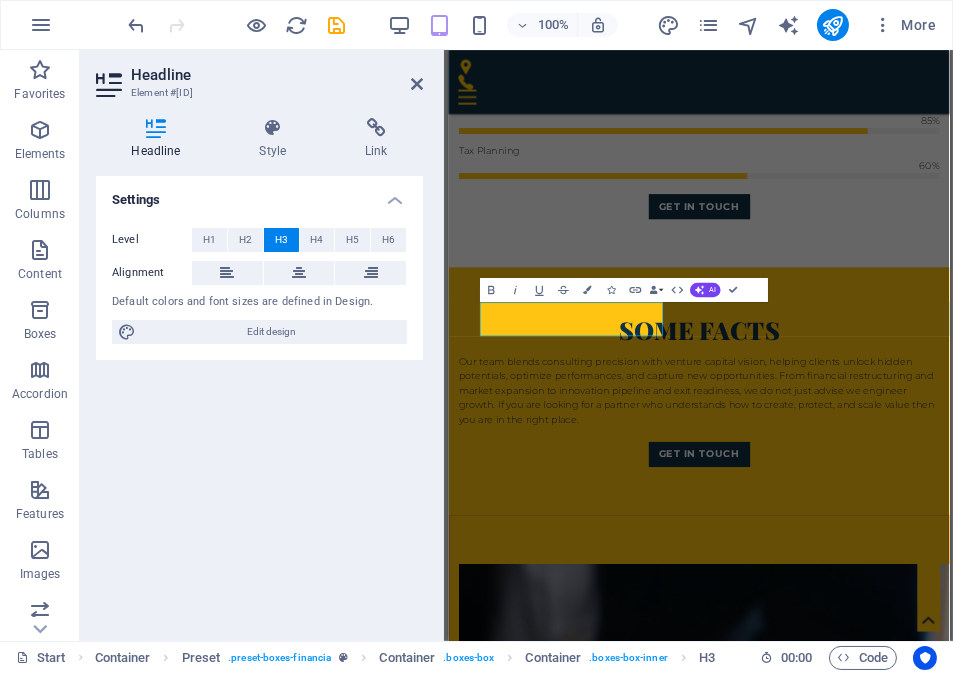 scroll, scrollTop: 2296, scrollLeft: 0, axis: vertical 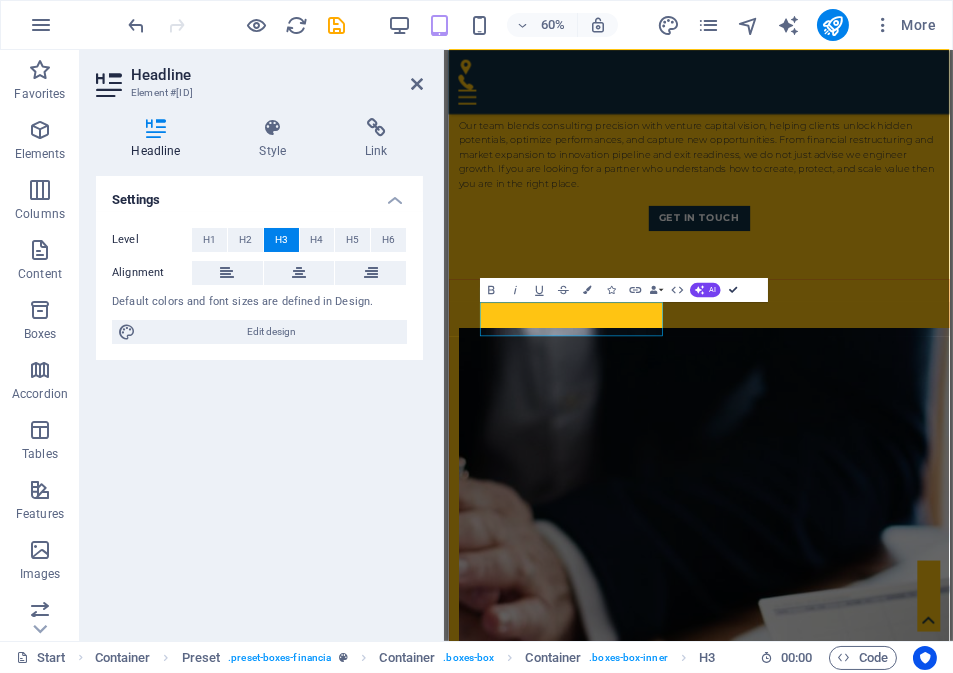 drag, startPoint x: 732, startPoint y: 284, endPoint x: 618, endPoint y: 234, distance: 124.48293 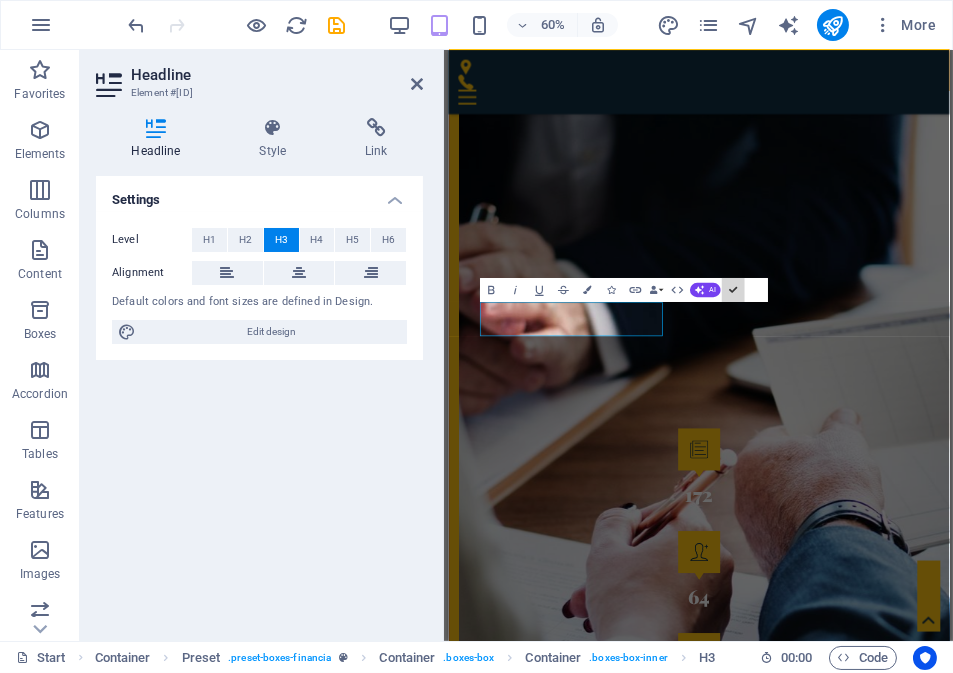 scroll, scrollTop: 1902, scrollLeft: 0, axis: vertical 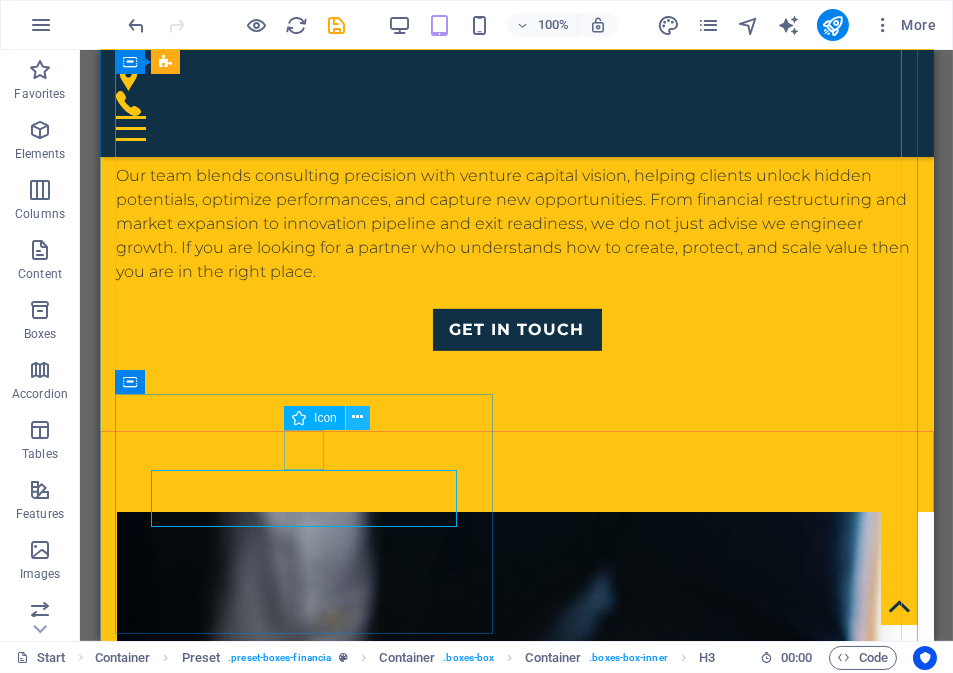 click at bounding box center [357, 417] 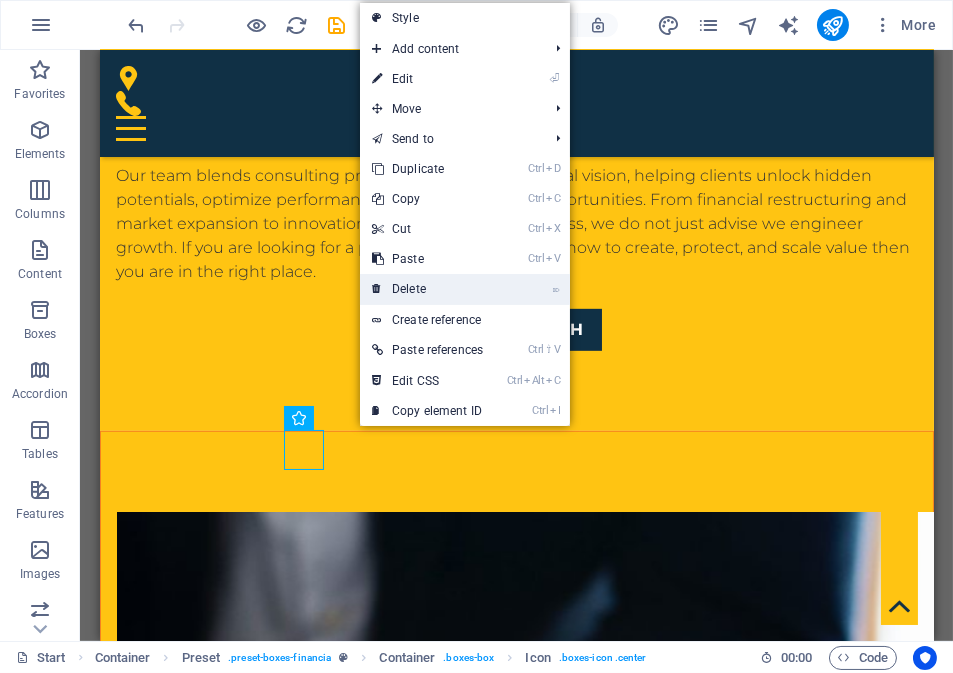 click on "⌦  Delete" at bounding box center [427, 289] 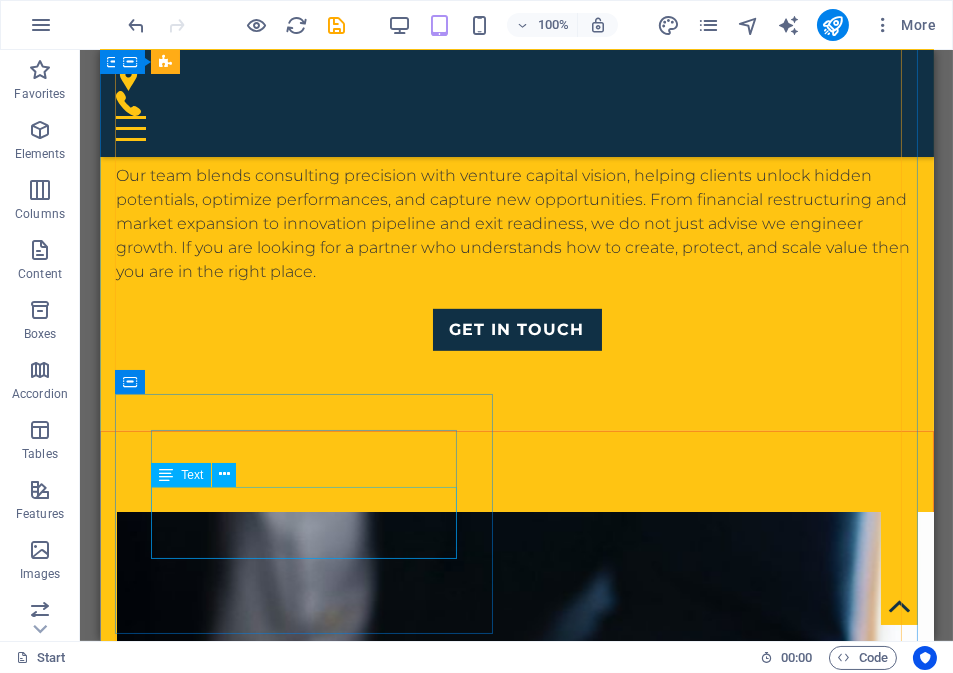 click on "Lorem ipsum dolor sit amet, consectetur adipisicing elit. Veritatis, dolorem!" at bounding box center (516, 2732) 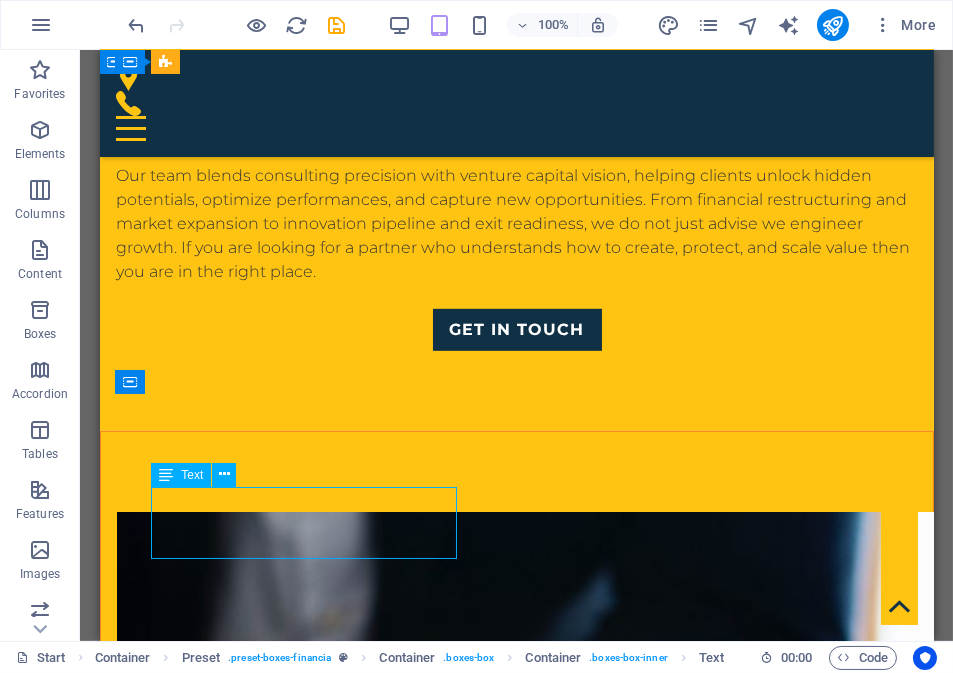 drag, startPoint x: 346, startPoint y: 507, endPoint x: 446, endPoint y: 556, distance: 111.35978 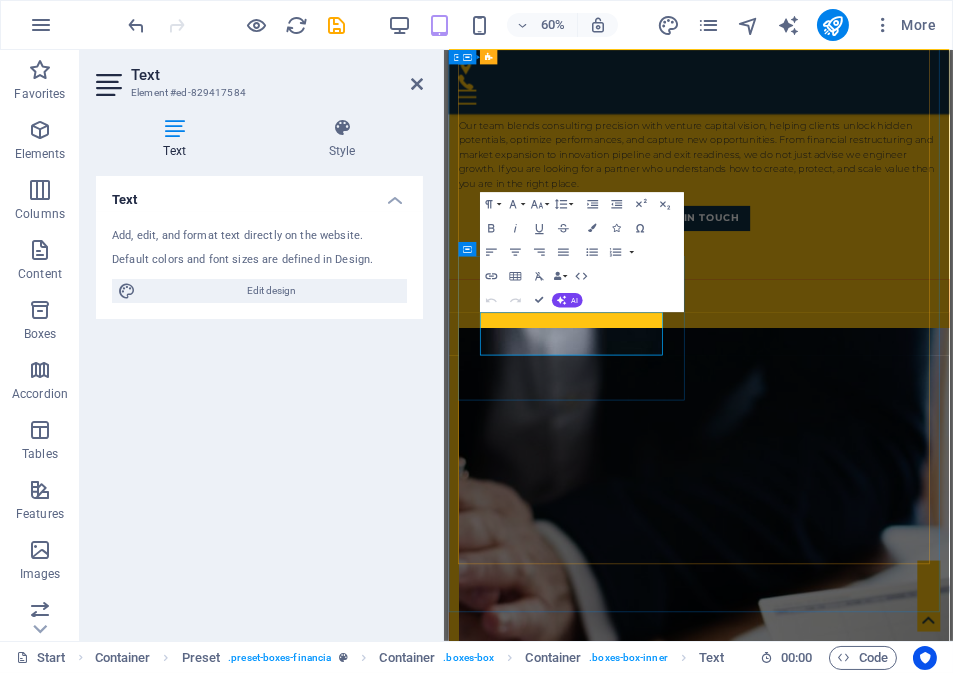 click on "Lorem ipsum dolor sit amet, consectetur adipisicing elit. Veritatis, dolorem!" at bounding box center [865, 2929] 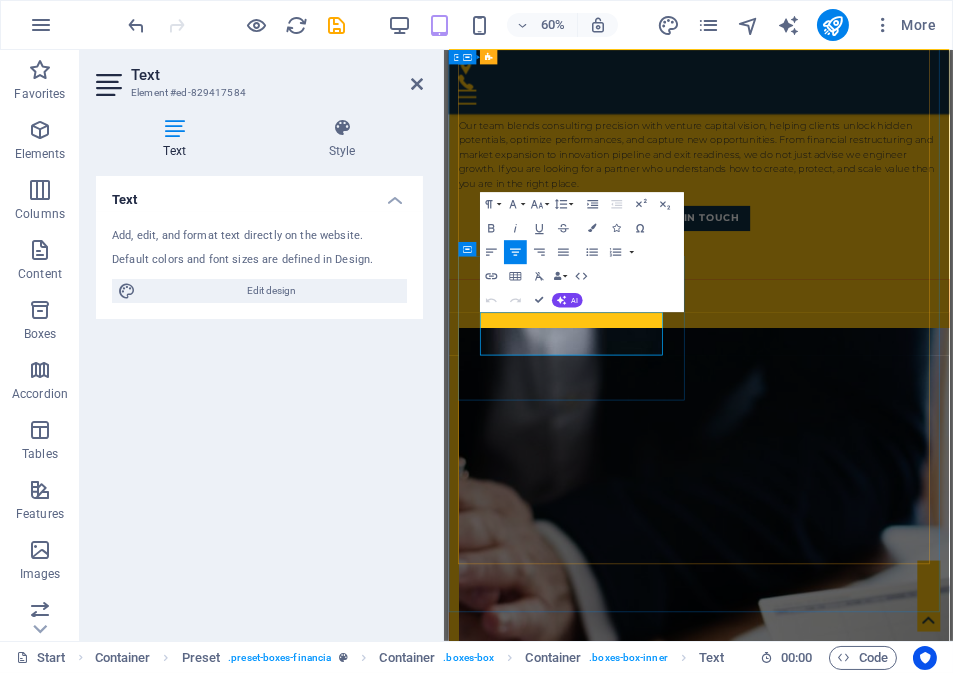 drag, startPoint x: 705, startPoint y: 540, endPoint x: 937, endPoint y: 360, distance: 293.63922 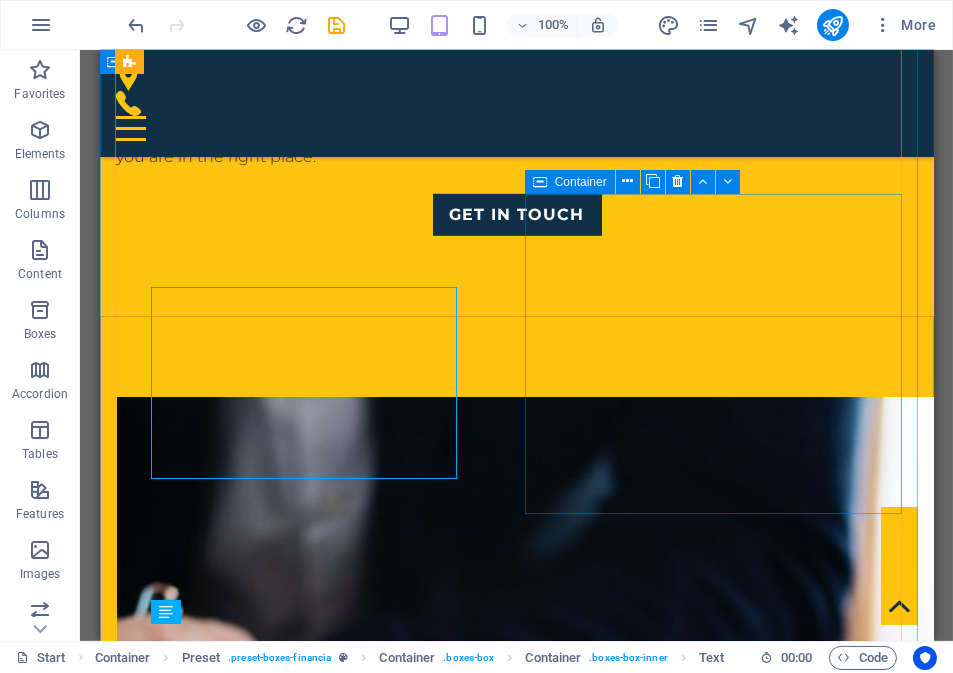 scroll, scrollTop: 2102, scrollLeft: 0, axis: vertical 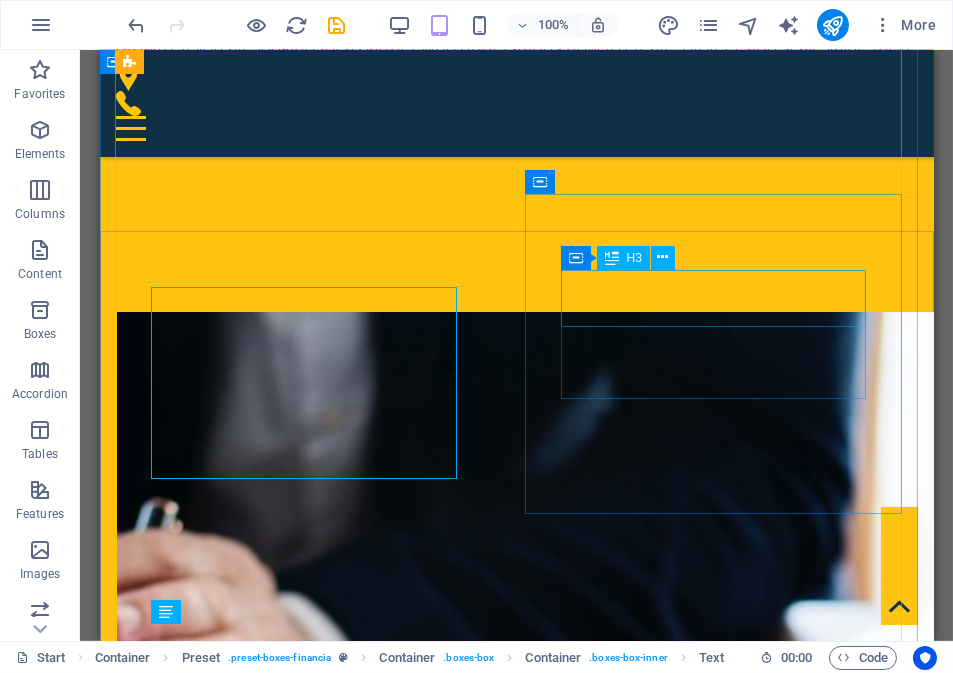 click on "Strategy" at bounding box center [516, 2868] 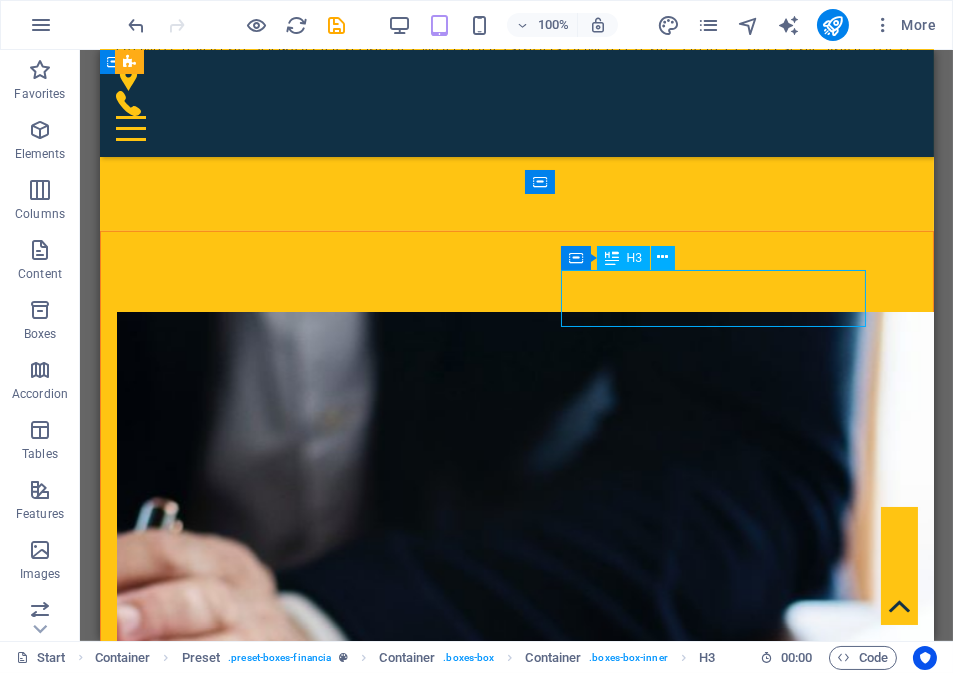 click on "Strategy" at bounding box center (516, 2868) 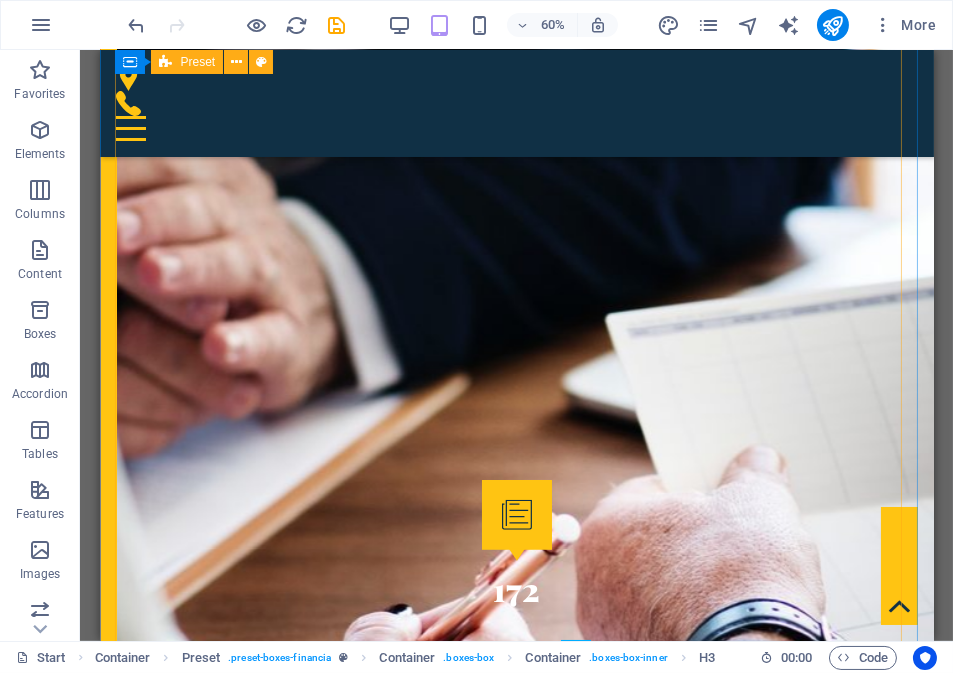 scroll, scrollTop: 2102, scrollLeft: 0, axis: vertical 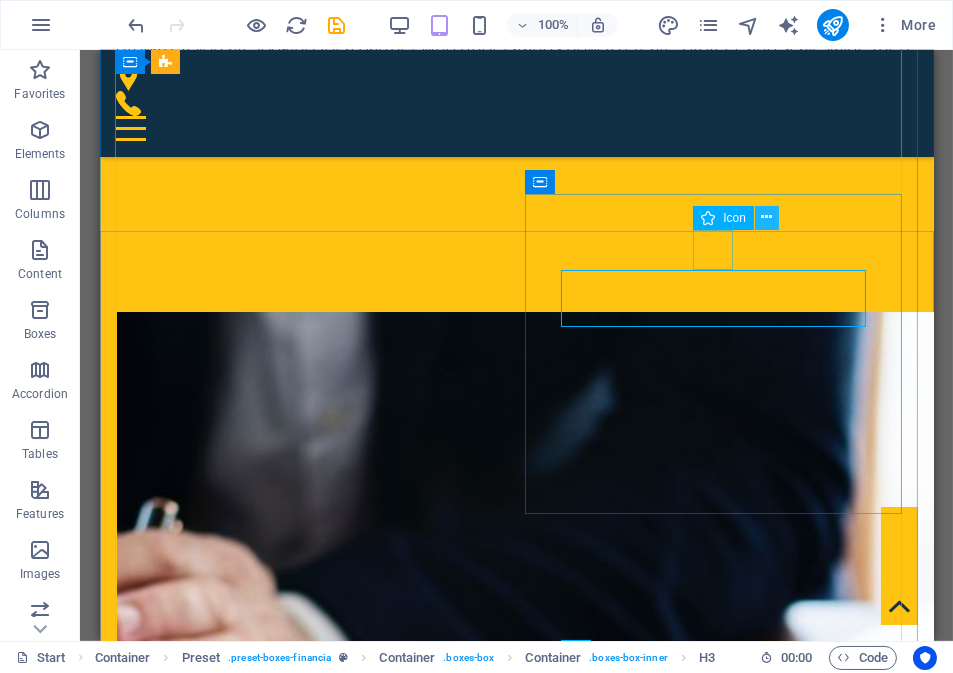 click at bounding box center (767, 217) 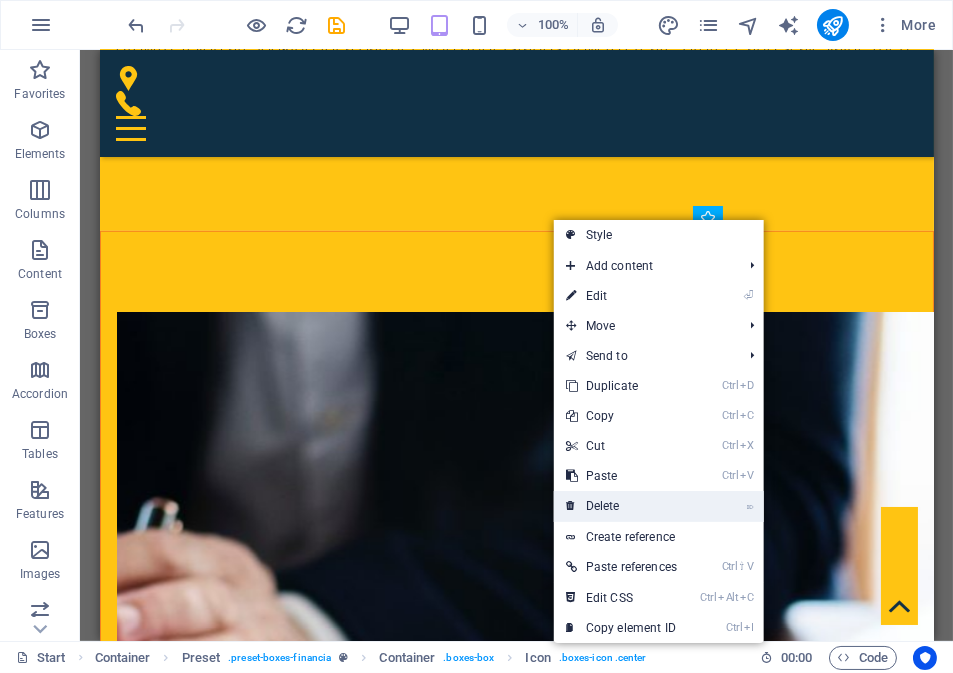 click on "⌦  Delete" at bounding box center [621, 506] 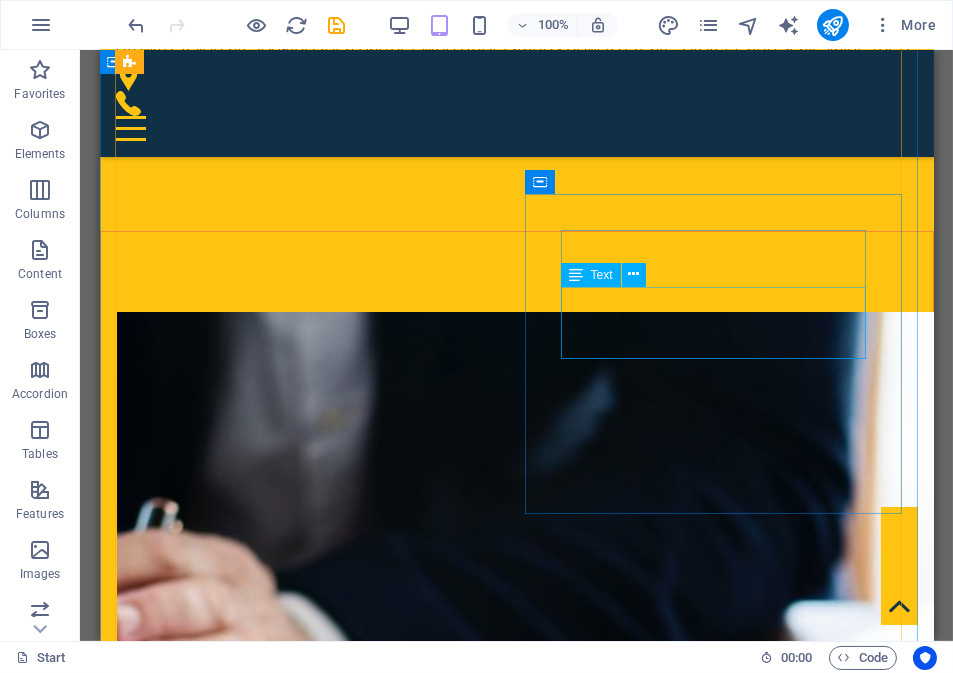 click on "Lorem ipsum dolor sit amet, consectetur adipisicing elit. Veritatis, dolorem!" at bounding box center (516, 2869) 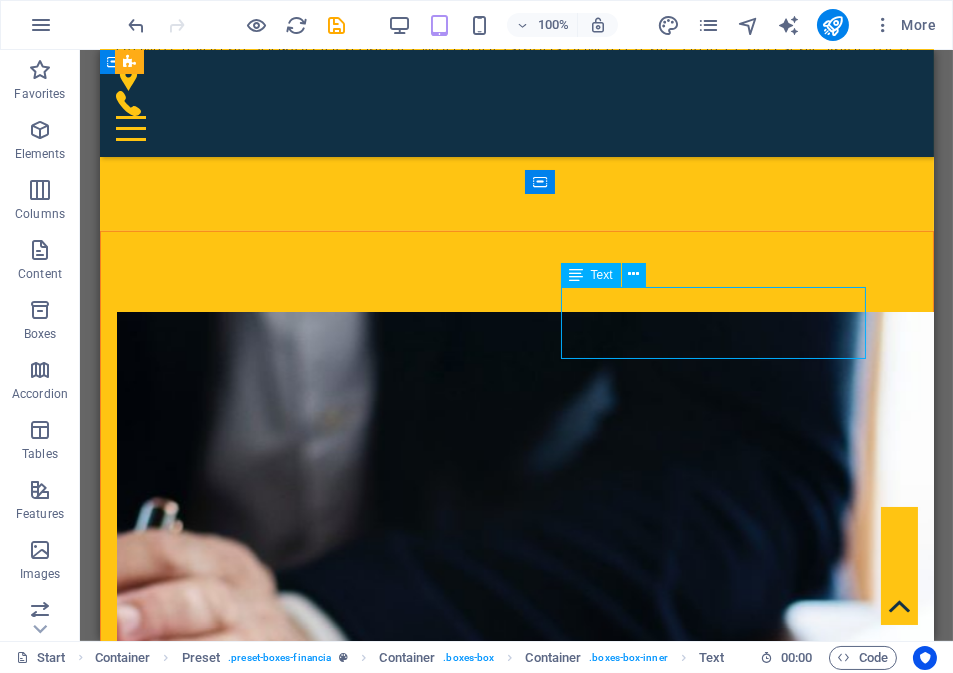 drag, startPoint x: 738, startPoint y: 338, endPoint x: 909, endPoint y: 395, distance: 180.24983 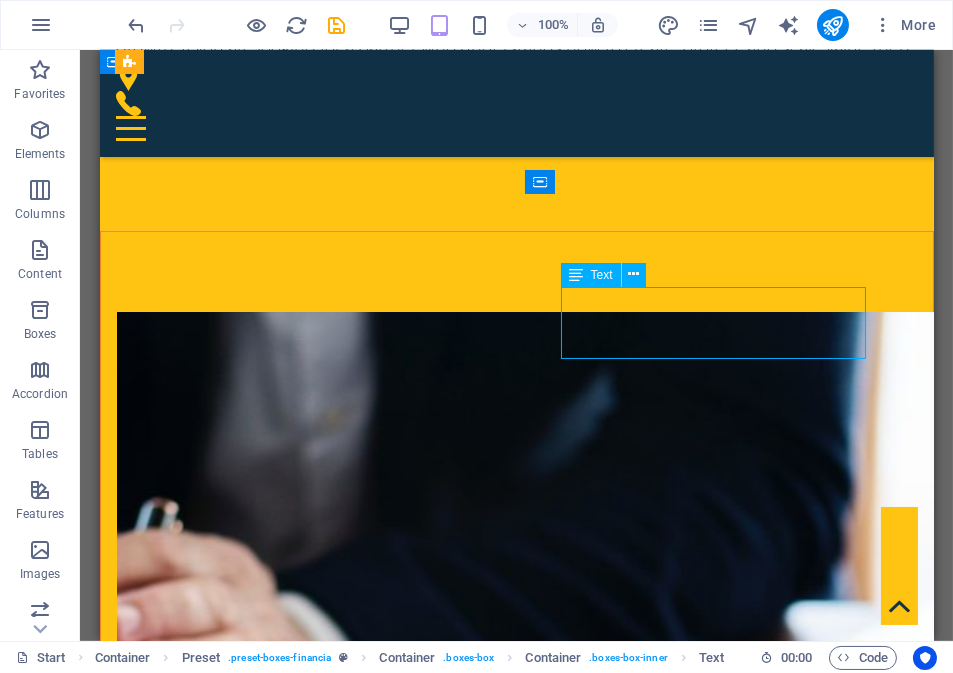 click on "Lorem ipsum dolor sit amet, consectetur adipisicing elit. Veritatis, dolorem!" at bounding box center [516, 2869] 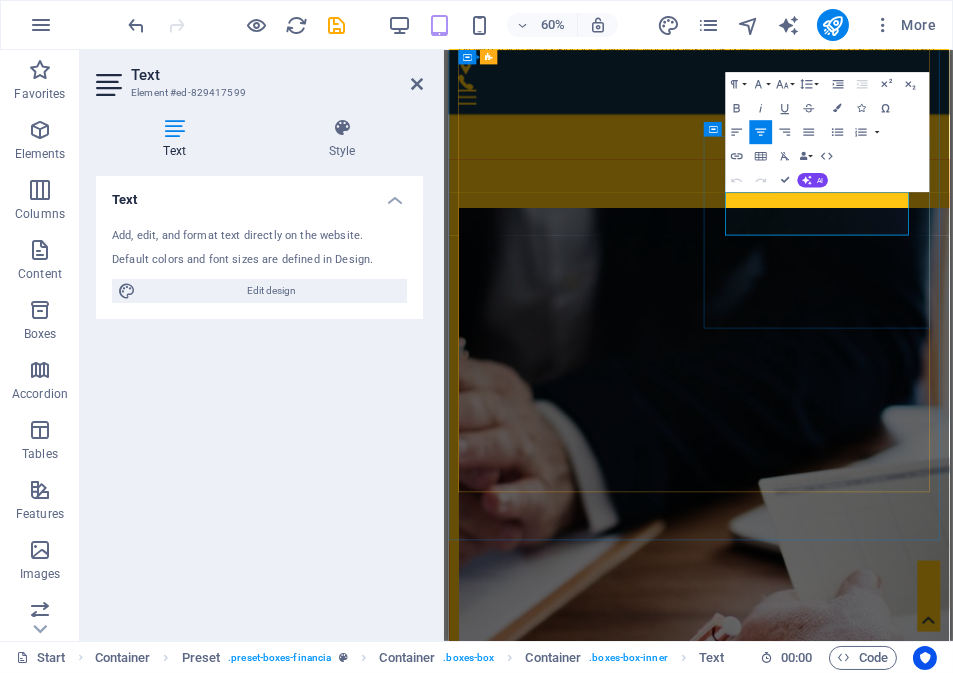 drag, startPoint x: 1127, startPoint y: 344, endPoint x: 913, endPoint y: 302, distance: 218.08255 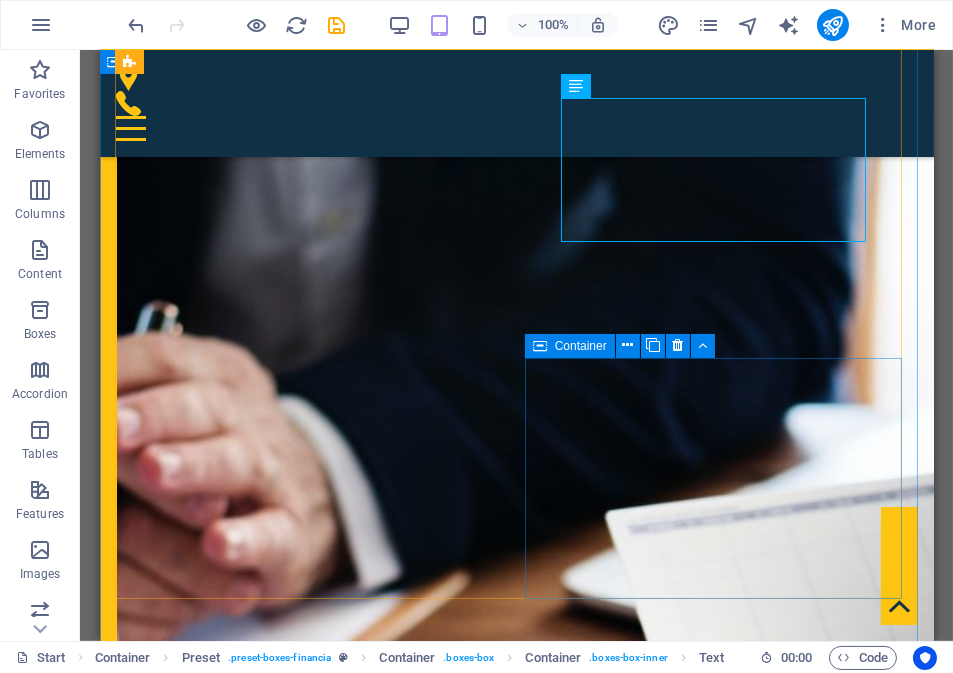 scroll, scrollTop: 2302, scrollLeft: 0, axis: vertical 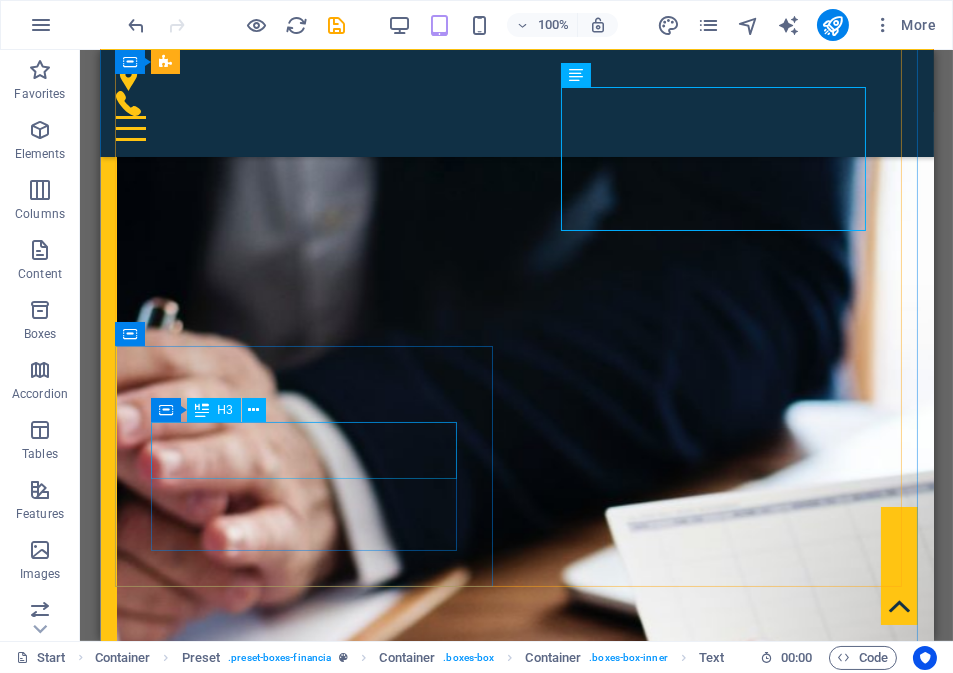 click on "Loans" at bounding box center (516, 2957) 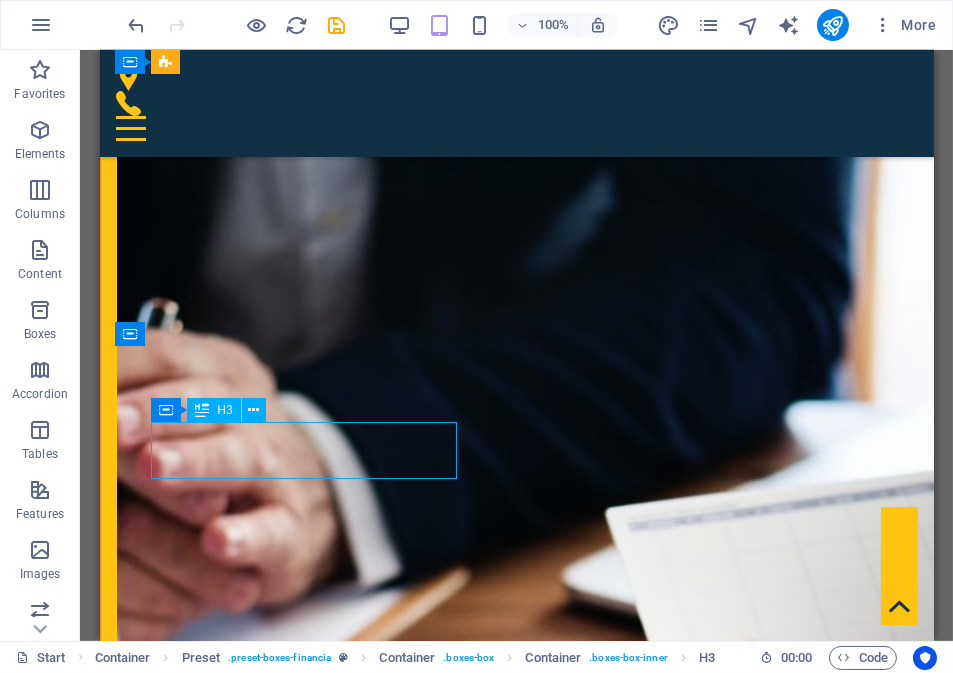 click on "Loans" at bounding box center [516, 2957] 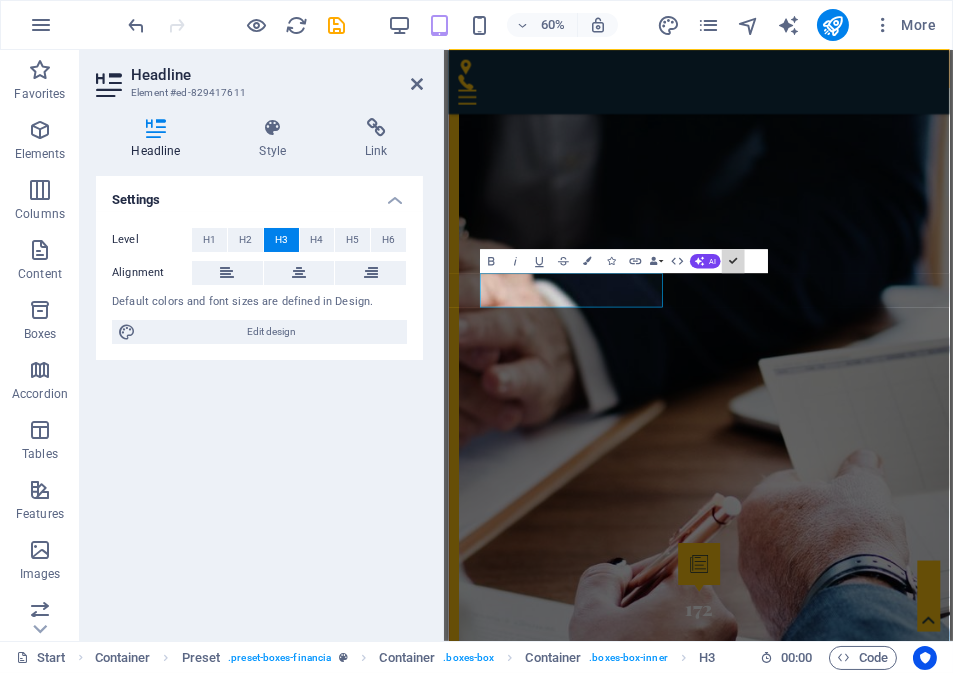 scroll, scrollTop: 2302, scrollLeft: 0, axis: vertical 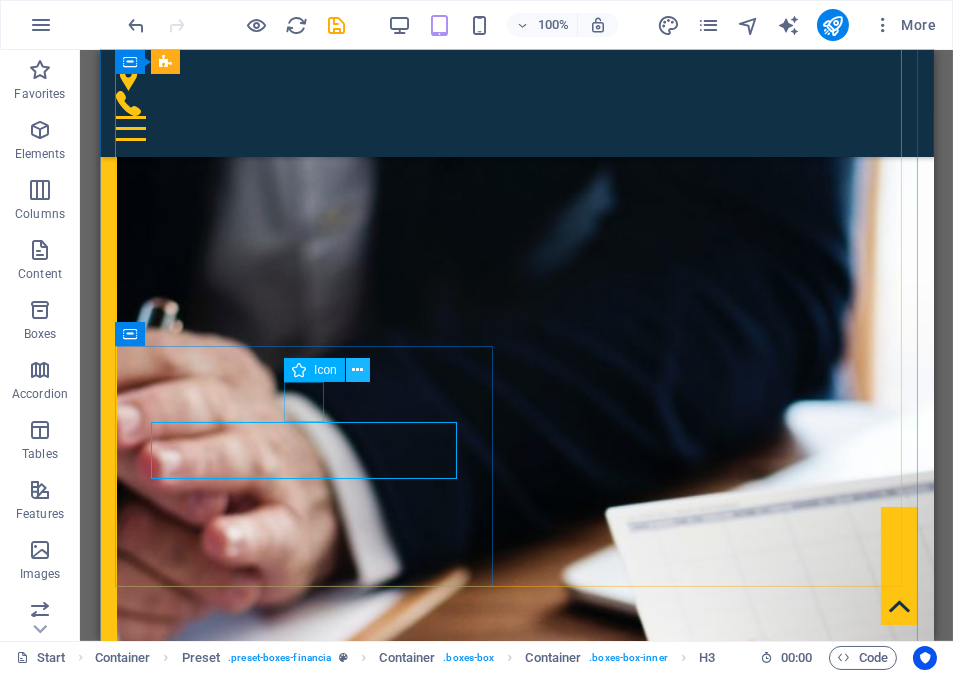 click at bounding box center [357, 370] 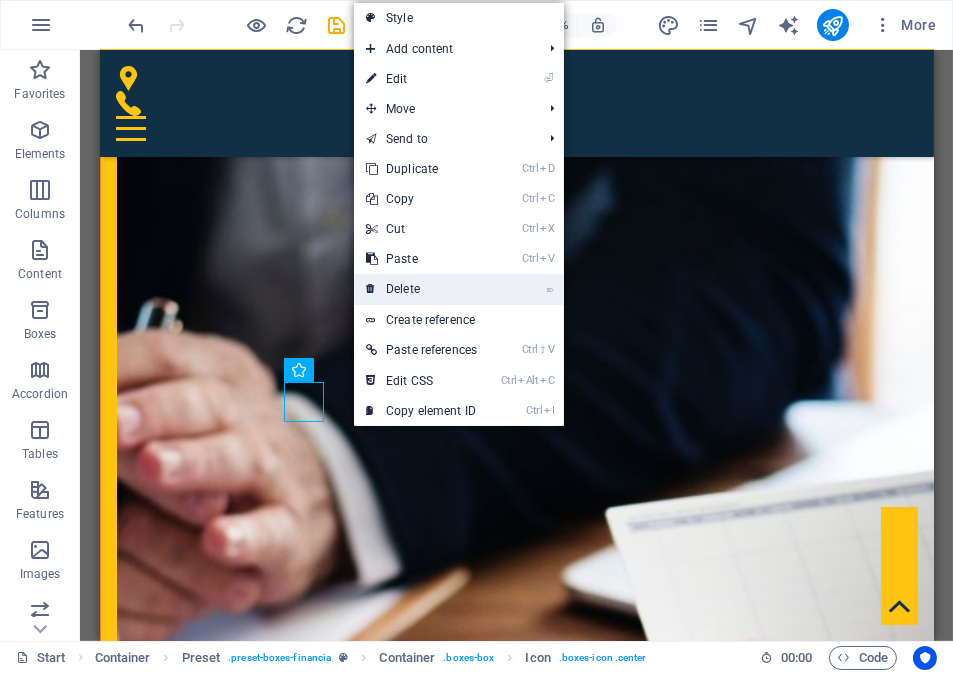 click on "⌦  Delete" at bounding box center [421, 289] 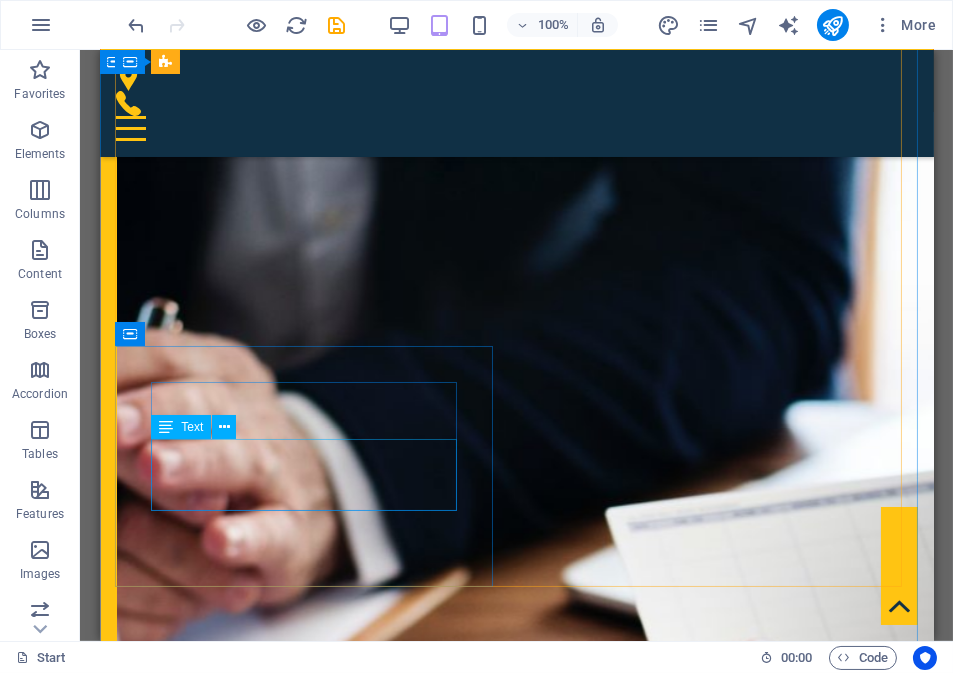 click on "Lorem ipsum dolor sit amet, consectetur adipisicing elit. Veritatis, dolorem!" at bounding box center (516, 2958) 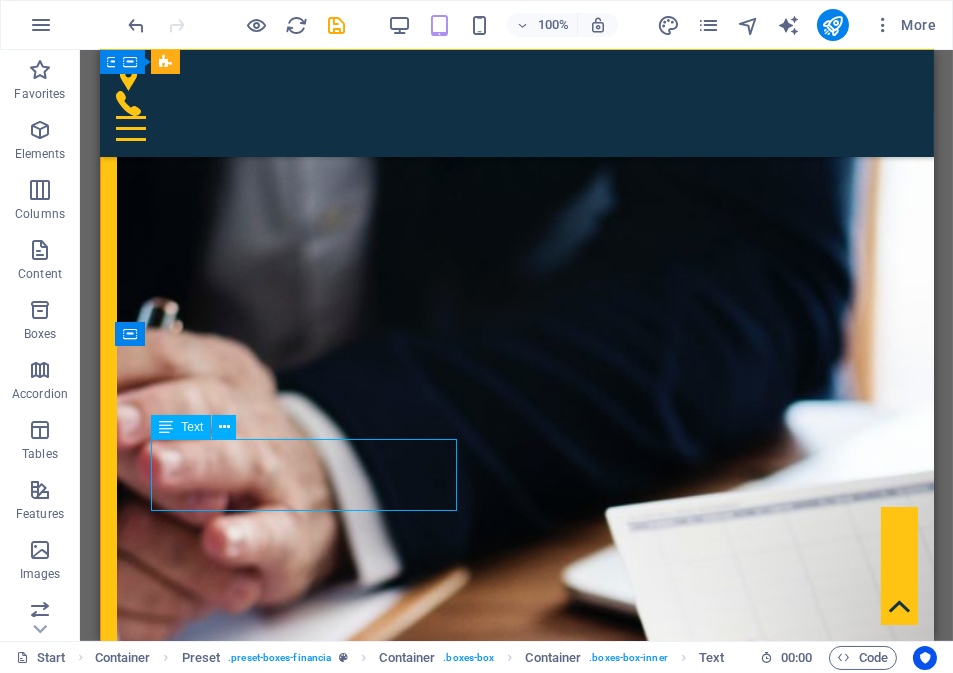click on "Lorem ipsum dolor sit amet, consectetur adipisicing elit. Veritatis, dolorem!" at bounding box center (516, 2958) 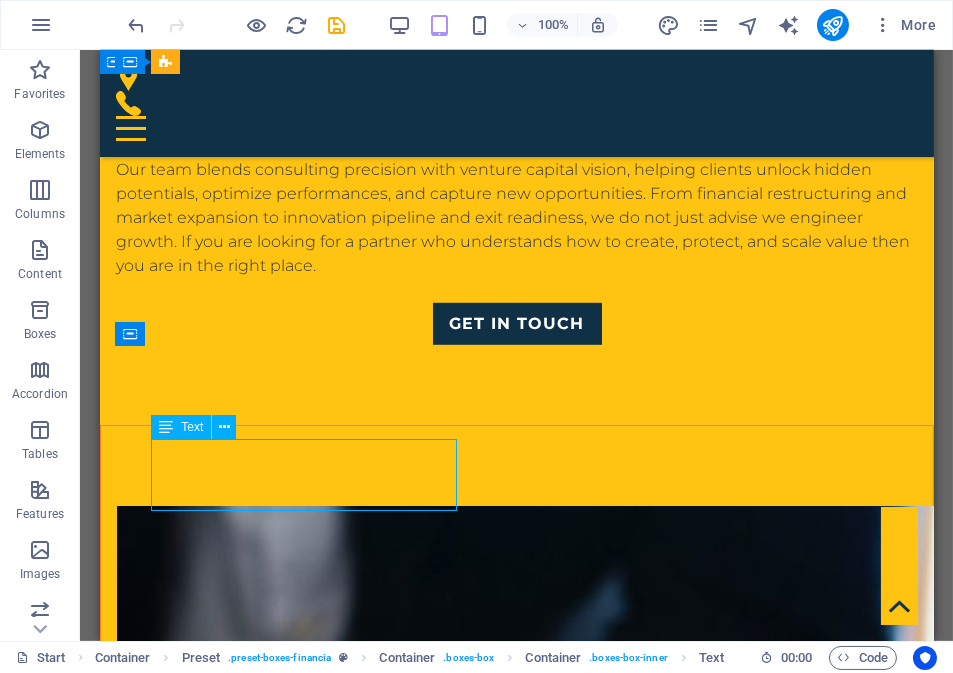 scroll, scrollTop: 2696, scrollLeft: 0, axis: vertical 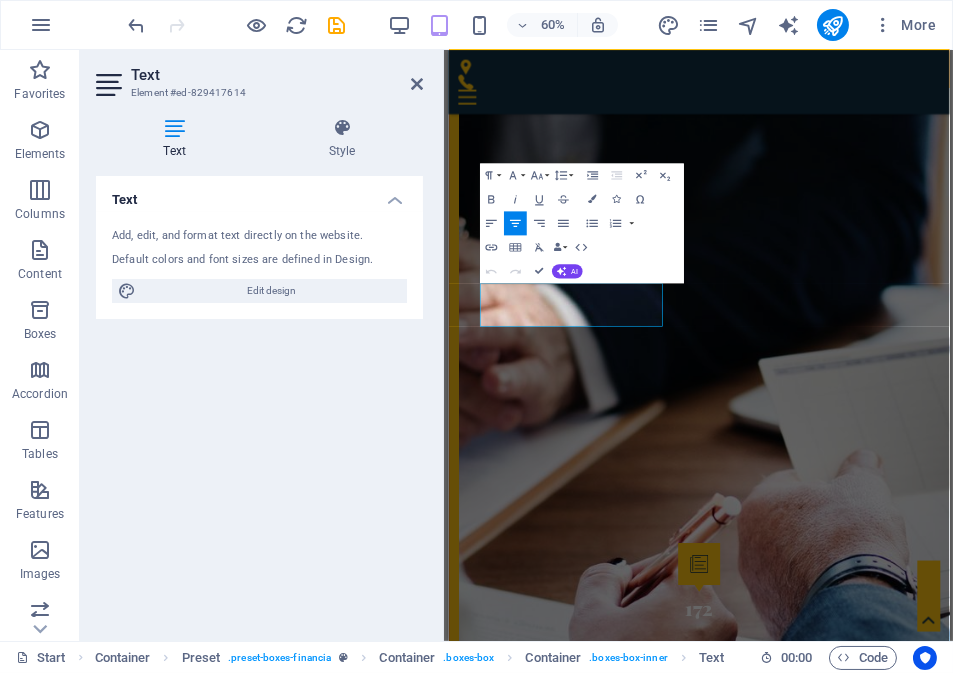 drag, startPoint x: 749, startPoint y: 502, endPoint x: 445, endPoint y: 453, distance: 307.9237 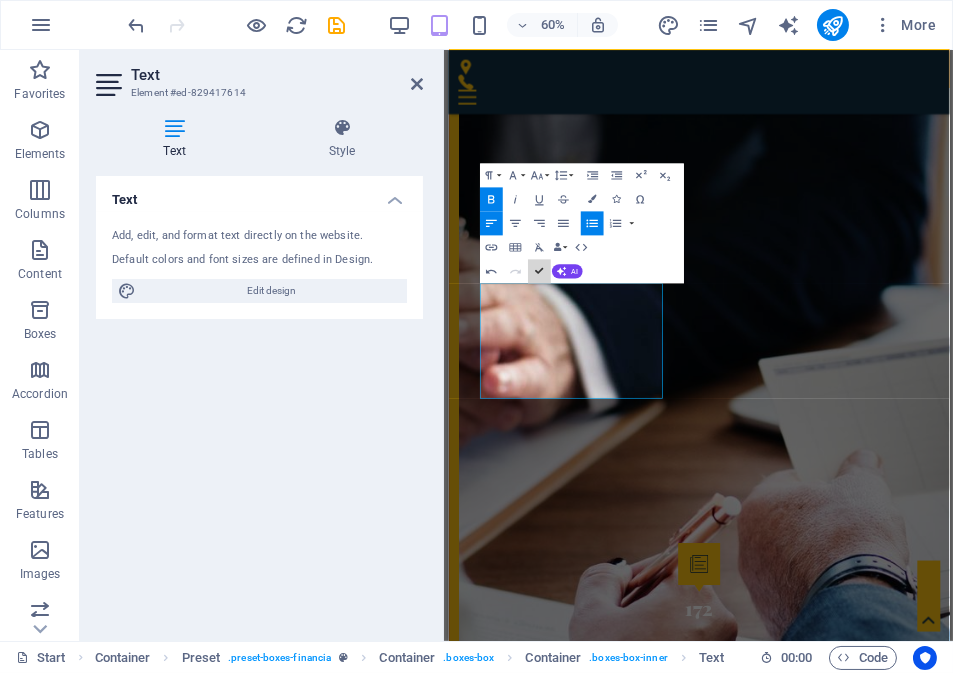 scroll, scrollTop: 2302, scrollLeft: 0, axis: vertical 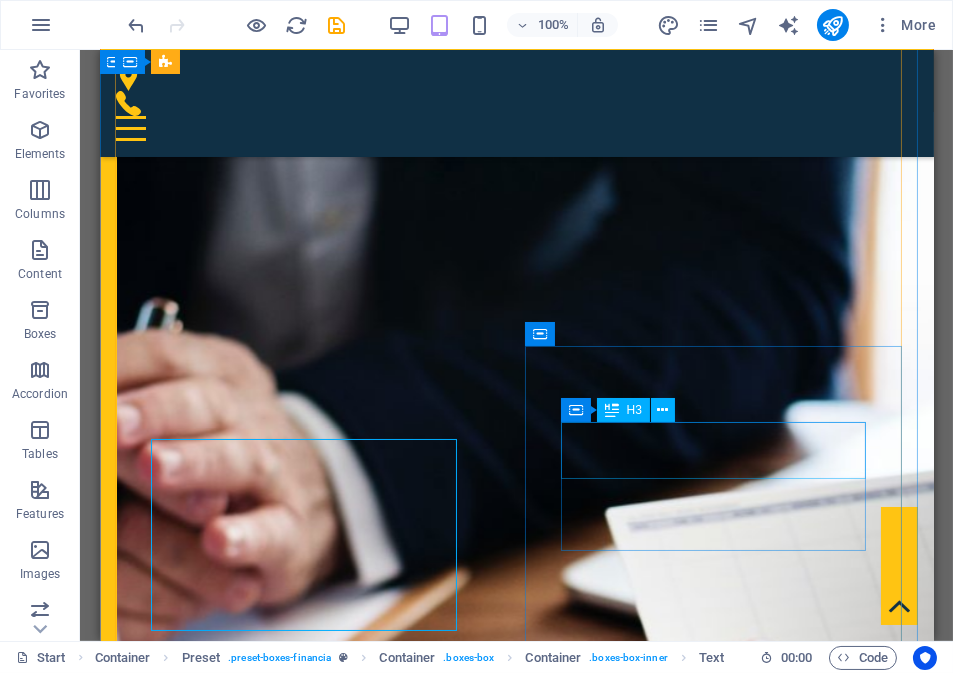 click on "Research" at bounding box center [516, 3270] 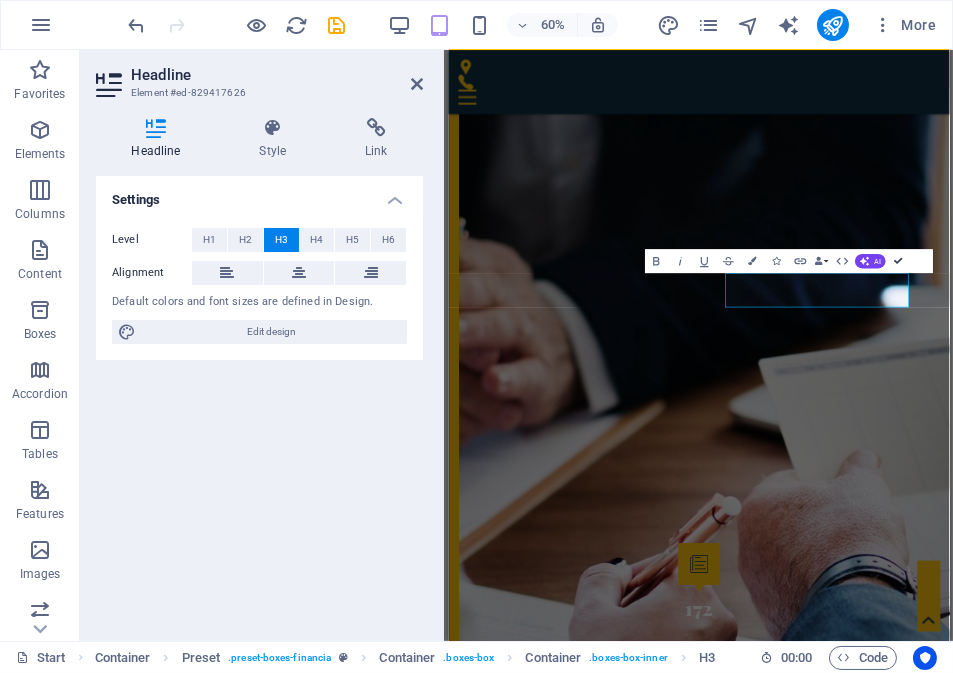 scroll, scrollTop: 2302, scrollLeft: 0, axis: vertical 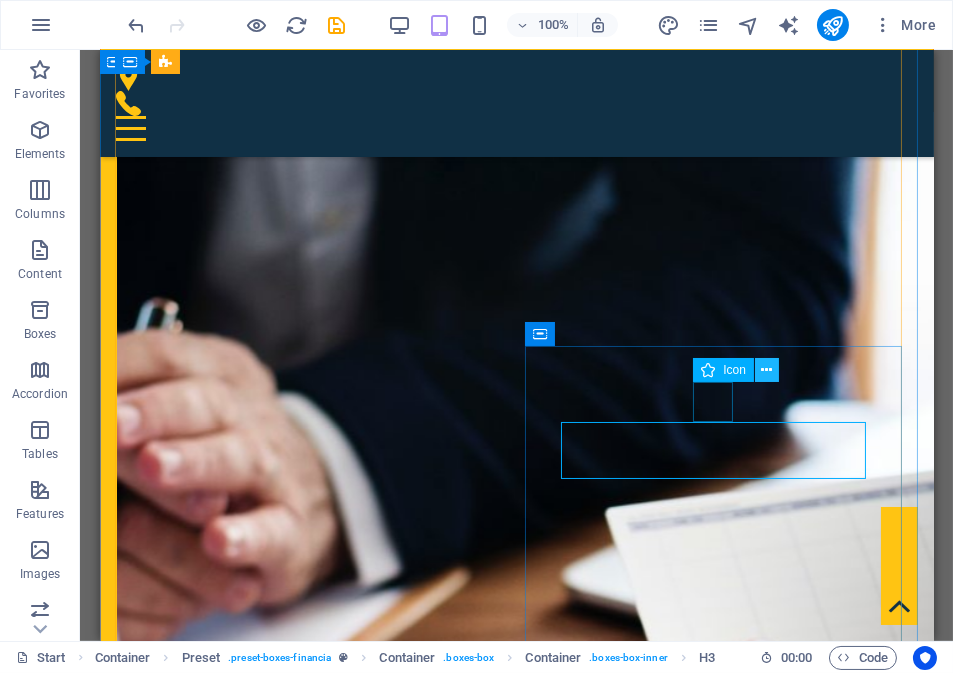 click at bounding box center [767, 370] 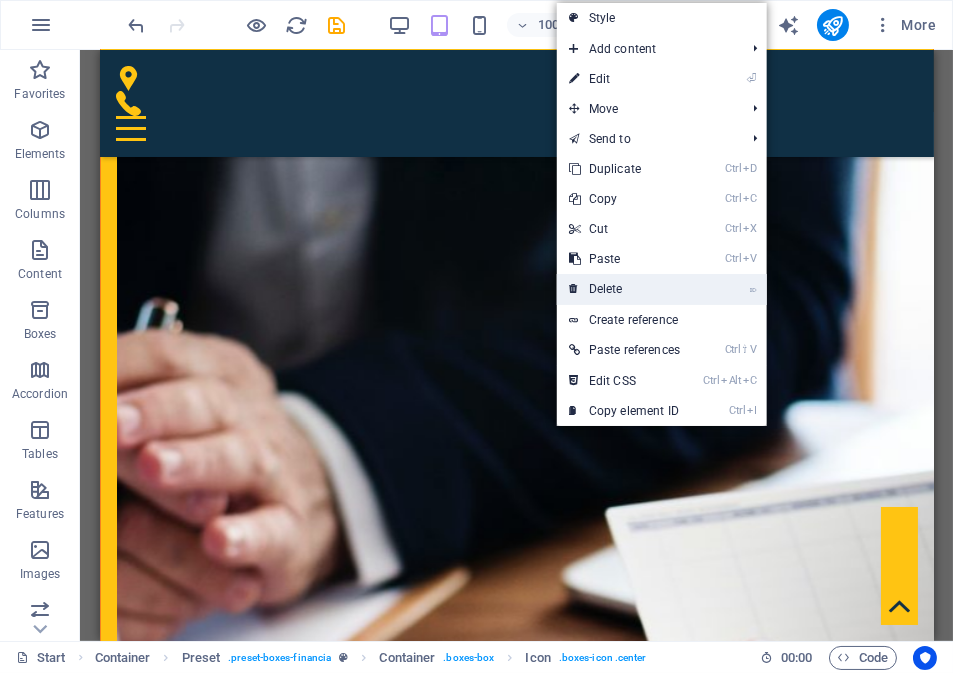 click on "⌦  Delete" at bounding box center (624, 289) 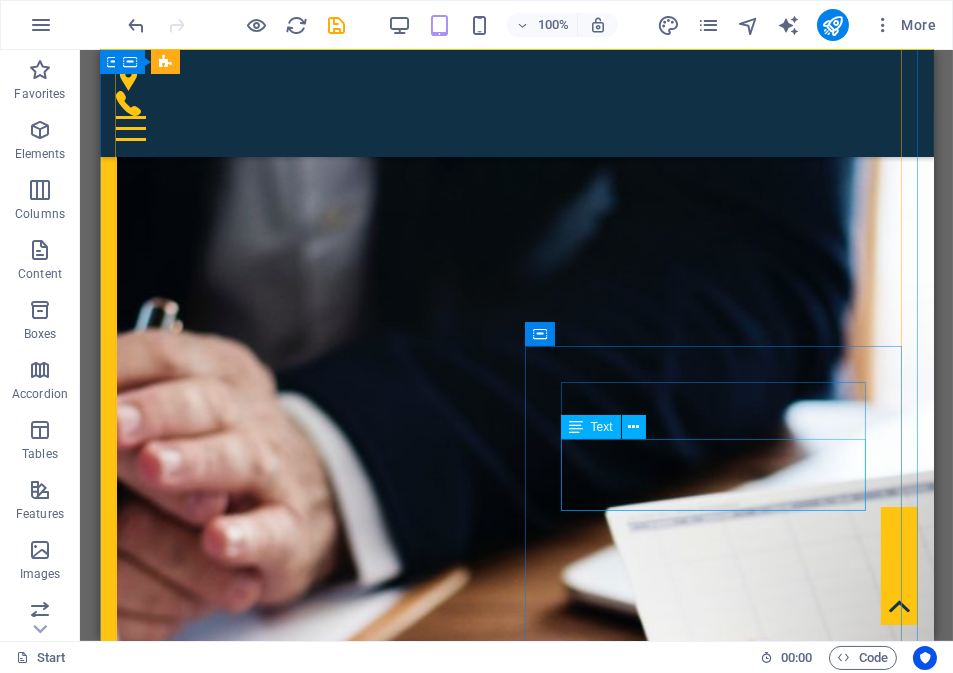 click on "Lorem ipsum dolor sit amet, consectetur adipisicing elit. Veritatis, dolorem!" at bounding box center [516, 3271] 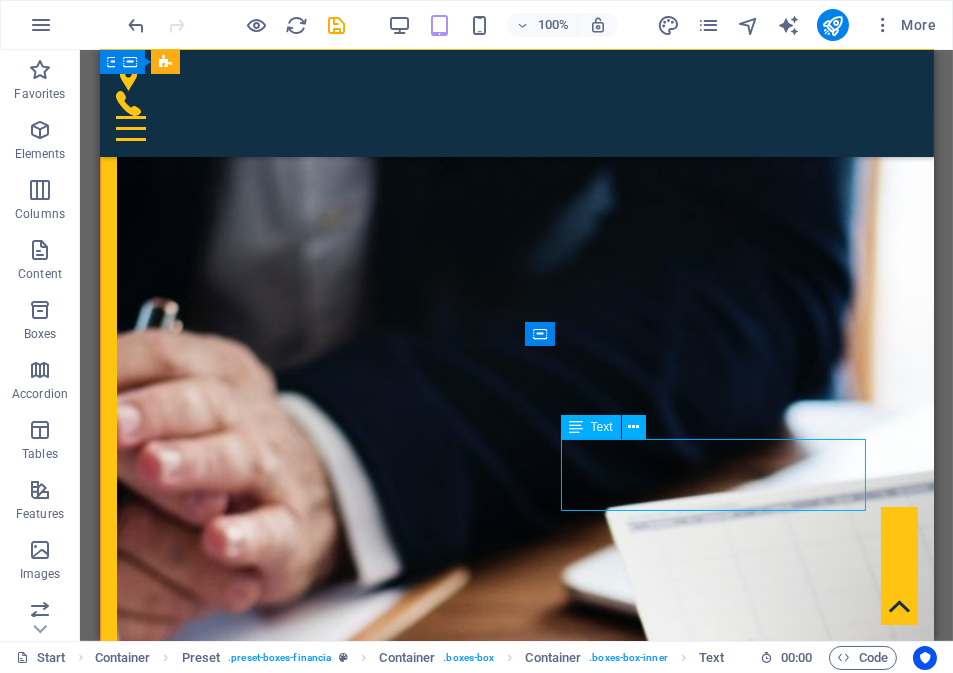 click on "Lorem ipsum dolor sit amet, consectetur adipisicing elit. Veritatis, dolorem!" at bounding box center [516, 3271] 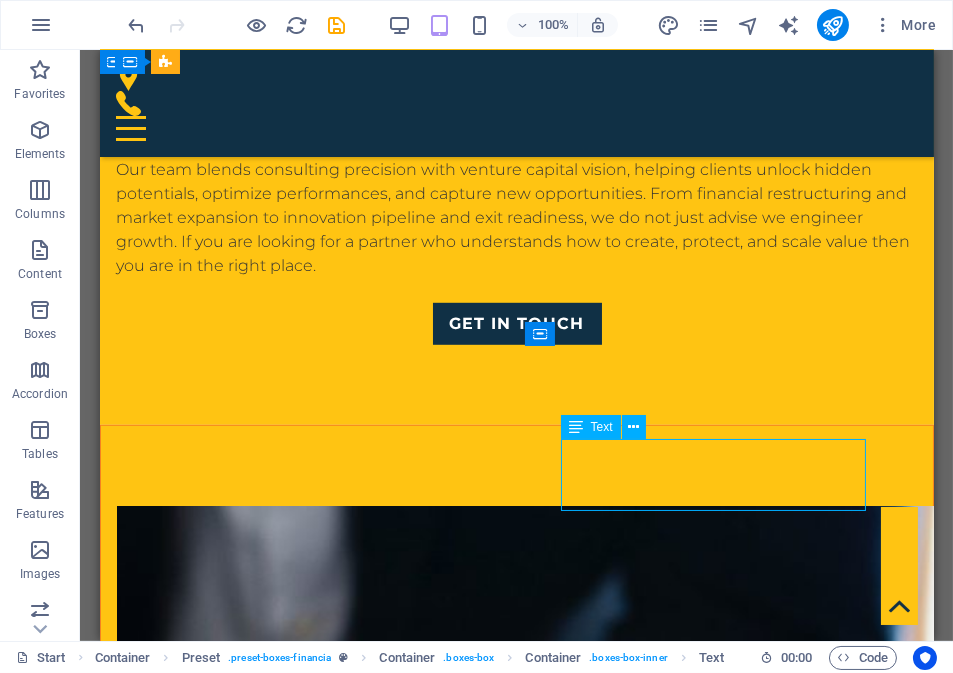 click at bounding box center [516, 4012] 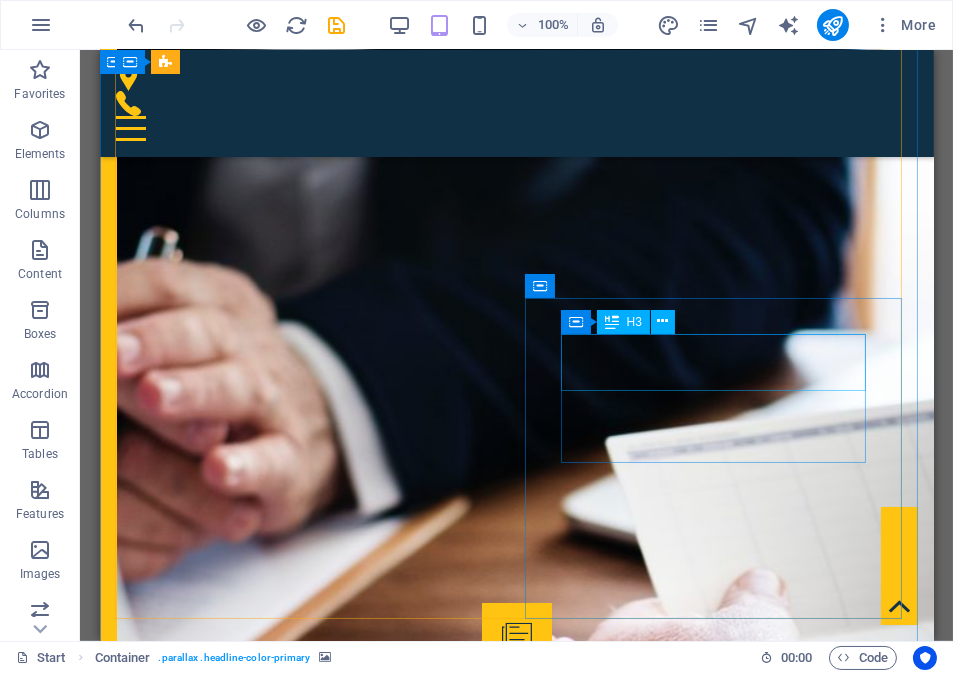scroll, scrollTop: 2350, scrollLeft: 0, axis: vertical 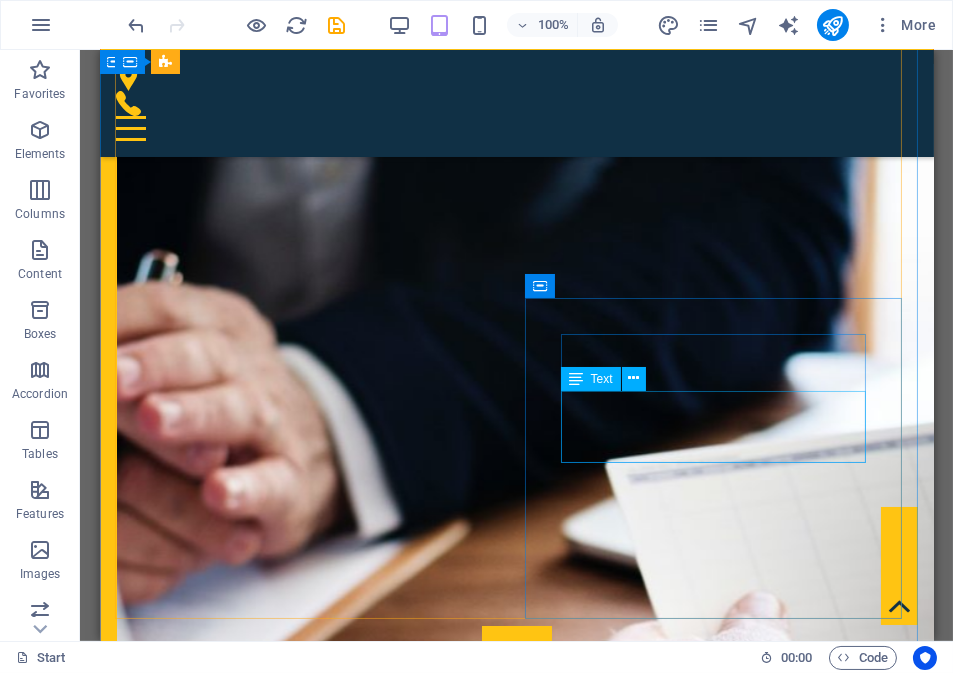 click on "Lorem ipsum dolor sit amet, consectetur adipisicing elit. Veritatis, dolorem!" at bounding box center [516, 3223] 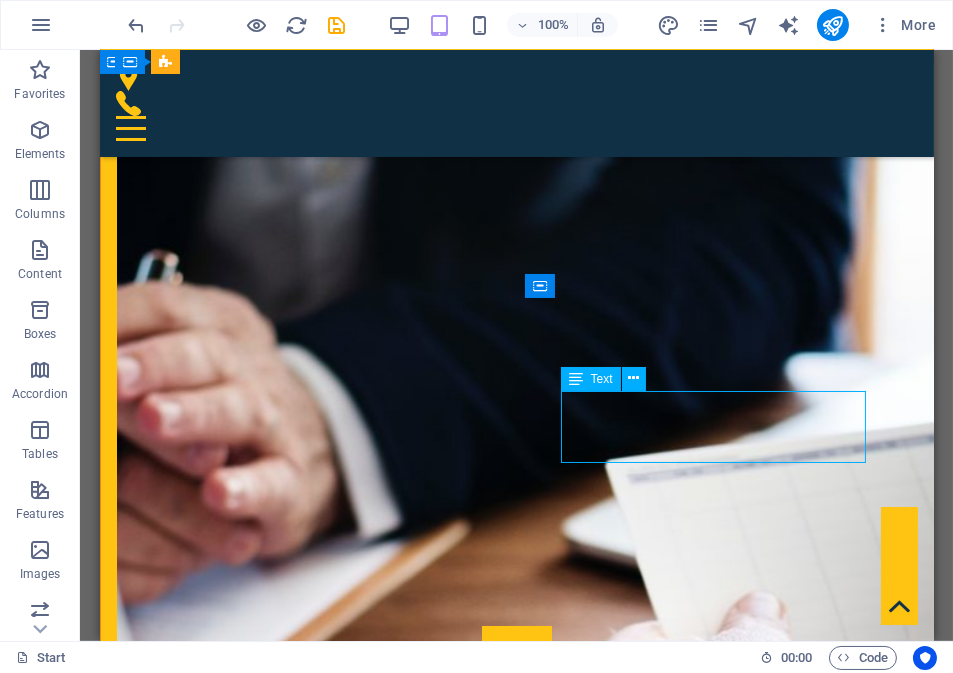 click on "Lorem ipsum dolor sit amet, consectetur adipisicing elit. Veritatis, dolorem!" at bounding box center [516, 3223] 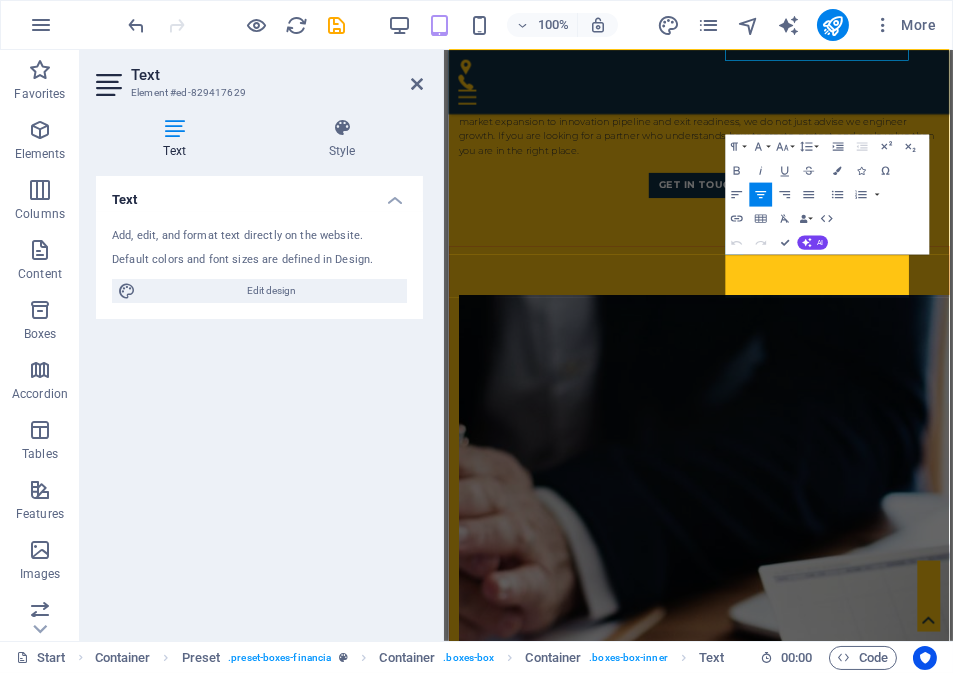 scroll, scrollTop: 2745, scrollLeft: 0, axis: vertical 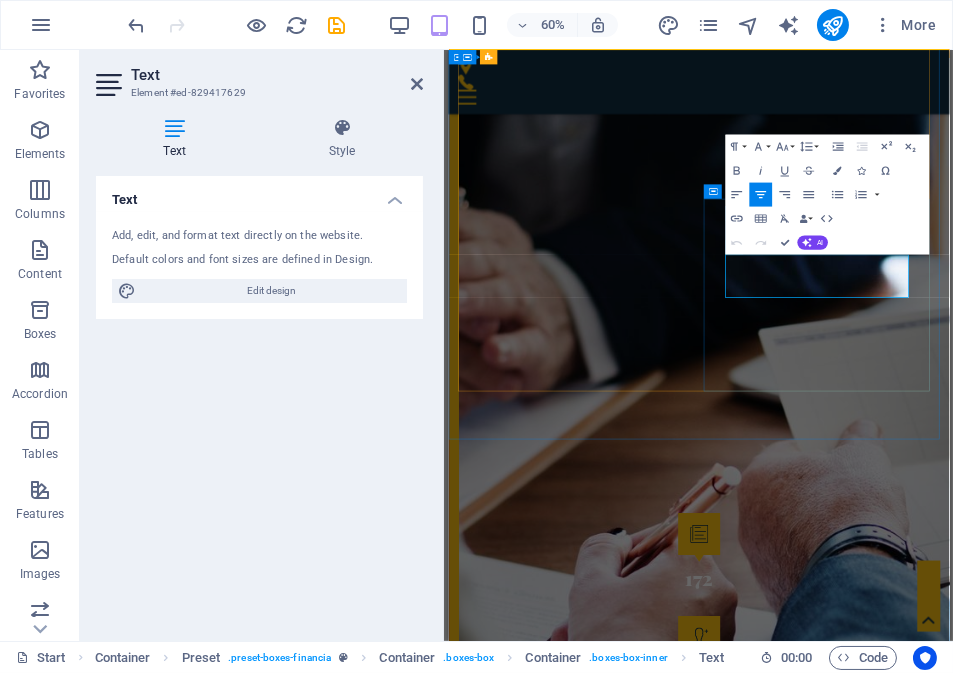 drag, startPoint x: 1109, startPoint y: 452, endPoint x: 918, endPoint y: 382, distance: 203.4232 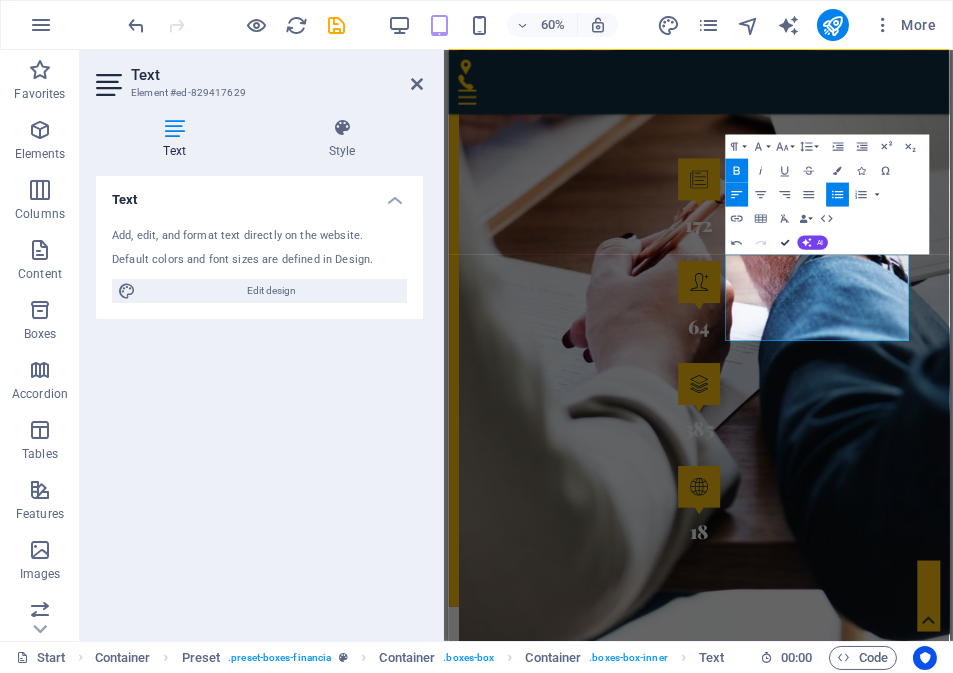 scroll, scrollTop: 2350, scrollLeft: 0, axis: vertical 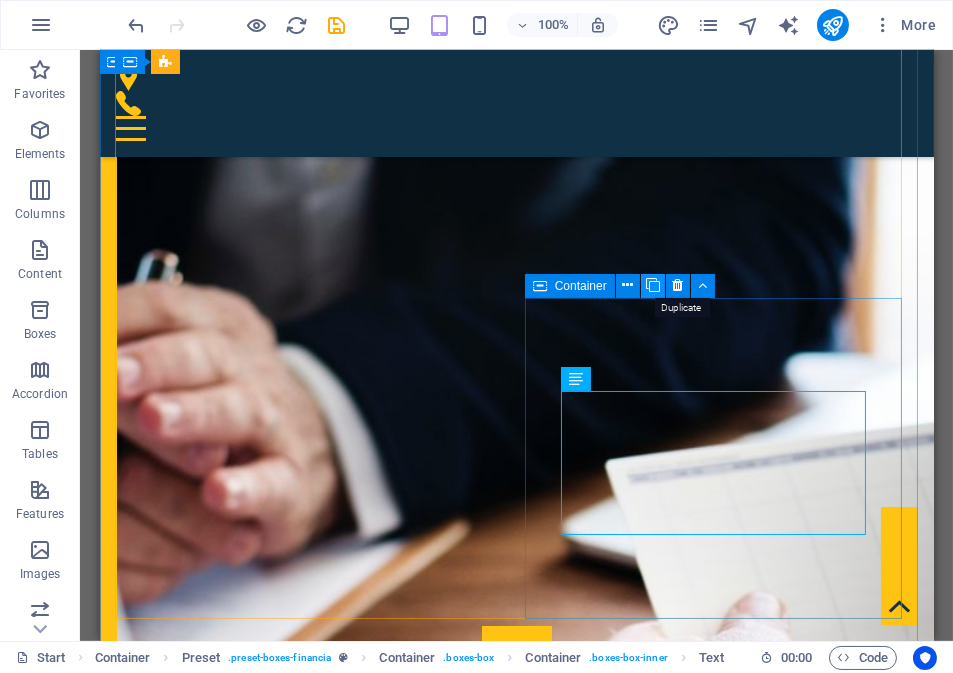 click at bounding box center (653, 285) 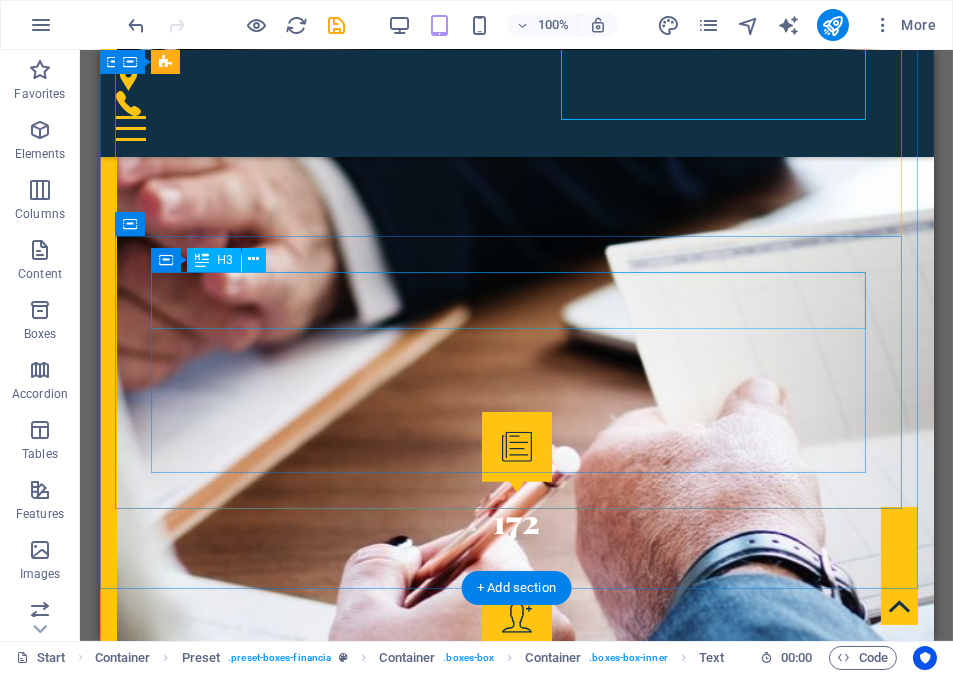 scroll, scrollTop: 2792, scrollLeft: 0, axis: vertical 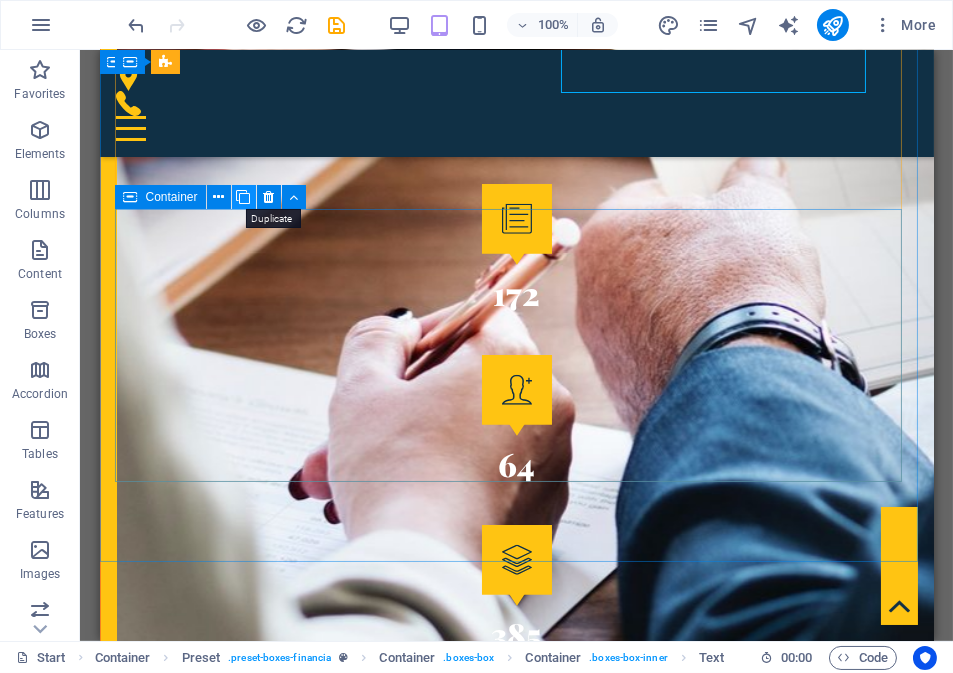 click at bounding box center (244, 197) 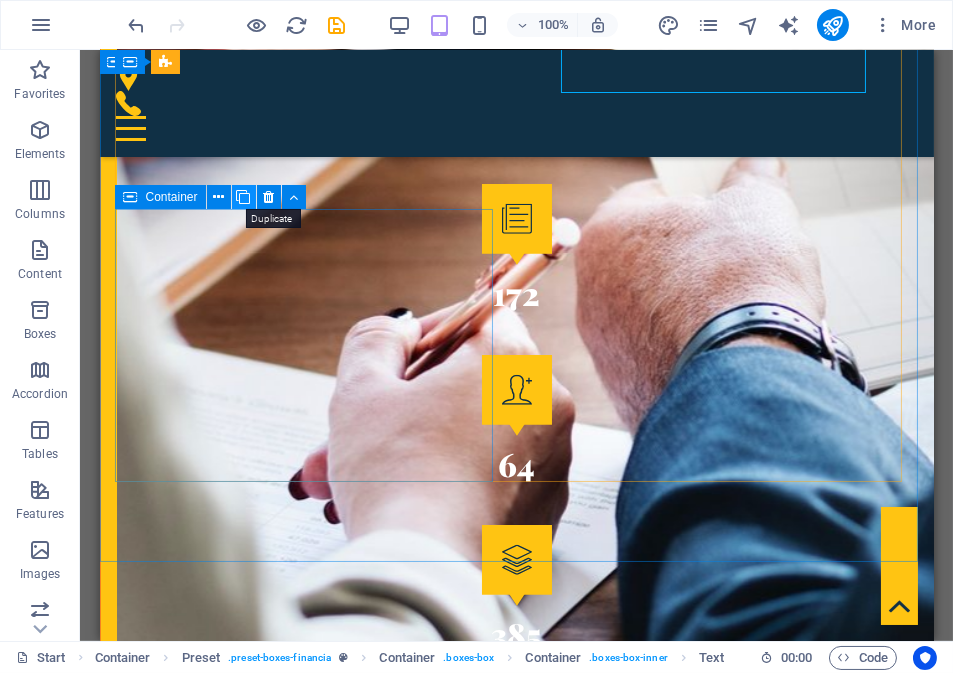 click at bounding box center (244, 197) 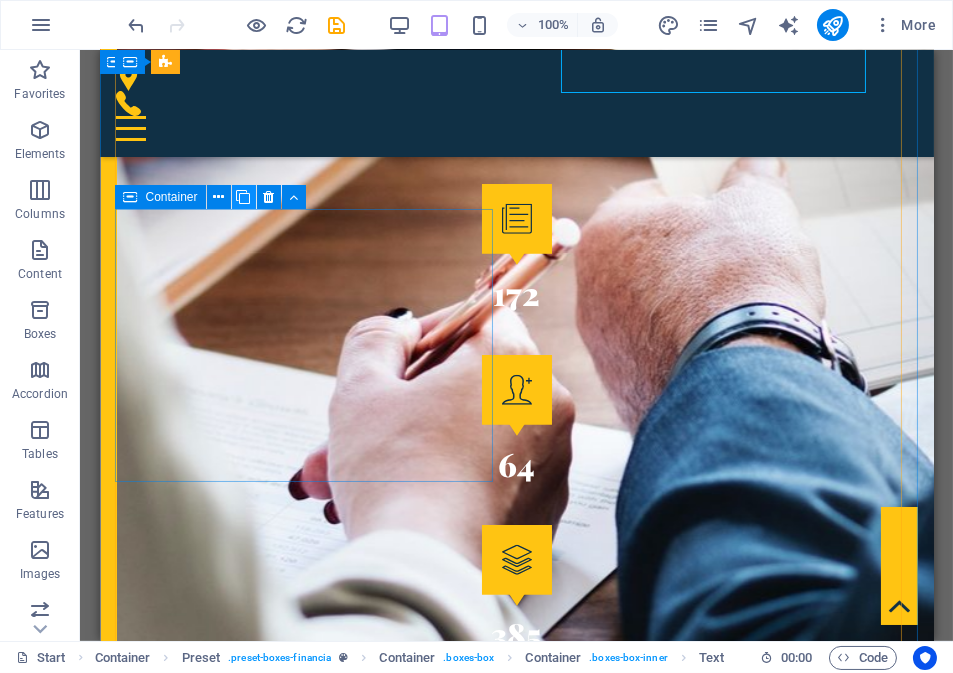 click at bounding box center (244, 197) 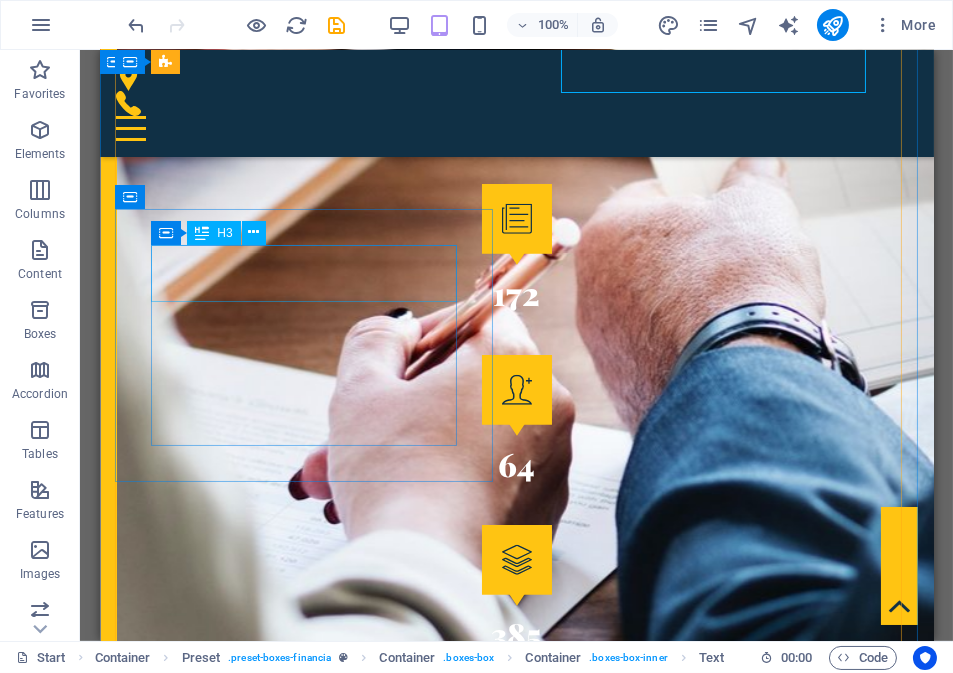 click on "TEAM WORK" at bounding box center (516, 3029) 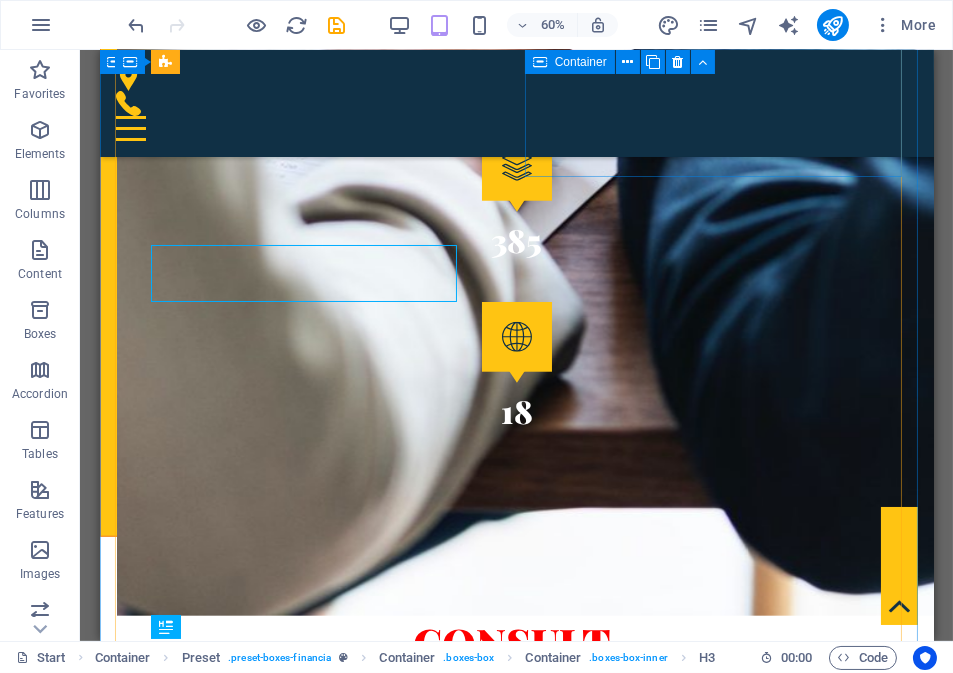 scroll, scrollTop: 2792, scrollLeft: 0, axis: vertical 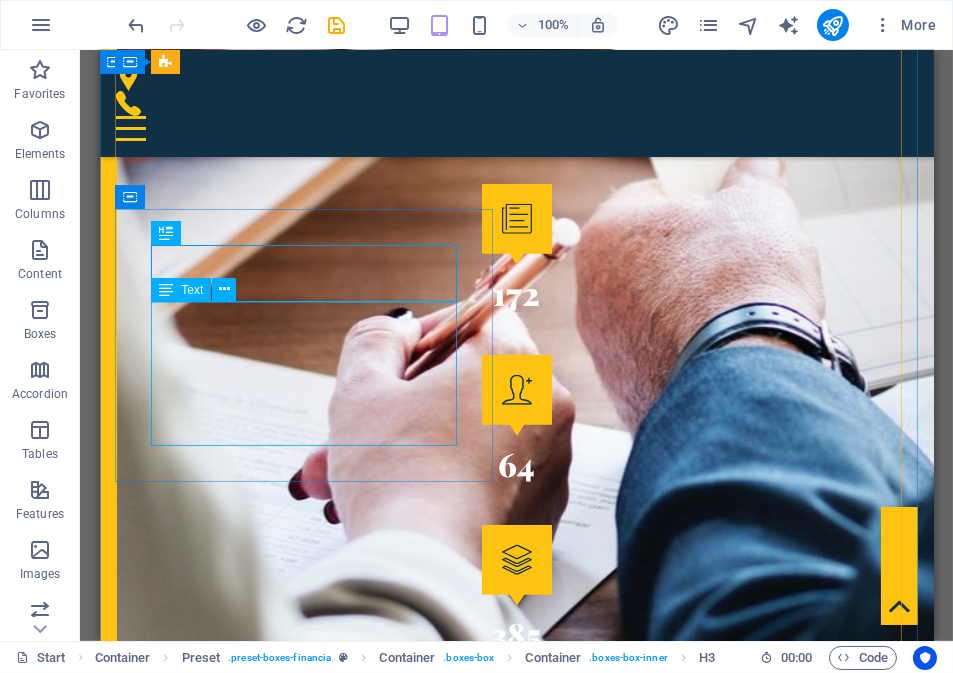 click on "Time Management Positive Efficiency Being A Team & Staying A Team Stress Management Conflict Management Problem Solving By Decision Making" at bounding box center (516, 3130) 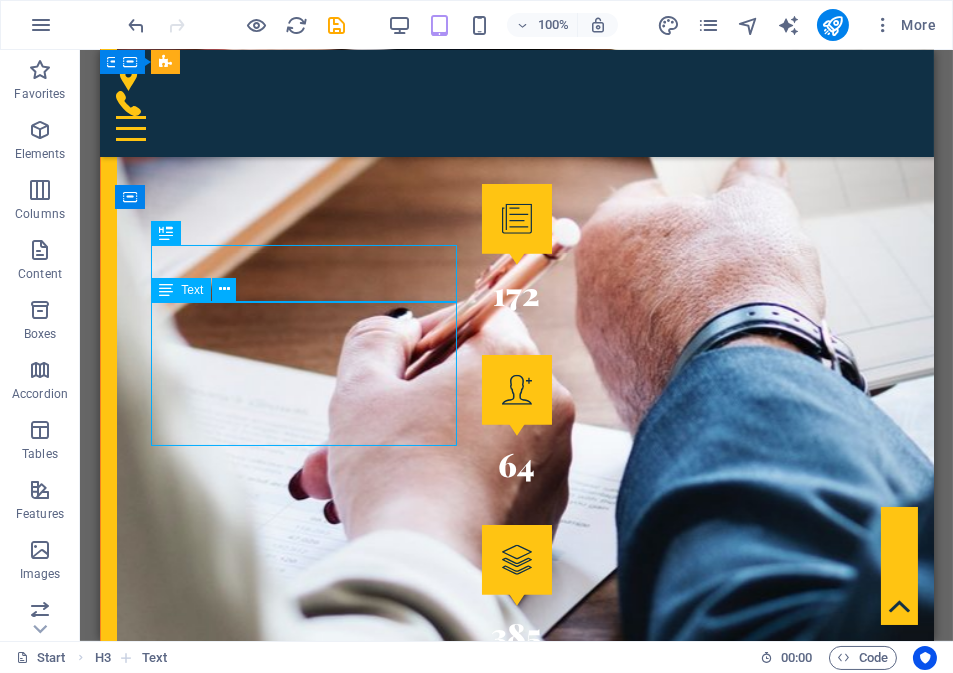 click on "Time Management Positive Efficiency Being A Team & Staying A Team Stress Management Conflict Management Problem Solving By Decision Making" at bounding box center [516, 3130] 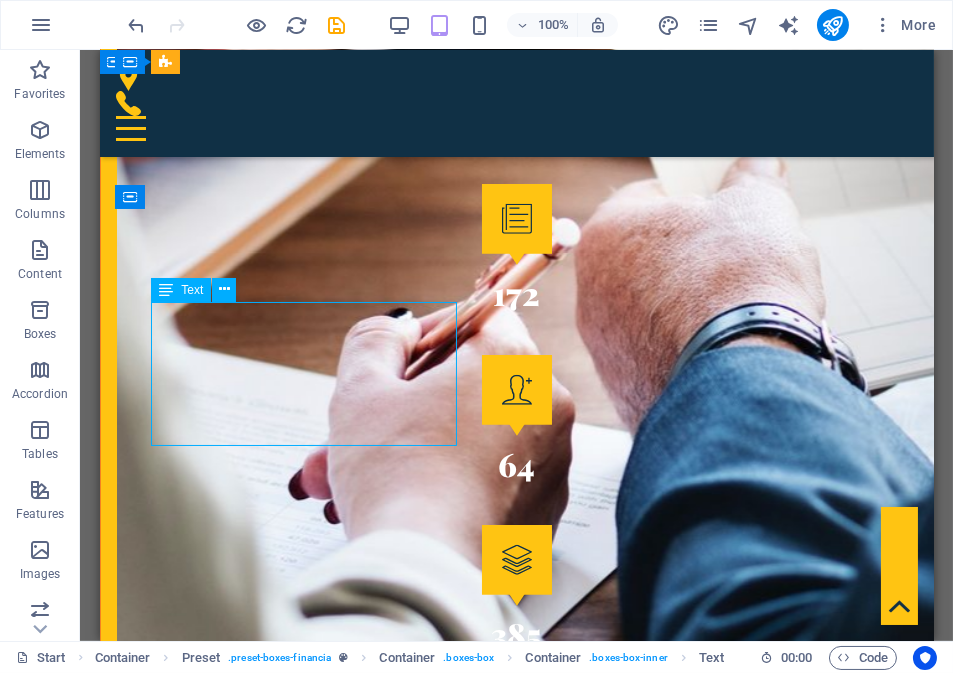 click on "Time Management Positive Efficiency Being A Team & Staying A Team Stress Management Conflict Management Problem Solving By Decision Making" at bounding box center [516, 3130] 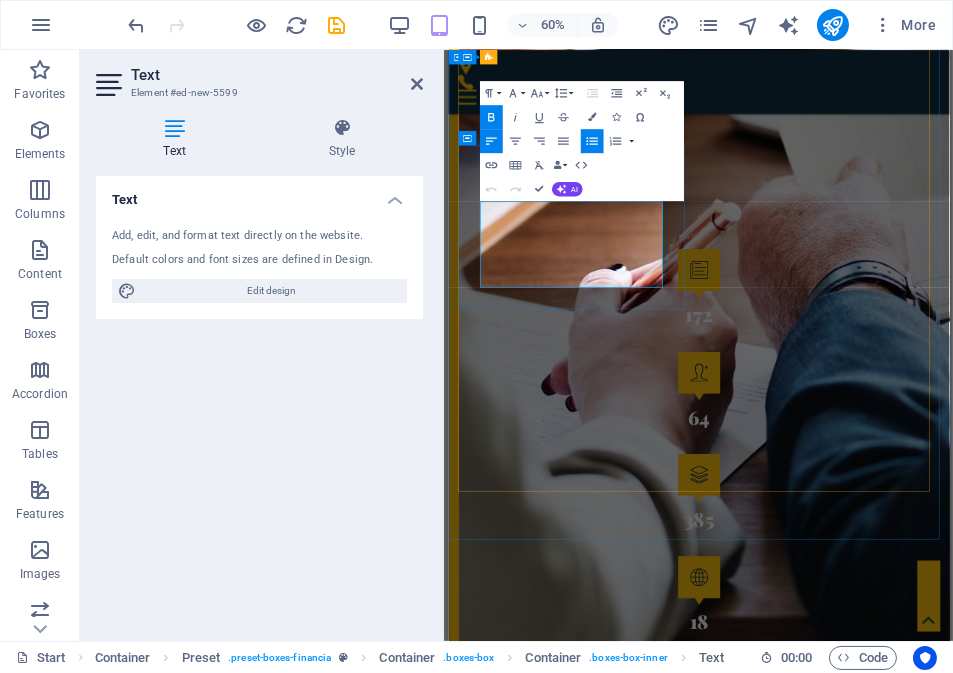 drag, startPoint x: 772, startPoint y: 430, endPoint x: 928, endPoint y: 244, distance: 242.75914 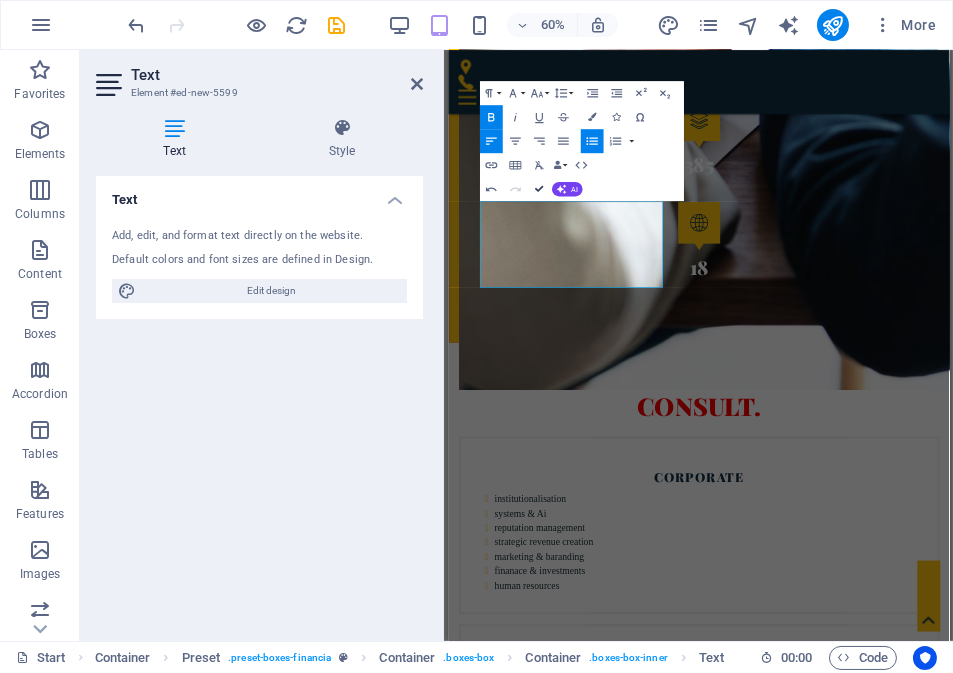 scroll, scrollTop: 2792, scrollLeft: 0, axis: vertical 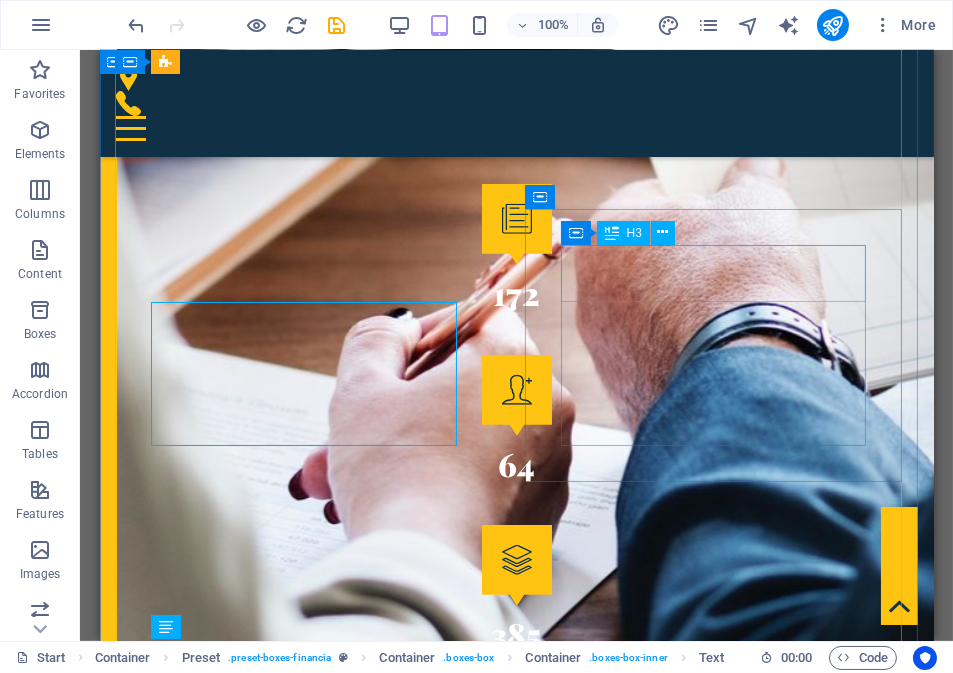 click on "TEAM WORK" at bounding box center [516, 3318] 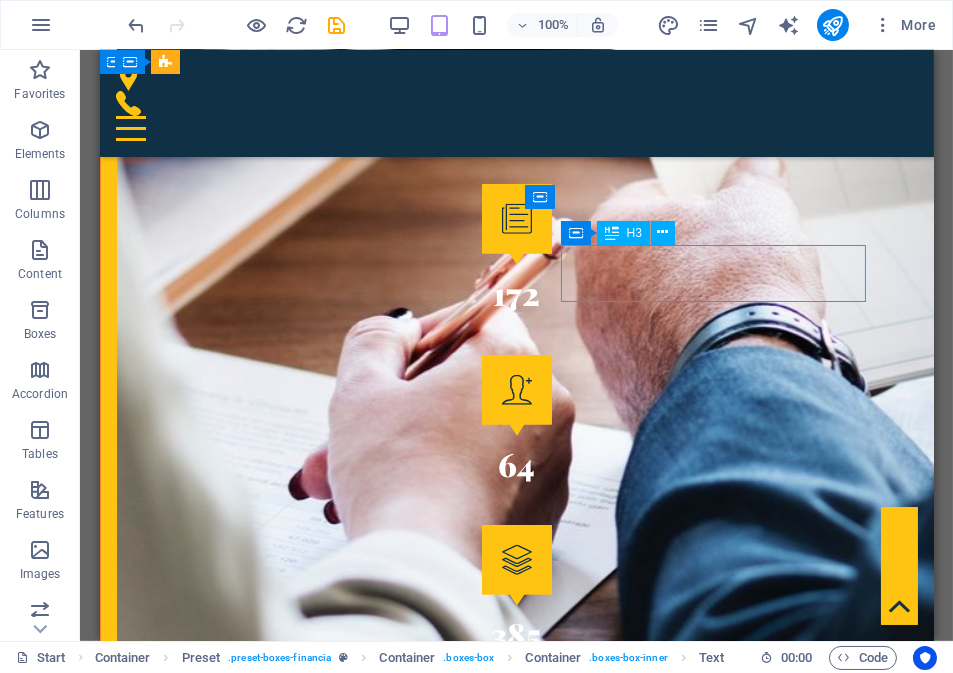 click on "TEAM WORK" at bounding box center [516, 3318] 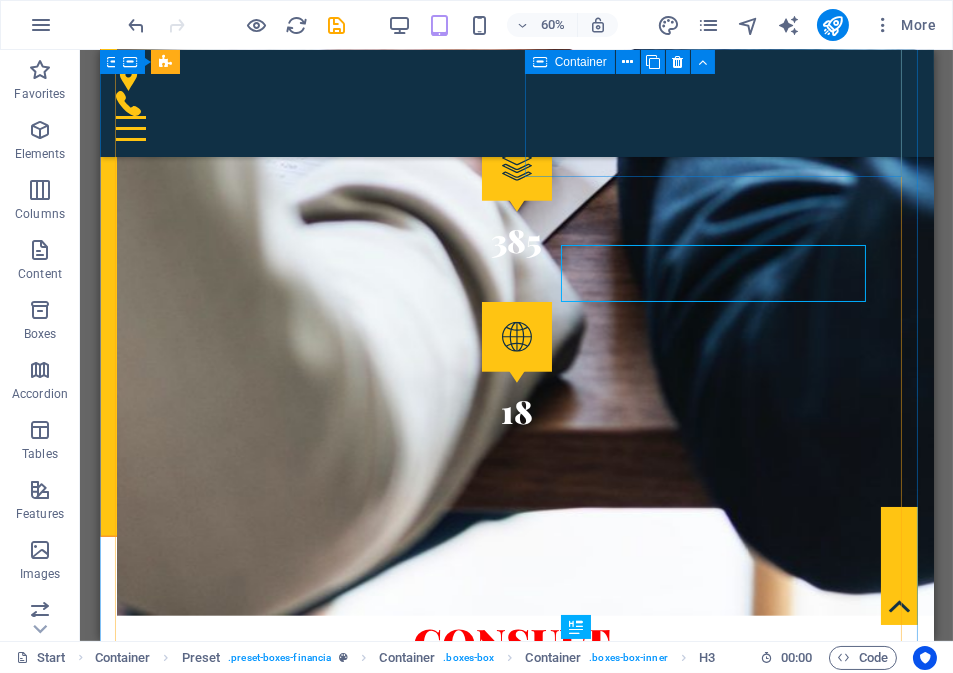 scroll, scrollTop: 2792, scrollLeft: 0, axis: vertical 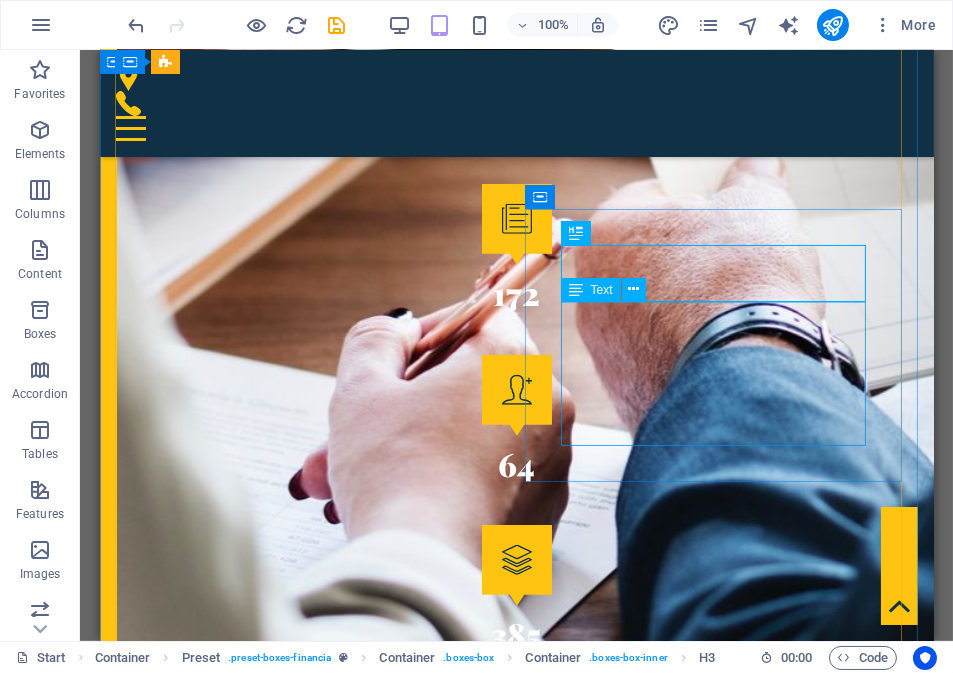 click on "Time Management Positive Efficiency Being A Team & Staying A Team Stress Management Conflict Management Problem Solving By Decision Making" at bounding box center (516, 3419) 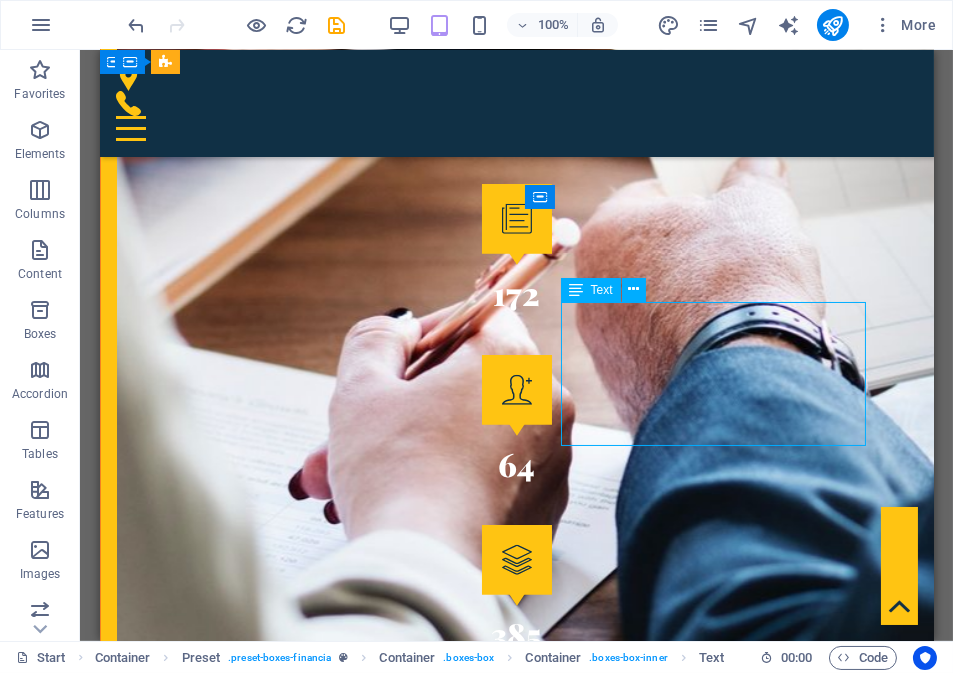 click on "Time Management Positive Efficiency Being A Team & Staying A Team Stress Management Conflict Management Problem Solving By Decision Making" at bounding box center (516, 3419) 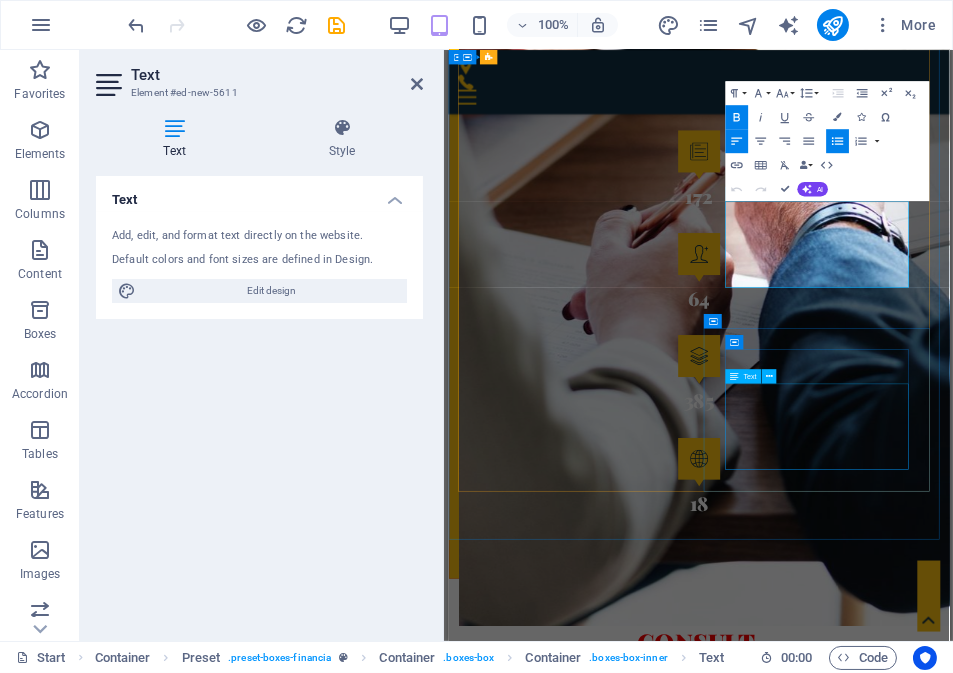 scroll, scrollTop: 3186, scrollLeft: 0, axis: vertical 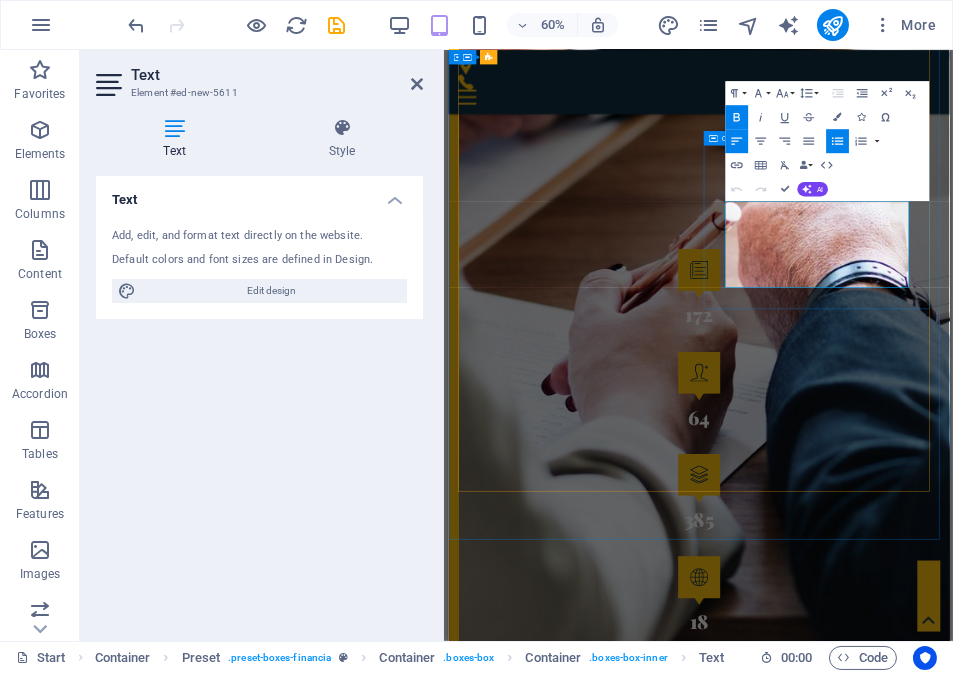 drag, startPoint x: 1184, startPoint y: 435, endPoint x: 878, endPoint y: 300, distance: 334.45627 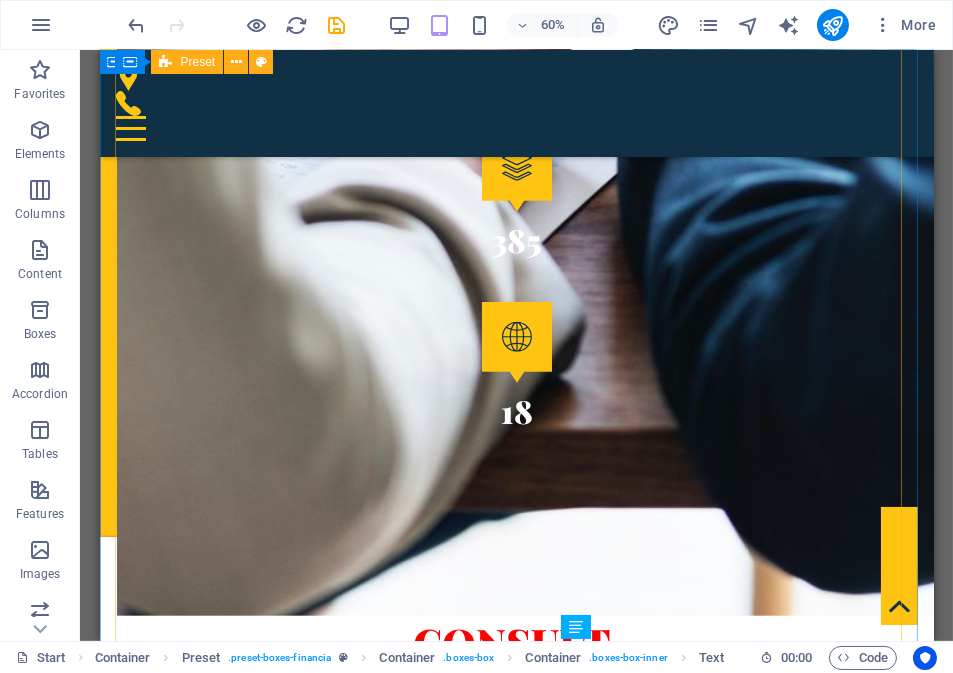 scroll, scrollTop: 2792, scrollLeft: 0, axis: vertical 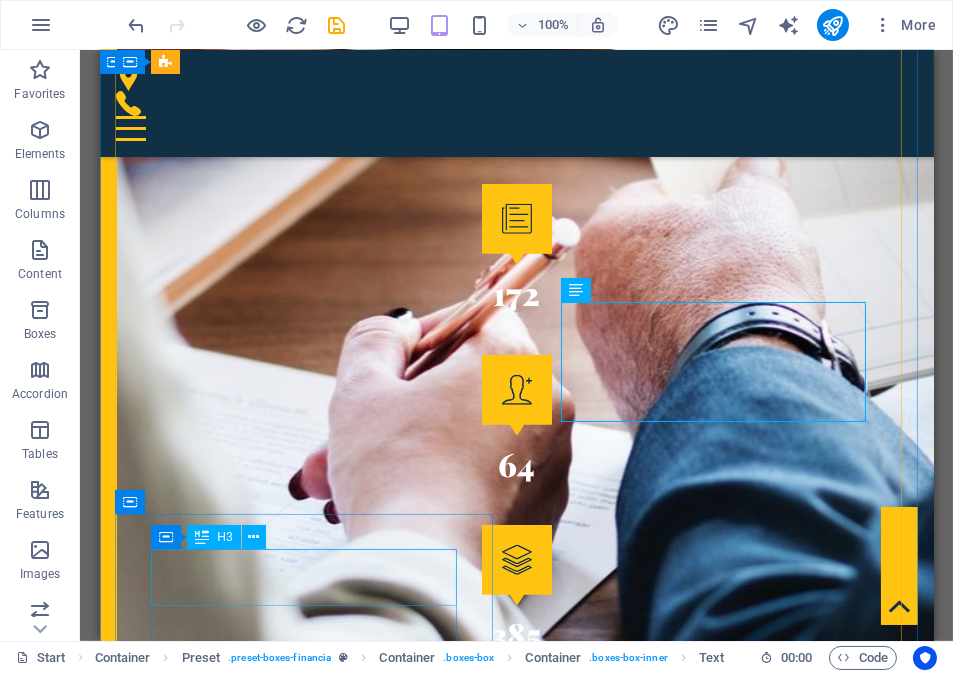 click on "TEAM WORK" at bounding box center [516, 3583] 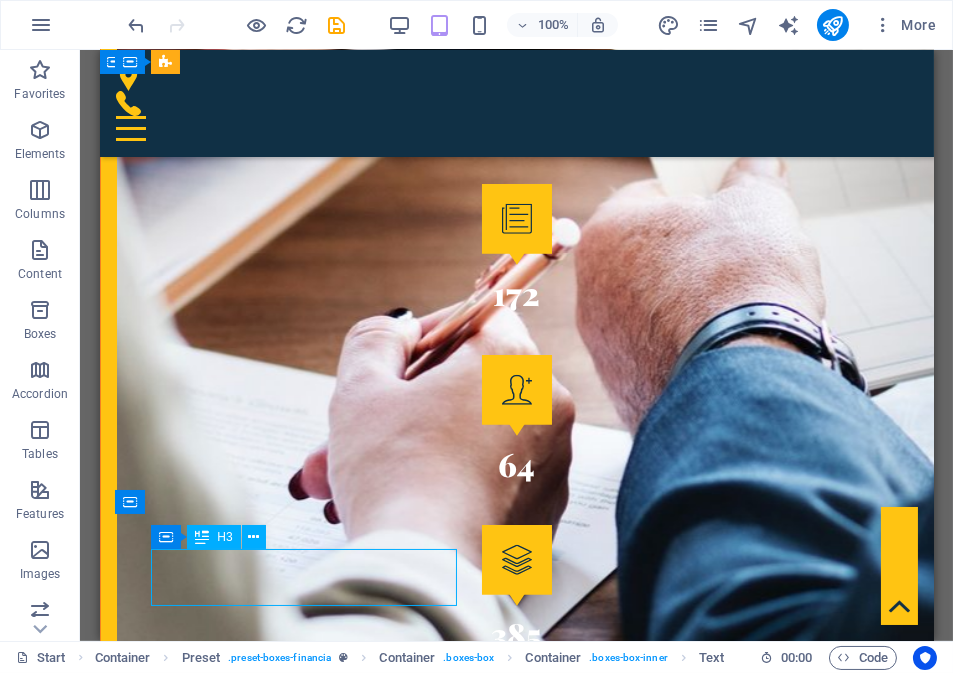 drag, startPoint x: 330, startPoint y: 589, endPoint x: 539, endPoint y: 585, distance: 209.03827 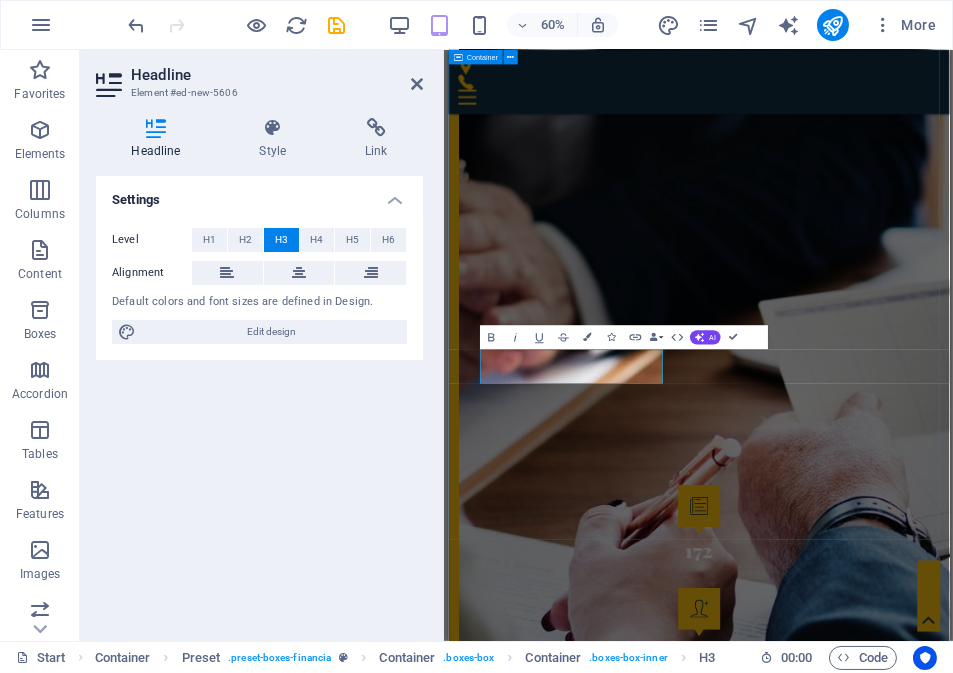 scroll, scrollTop: 3186, scrollLeft: 0, axis: vertical 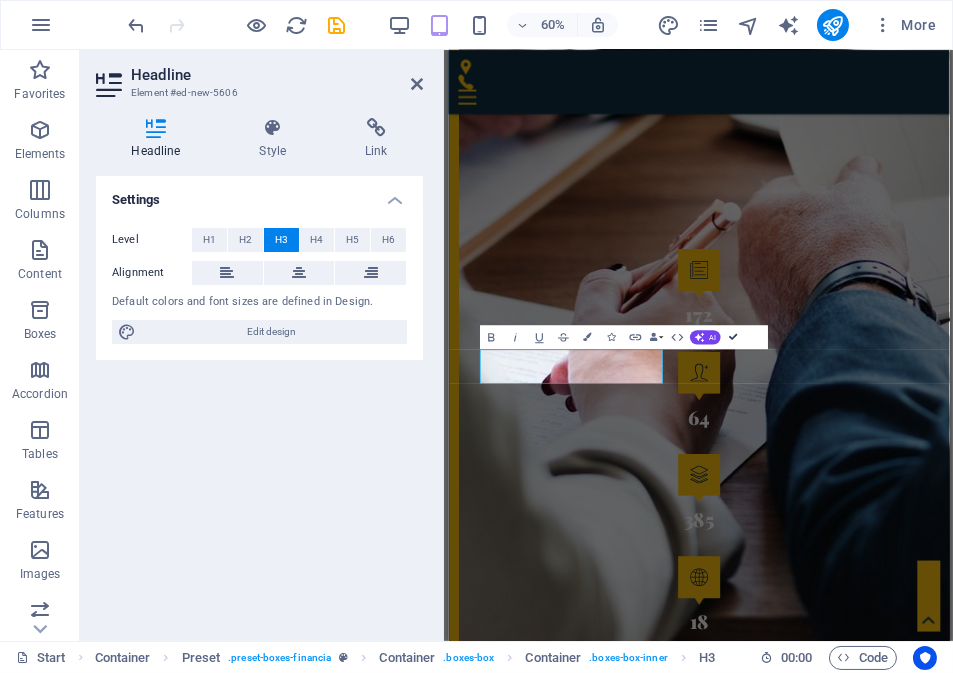 drag, startPoint x: 729, startPoint y: 337, endPoint x: 507, endPoint y: 394, distance: 229.20079 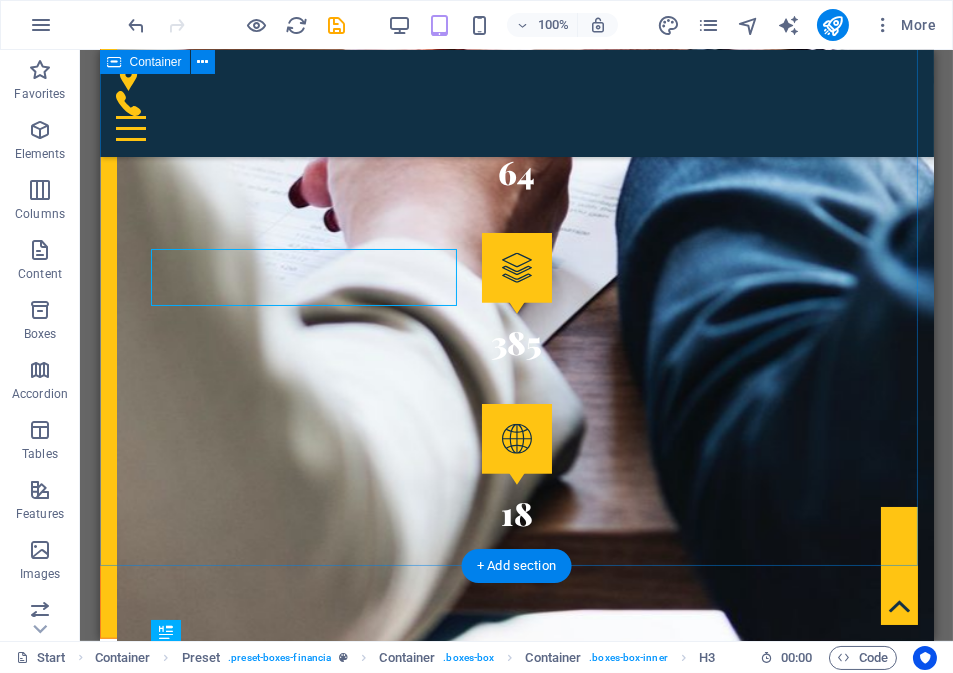 scroll, scrollTop: 3092, scrollLeft: 0, axis: vertical 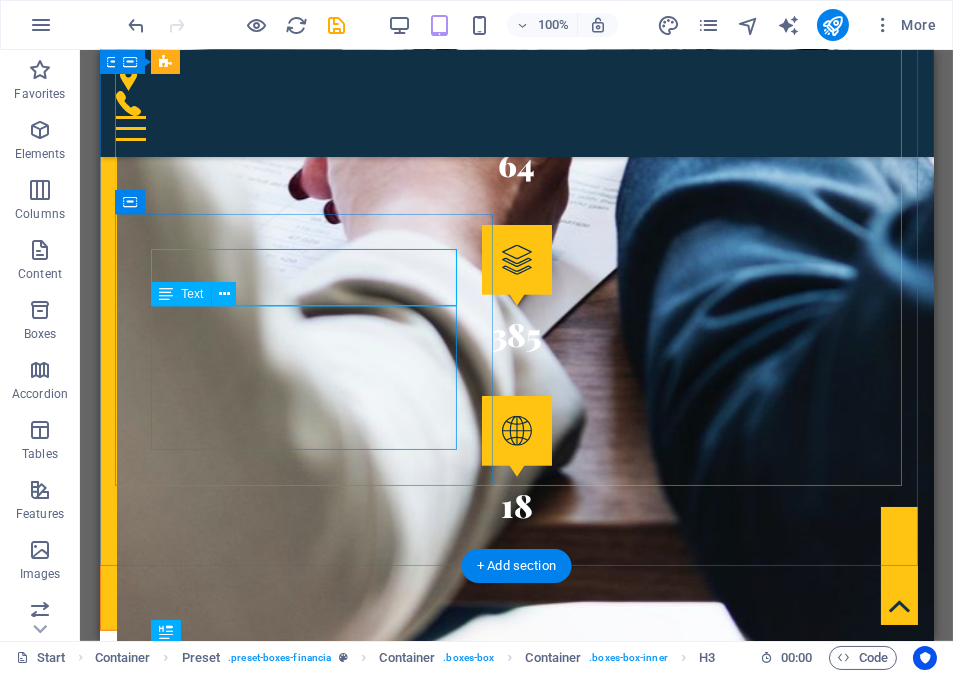 click on "Time Management Positive Efficiency Being A Team & Staying A Team Stress Management Conflict Management Problem Solving By Decision Making" at bounding box center (516, 3384) 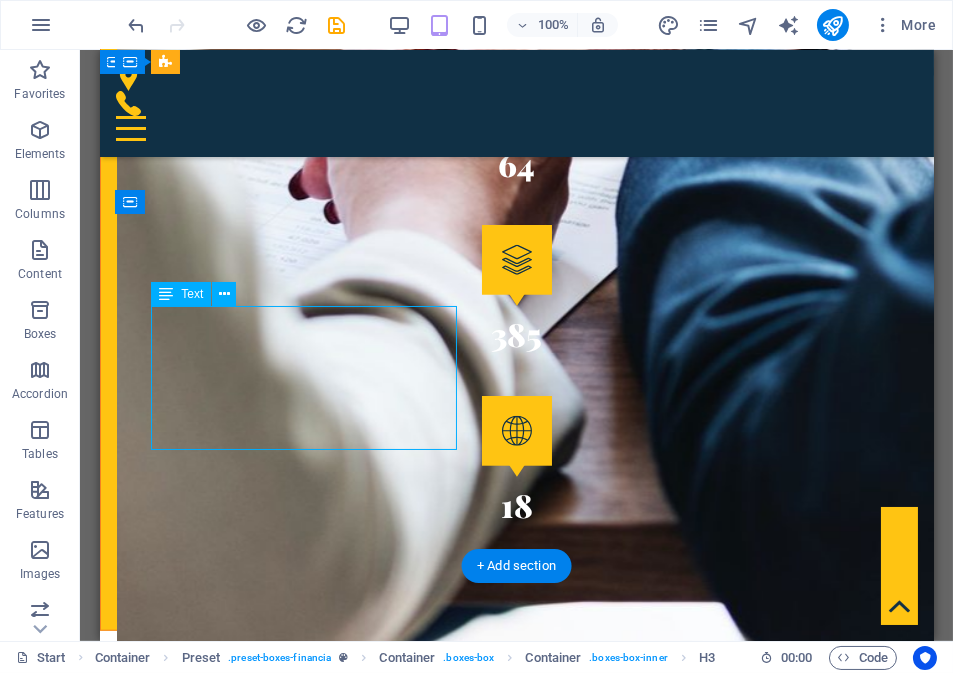 click on "Time Management Positive Efficiency Being A Team & Staying A Team Stress Management Conflict Management Problem Solving By Decision Making" at bounding box center (516, 3384) 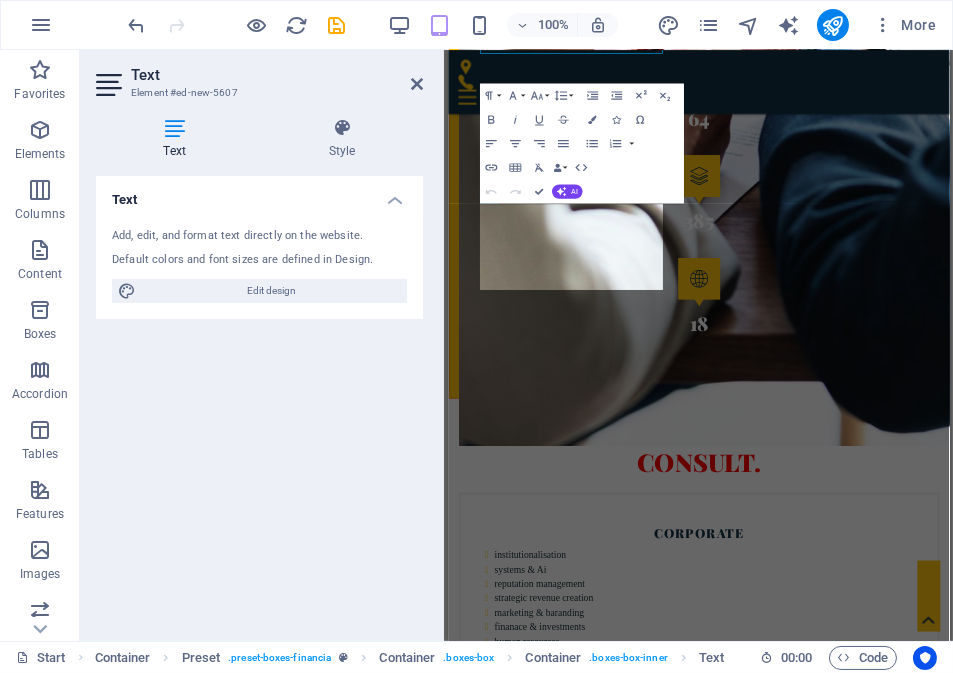 scroll, scrollTop: 3486, scrollLeft: 0, axis: vertical 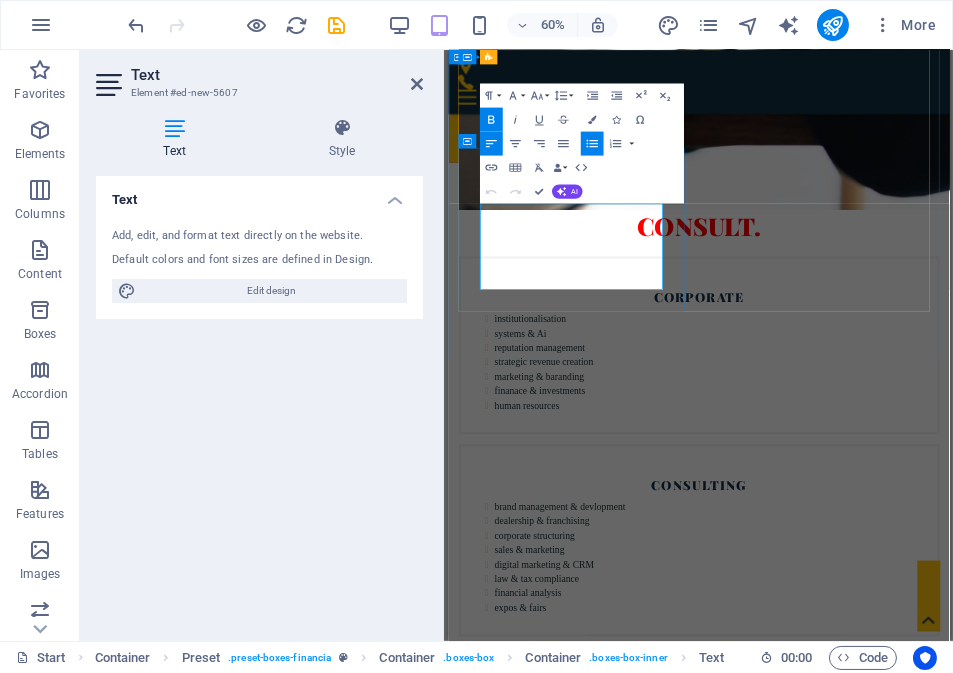 drag, startPoint x: 781, startPoint y: 441, endPoint x: 517, endPoint y: 309, distance: 295.16098 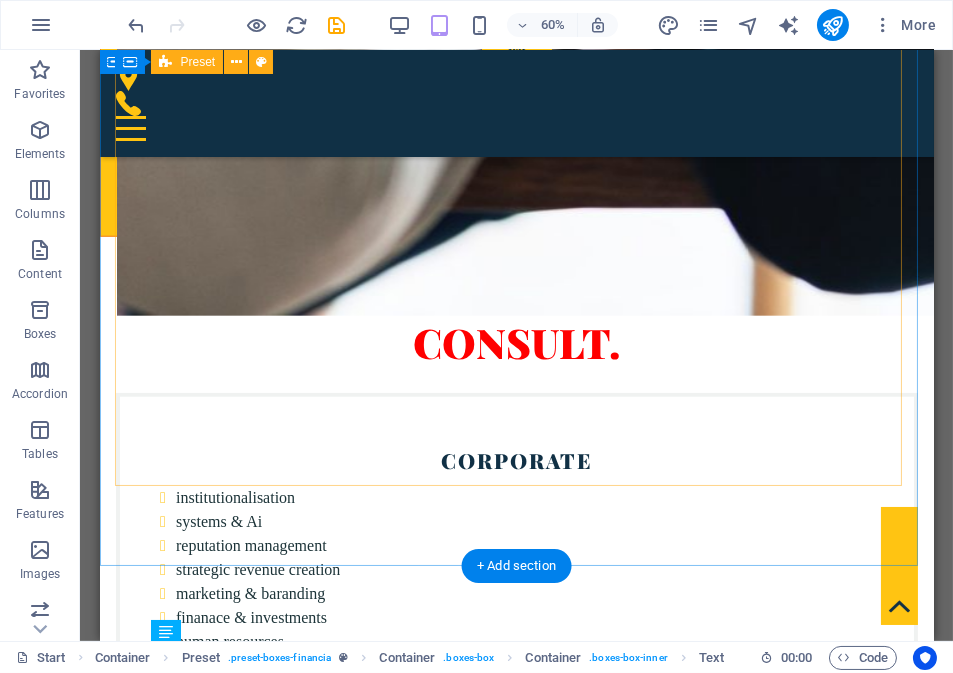 scroll, scrollTop: 3092, scrollLeft: 0, axis: vertical 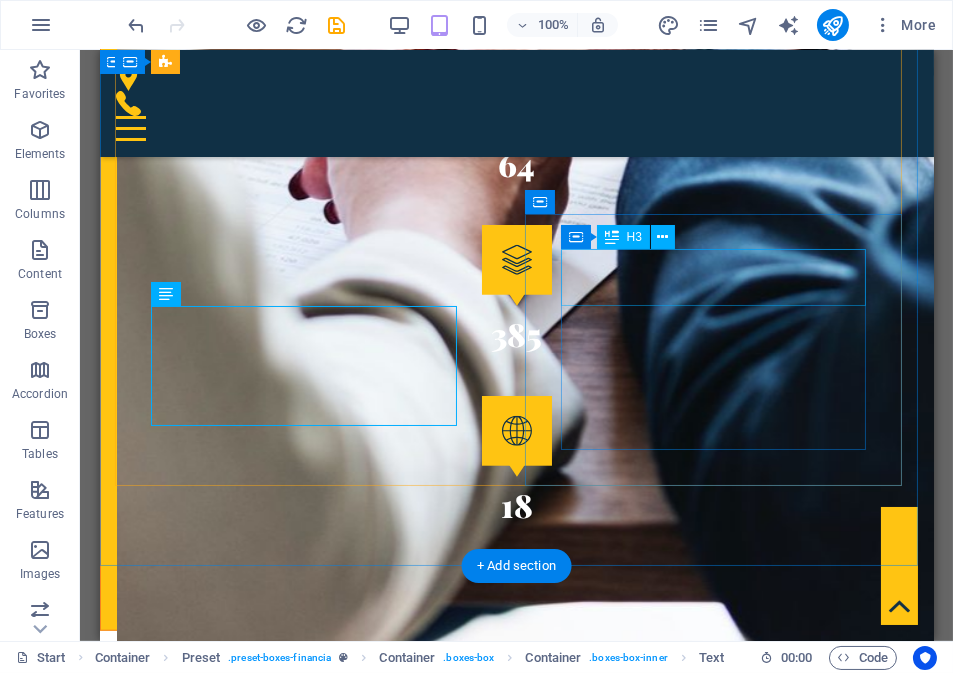 click on "TEAM WORK" at bounding box center (516, 3548) 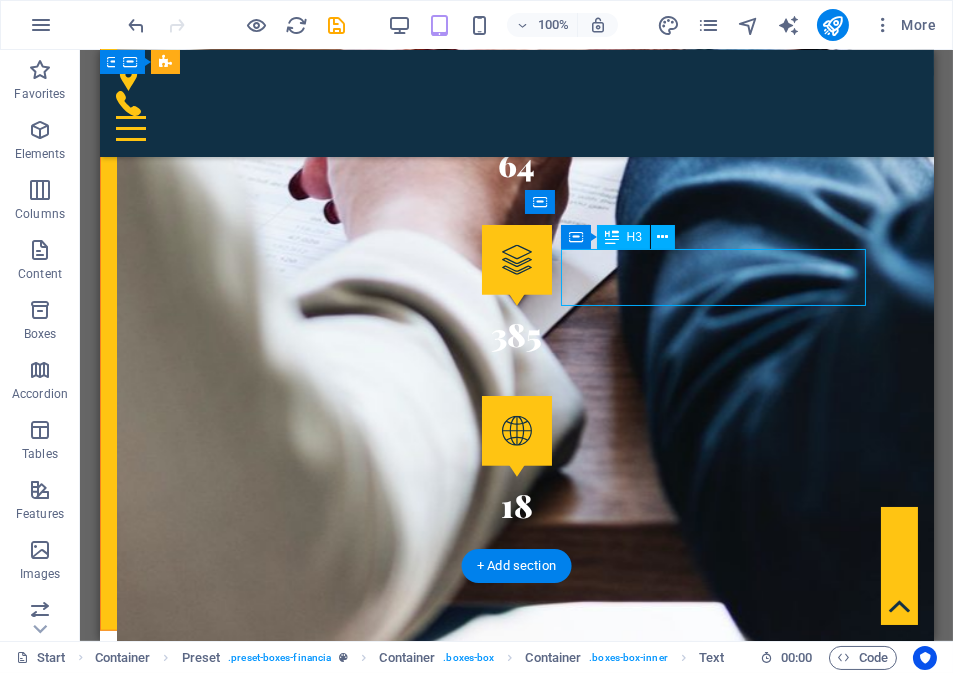 click on "TEAM WORK" at bounding box center [516, 3548] 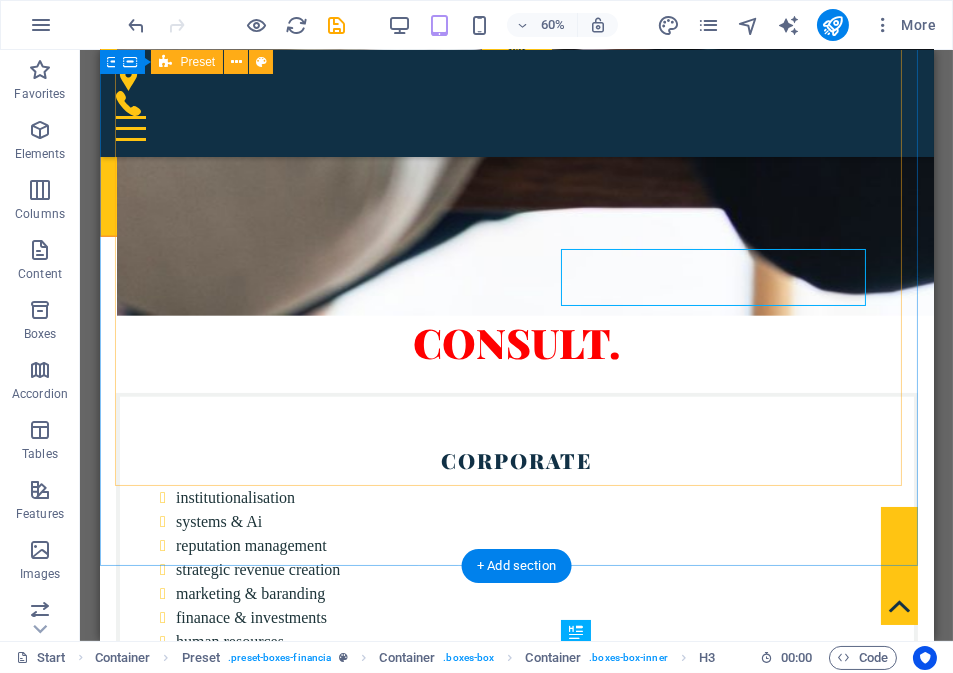scroll, scrollTop: 3092, scrollLeft: 0, axis: vertical 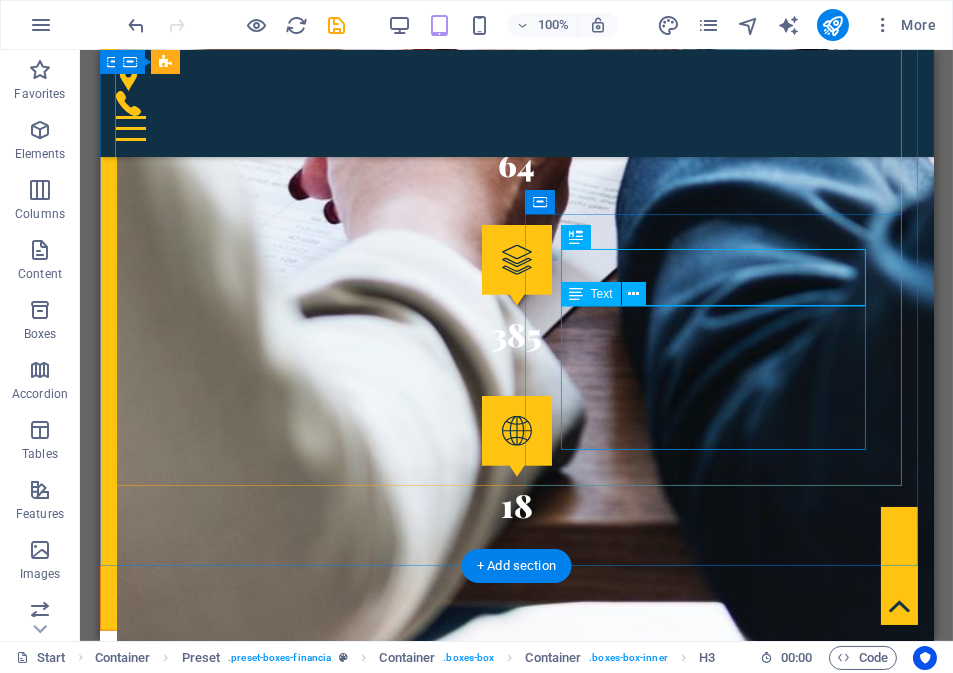 click on "Time Management Positive Efficiency Being A Team & Staying A Team Stress Management Conflict Management Problem Solving By Decision Making" at bounding box center [516, 3649] 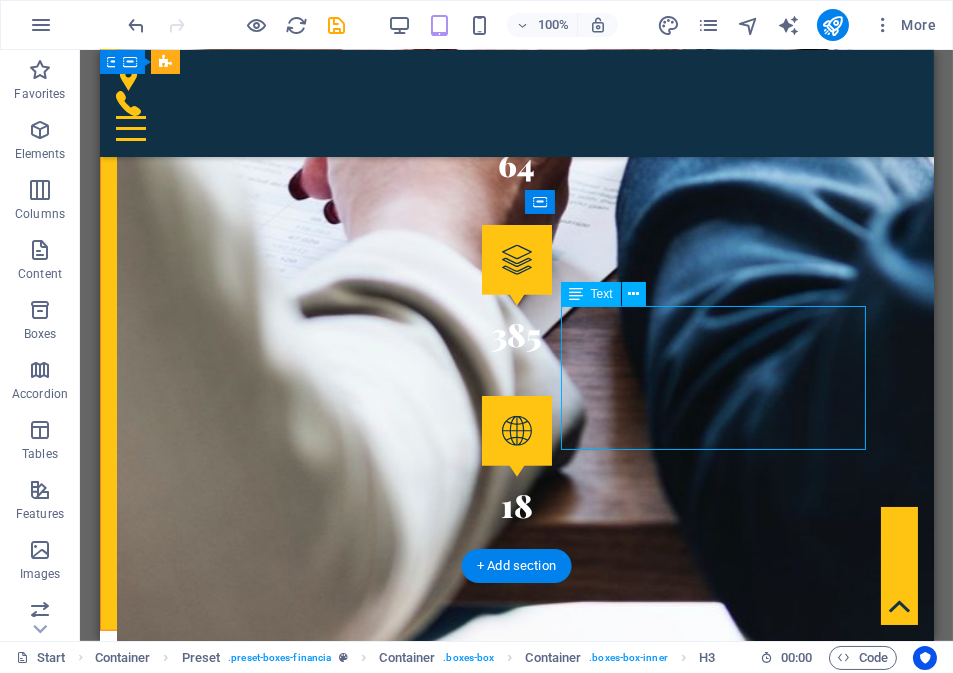 click on "Time Management Positive Efficiency Being A Team & Staying A Team Stress Management Conflict Management Problem Solving By Decision Making" at bounding box center [516, 3649] 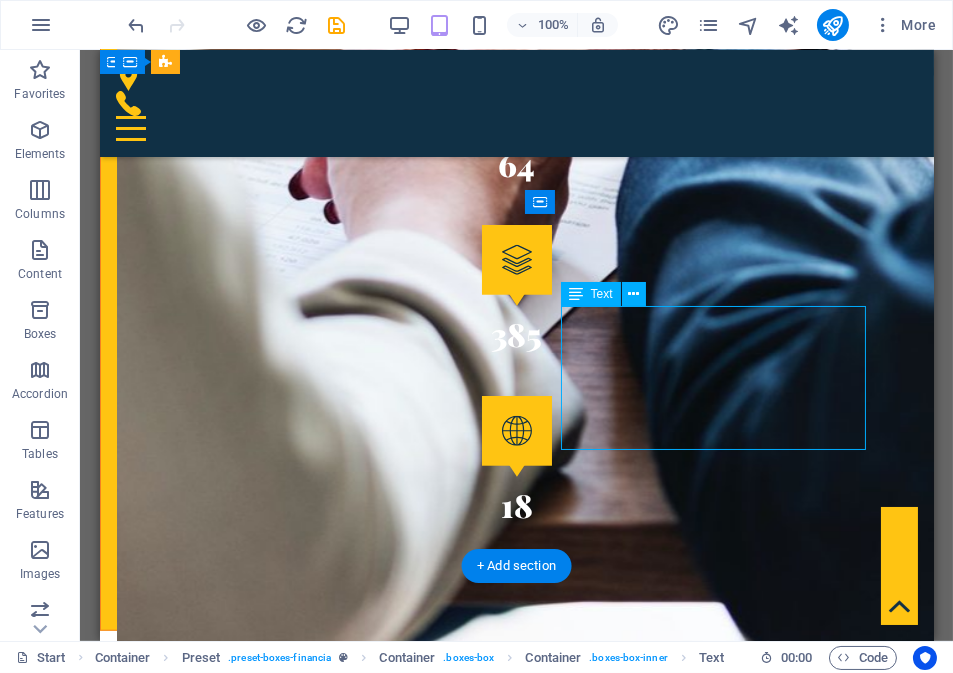 click on "Time Management Positive Efficiency Being A Team & Staying A Team Stress Management Conflict Management Problem Solving By Decision Making" at bounding box center [516, 3649] 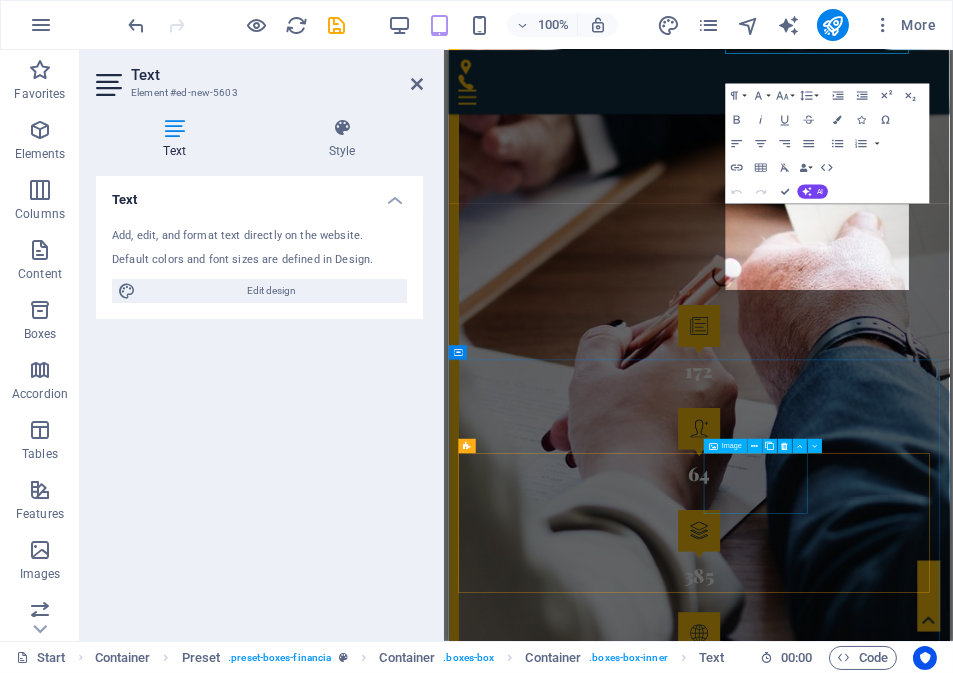 scroll, scrollTop: 3486, scrollLeft: 0, axis: vertical 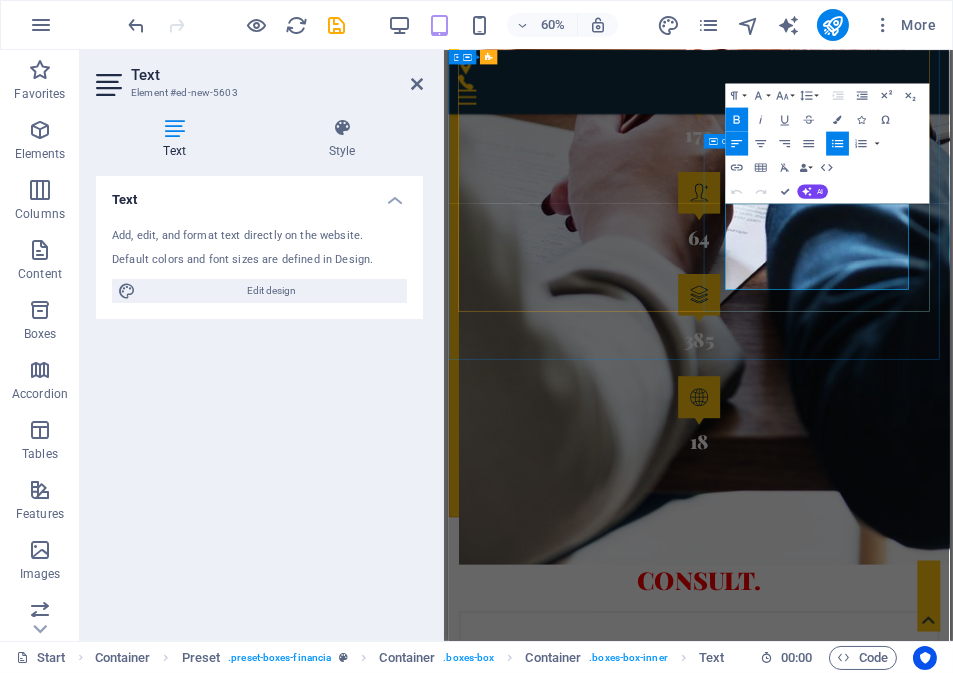 drag, startPoint x: 1180, startPoint y: 434, endPoint x: 878, endPoint y: 252, distance: 352.60175 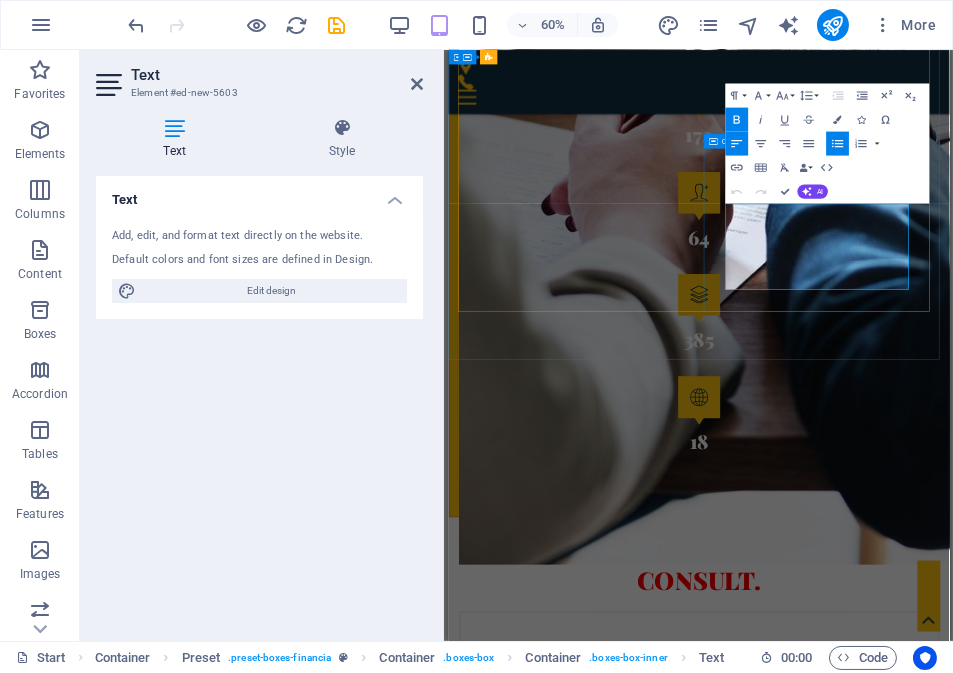 click on "marketing workshop Time Management Positive Efficiency Being A Team & Staying A Team Stress Management Conflict Management Problem Solving By Decision Making" at bounding box center [865, 3817] 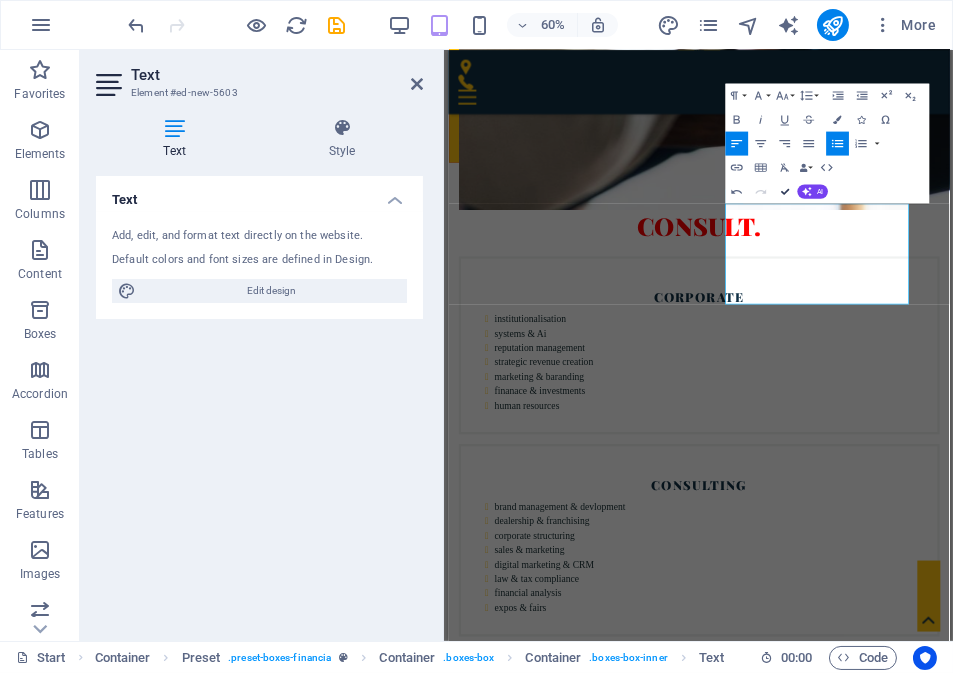 scroll, scrollTop: 3092, scrollLeft: 0, axis: vertical 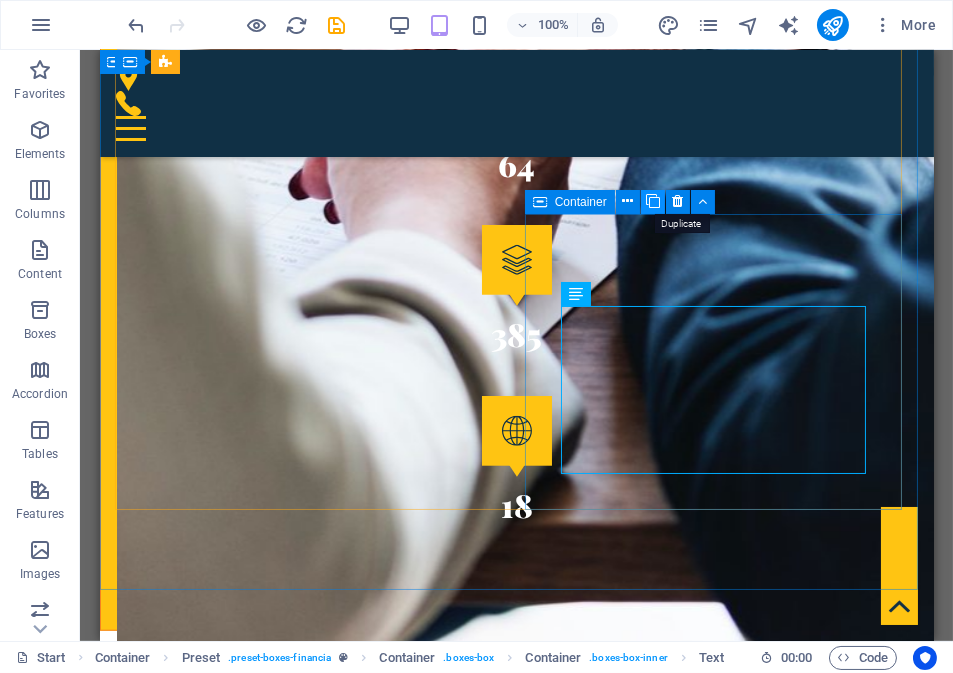 click at bounding box center [653, 201] 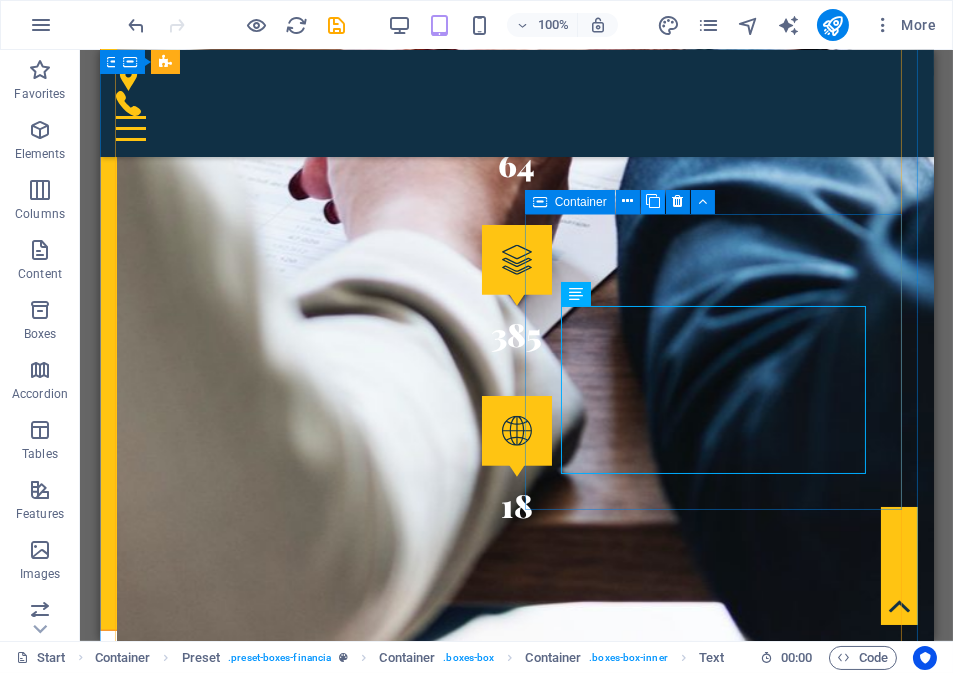 click at bounding box center (653, 201) 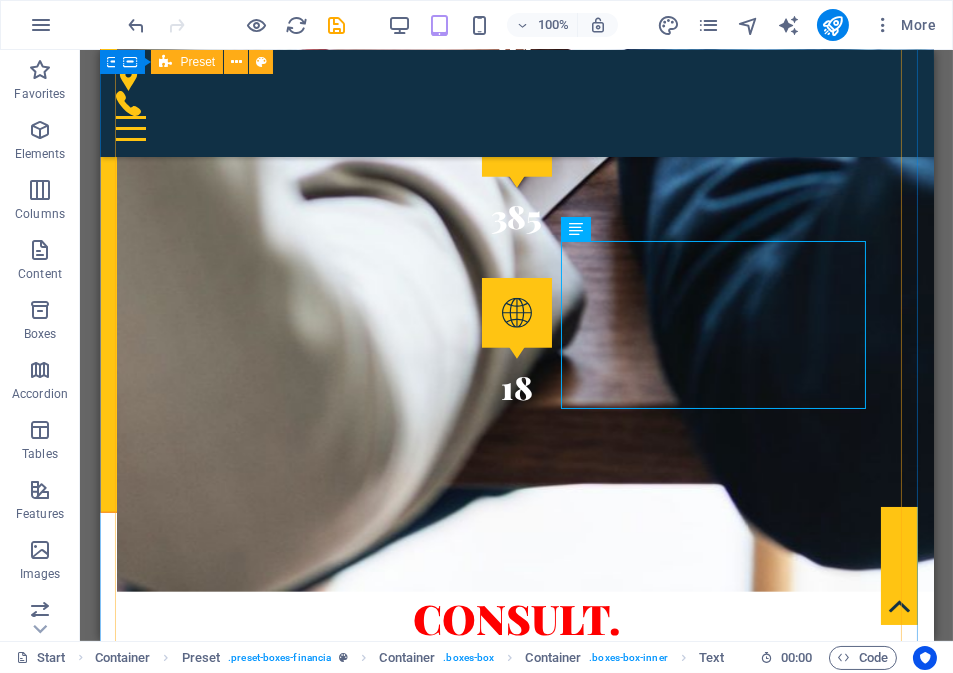 scroll, scrollTop: 3292, scrollLeft: 0, axis: vertical 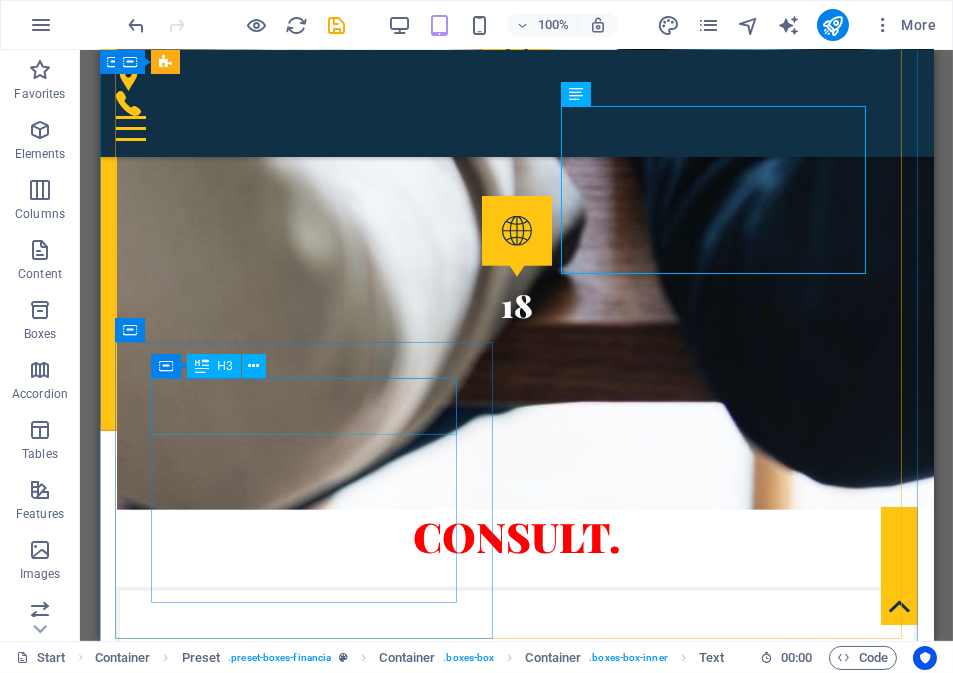 click on "marketing workshop" at bounding box center [516, 3661] 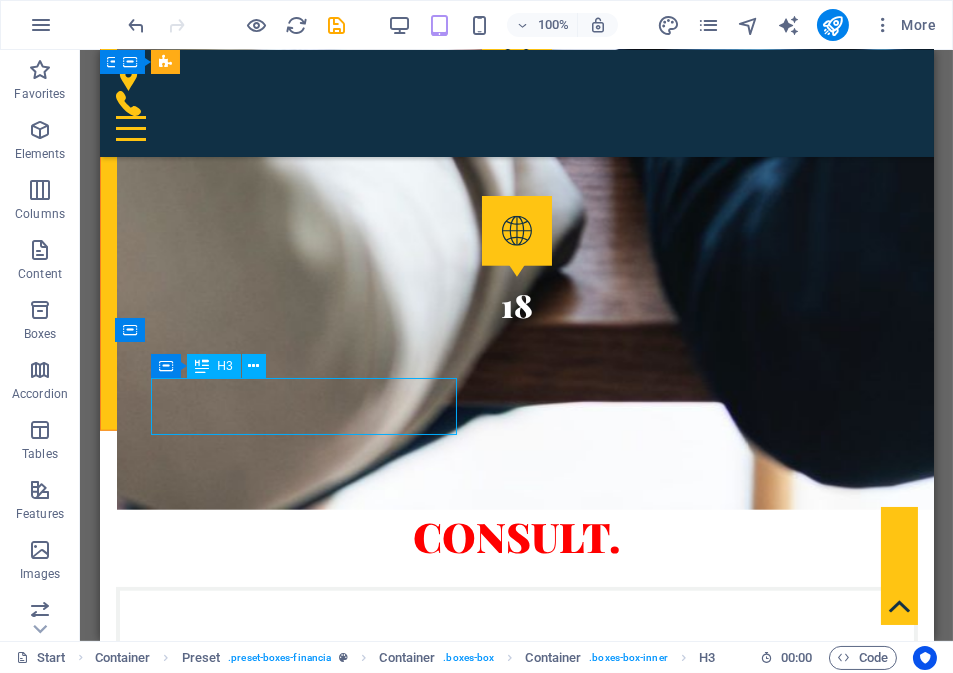 click on "marketing workshop" at bounding box center (516, 3661) 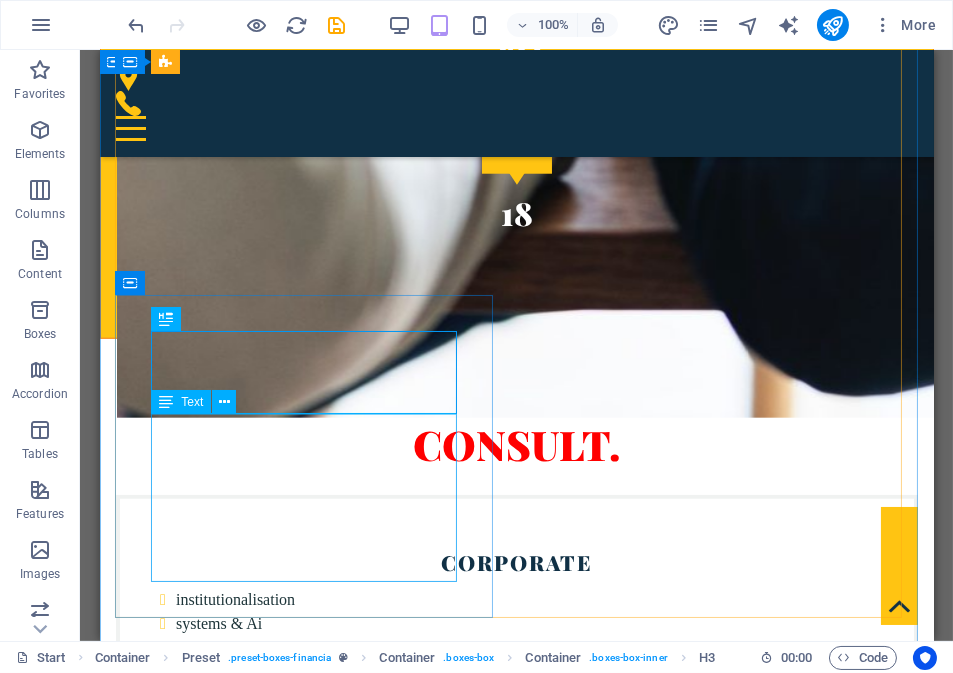 scroll, scrollTop: 3492, scrollLeft: 0, axis: vertical 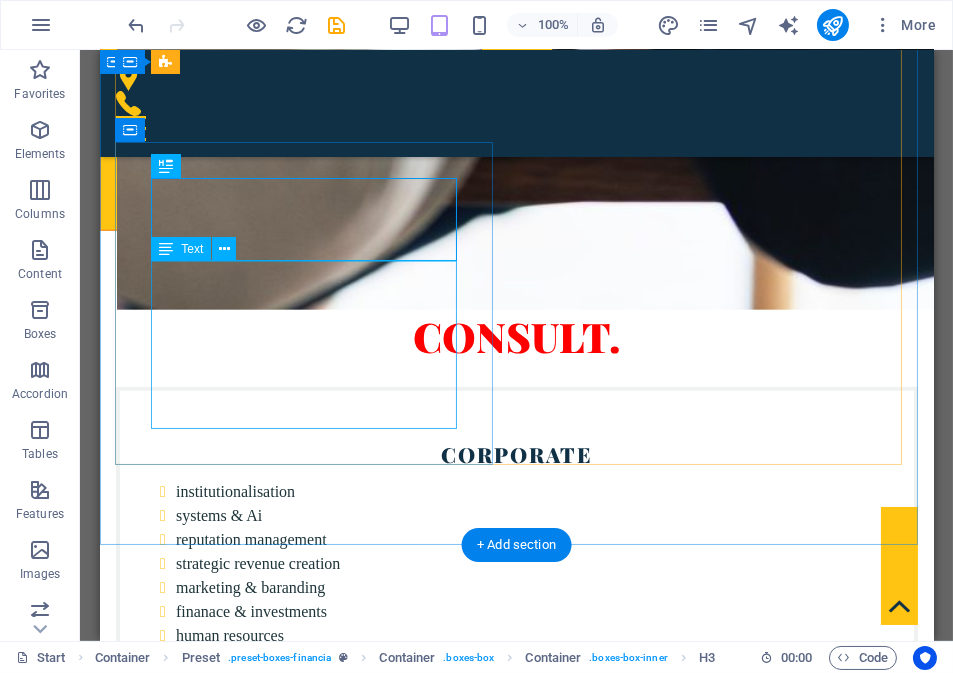 click on "brand management strategic approach social media planning execution of a plan 4p planning measuring a plan advanced parallel thinking" at bounding box center (516, 3574) 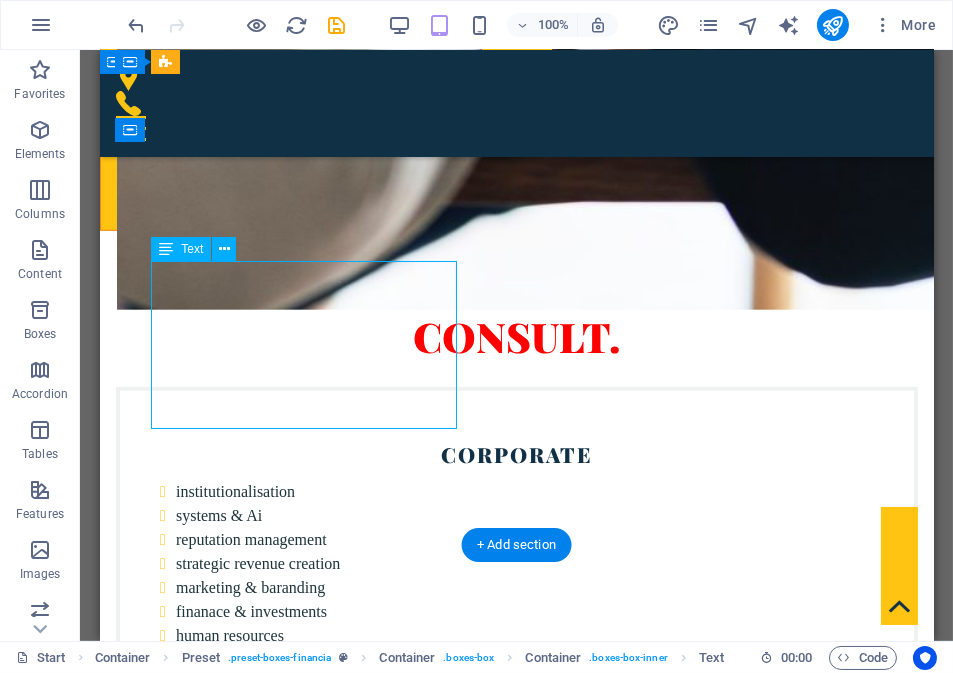 click on "brand management strategic approach social media planning execution of a plan 4p planning measuring a plan advanced parallel thinking" at bounding box center (516, 3574) 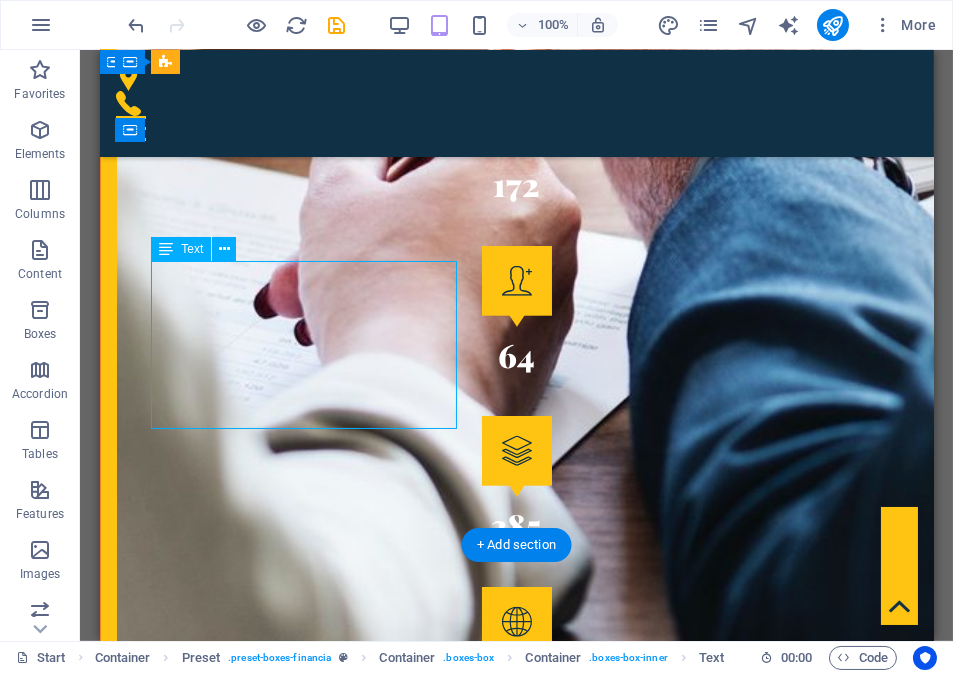 click on "H3   Banner   Banner   Container   Logo   Spacer   Separator   Spacer   Info Bar   Container   Banner   Info Bar   Text   Info Bar   Banner   Container   Container   Text   Container   Info Bar   Banner   Icon   Menu Bar   Container   H2   Top button   Icon   Menu Bar   Container   Icon   HTML   Menu   Spacer   Preset   Container   Text   Preset   Preset   Container   Container   H2   Preset   Container   H3   Preset   Container   Container   Preset   Image   Spacer   Container   Text   Container   H3   Container   Container   Text   H3   Container   Text   Container   Container   Text   Container   Container   Preset   Container   Container   Preset   Container   Text   Container   Container   Text   Preset   Container   Preset   Text   Spacer   H2   Preset   Container   Placeholder   Container   Preset   Preset   Container   Spacer   Text   Container   Image   H2   Callout   Text   Container   Container   H2   Image   Container   Preset   Image   H2   Container   Container   Container" at bounding box center (516, 345) 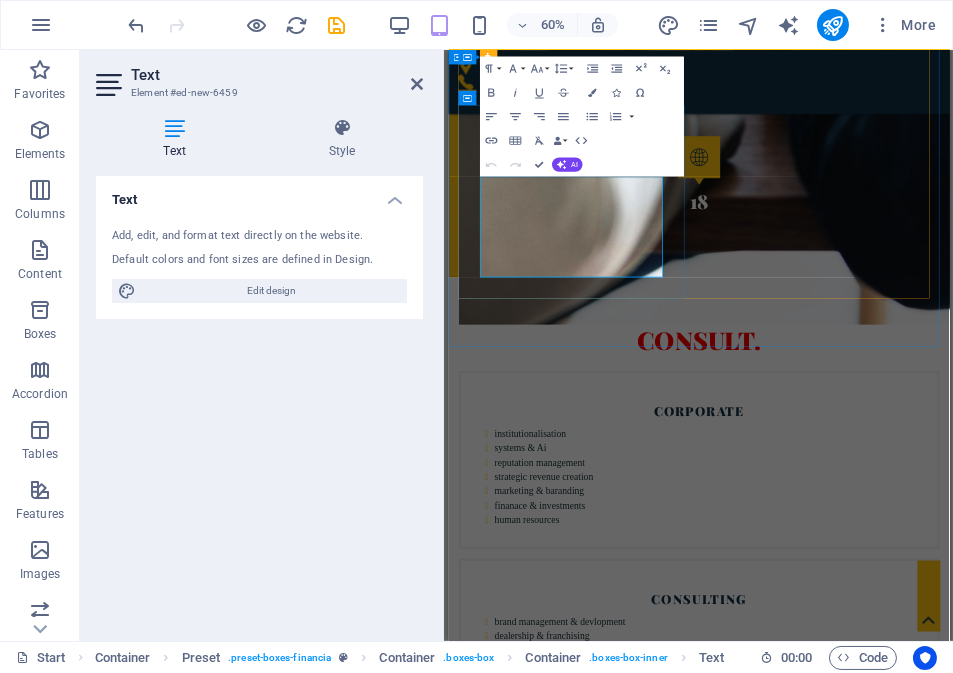 click on "advanced parallel thinking" at bounding box center [877, 3843] 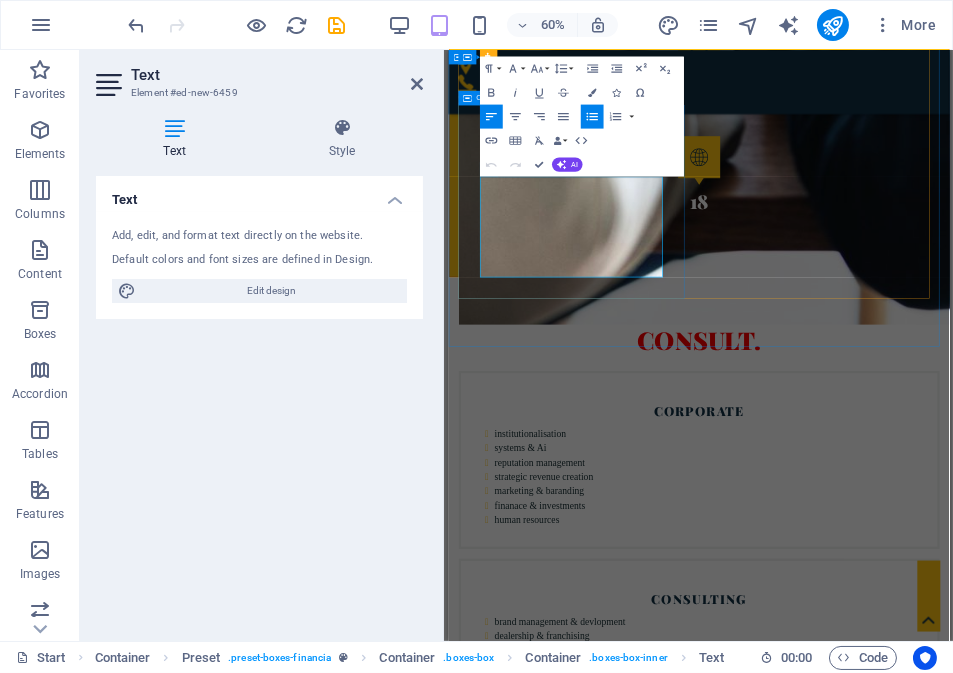 drag, startPoint x: 707, startPoint y: 413, endPoint x: 482, endPoint y: 262, distance: 270.97232 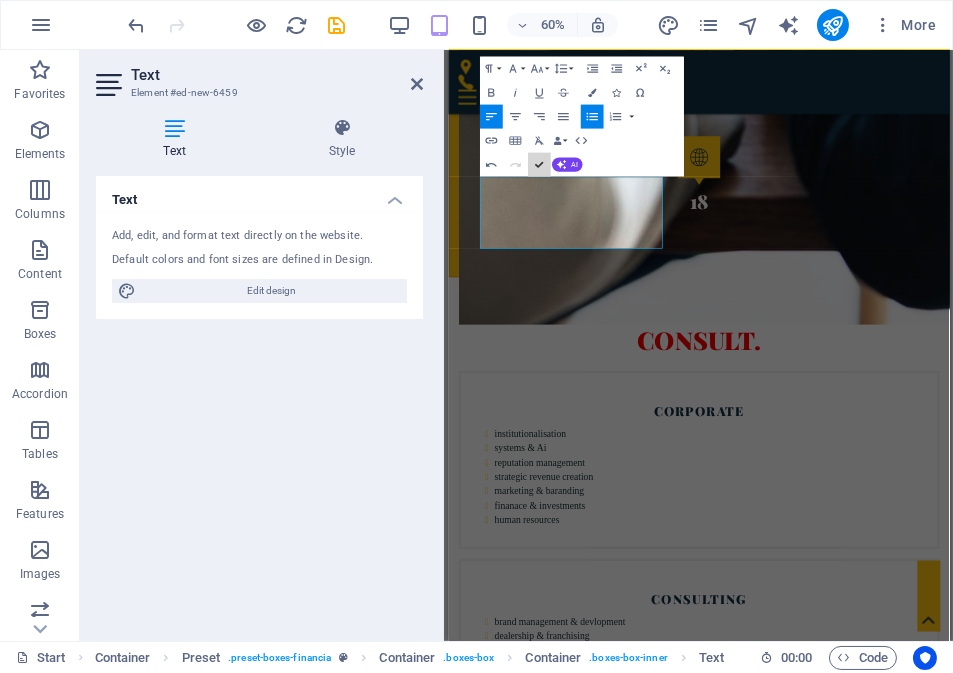scroll, scrollTop: 3492, scrollLeft: 0, axis: vertical 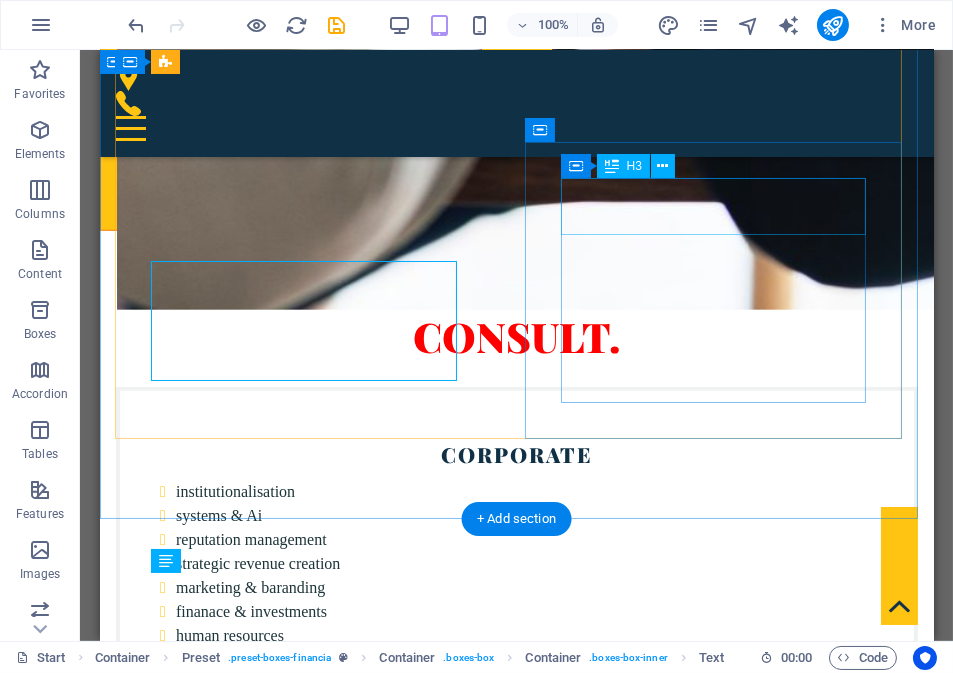 click on "marketing workshop" at bounding box center (516, 3726) 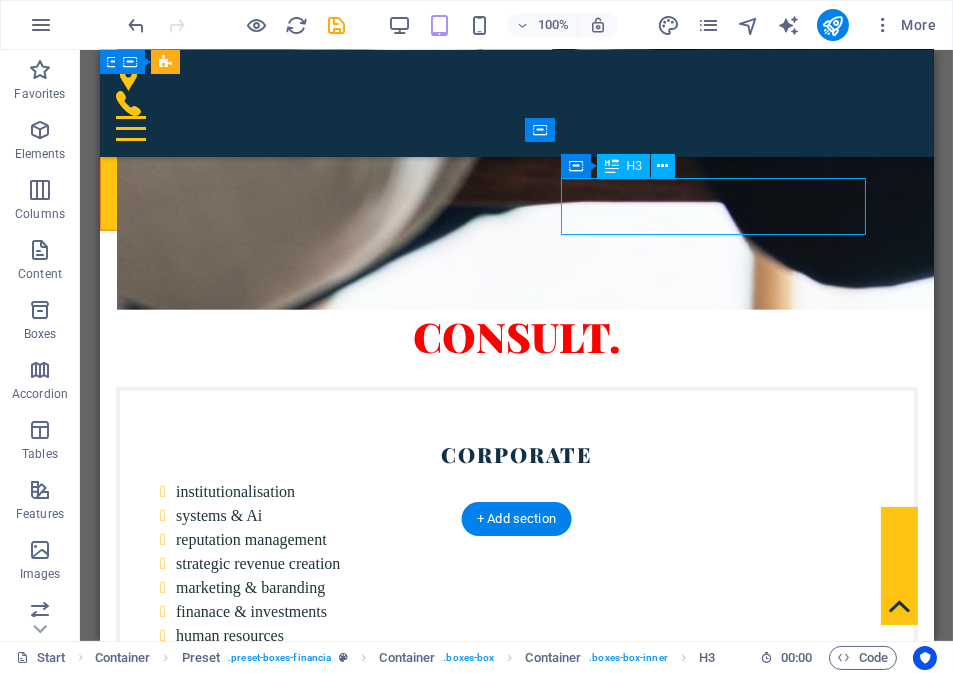 click on "marketing workshop" at bounding box center [516, 3726] 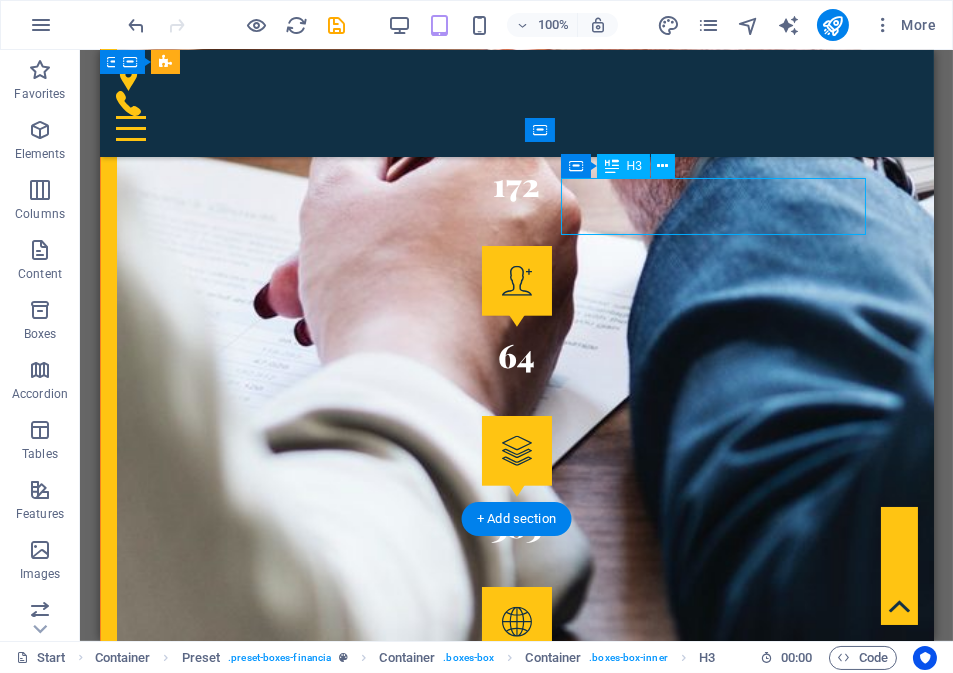 click on "brand management strategic approach social media planning execution of a plan 4p planning measuring a plan advanced parallel thinking" at bounding box center (516, 4430) 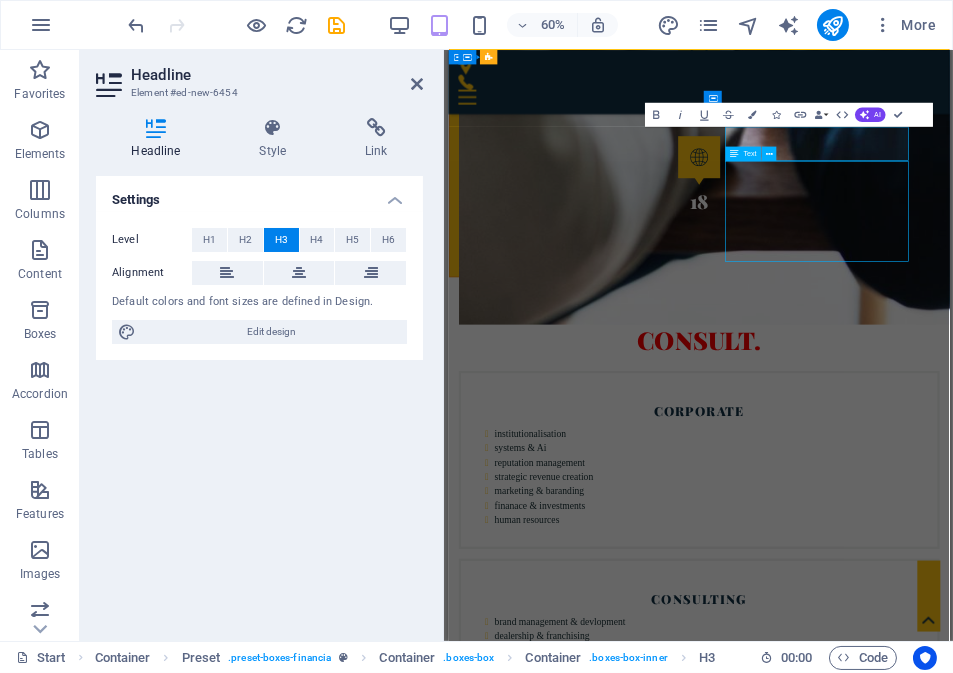 scroll, scrollTop: 3492, scrollLeft: 0, axis: vertical 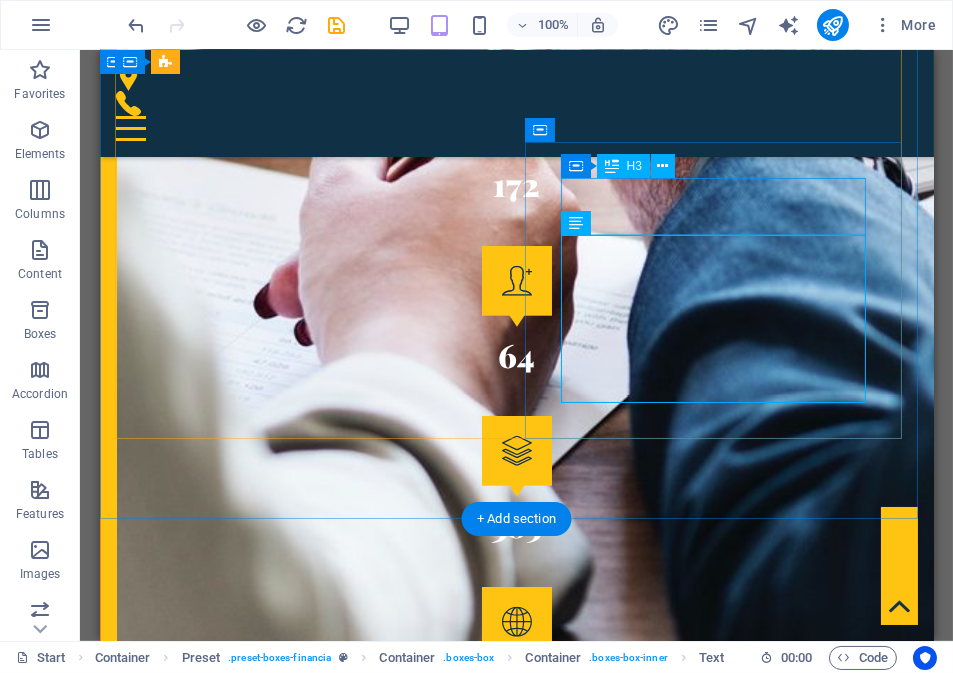 click on "marketing workshop" at bounding box center [516, 4317] 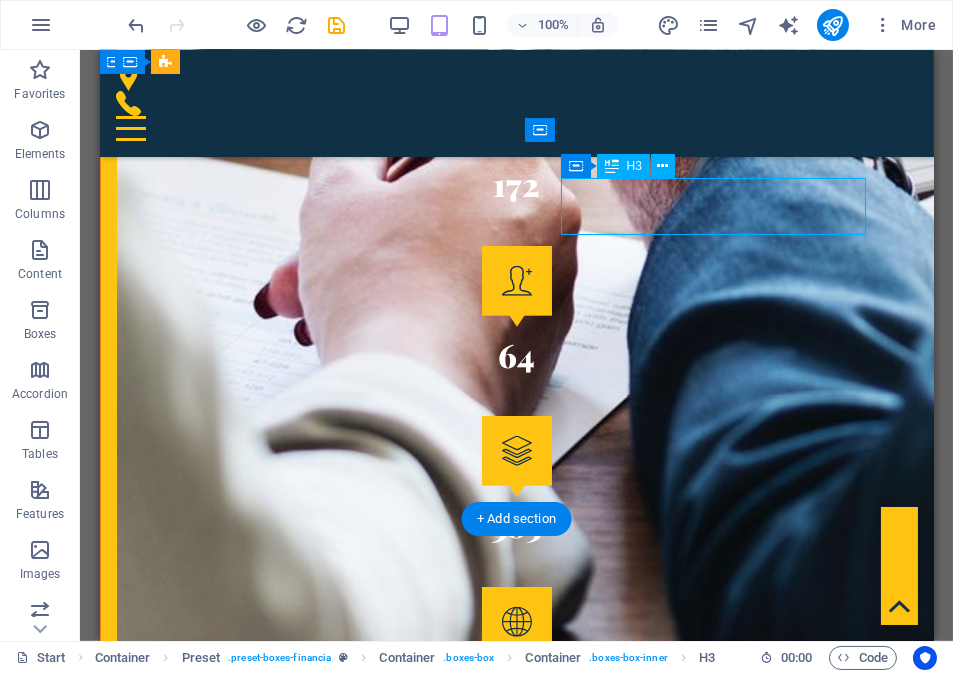 click on "marketing workshop" at bounding box center (516, 4317) 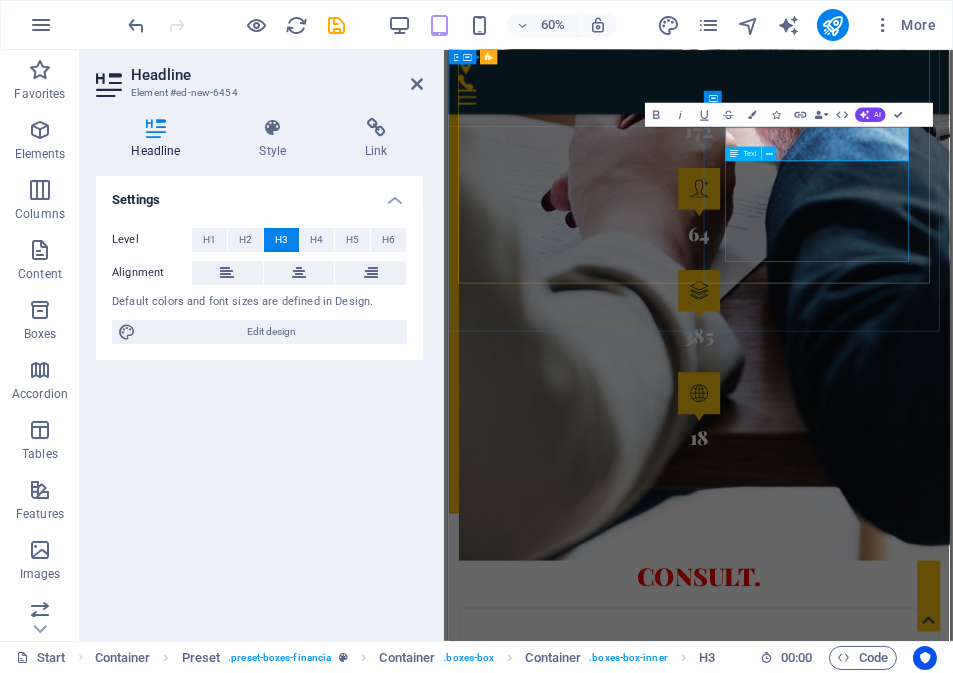 scroll, scrollTop: 3886, scrollLeft: 0, axis: vertical 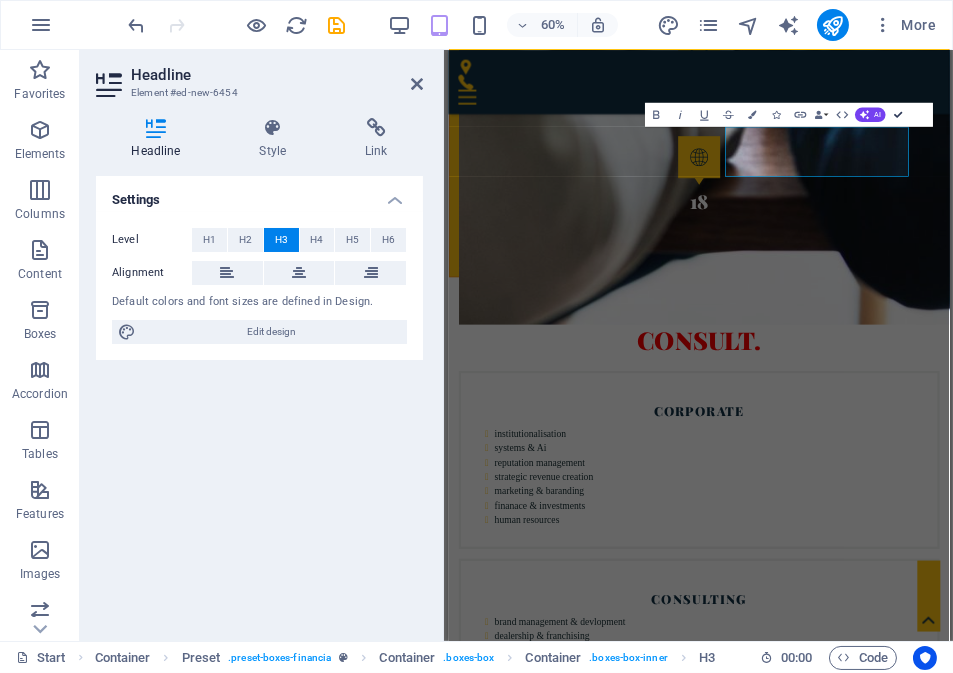 drag, startPoint x: 899, startPoint y: 115, endPoint x: 689, endPoint y: 135, distance: 210.95023 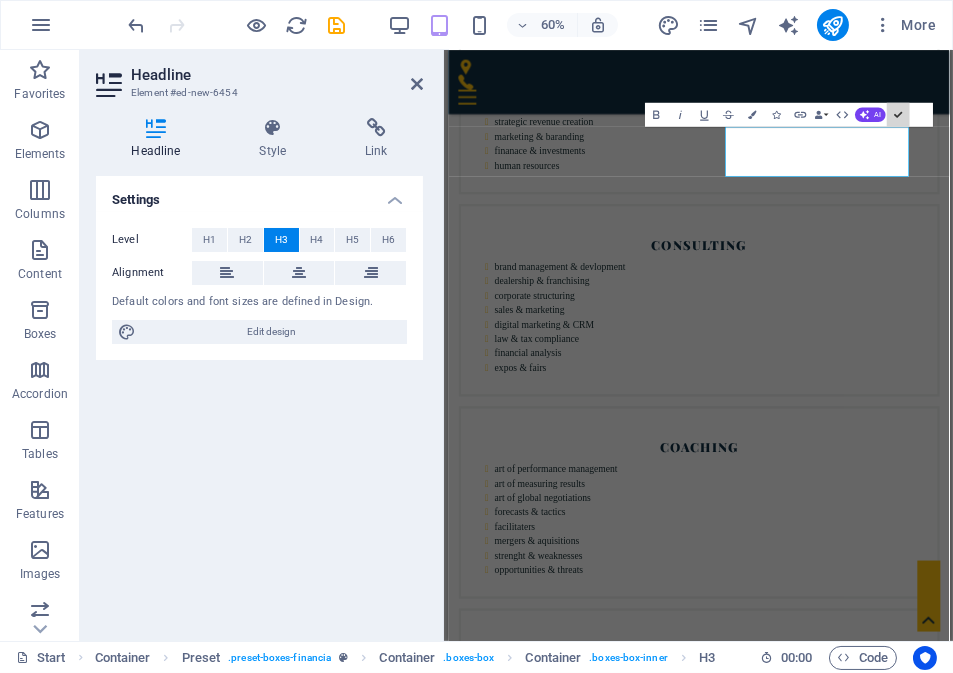 scroll, scrollTop: 3492, scrollLeft: 0, axis: vertical 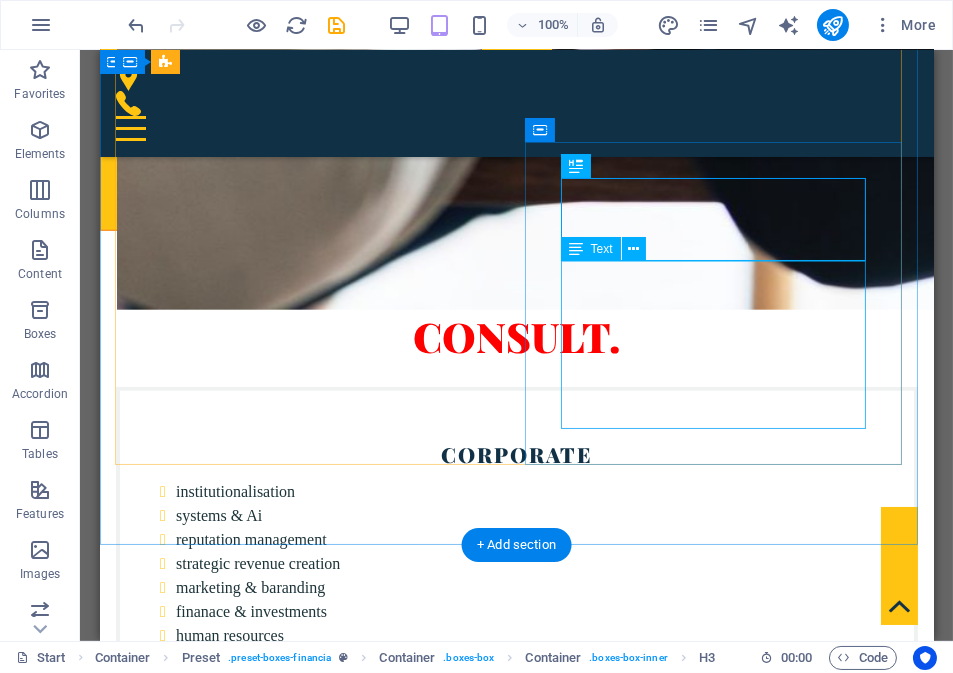 click on "brand management strategic approach social media planning execution of a plan 4p planning measuring a plan advanced parallel thinking" at bounding box center (516, 3839) 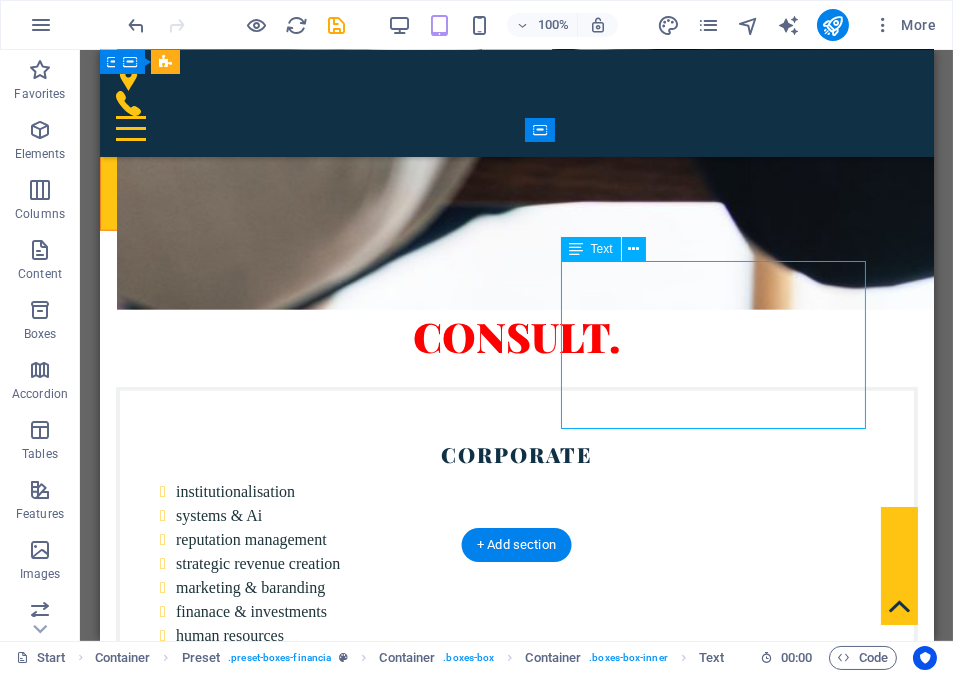 click on "brand management strategic approach social media planning execution of a plan 4p planning measuring a plan advanced parallel thinking" at bounding box center (516, 3839) 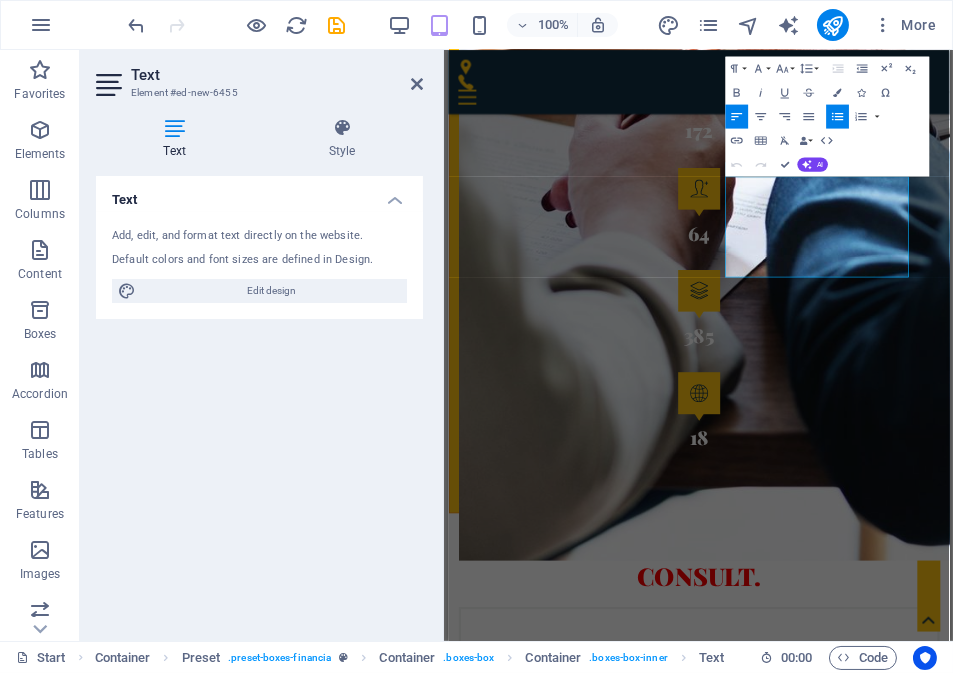 scroll, scrollTop: 3886, scrollLeft: 0, axis: vertical 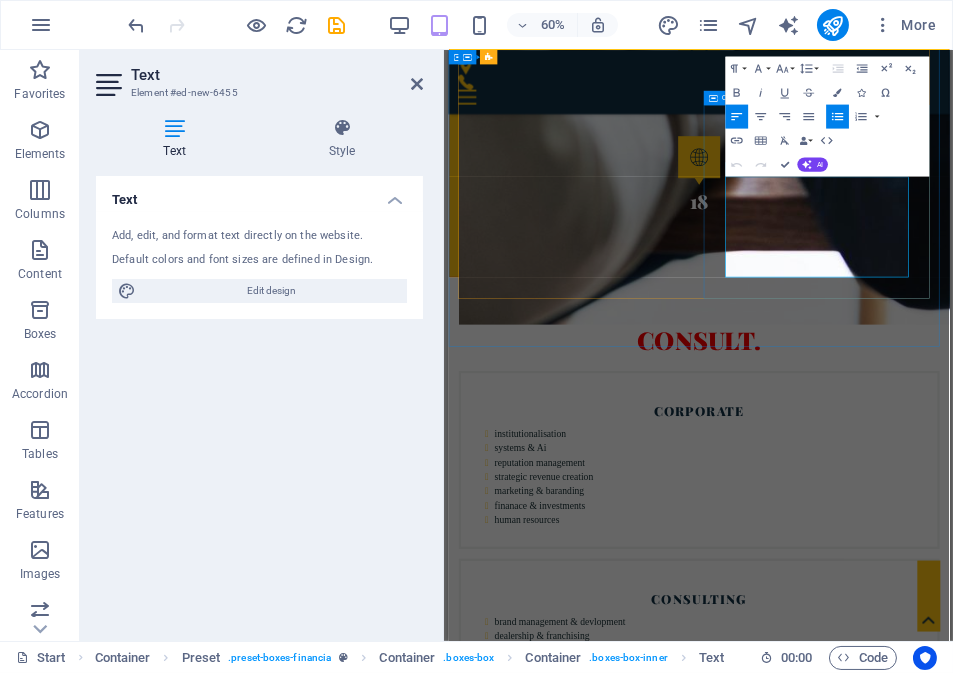 drag, startPoint x: 1109, startPoint y: 418, endPoint x: 893, endPoint y: 258, distance: 268.80475 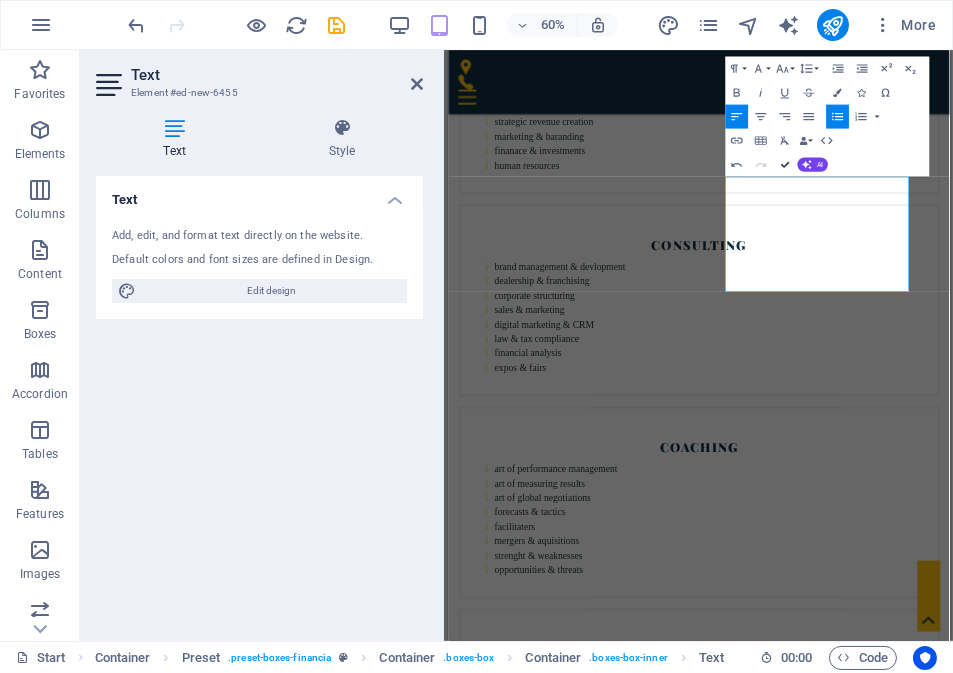 scroll, scrollTop: 3492, scrollLeft: 0, axis: vertical 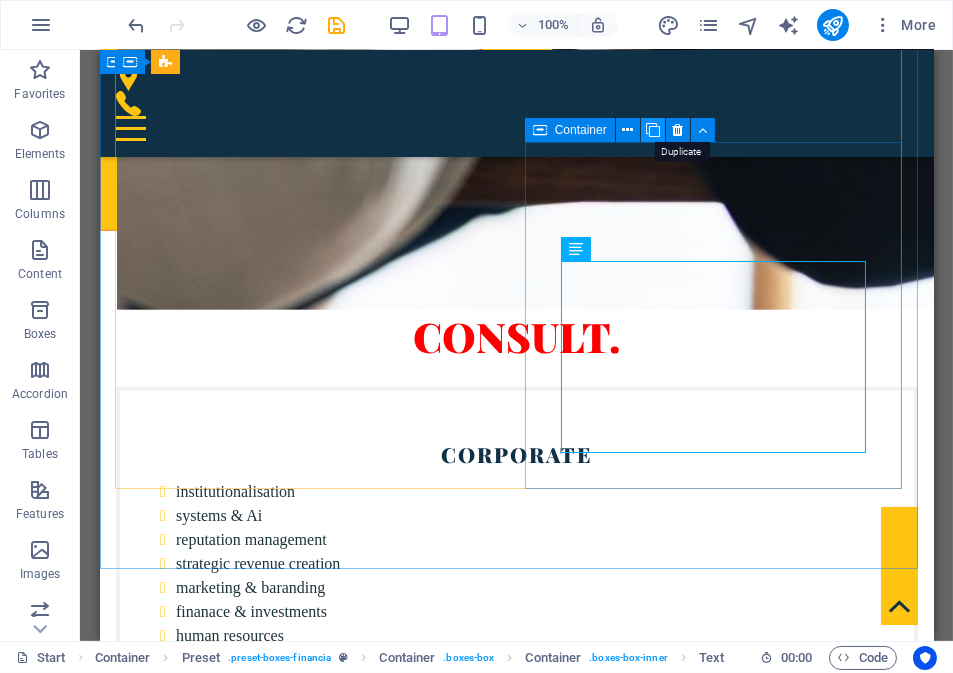click at bounding box center (653, 130) 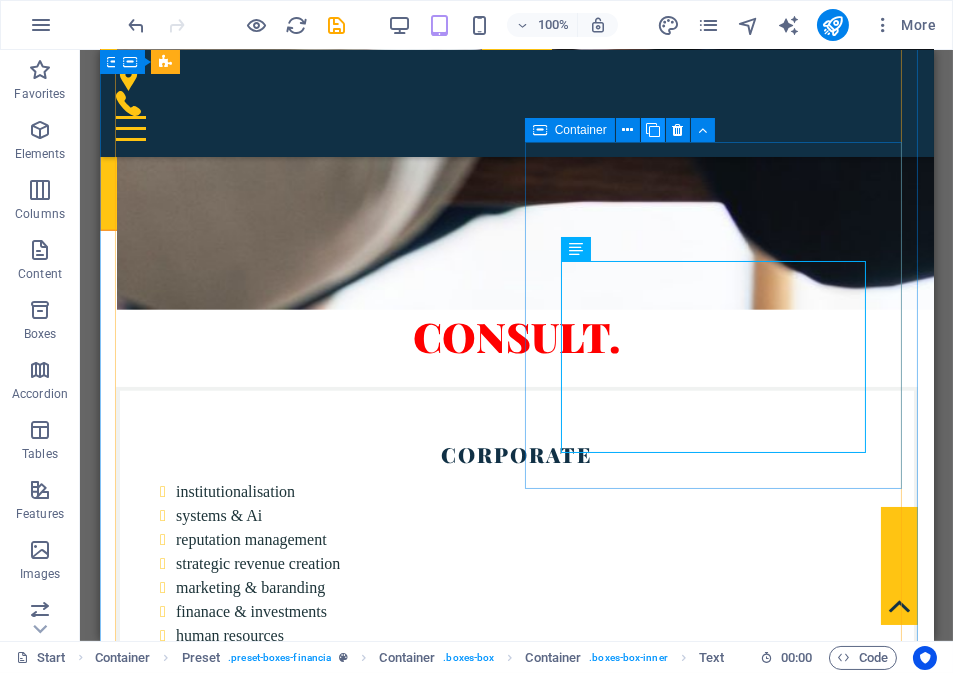 click at bounding box center [653, 130] 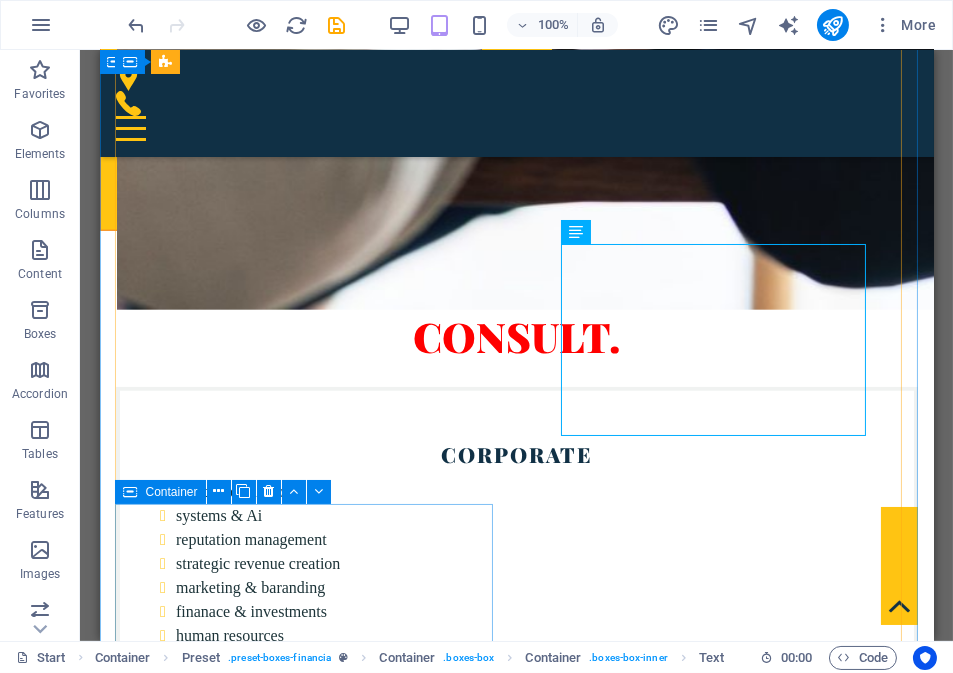 scroll, scrollTop: 3592, scrollLeft: 0, axis: vertical 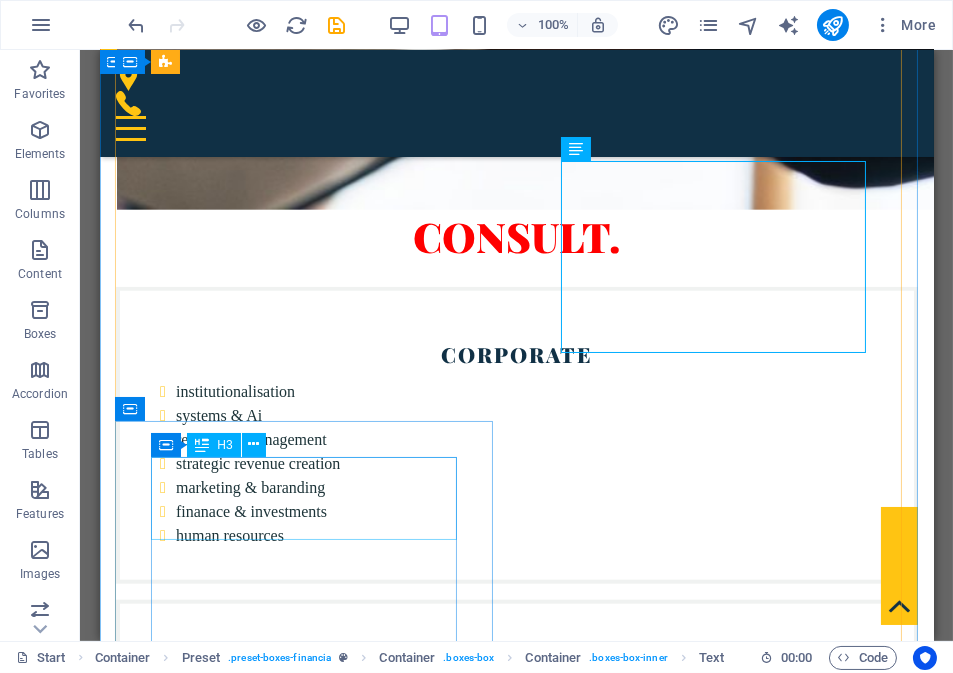 click on "outsourcing & manufacturing" at bounding box center [516, 3963] 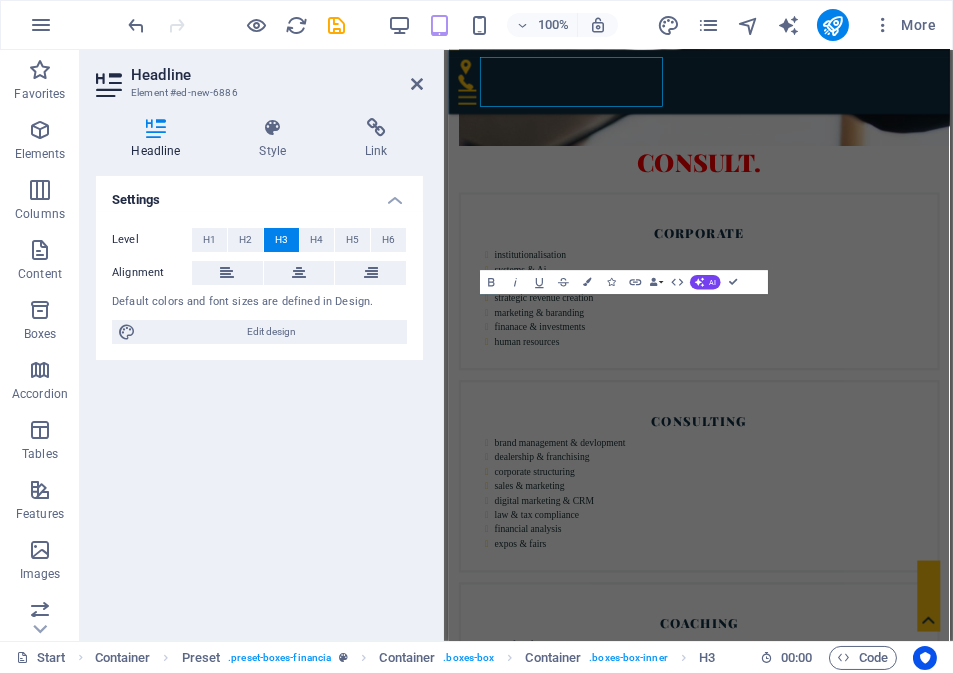 click on "Settings Level H1 H2 H3 H4 H5 H6 Alignment Default colors and font sizes are defined in Design. Edit design" at bounding box center (259, 400) 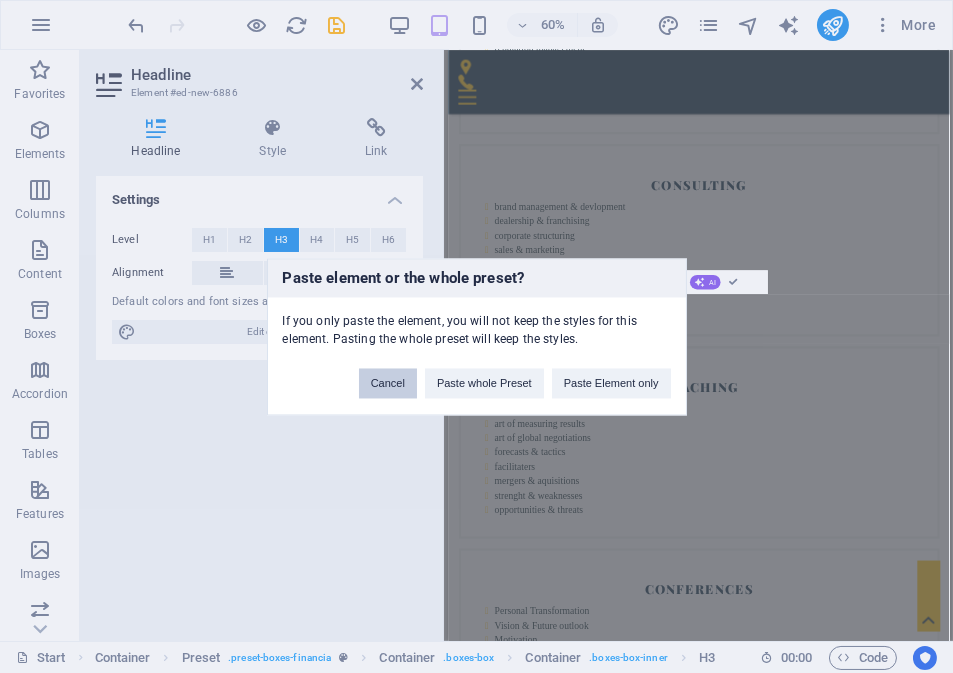 click on "Cancel" at bounding box center [388, 383] 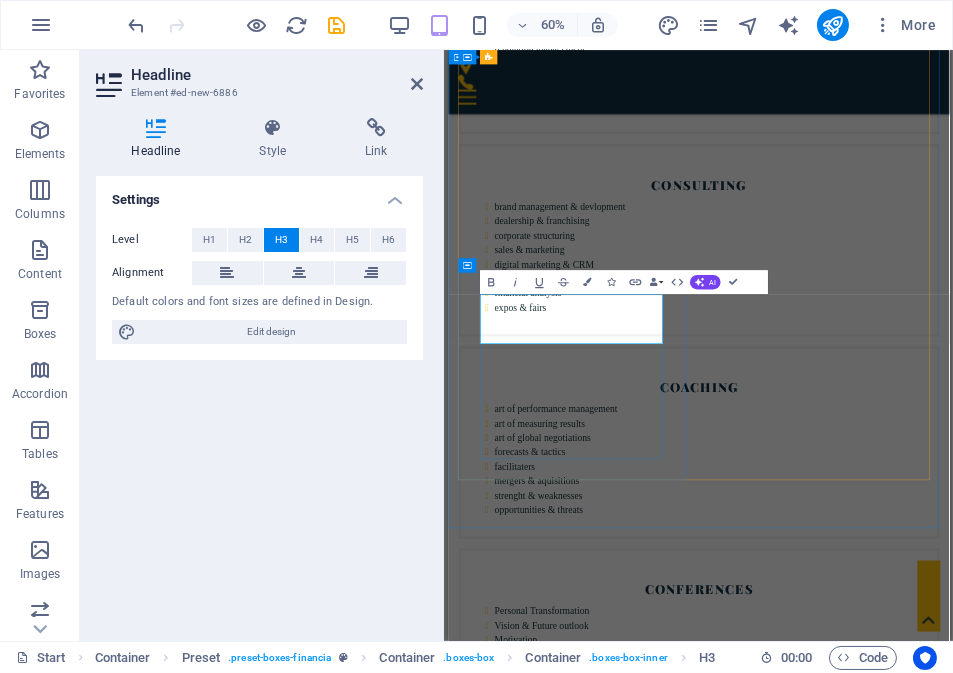 drag, startPoint x: 763, startPoint y: 508, endPoint x: 550, endPoint y: 482, distance: 214.581 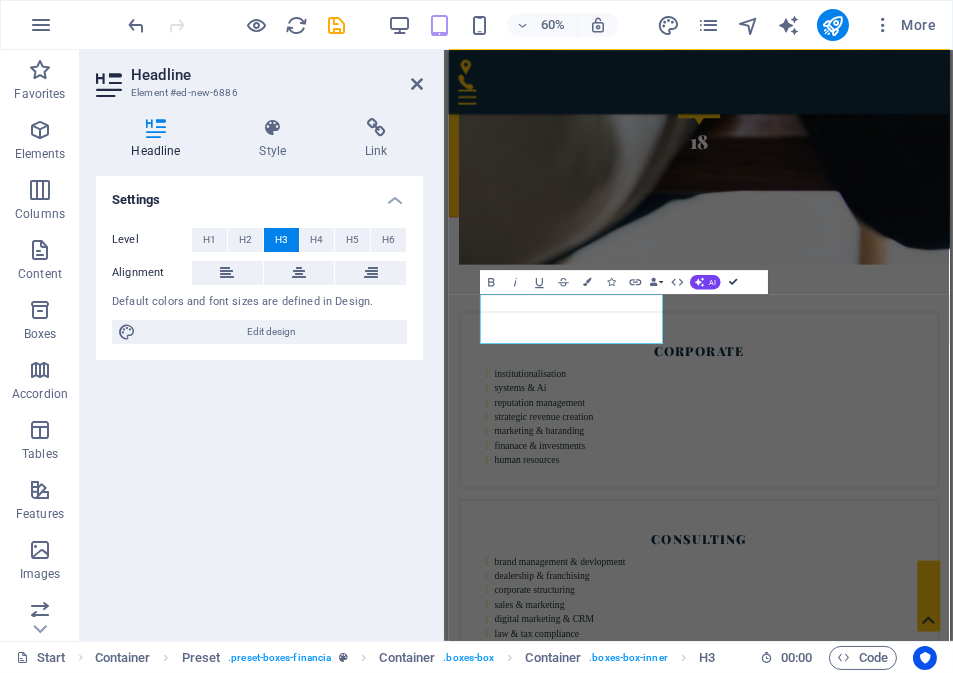 drag, startPoint x: 730, startPoint y: 282, endPoint x: 645, endPoint y: 242, distance: 93.941475 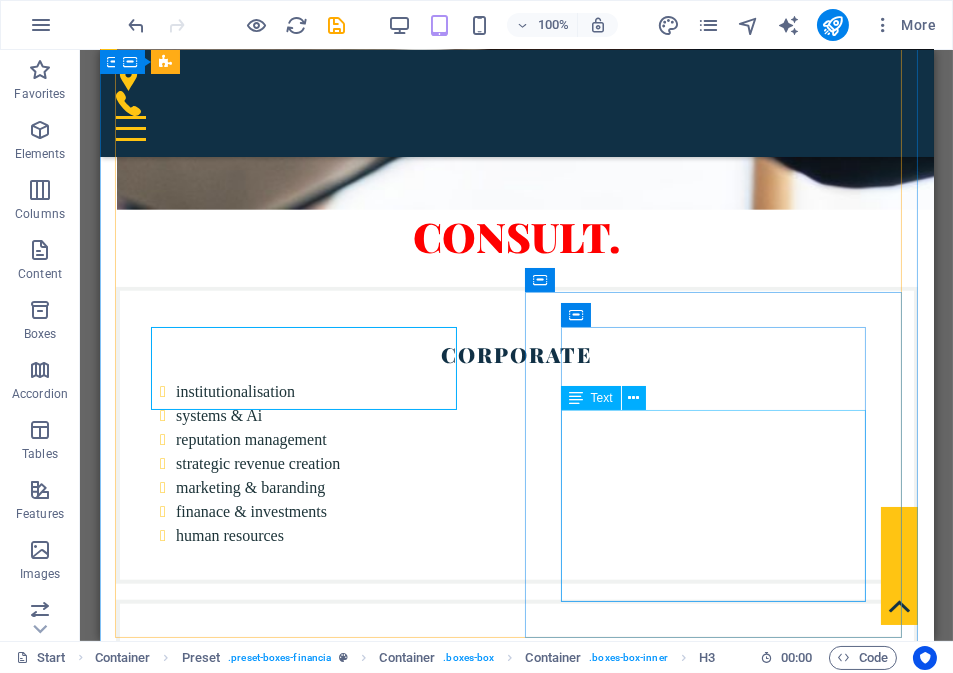 scroll, scrollTop: 3892, scrollLeft: 0, axis: vertical 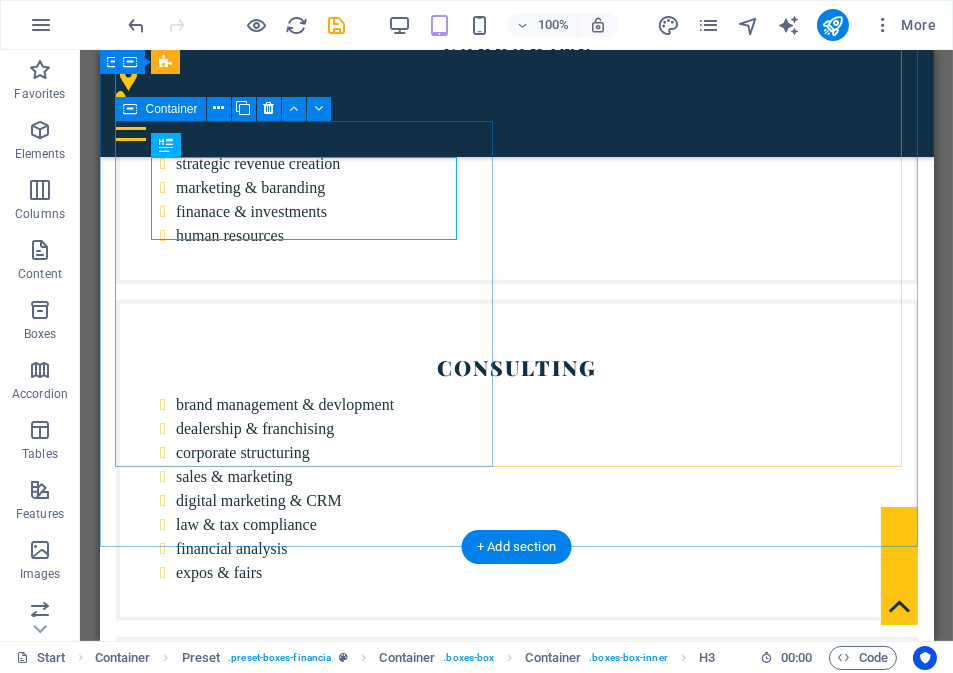 click on "effective presentation sourcing factories pricing & contractual negotiations benchmarking & evaluating creation & design valution & quality control timely production control warranty negotiations shipping management" at bounding box center (516, 3759) 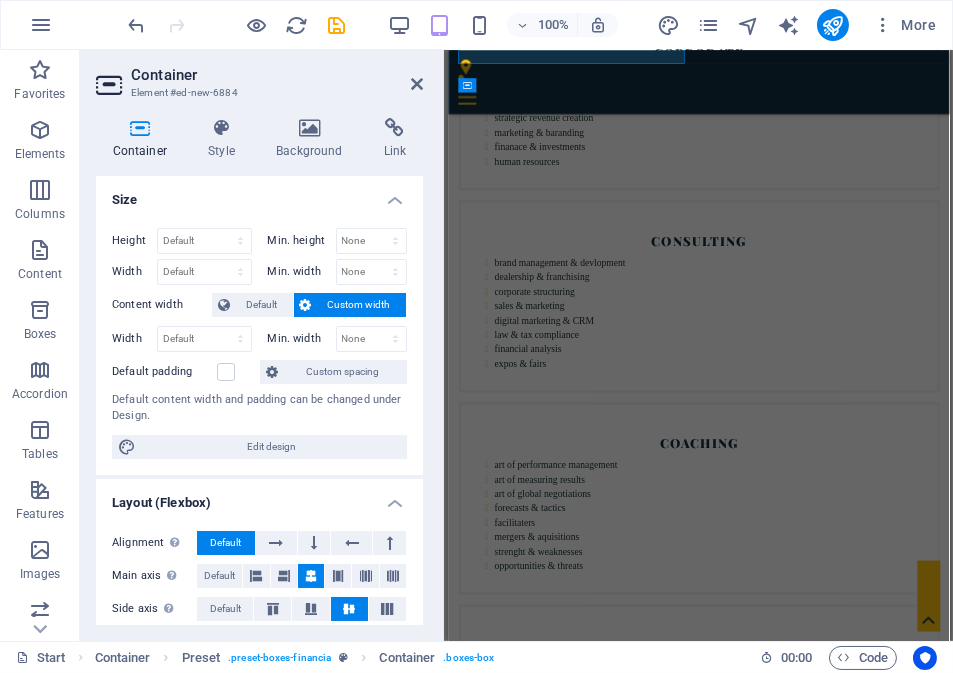 scroll, scrollTop: 4286, scrollLeft: 0, axis: vertical 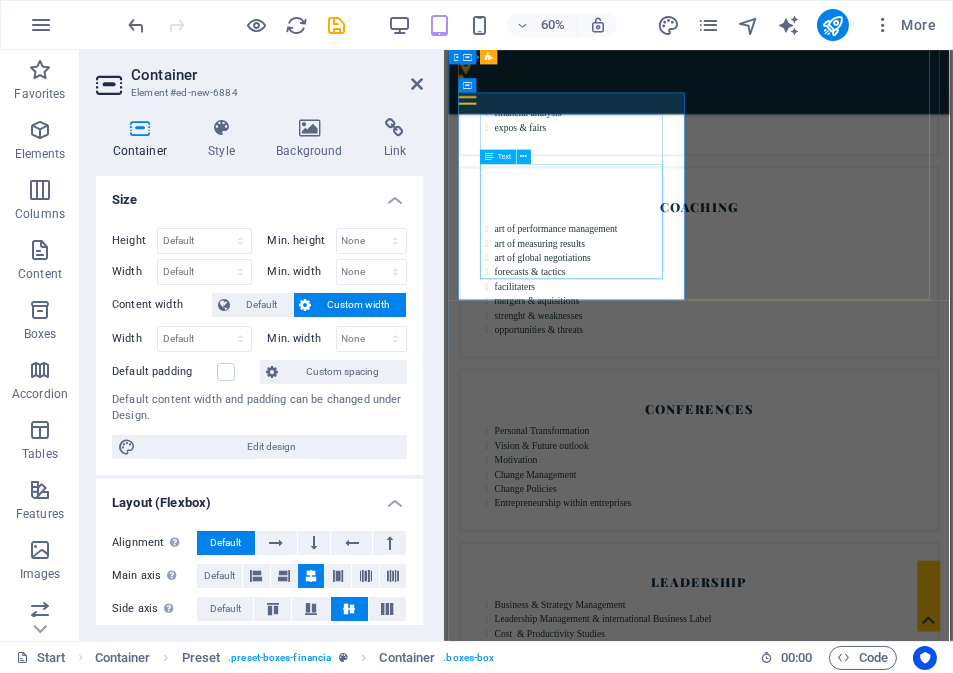 click on "sourcing factories pricing & contractual negotiations  benchmarking & evaluating creation & design valution & quality control timely production control warranty negotiations shipping management" at bounding box center (865, 3394) 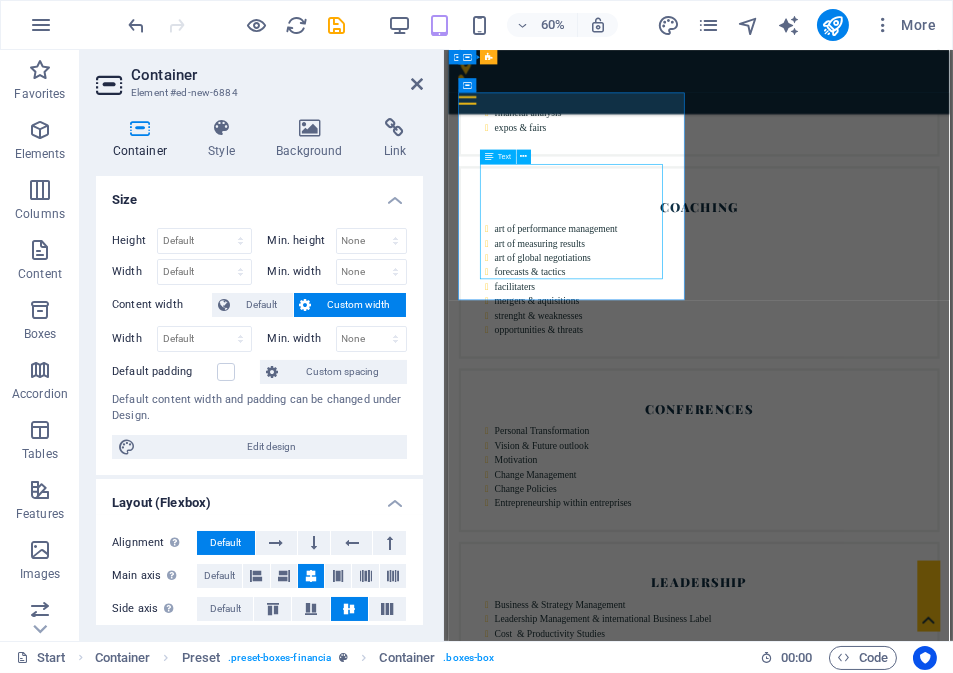 click on "sourcing factories pricing & contractual negotiations  benchmarking & evaluating creation & design valution & quality control timely production control warranty negotiations shipping management" at bounding box center [865, 3394] 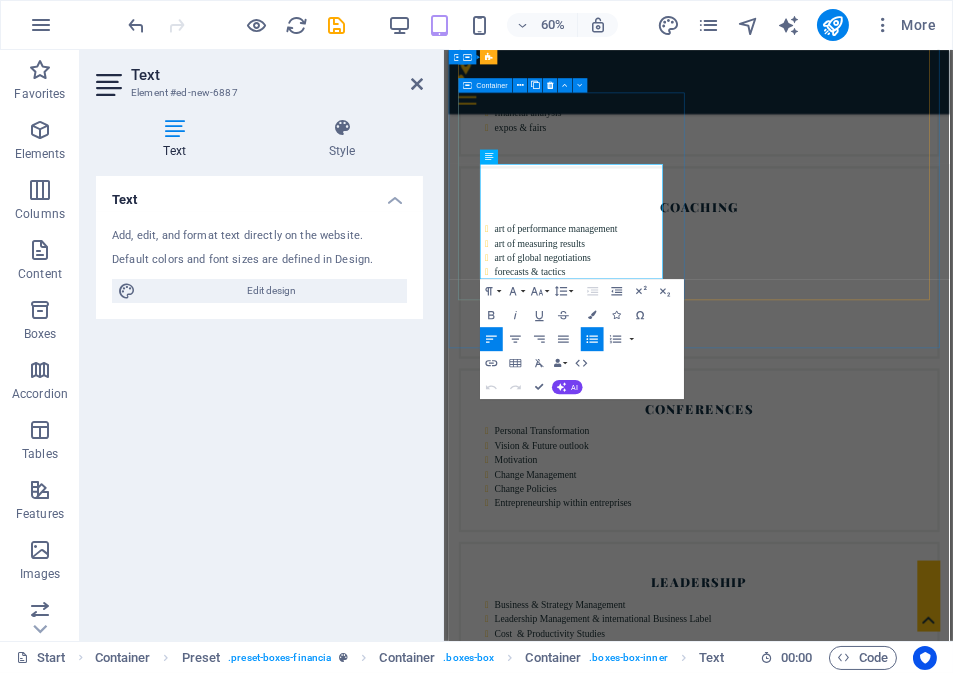 drag, startPoint x: 670, startPoint y: 418, endPoint x: 485, endPoint y: 235, distance: 260.21915 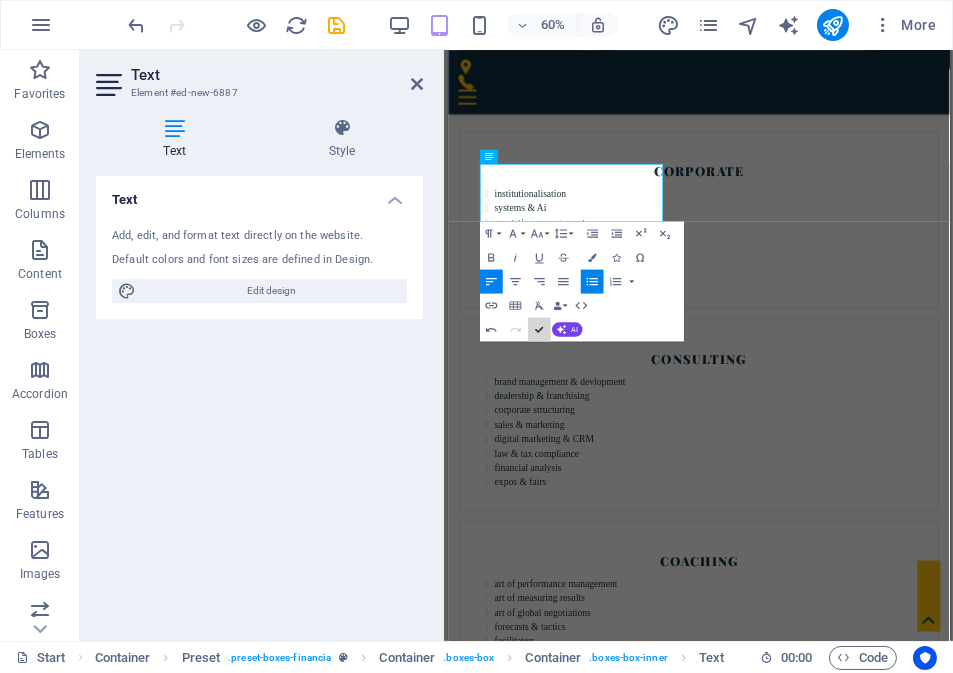 scroll, scrollTop: 3891, scrollLeft: 0, axis: vertical 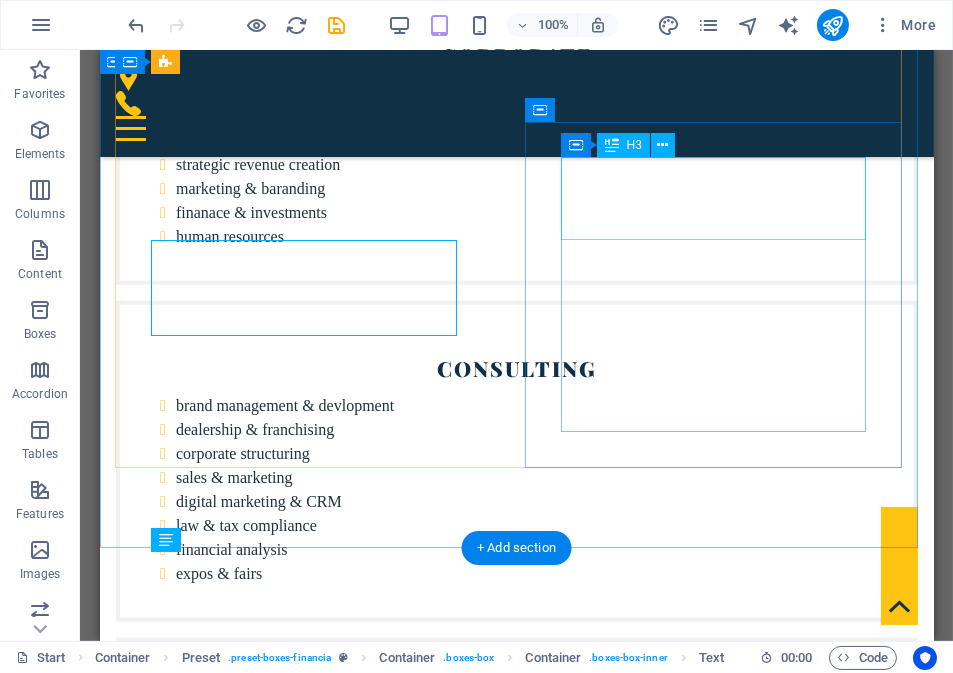 click on "outsourcing & manufacturing" at bounding box center [516, 3905] 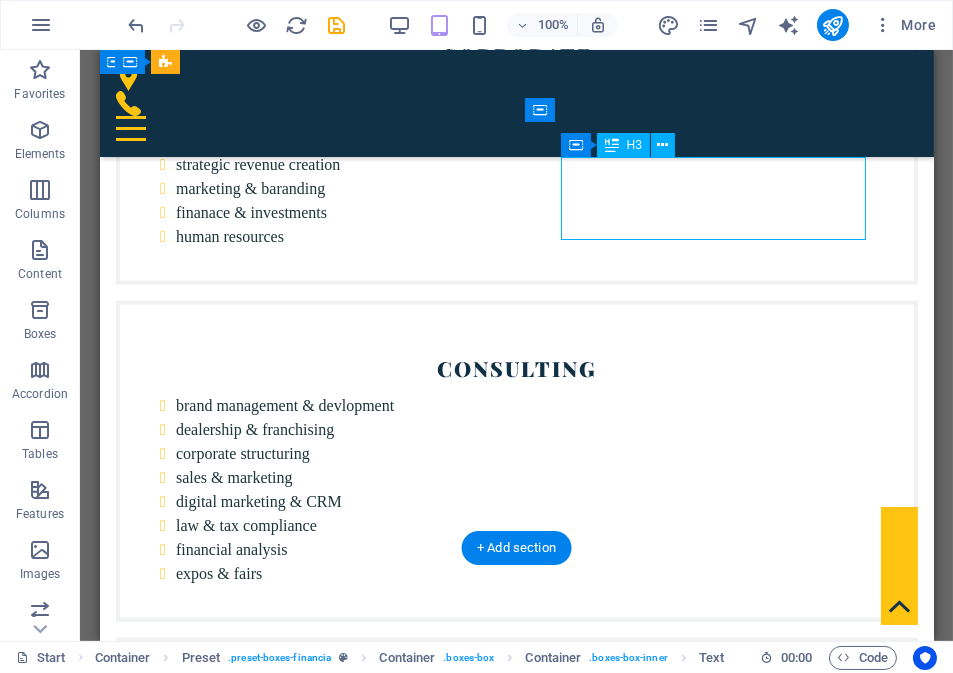 click on "outsourcing & manufacturing" at bounding box center (516, 3905) 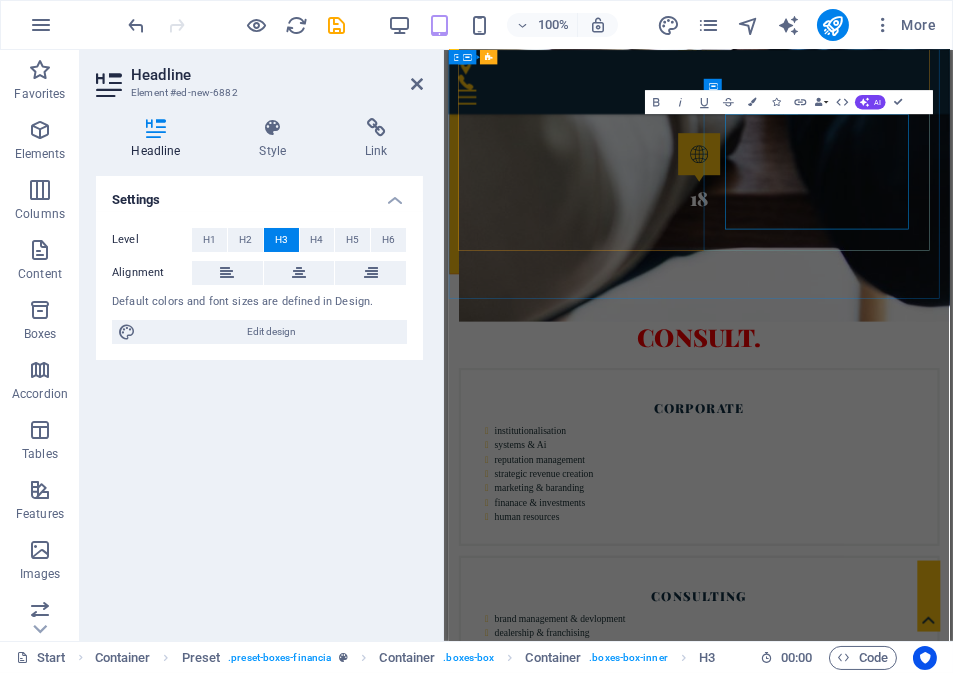 scroll, scrollTop: 4286, scrollLeft: 0, axis: vertical 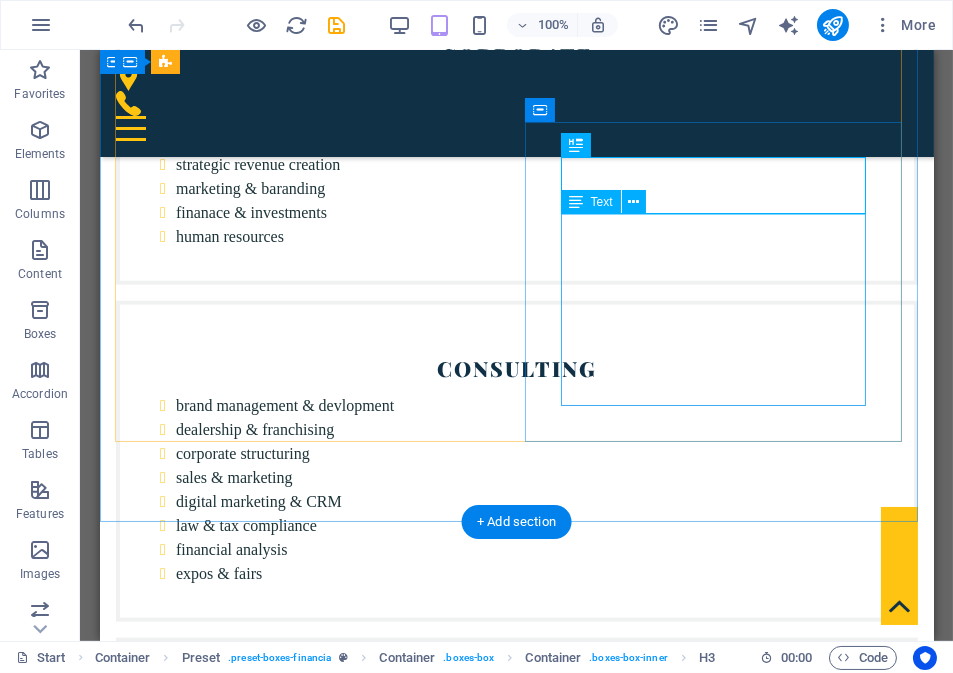 click on "sourcing factories pricing & contractual negotiations  benchmarking & evaluating creation & design valution & quality control timely production control warranty negotiations shipping management" at bounding box center (516, 4030) 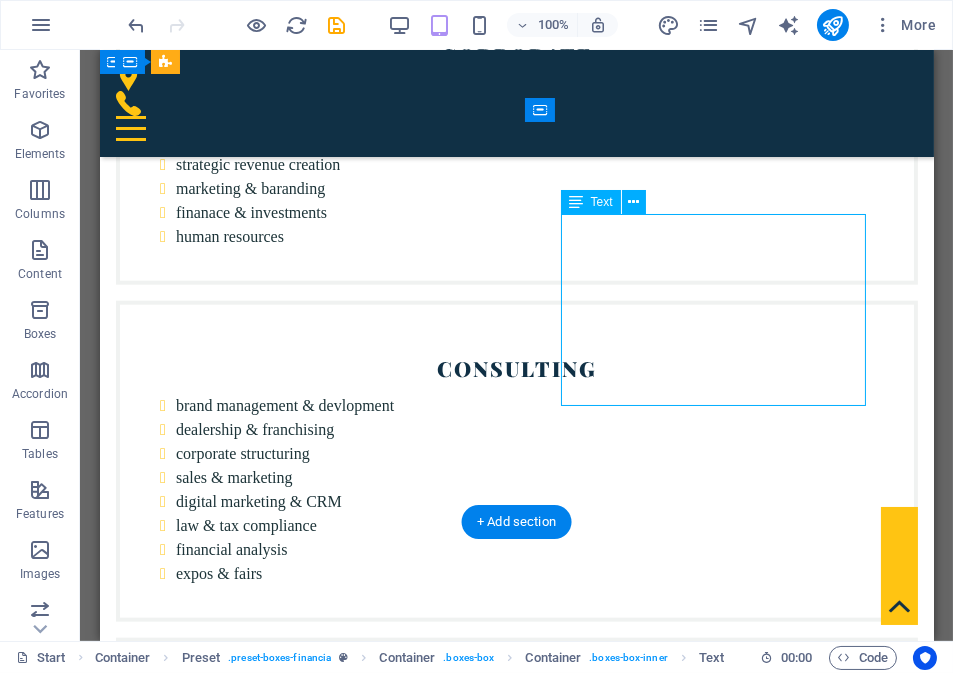 click on "sourcing factories pricing & contractual negotiations  benchmarking & evaluating creation & design valution & quality control timely production control warranty negotiations shipping management" at bounding box center [516, 4030] 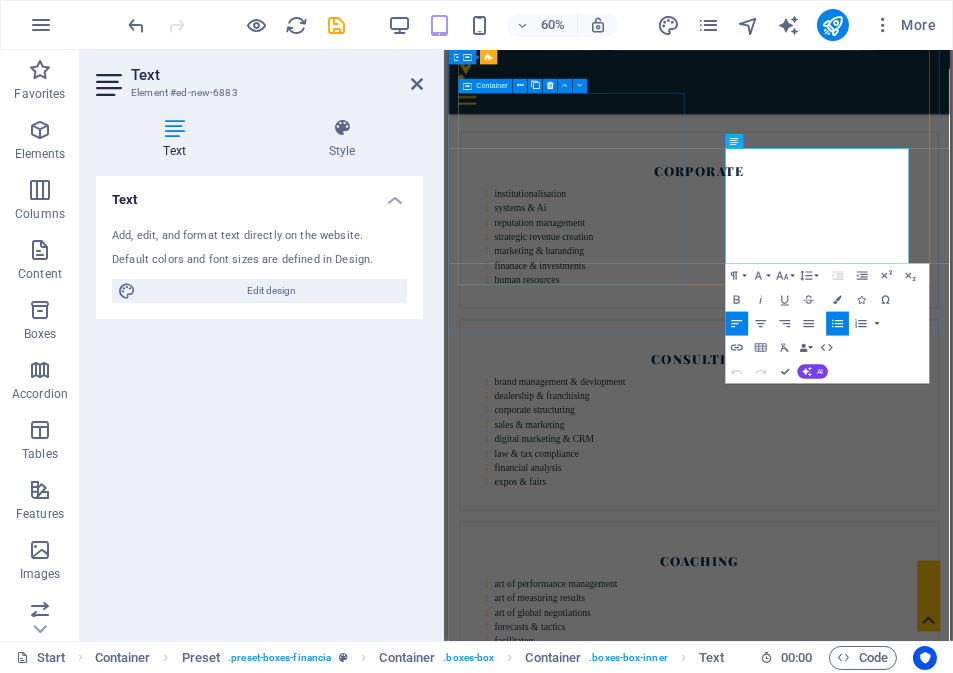 drag, startPoint x: 1078, startPoint y: 393, endPoint x: 836, endPoint y: 197, distance: 311.4161 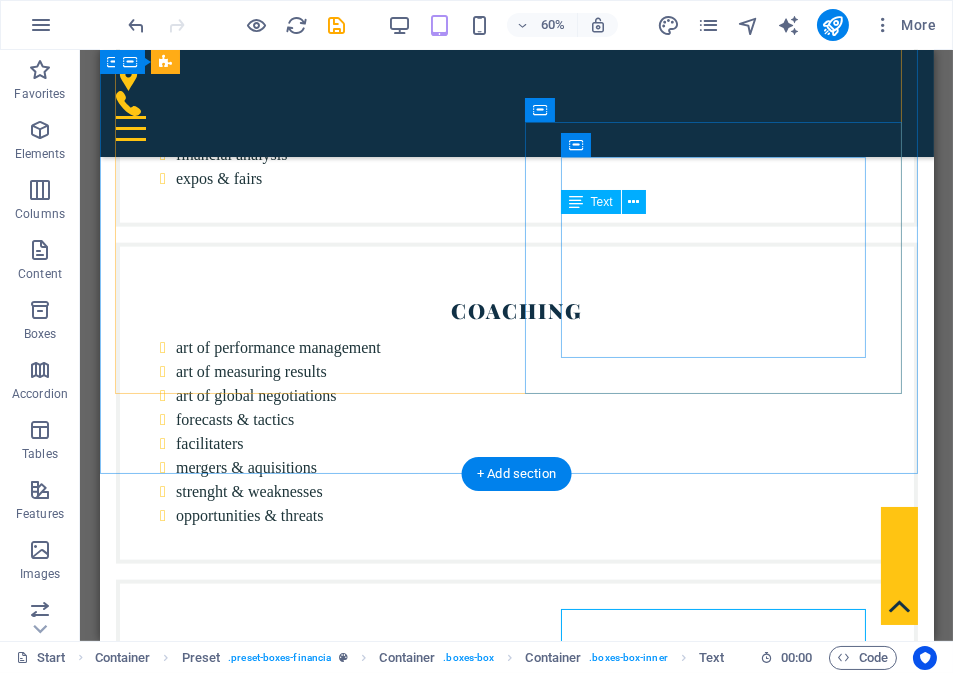 scroll, scrollTop: 3891, scrollLeft: 0, axis: vertical 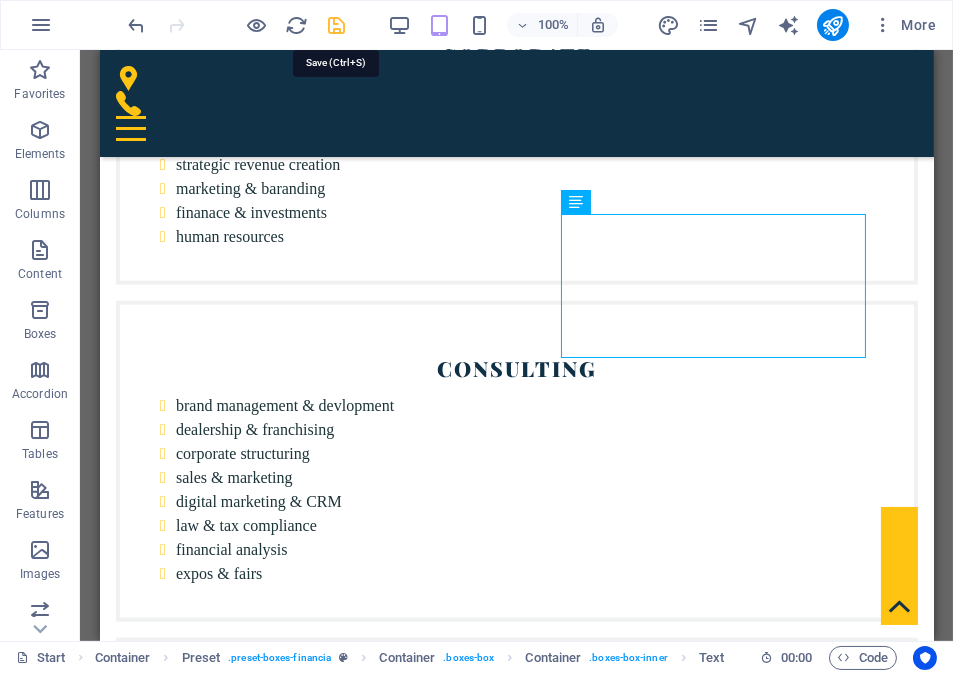 click at bounding box center (337, 25) 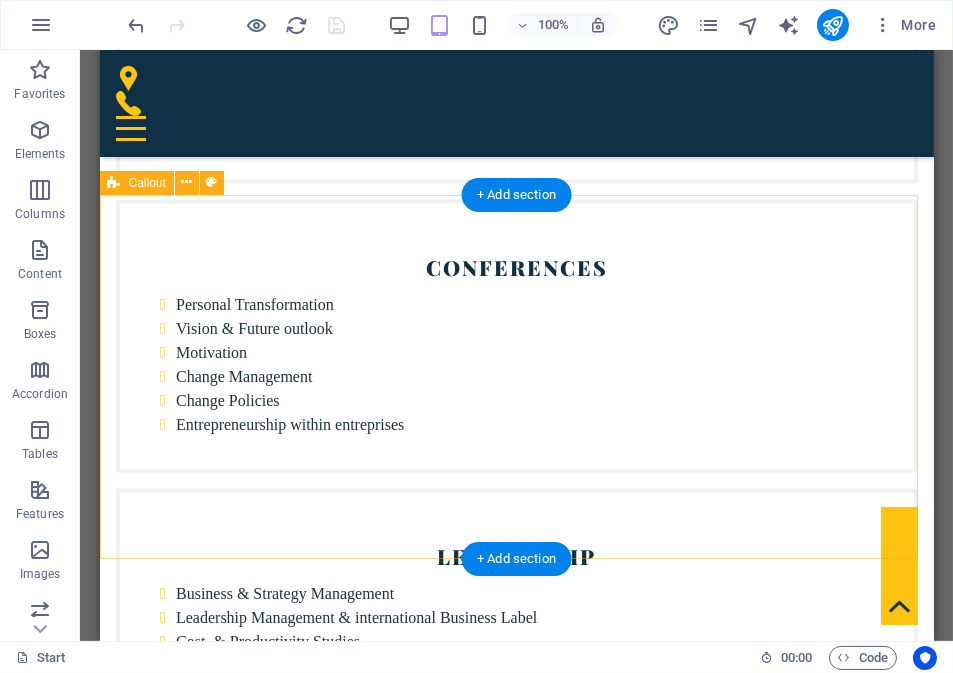 scroll, scrollTop: 4664, scrollLeft: 0, axis: vertical 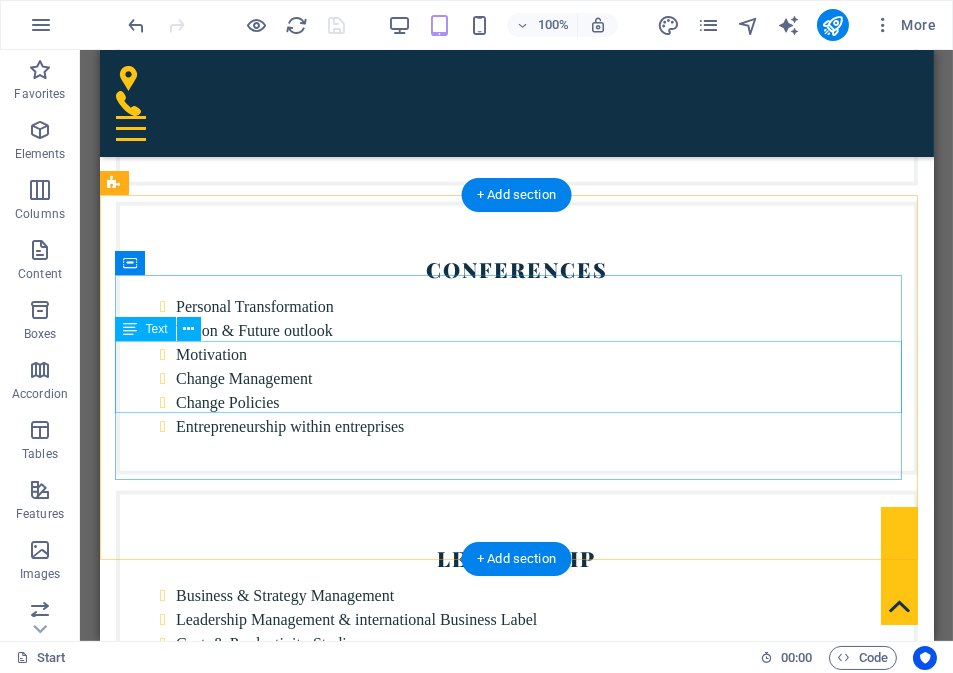 click on "Lorem ipsum dolor sit amet consetetur sadipscing elitr sed diam nonumy eirmod tempor invidunt ut labore et dolore magna aliquyam erat sed diam voluptua. At vero eos et accusam et justo duo dolores et ea rebum." at bounding box center [516, 5345] 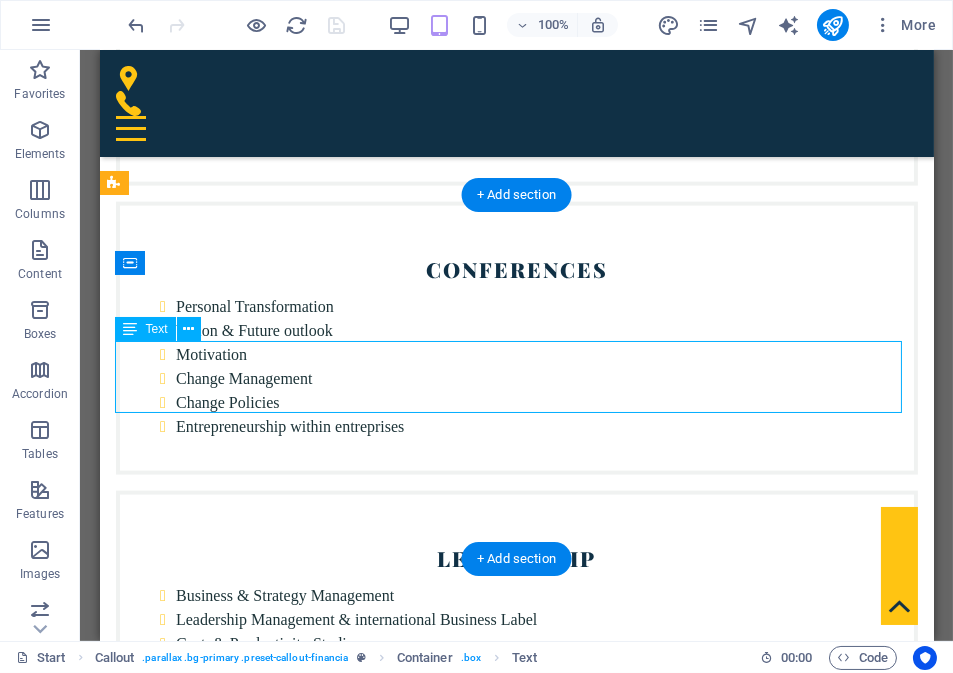 click on "Lorem ipsum dolor sit amet consetetur sadipscing elitr sed diam nonumy eirmod tempor invidunt ut labore et dolore magna aliquyam erat sed diam voluptua. At vero eos et accusam et justo duo dolores et ea rebum." at bounding box center (516, 5345) 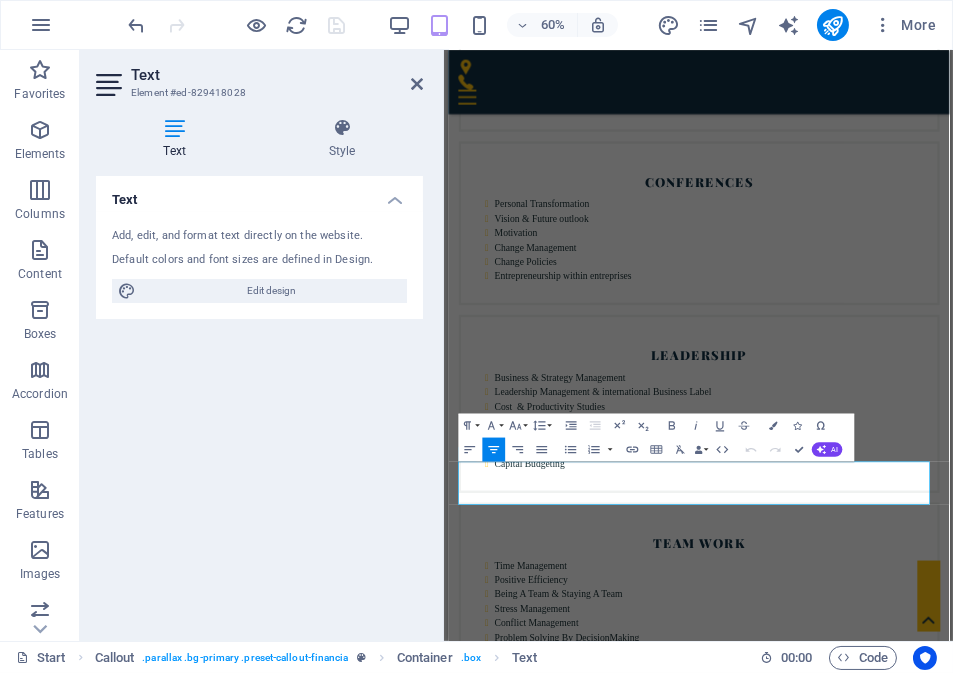 drag, startPoint x: 954, startPoint y: 793, endPoint x: 872, endPoint y: 512, distance: 292.72 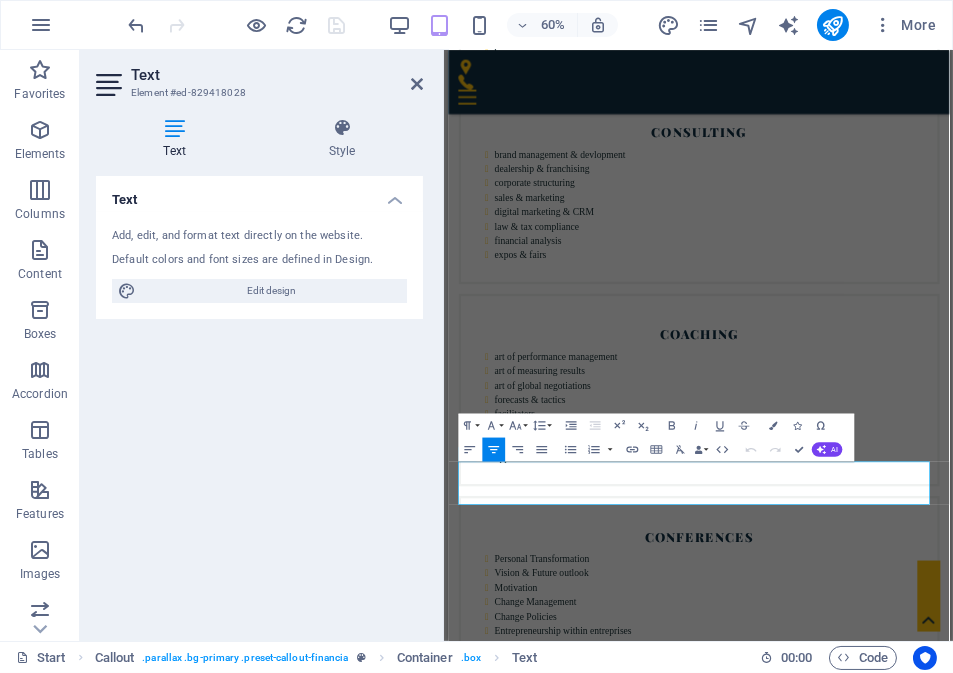 scroll, scrollTop: 4680, scrollLeft: 0, axis: vertical 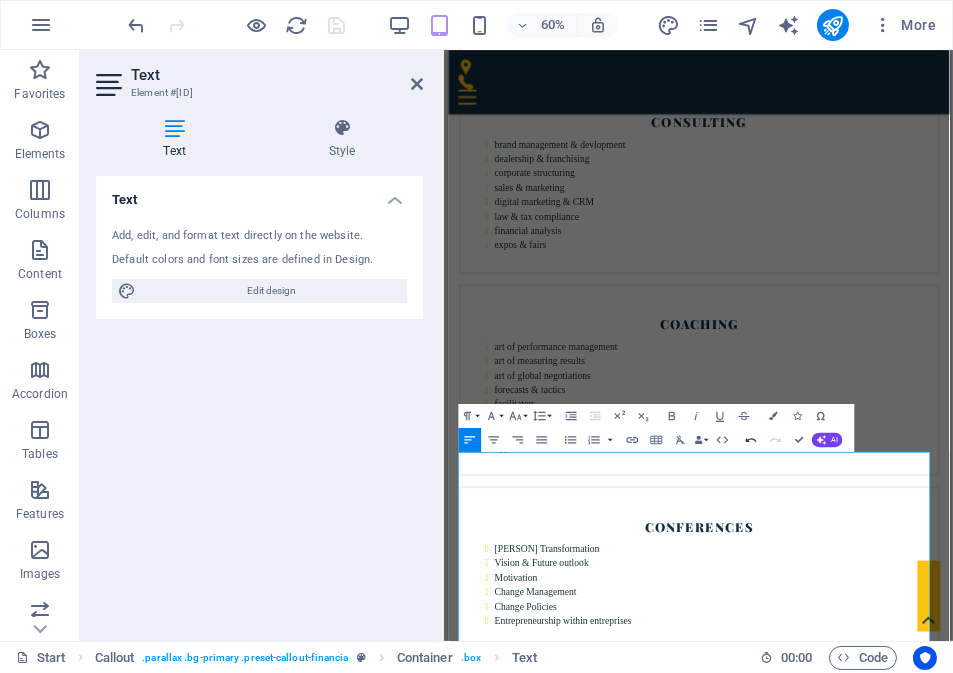 click 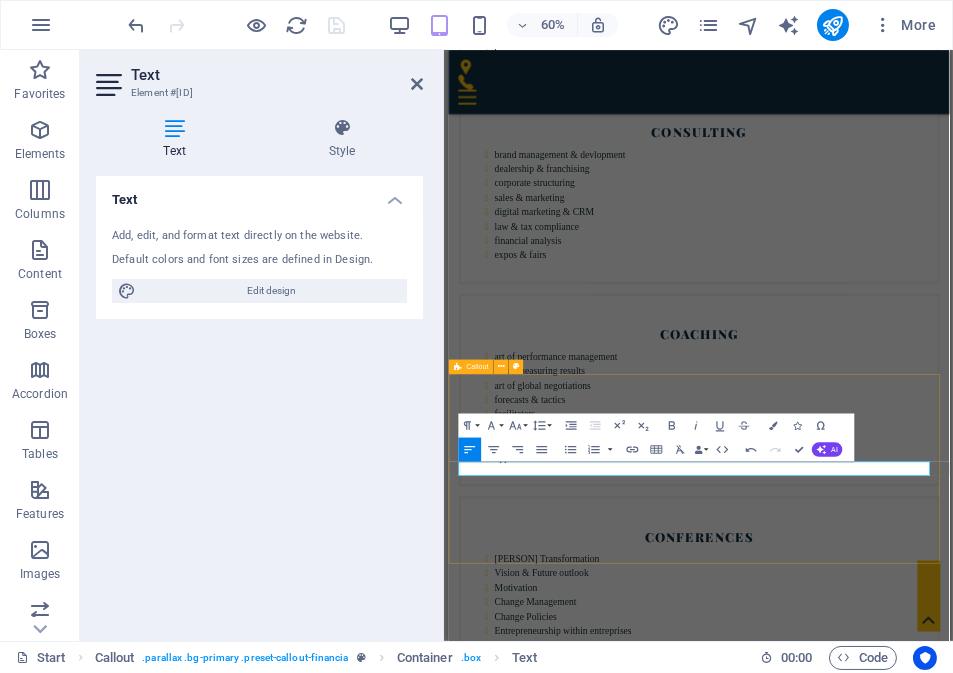 type 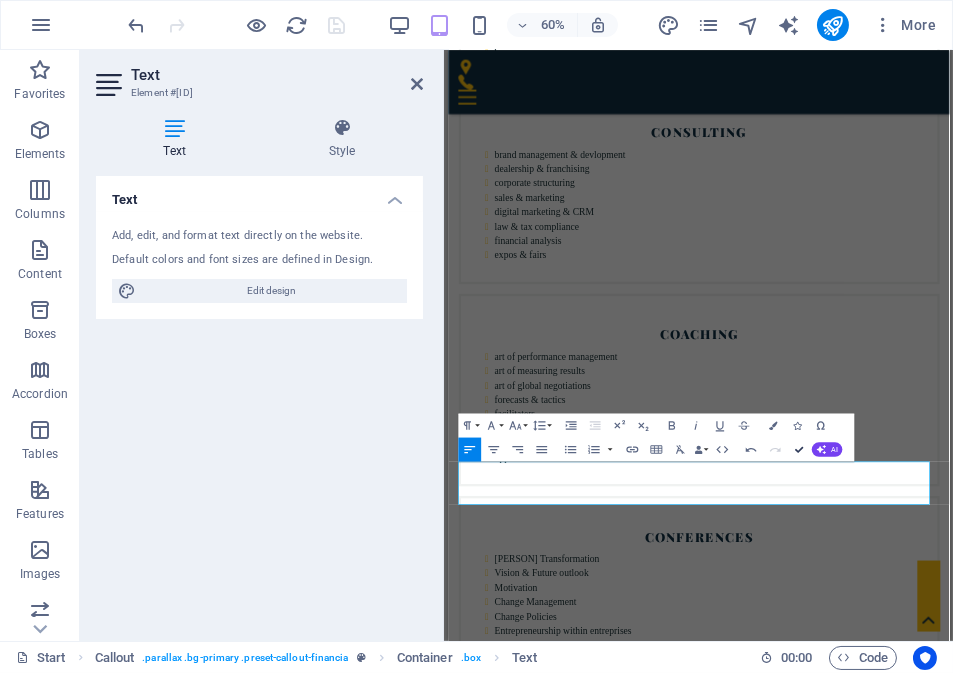 drag, startPoint x: 793, startPoint y: 452, endPoint x: 692, endPoint y: 402, distance: 112.698715 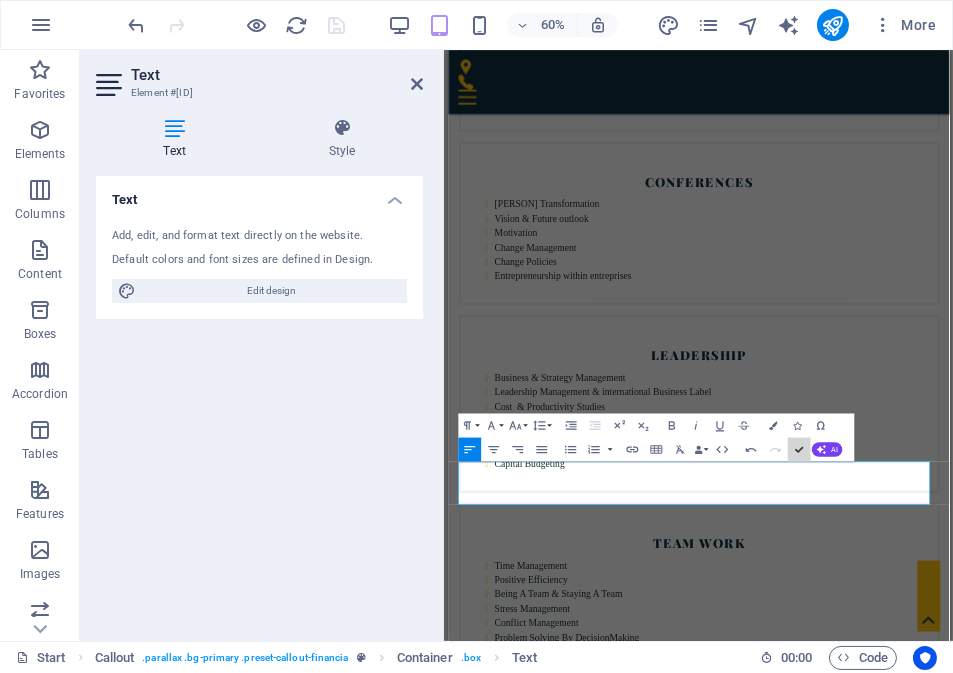 scroll, scrollTop: 4696, scrollLeft: 0, axis: vertical 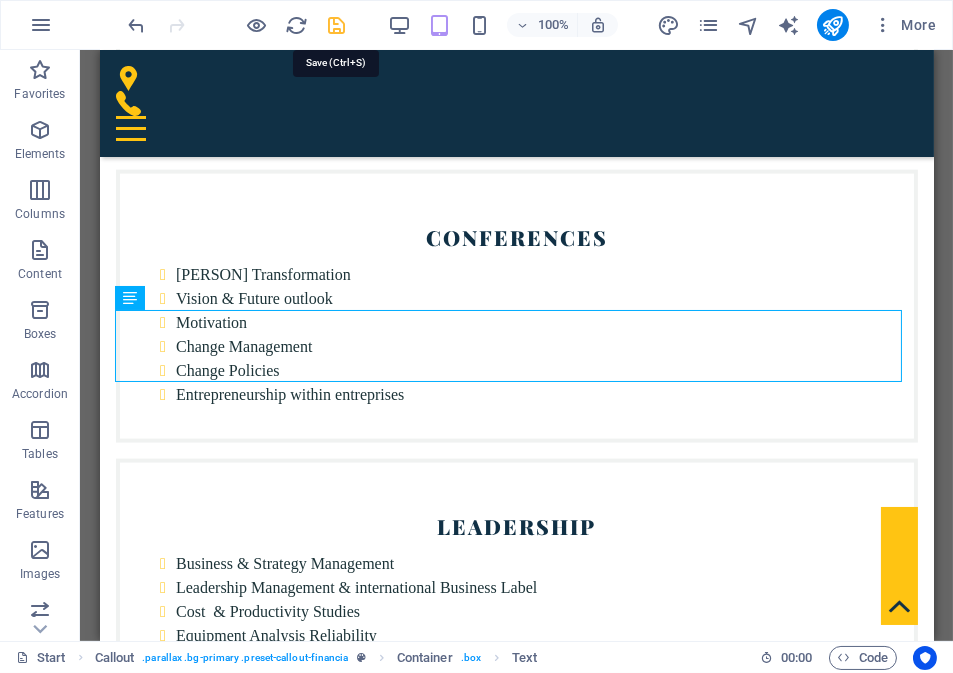 click at bounding box center [337, 25] 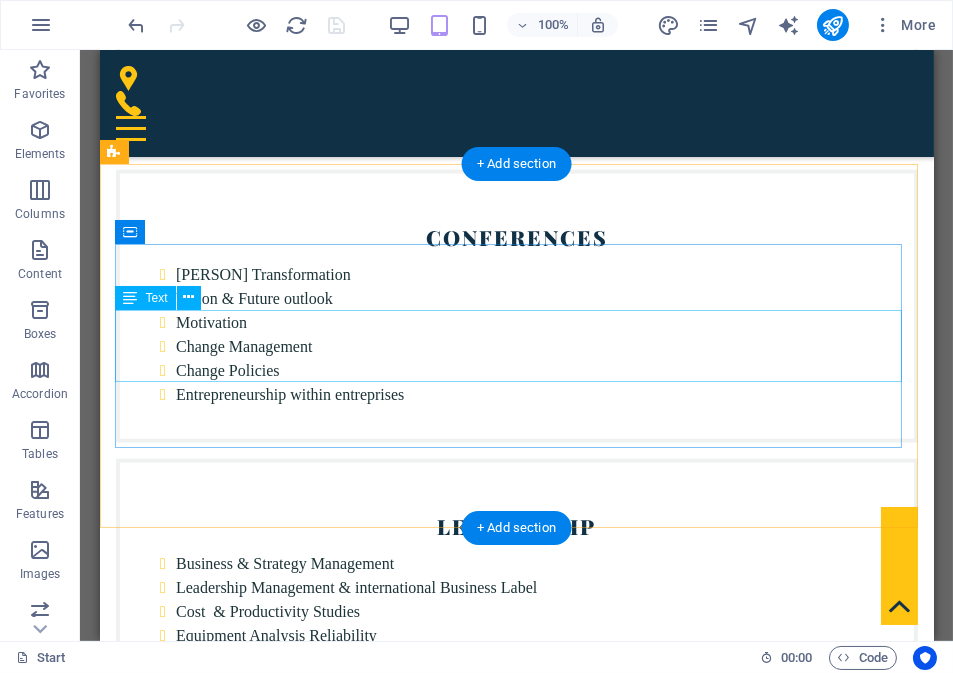click on "Multilateral investments variable within our industry´s fields of expertise, from brand creations, to franchise development & management; enabling synergetic effects that provide operational values to business." at bounding box center [516, 5313] 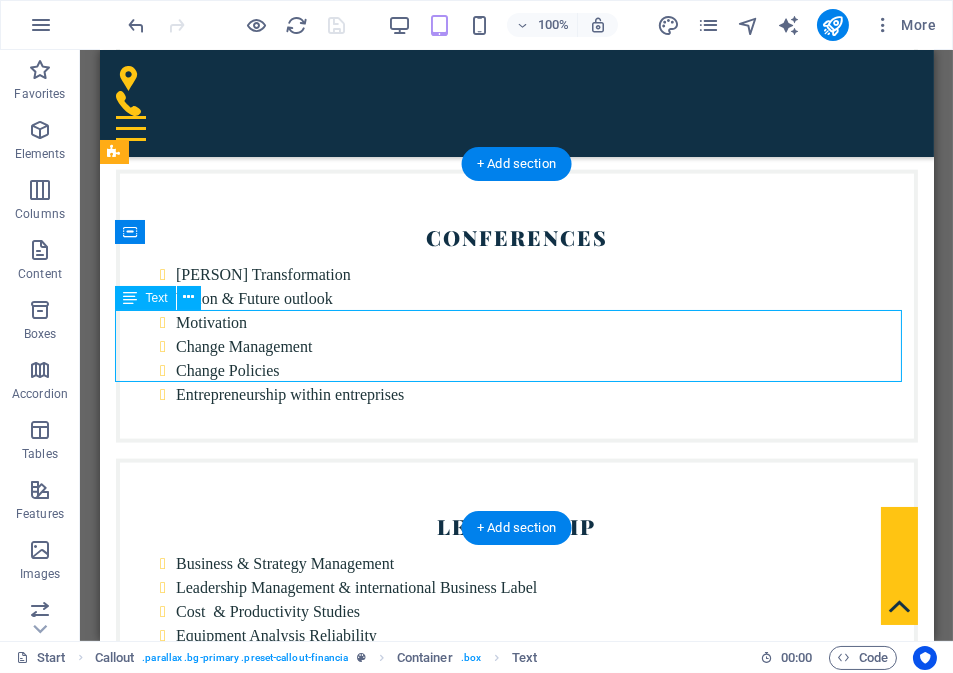 click on "Multilateral investments variable within our industry´s fields of expertise, from brand creations, to franchise development & management; enabling synergetic effects that provide operational values to business." at bounding box center [516, 5313] 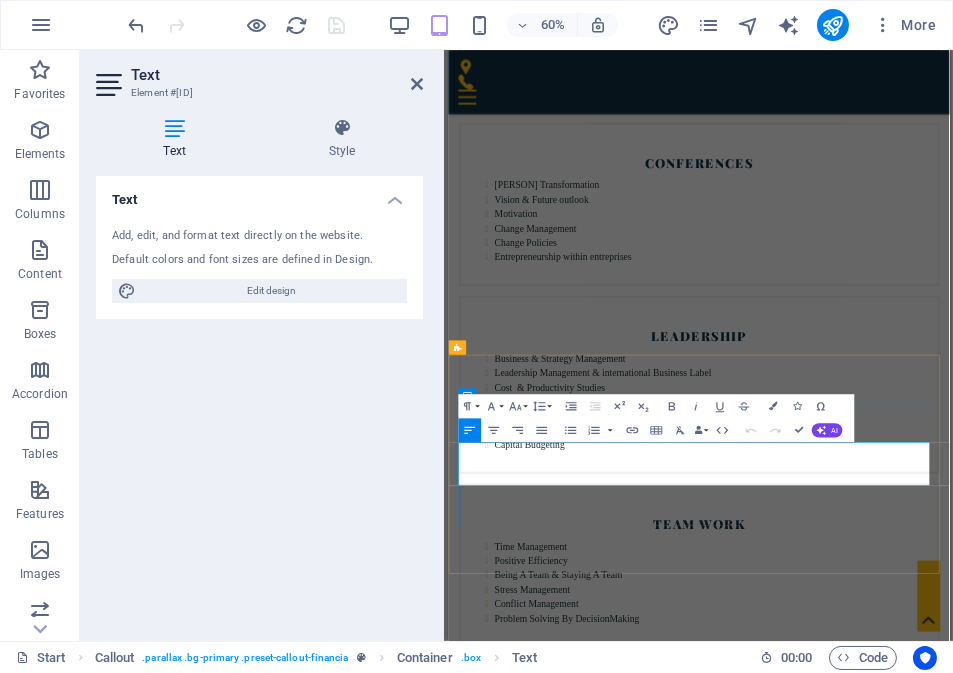 click on "Multilateral investments variable within our industry´s fields of expertise, from brand creations, to franchise development & management; enabling synergetic effects that provide operational values to business." at bounding box center [865, 5313] 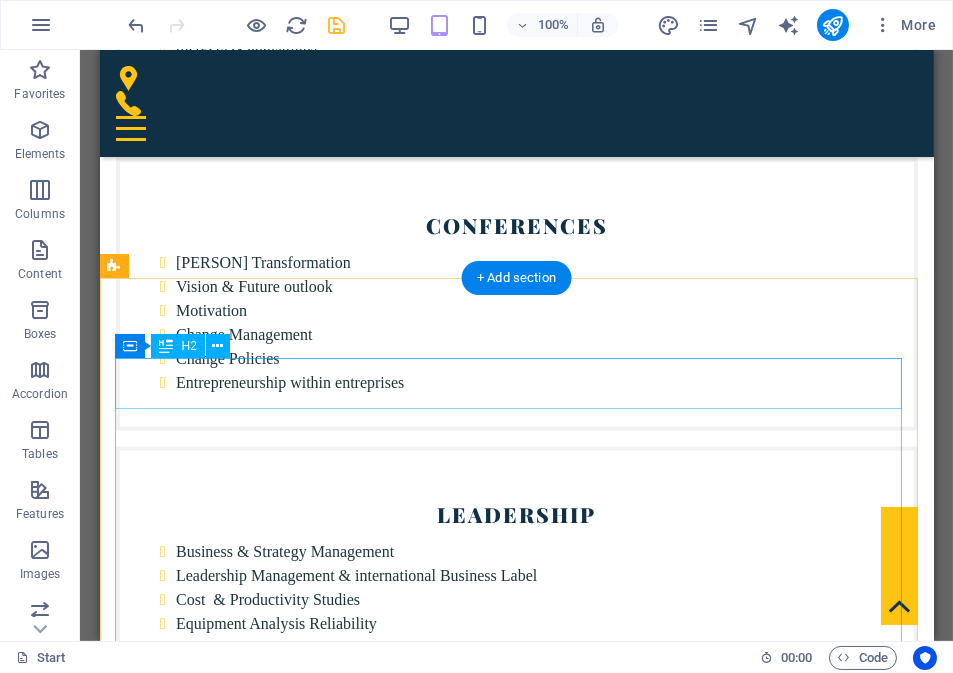 scroll, scrollTop: 4814, scrollLeft: 0, axis: vertical 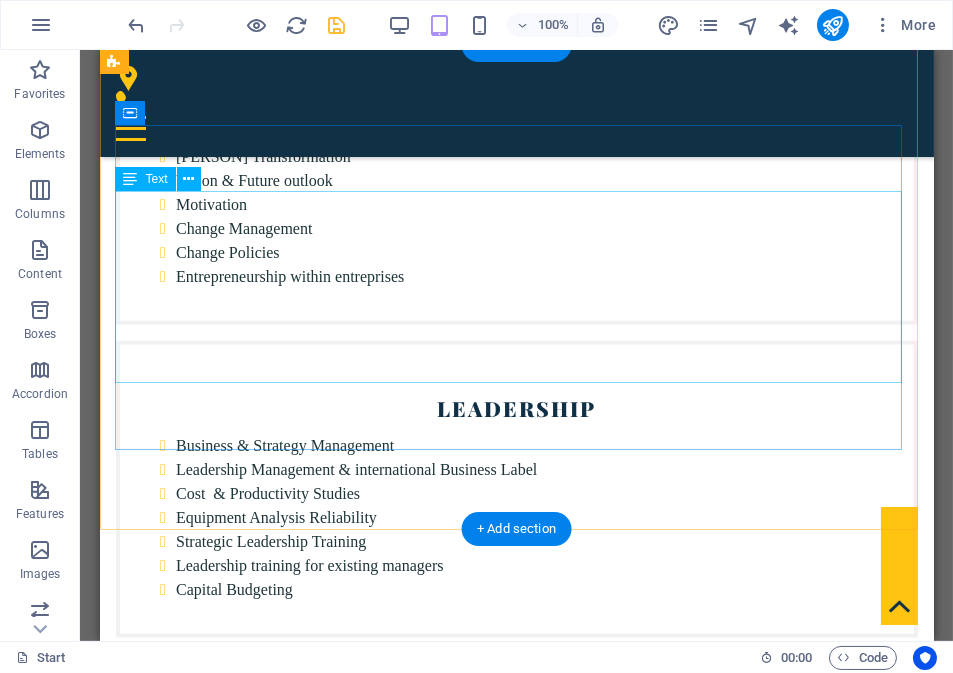 click on "Multilateral investments variable within our industry´s fields of expertise, from brand creations, to franchise development & management; enabling synergetic effects that provide operational values to business. Partners, investors, customers, suppliers, distributors, strategic partners and dealers, we focus on relational values reinforcements. an emphasis on stekeholders to act in harmony within the enterprise, complementing the same vision and goals, developing cooperation and transparency. We revise written or unwritten governances, we twirk and tweek to restructure the policies enhancing into a new system that would increase efficiencies within the operational structure." at bounding box center [516, 5255] 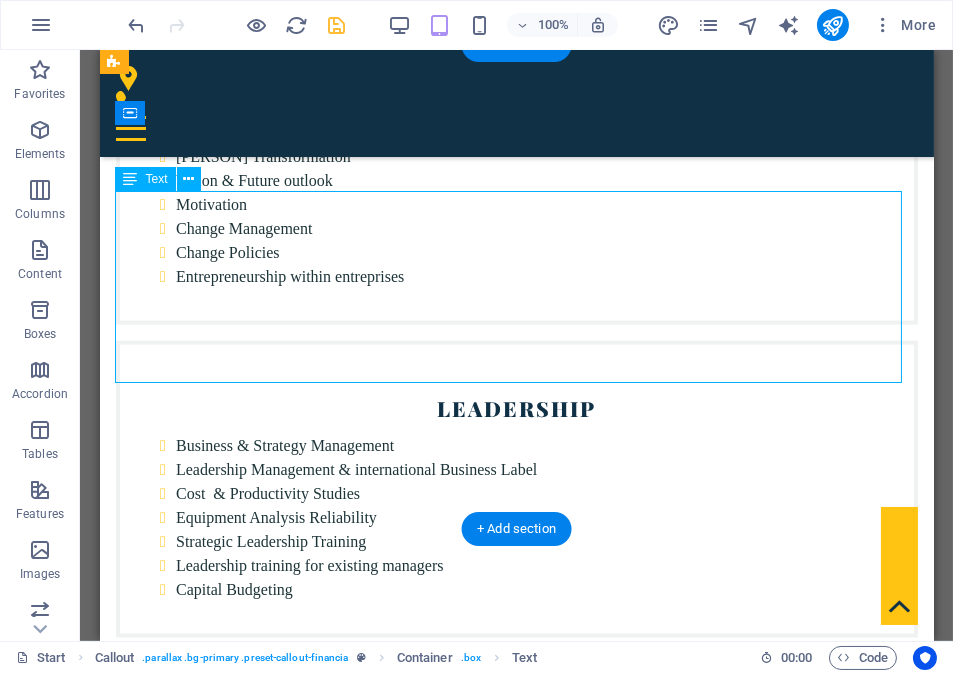 click on "Multilateral investments variable within our industry´s fields of expertise, from brand creations, to franchise development & management; enabling synergetic effects that provide operational values to business. Partners, investors, customers, suppliers, distributors, strategic partners and dealers, we focus on relational values reinforcements. an emphasis on stekeholders to act in harmony within the enterprise, complementing the same vision and goals, developing cooperation and transparency. We revise written or unwritten governances, we twirk and tweek to restructure the policies enhancing into a new system that would increase efficiencies within the operational structure." at bounding box center (516, 5255) 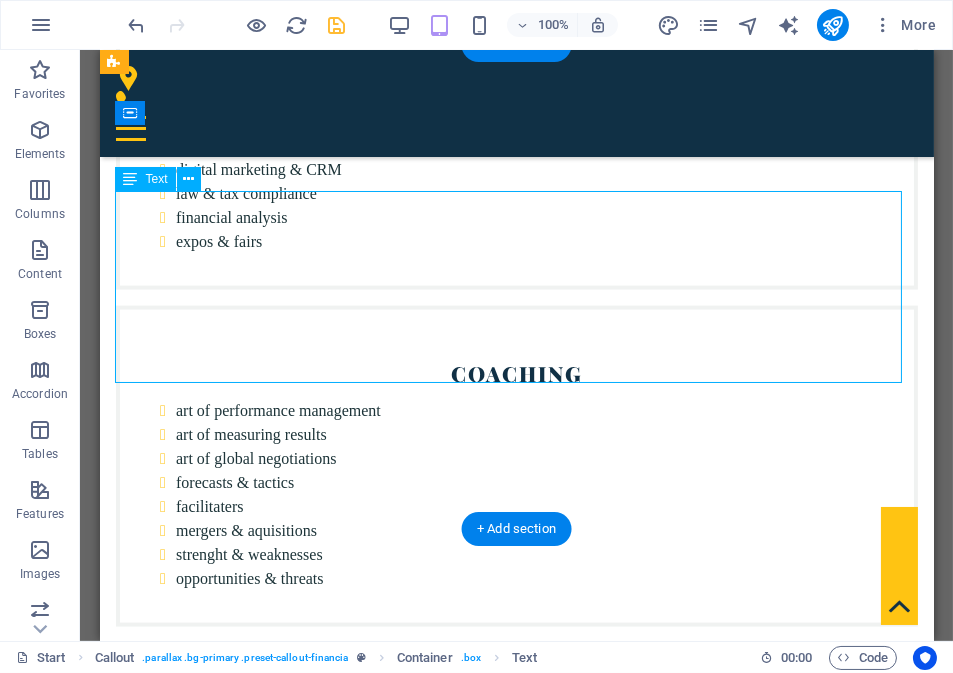 scroll, scrollTop: 5209, scrollLeft: 0, axis: vertical 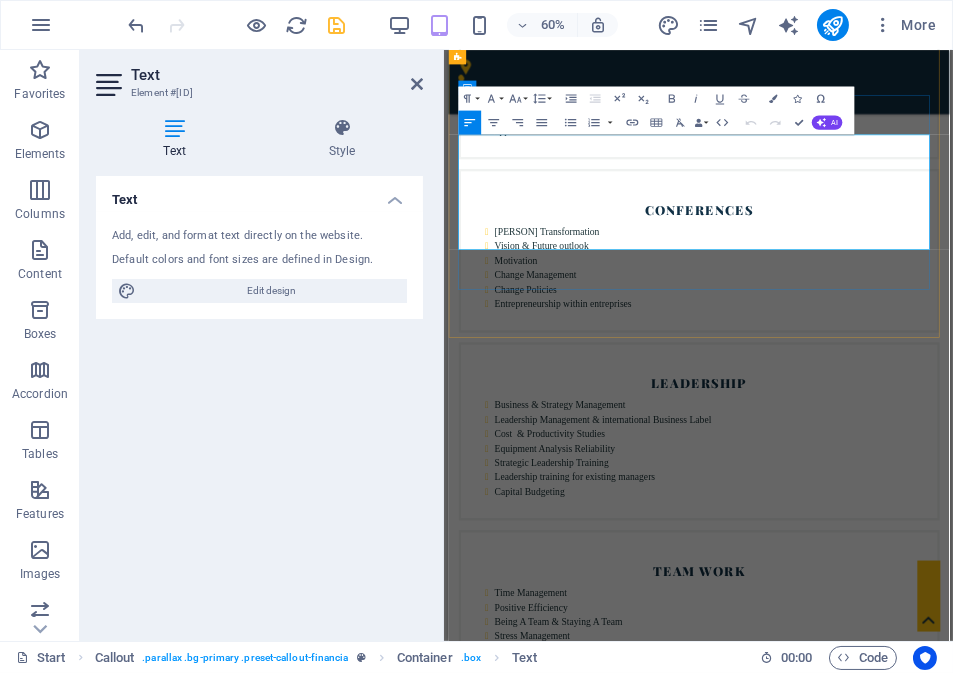 click on "an emphasis on stekeholders to act in harmony within the enterprise, complementing the same vision and goals, developing cooperation and transparency. We revise written or unwritten governances, we twirk and tweek to restructure the policies enhancing into a new system that would increase efficiencies within the operational structure." at bounding box center [865, 5696] 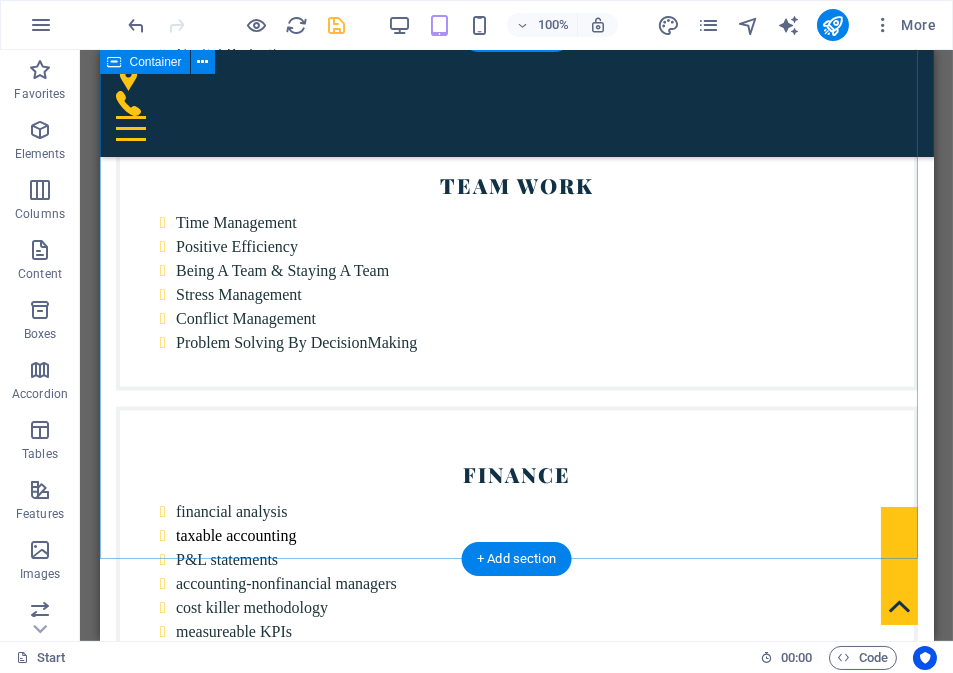 scroll, scrollTop: 5429, scrollLeft: 0, axis: vertical 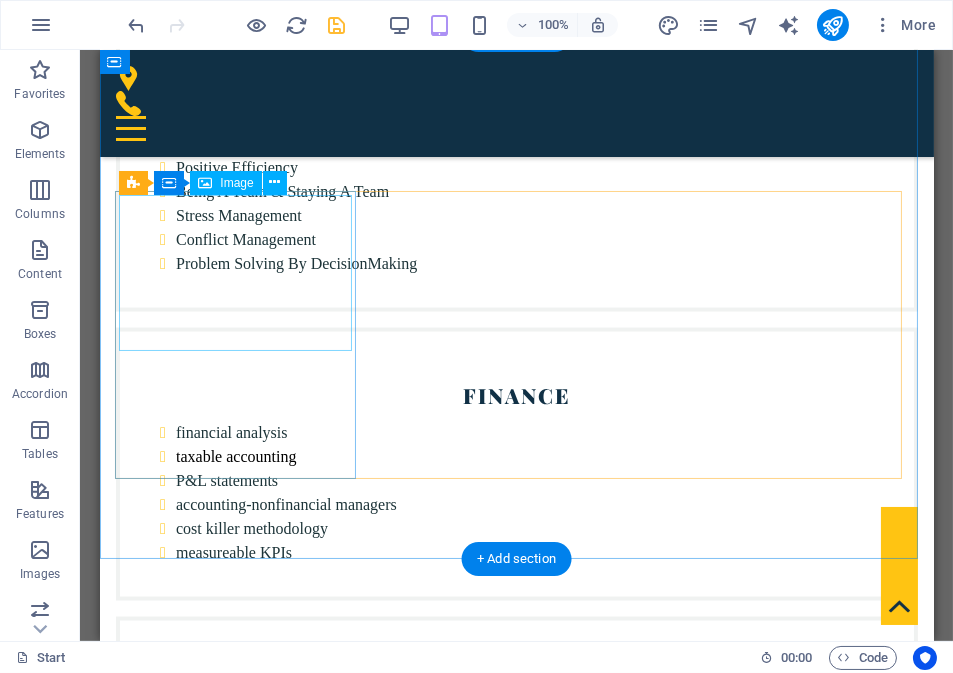 click at bounding box center [516, 5428] 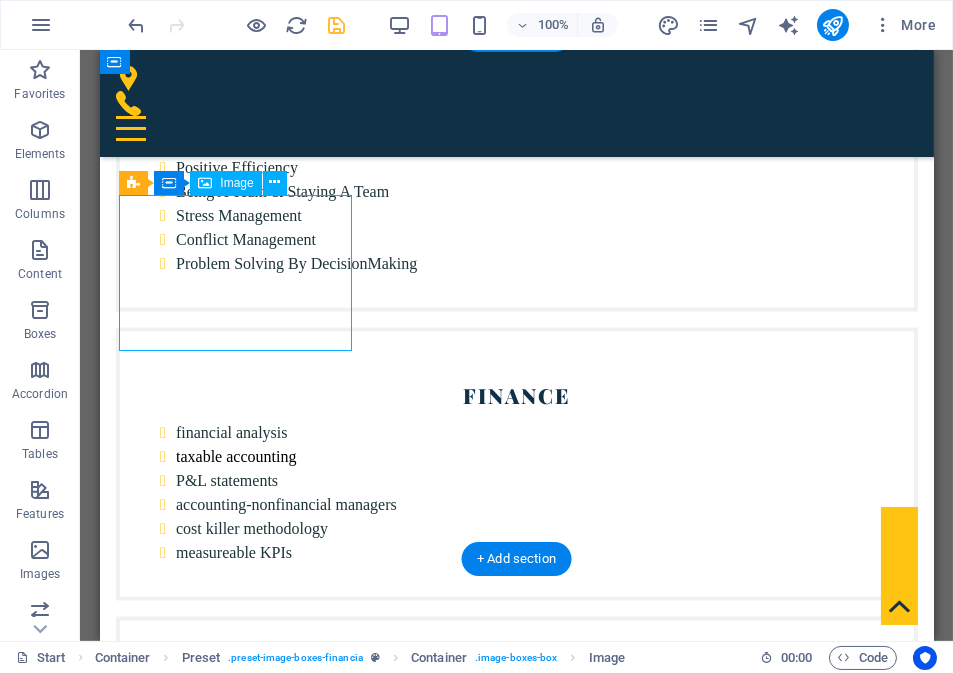 click at bounding box center (516, 5428) 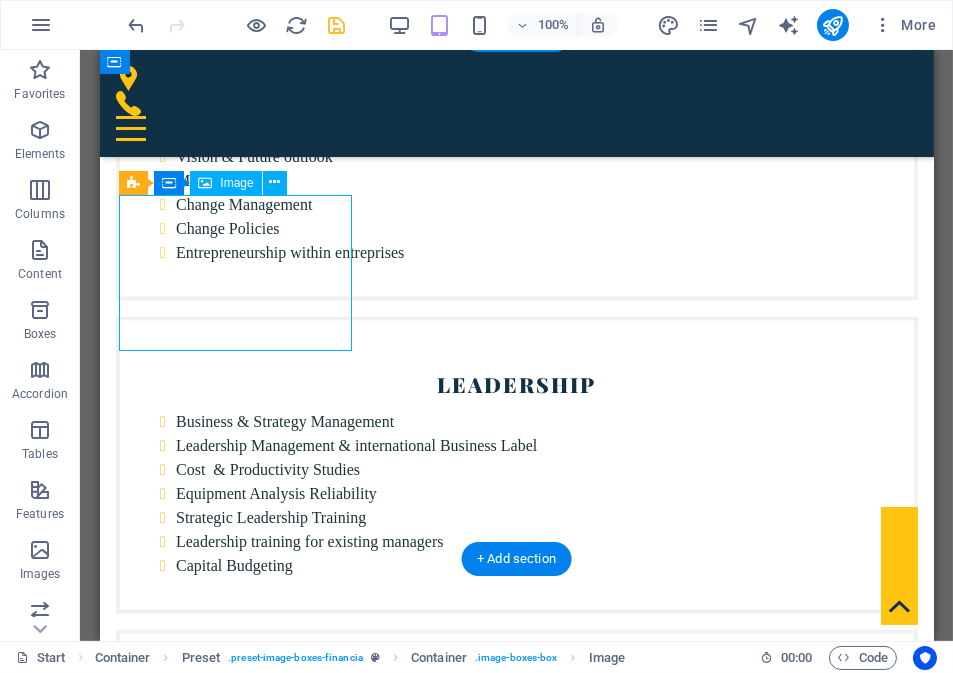 scroll, scrollTop: 5823, scrollLeft: 0, axis: vertical 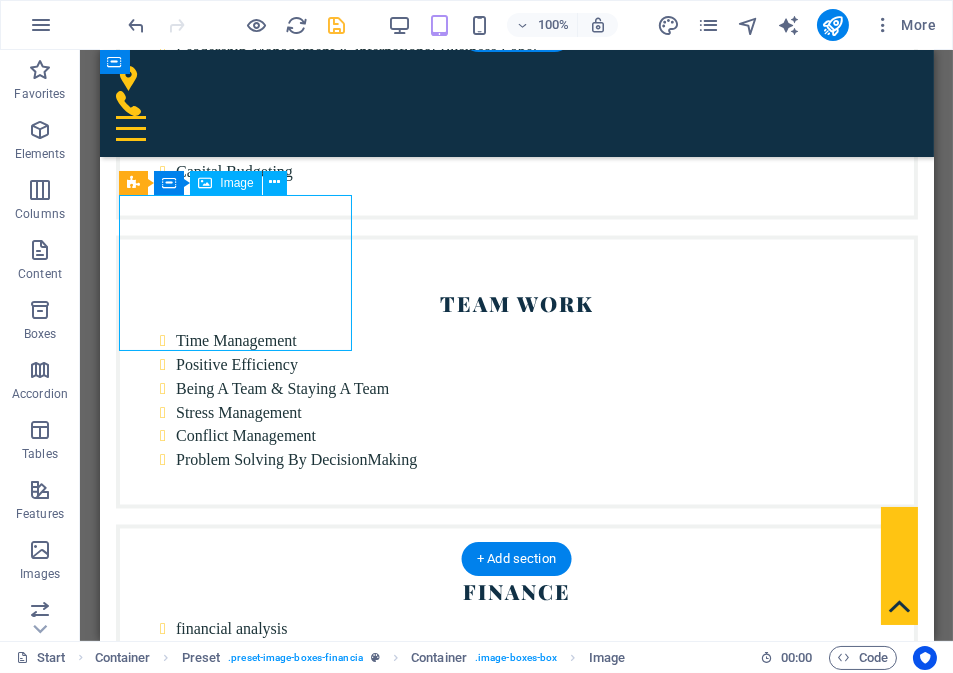 select on "%" 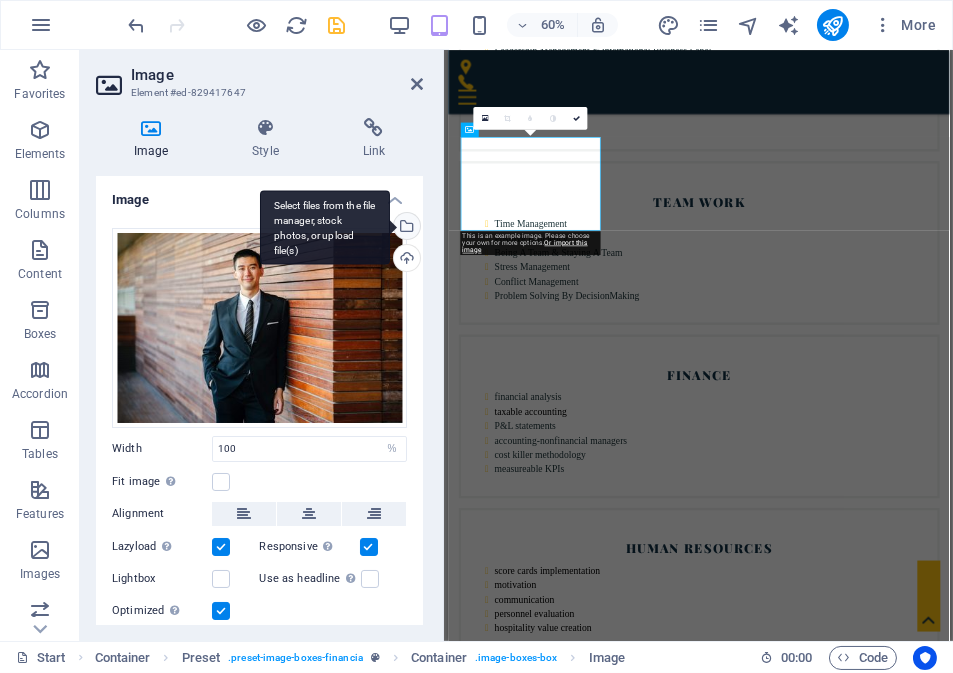 click on "Select files from the file manager, stock photos, or upload file(s)" at bounding box center (405, 228) 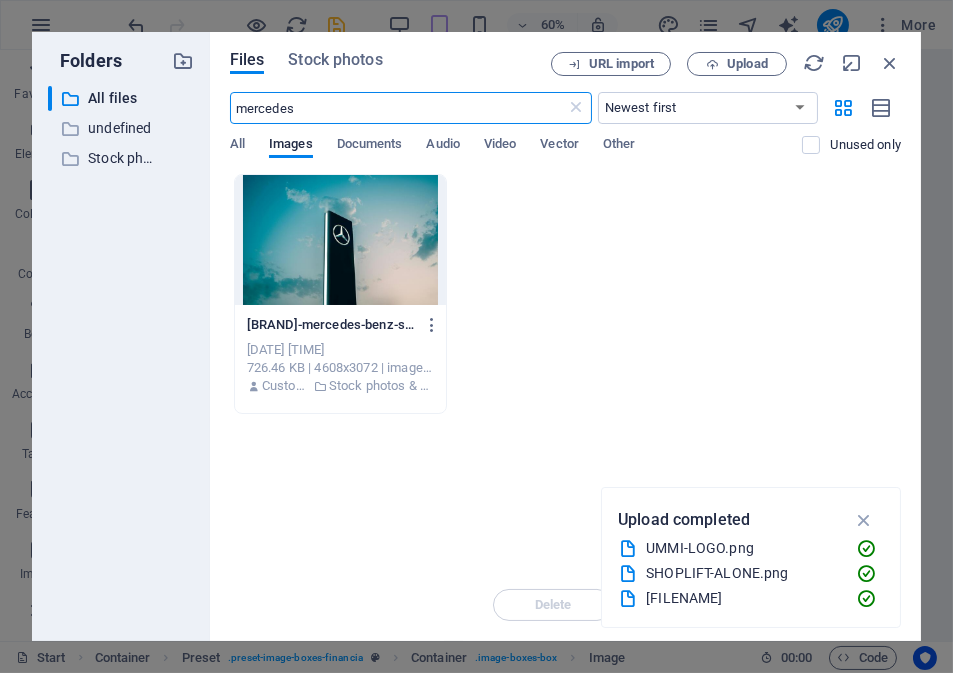 scroll, scrollTop: 5950, scrollLeft: 0, axis: vertical 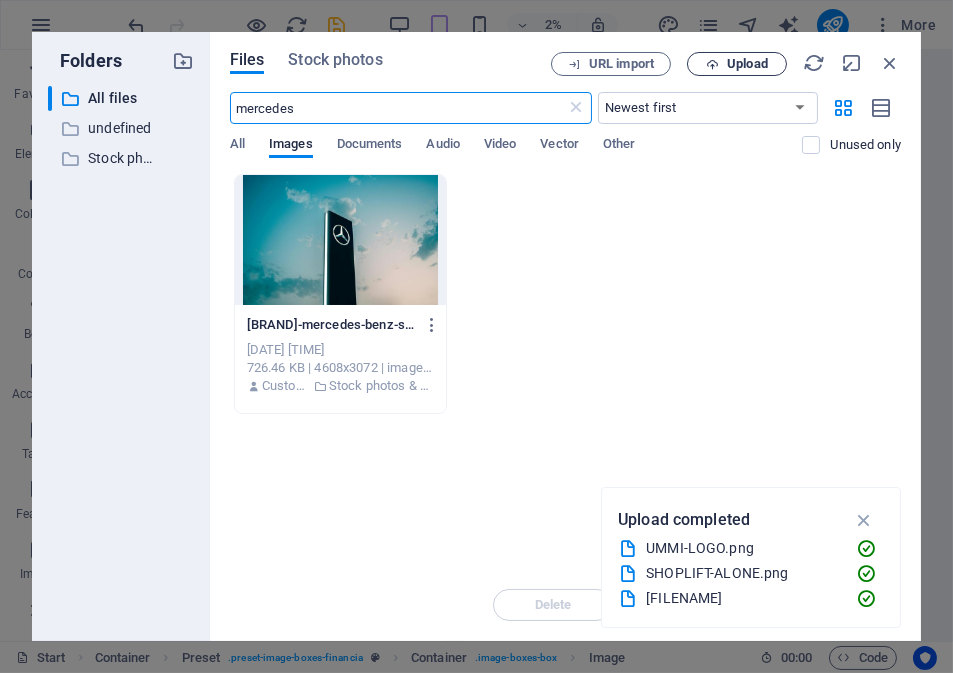 click at bounding box center [712, 64] 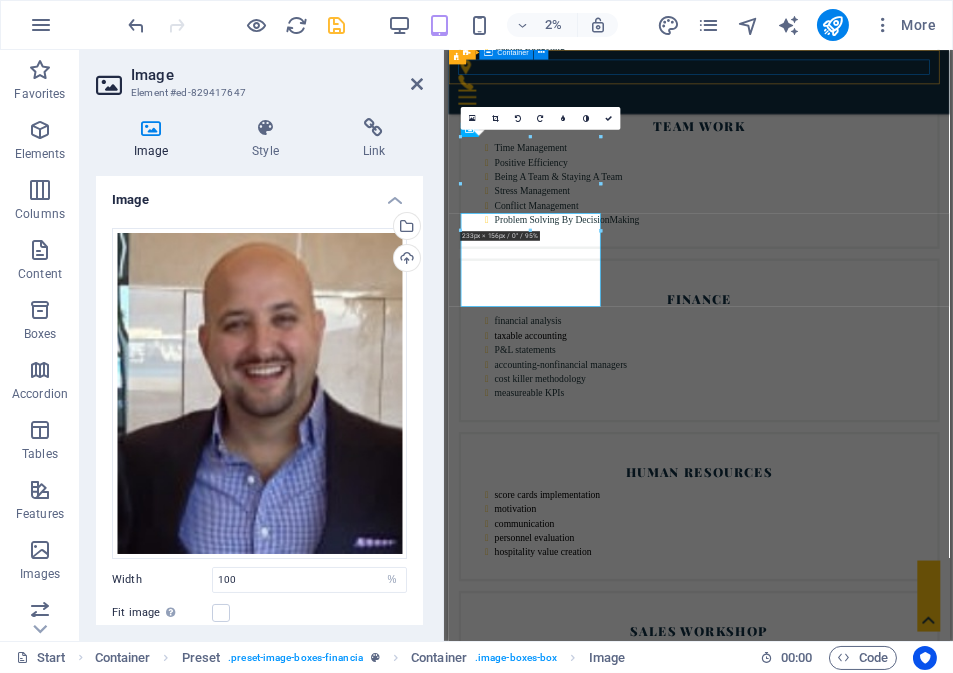scroll, scrollTop: 5823, scrollLeft: 0, axis: vertical 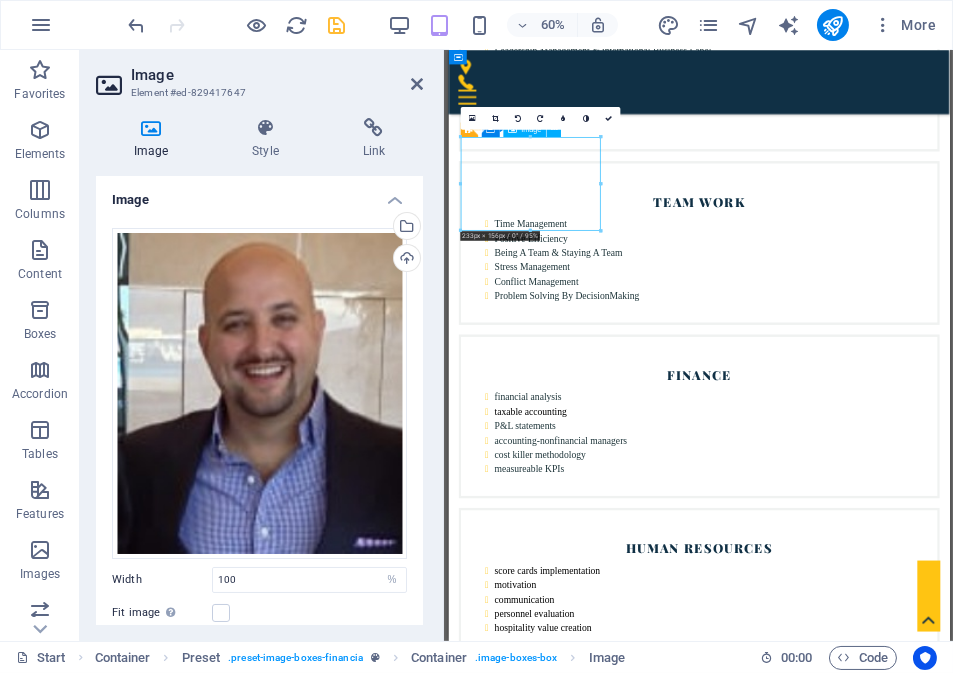 drag, startPoint x: 618, startPoint y: 266, endPoint x: 617, endPoint y: 298, distance: 32.01562 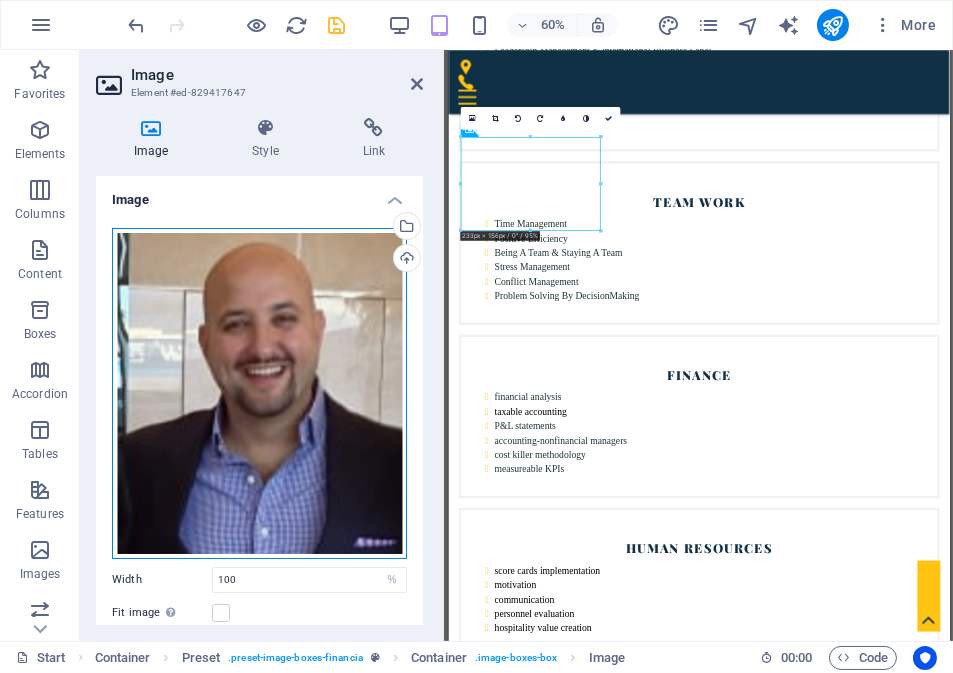 drag, startPoint x: 278, startPoint y: 321, endPoint x: 282, endPoint y: 344, distance: 23.345236 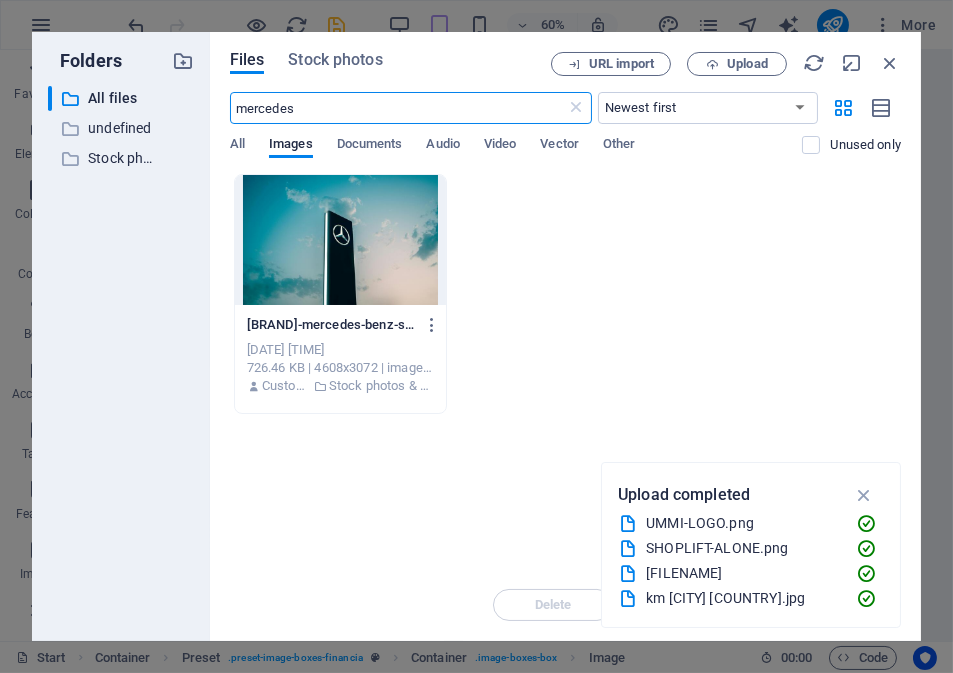 scroll, scrollTop: 5950, scrollLeft: 0, axis: vertical 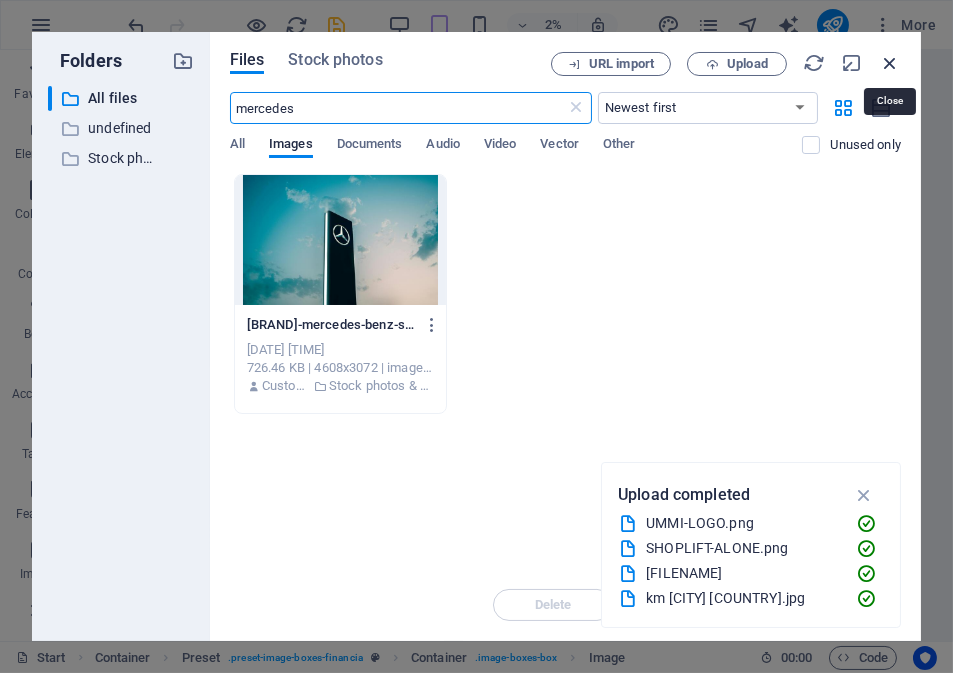 click at bounding box center [890, 63] 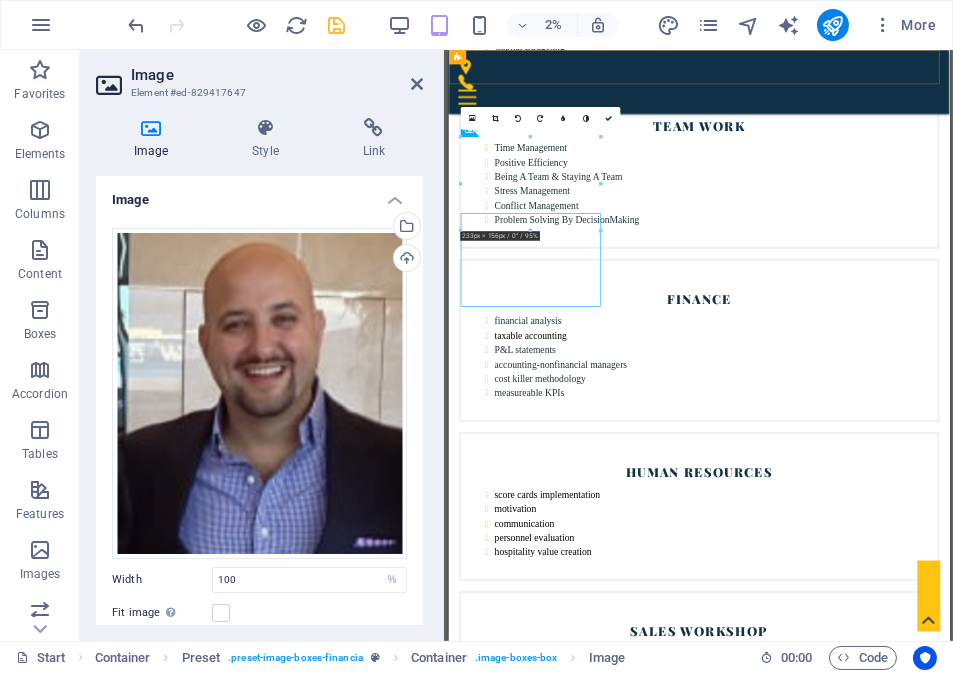 scroll, scrollTop: 5823, scrollLeft: 0, axis: vertical 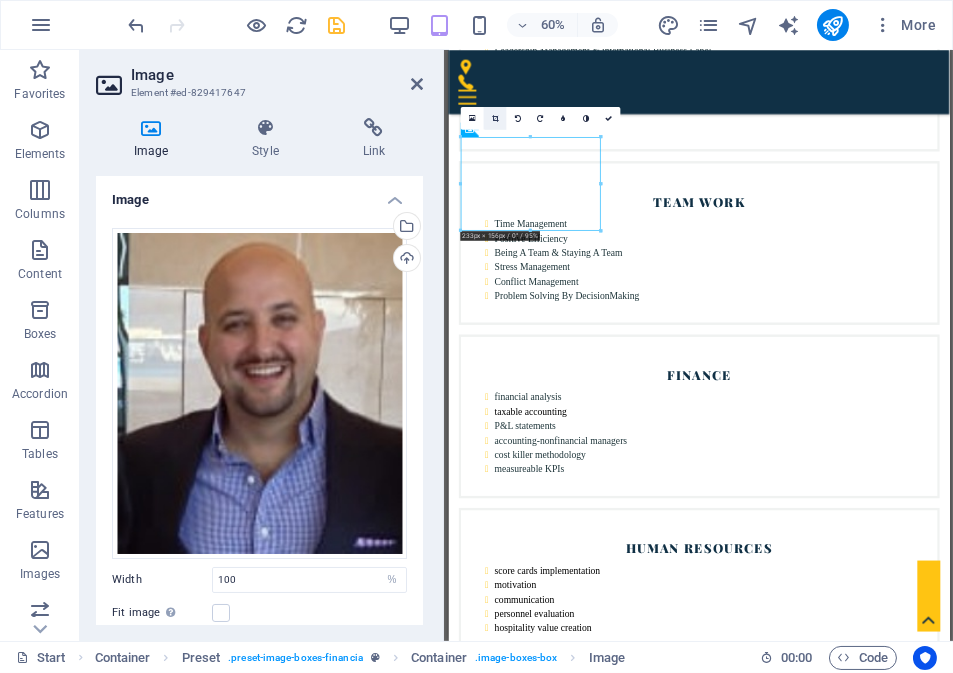 click at bounding box center (494, 118) 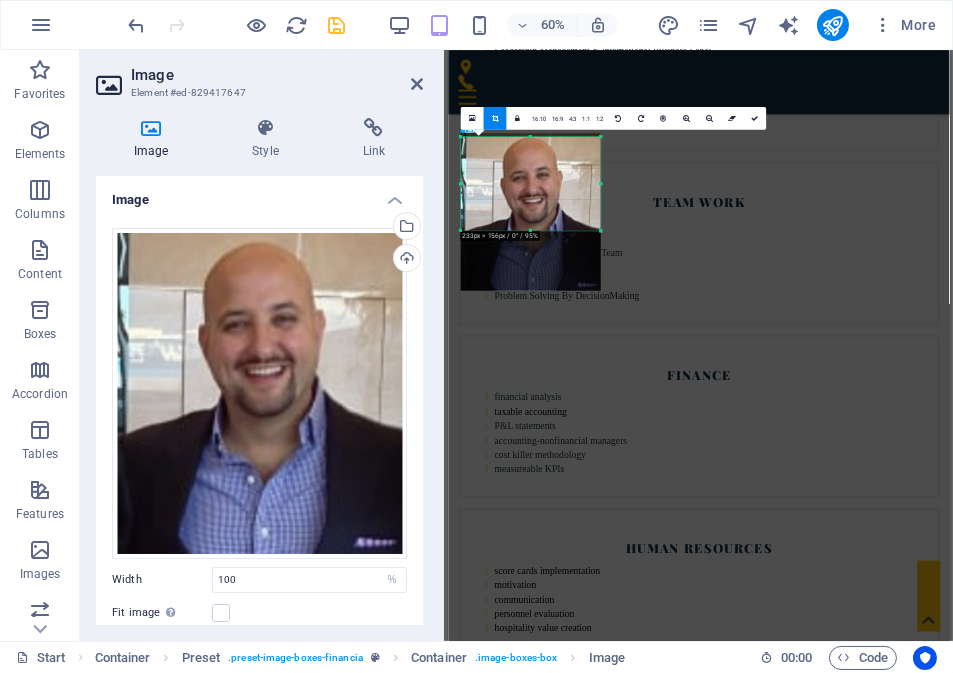 drag, startPoint x: 526, startPoint y: 177, endPoint x: 526, endPoint y: 202, distance: 25 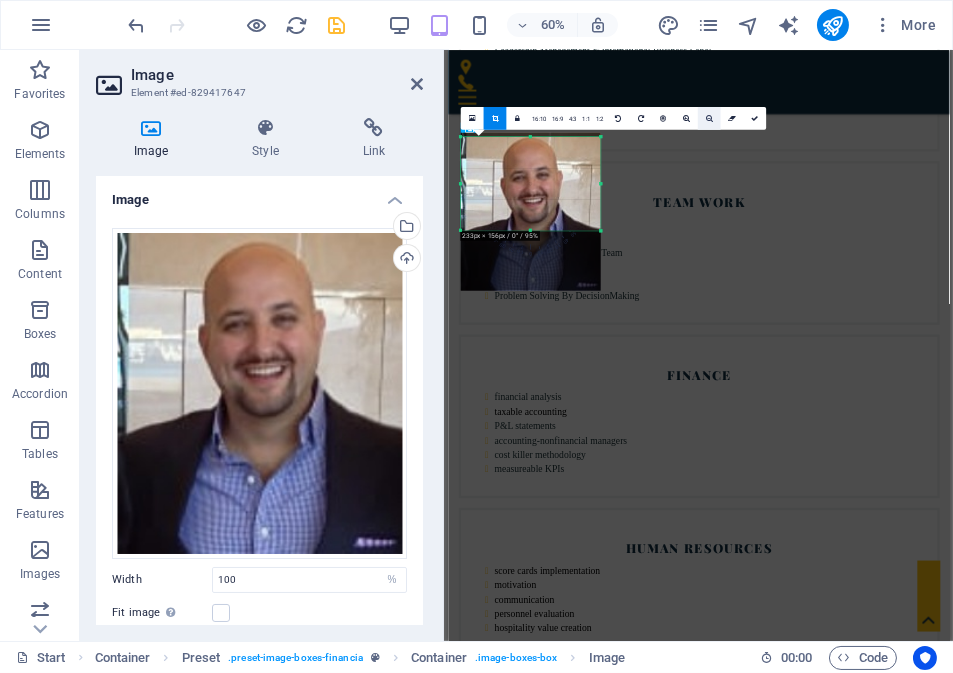 click at bounding box center (708, 118) 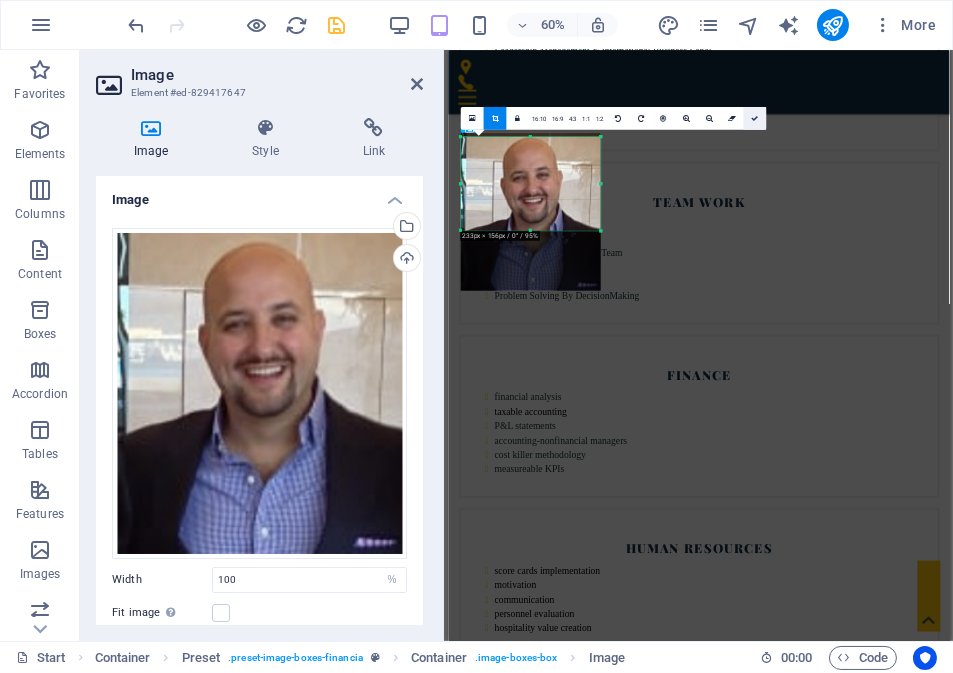 click at bounding box center (754, 118) 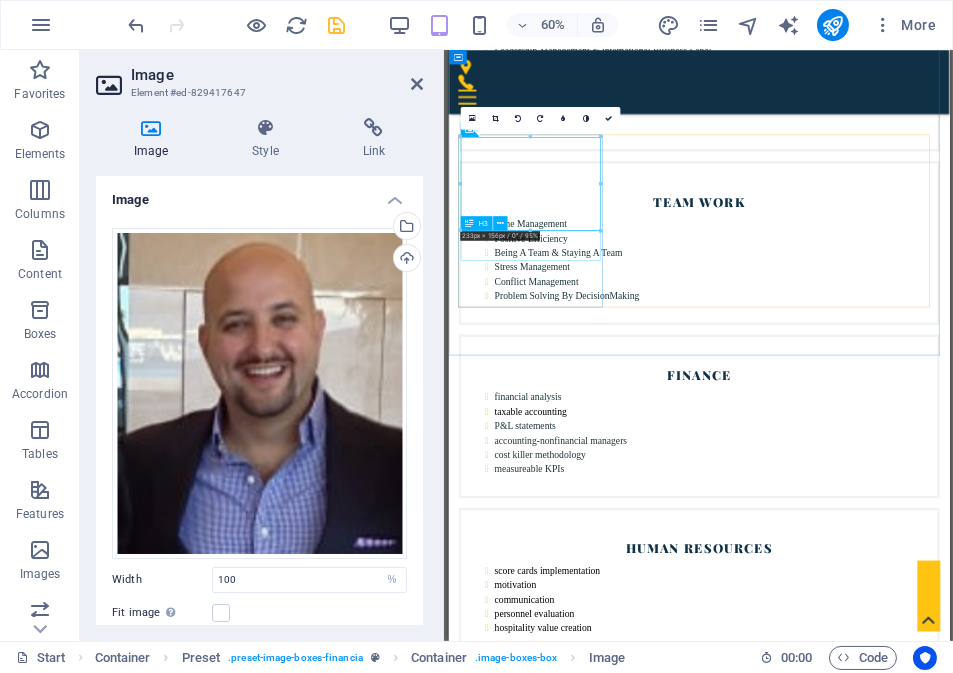 click on "John Ried" at bounding box center [865, 6113] 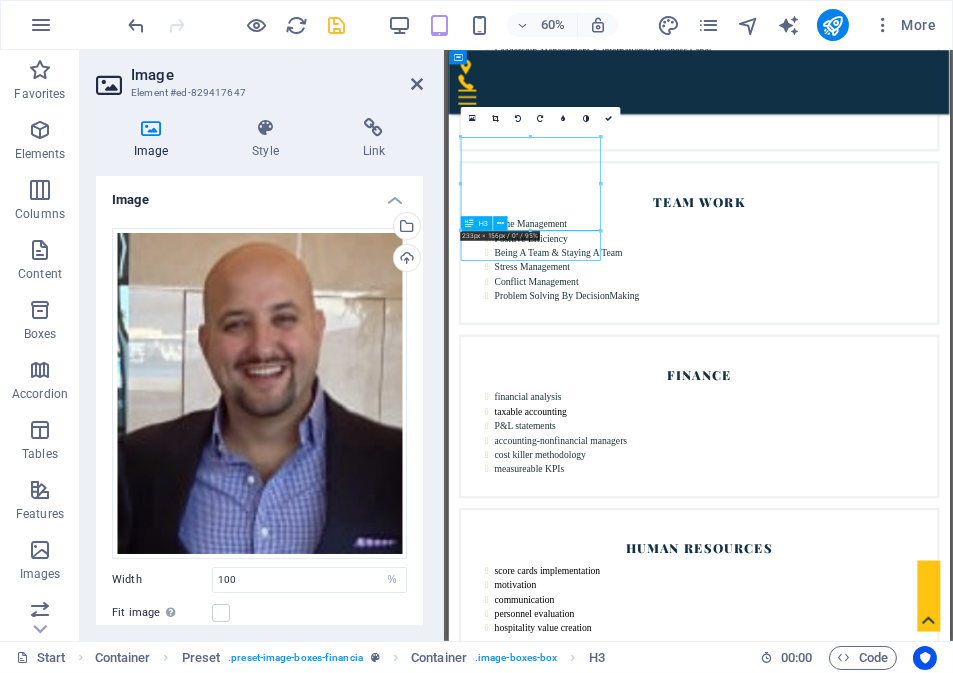 click on "John Ried" at bounding box center (865, 6113) 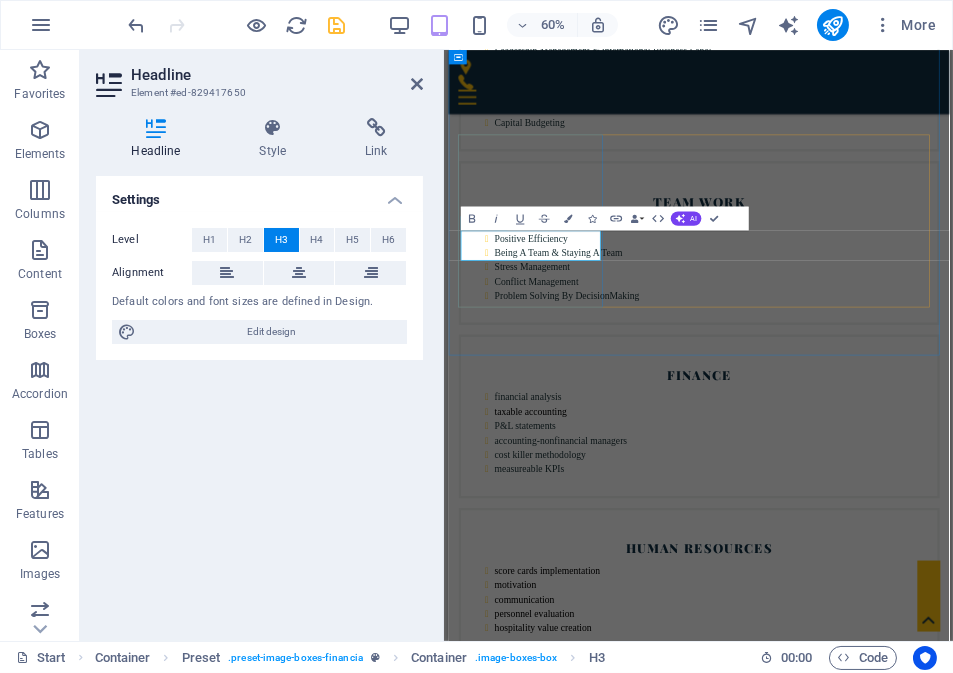 type 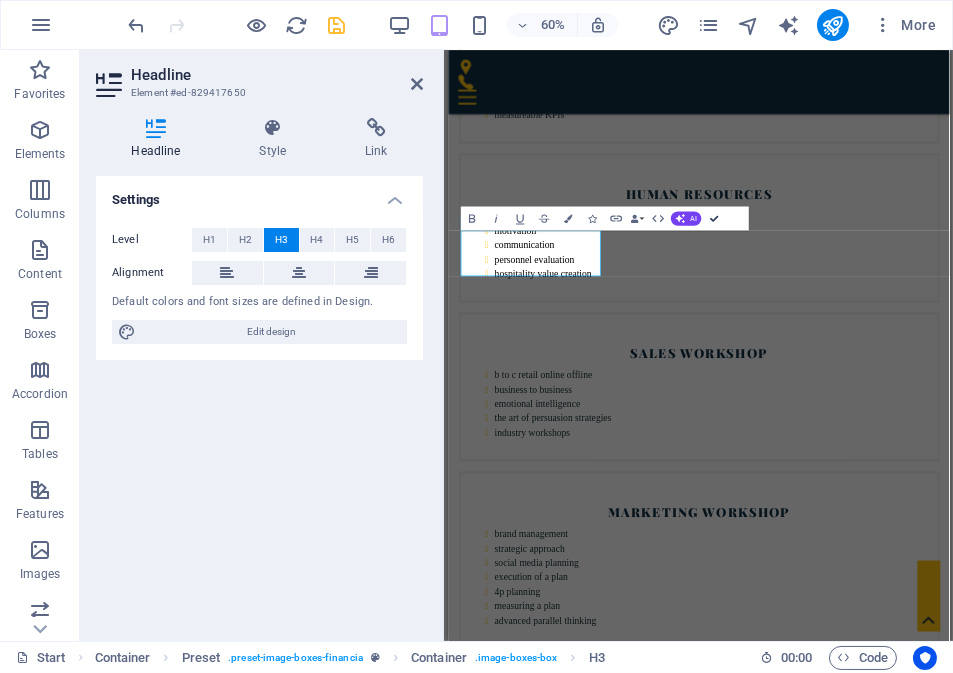 scroll, scrollTop: 5429, scrollLeft: 0, axis: vertical 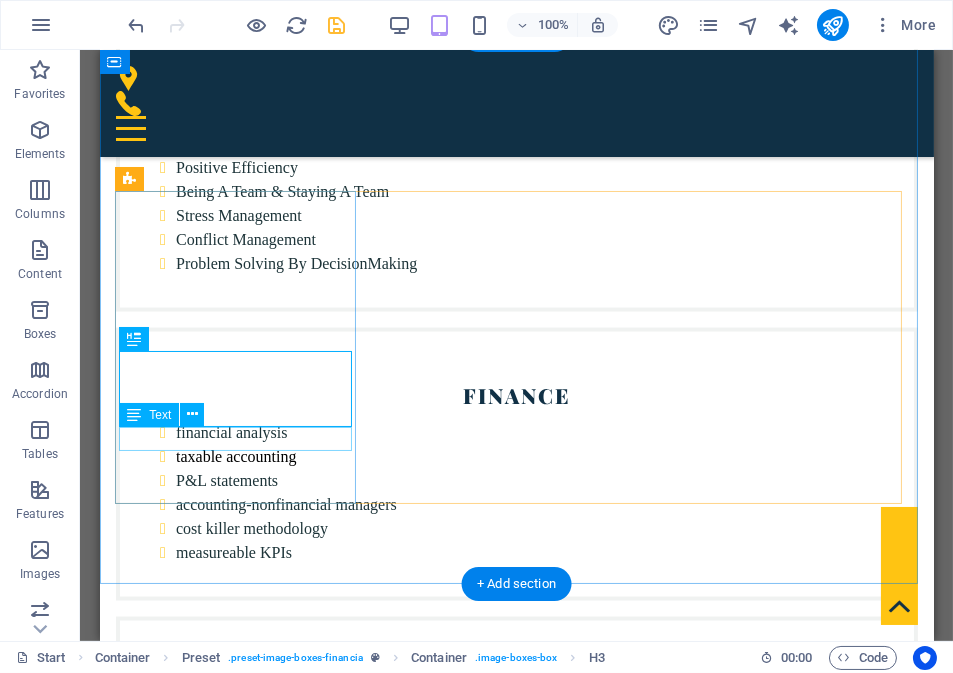 click on "Senior Advisor" at bounding box center [516, 5756] 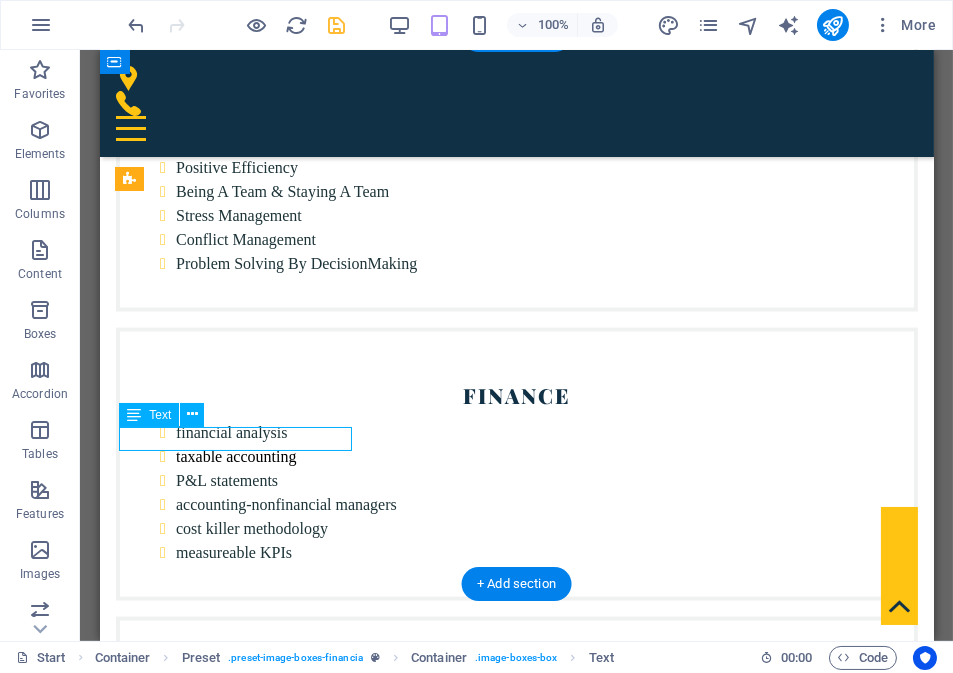 click on "Senior Advisor" at bounding box center (516, 5756) 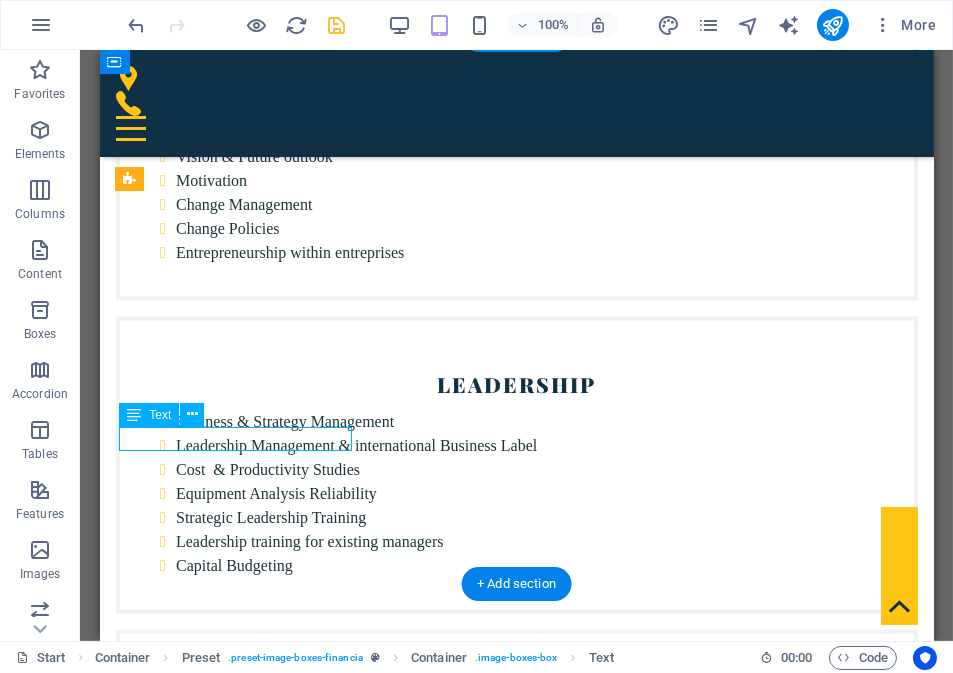 scroll, scrollTop: 5823, scrollLeft: 0, axis: vertical 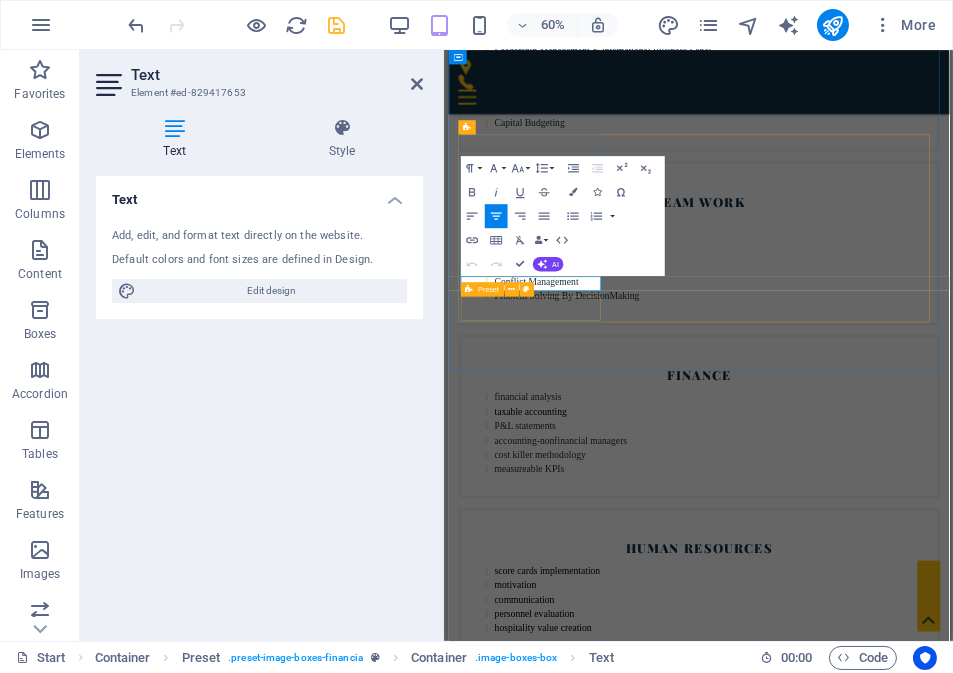 type 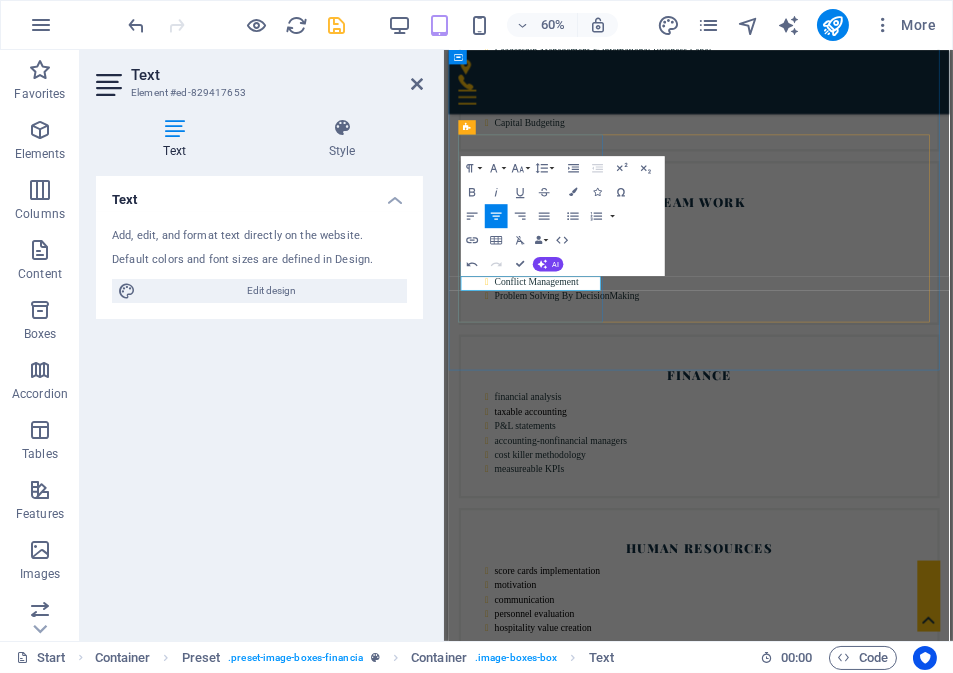 click on "CEO-Senior Advisor" at bounding box center (865, 6150) 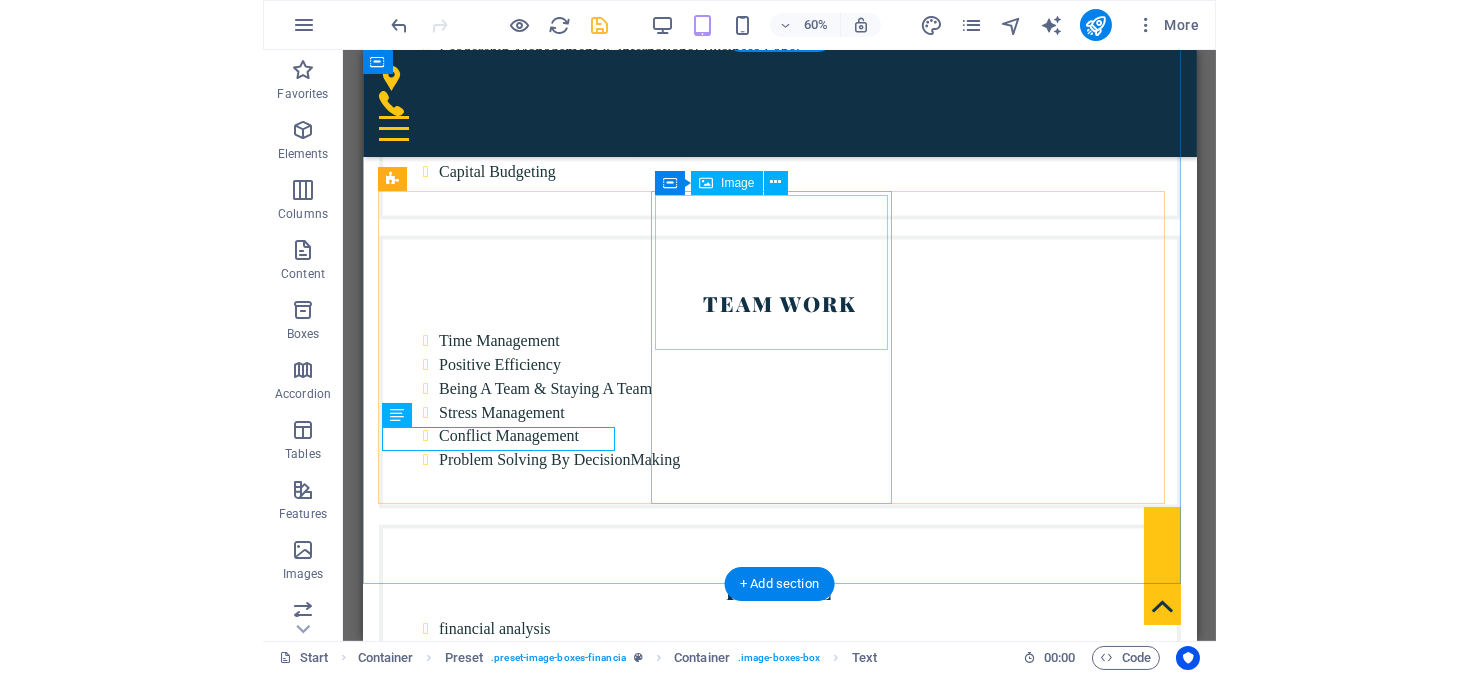 scroll, scrollTop: 5429, scrollLeft: 0, axis: vertical 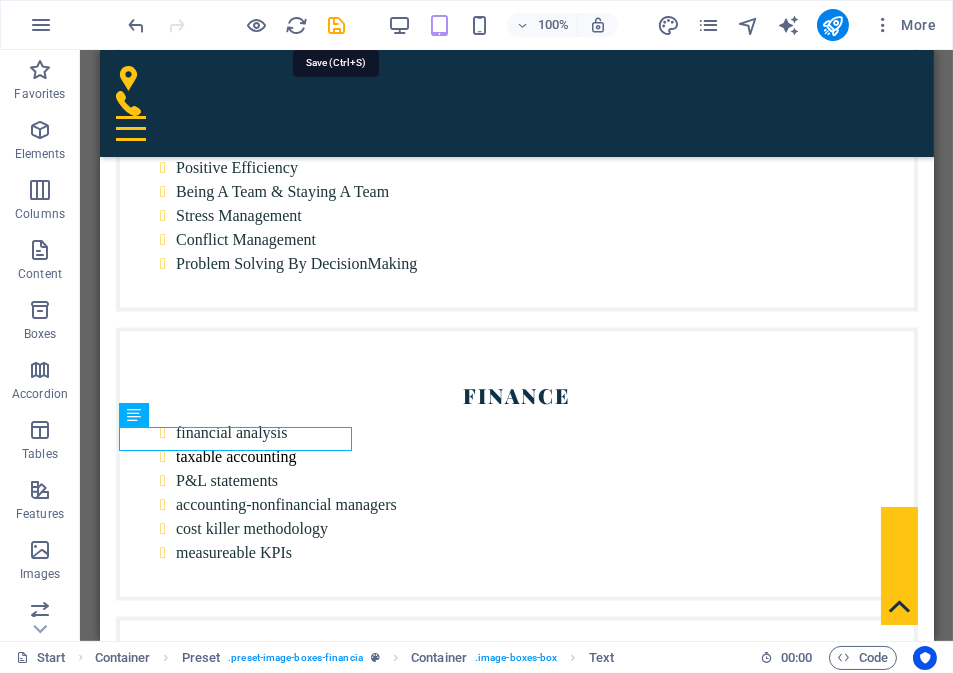 click at bounding box center (337, 25) 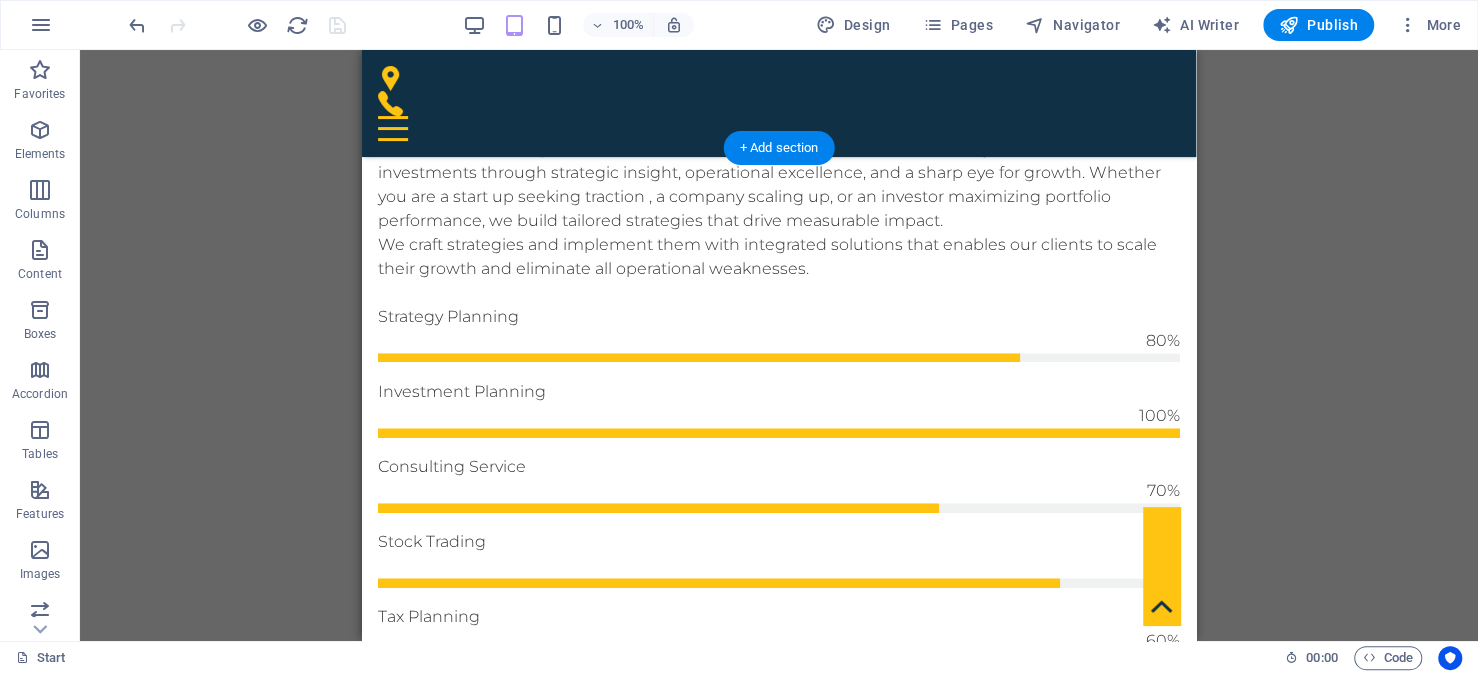 scroll, scrollTop: 1110, scrollLeft: 0, axis: vertical 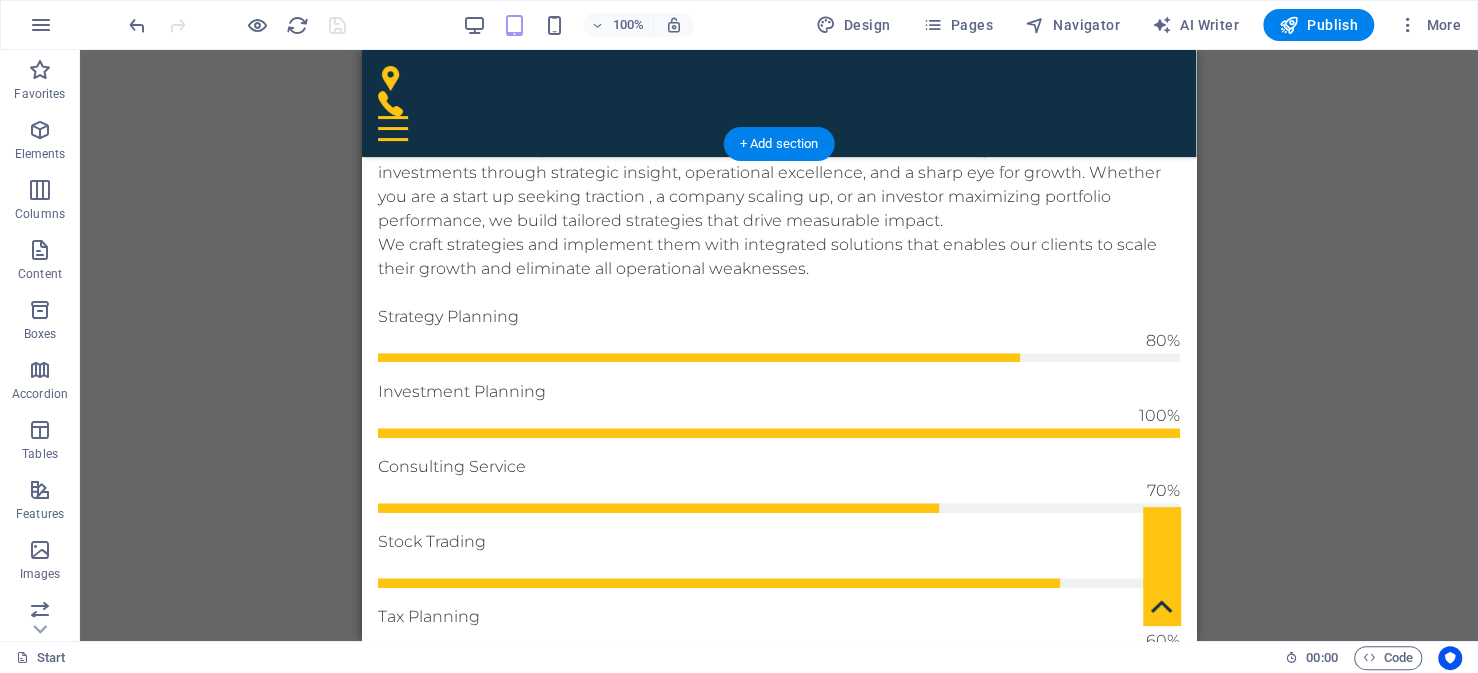 click at bounding box center (779, 1538) 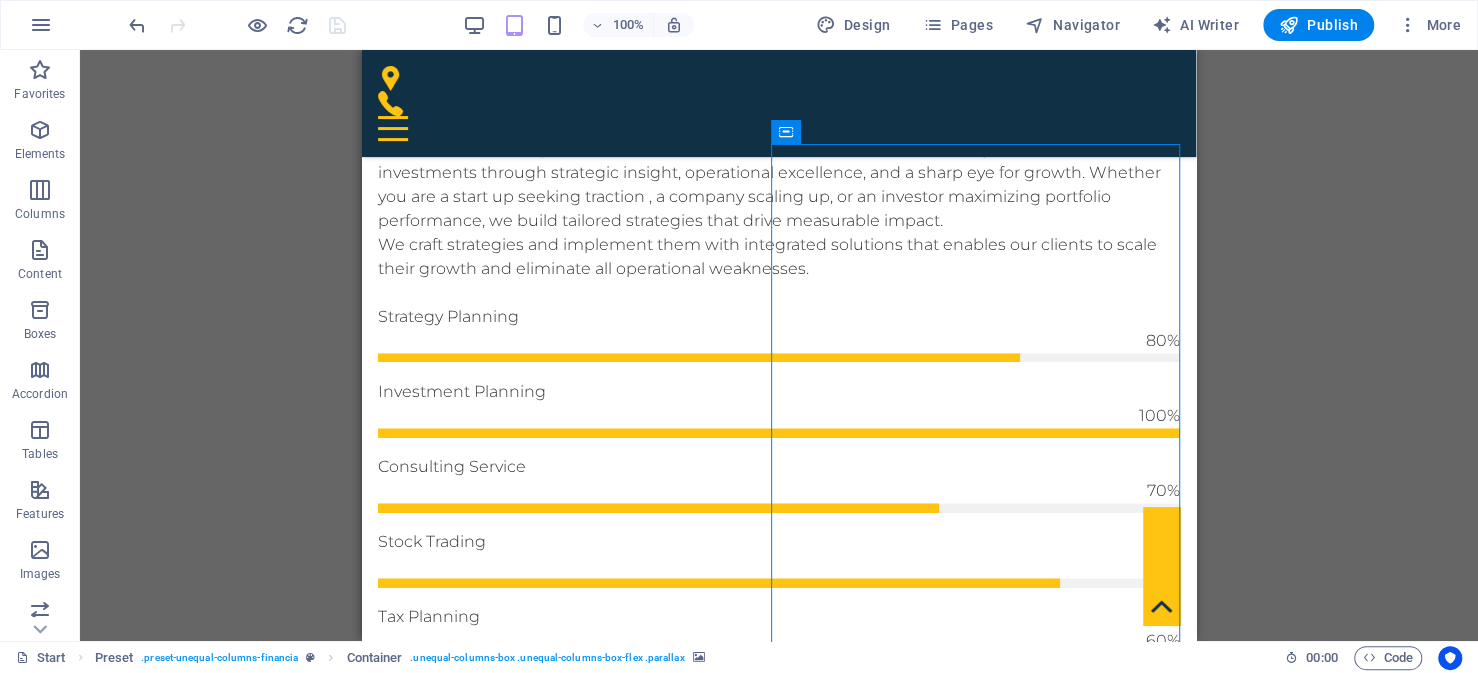 click on "H3   Banner   Banner   Container   Logo   Spacer   Separator   Spacer   Info Bar   Container   Banner   Info Bar   Text   Info Bar   Banner   Container   Container   Text   Container   Info Bar   Banner   Icon   Menu Bar   Container   H2   Top button   Icon   Menu Bar   Container   Icon   HTML   Menu   Spacer   Preset   Container   Text   Preset   Preset   Container   Container   H2   Preset   Container   H3   Preset   Container   Container   Preset   Image   Spacer   Container   Text   Container   H3   Container   Container   Text   H3   Container   Text   Container   Container   Text   Container   Container   Preset   Container   Container   Preset   Container   Text   Container   Container   Text   Preset   Container   Preset   Text   Spacer   H2   Preset   Container   Placeholder   Container   Preset   Preset   Container   Spacer   Text   Image   H2   Callout   Container   Callout   Text   Container   Container   H2   Image   Container   Preset   Image   H2   Container   Container" at bounding box center [779, 345] 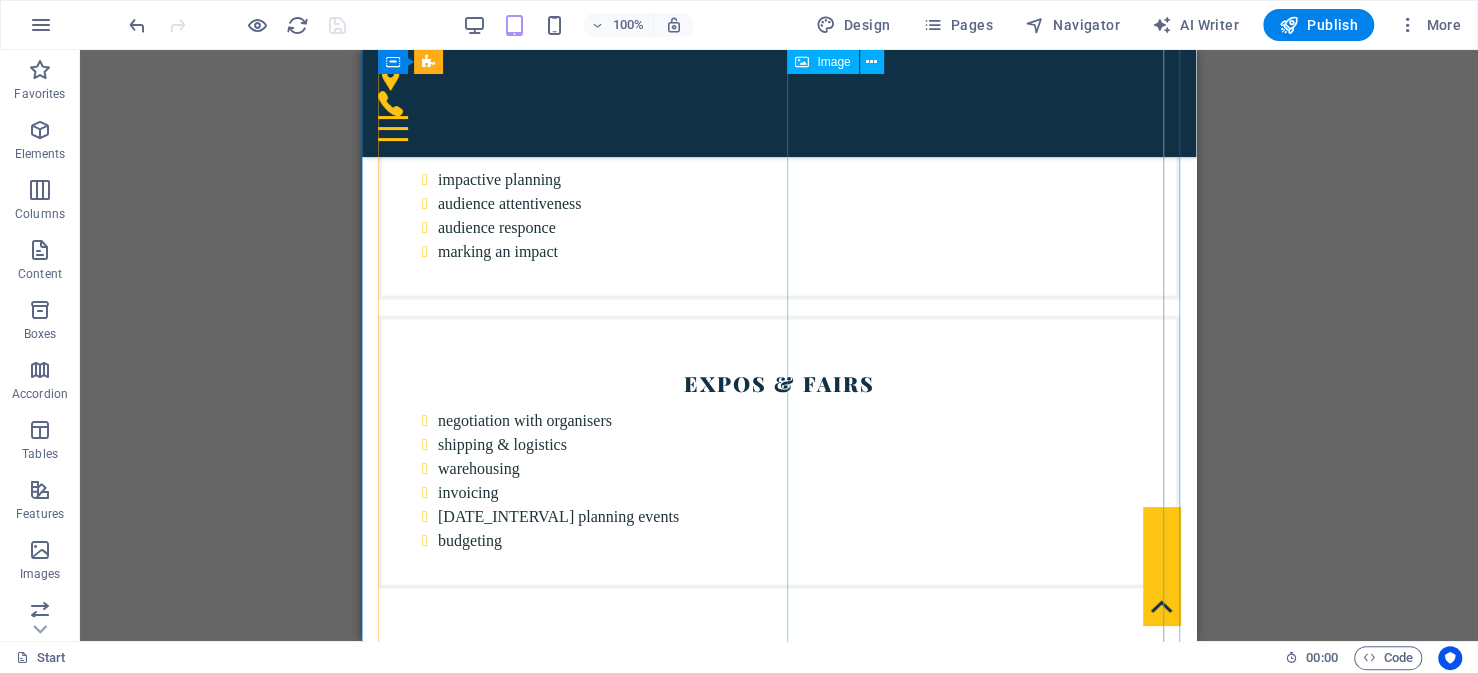 scroll, scrollTop: 7417, scrollLeft: 0, axis: vertical 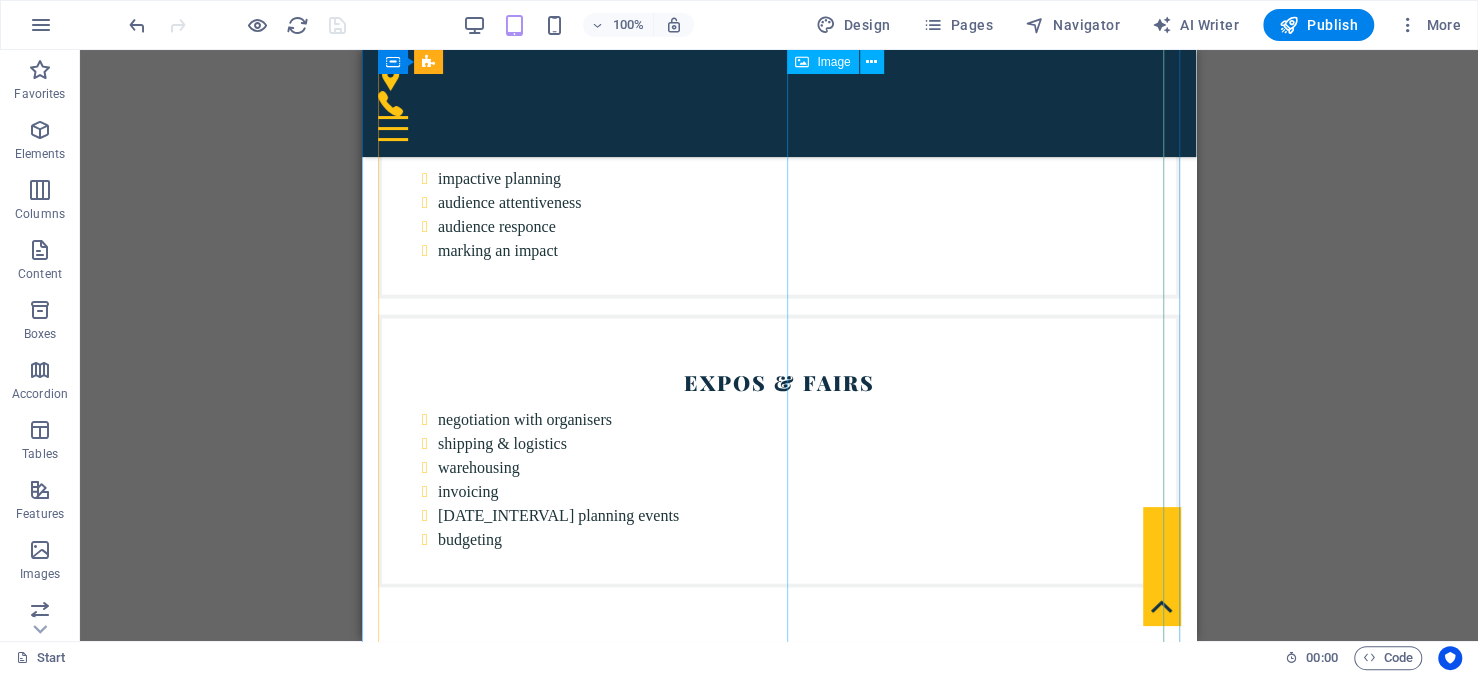 click at bounding box center (503, 8395) 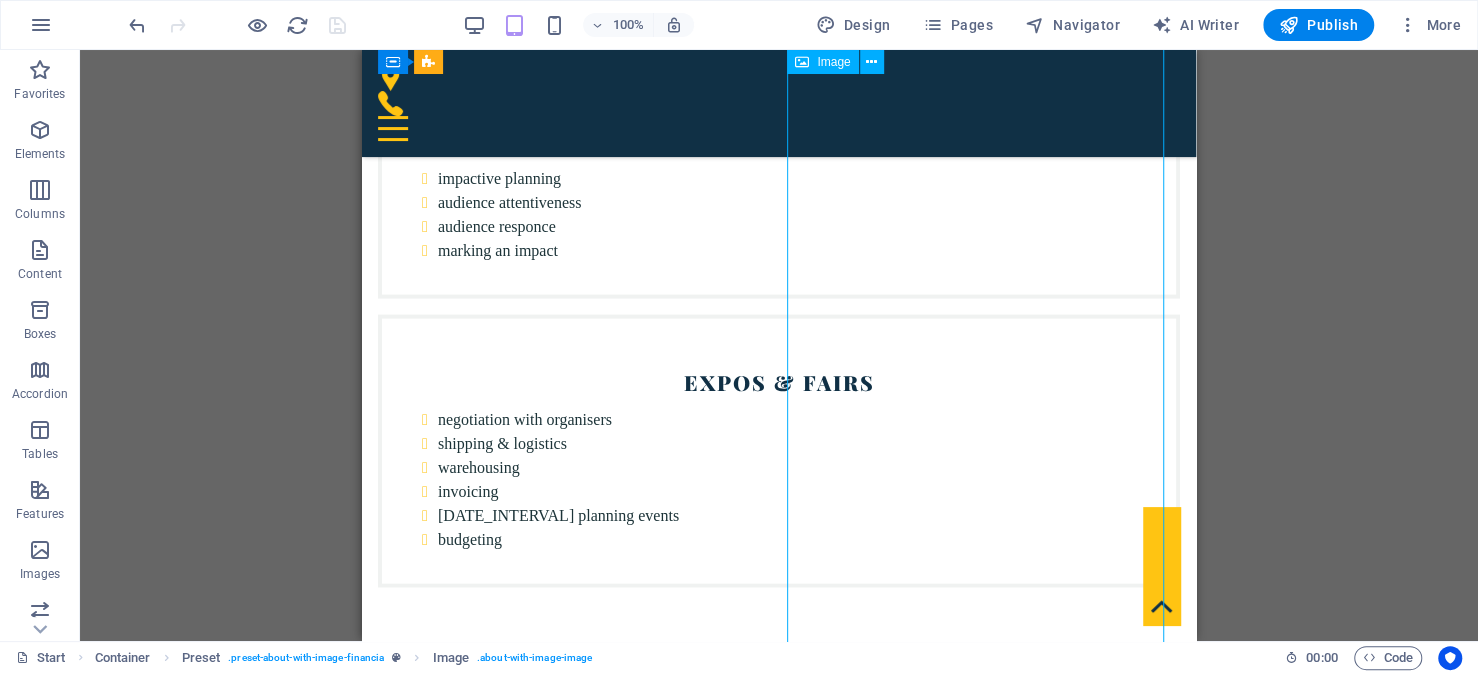 click at bounding box center [503, 8395] 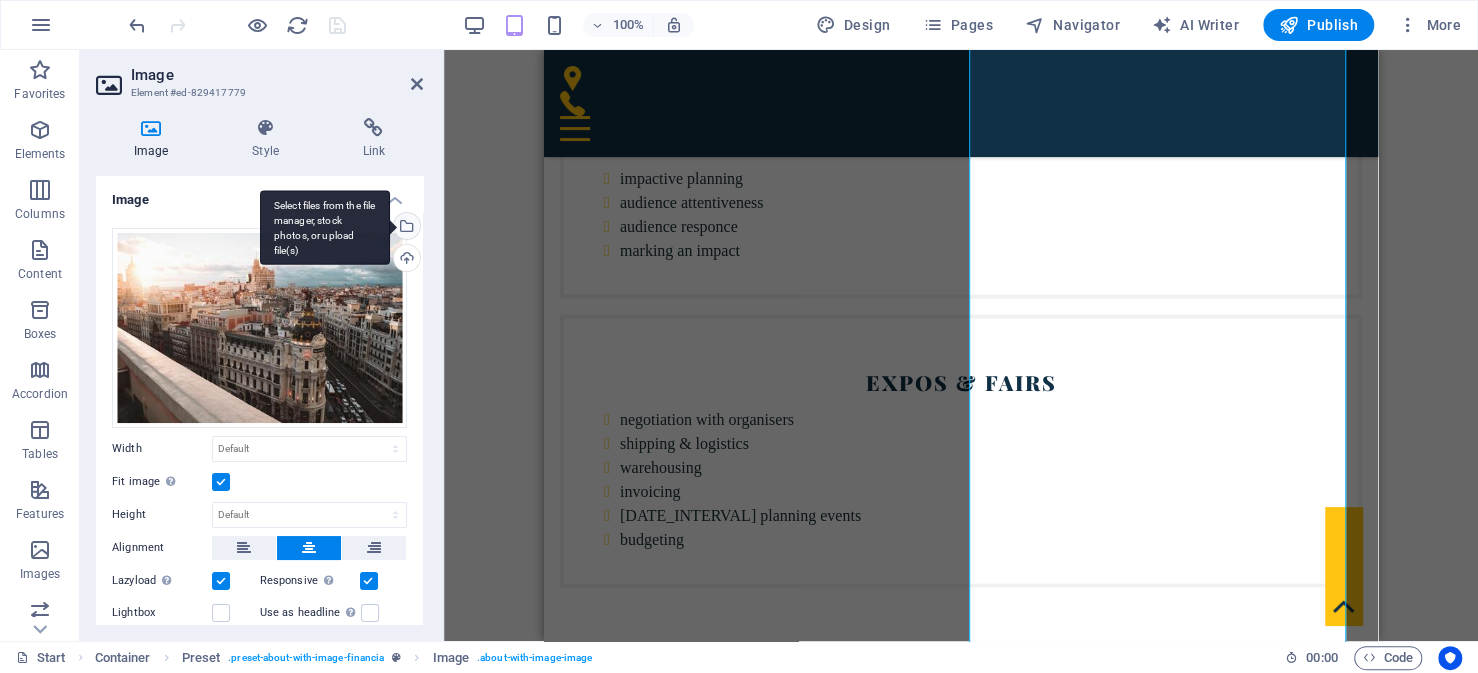 click on "Select files from the file manager, stock photos, or upload file(s)" at bounding box center (325, 227) 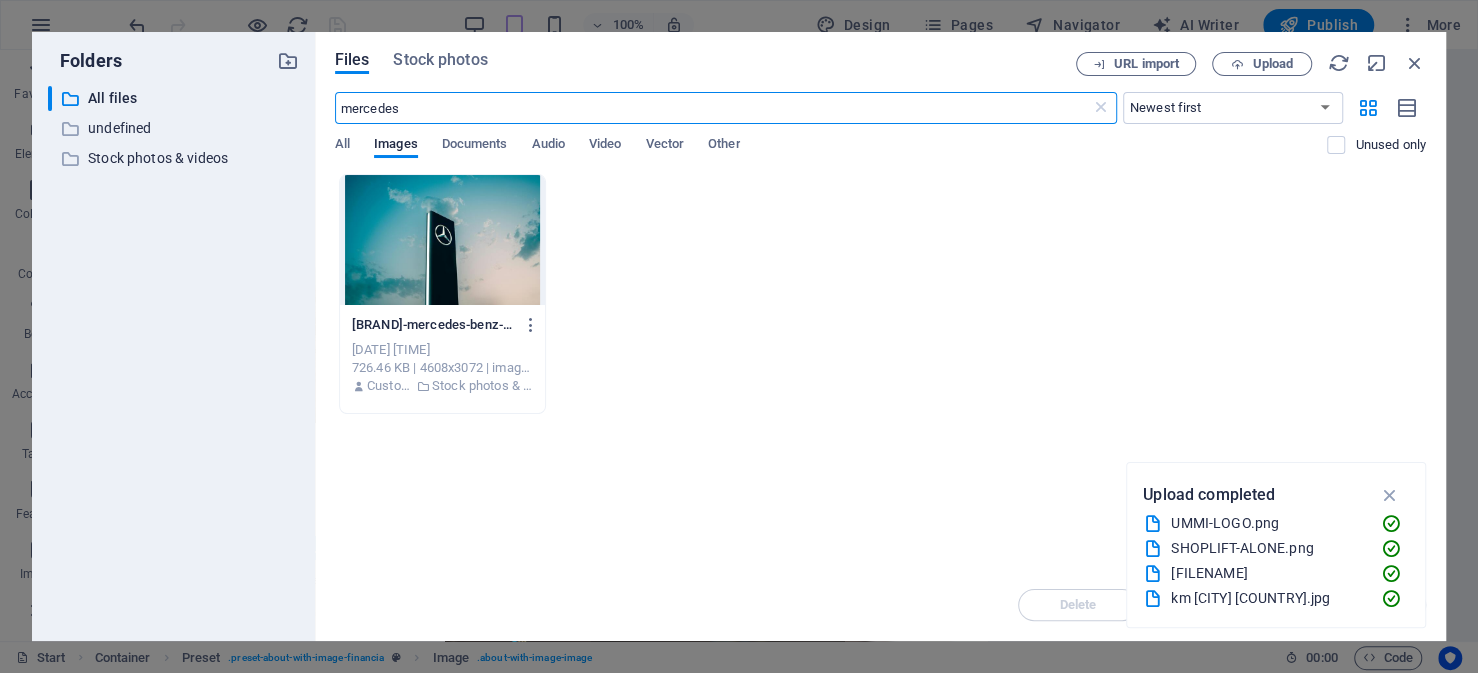 scroll, scrollTop: 7736, scrollLeft: 0, axis: vertical 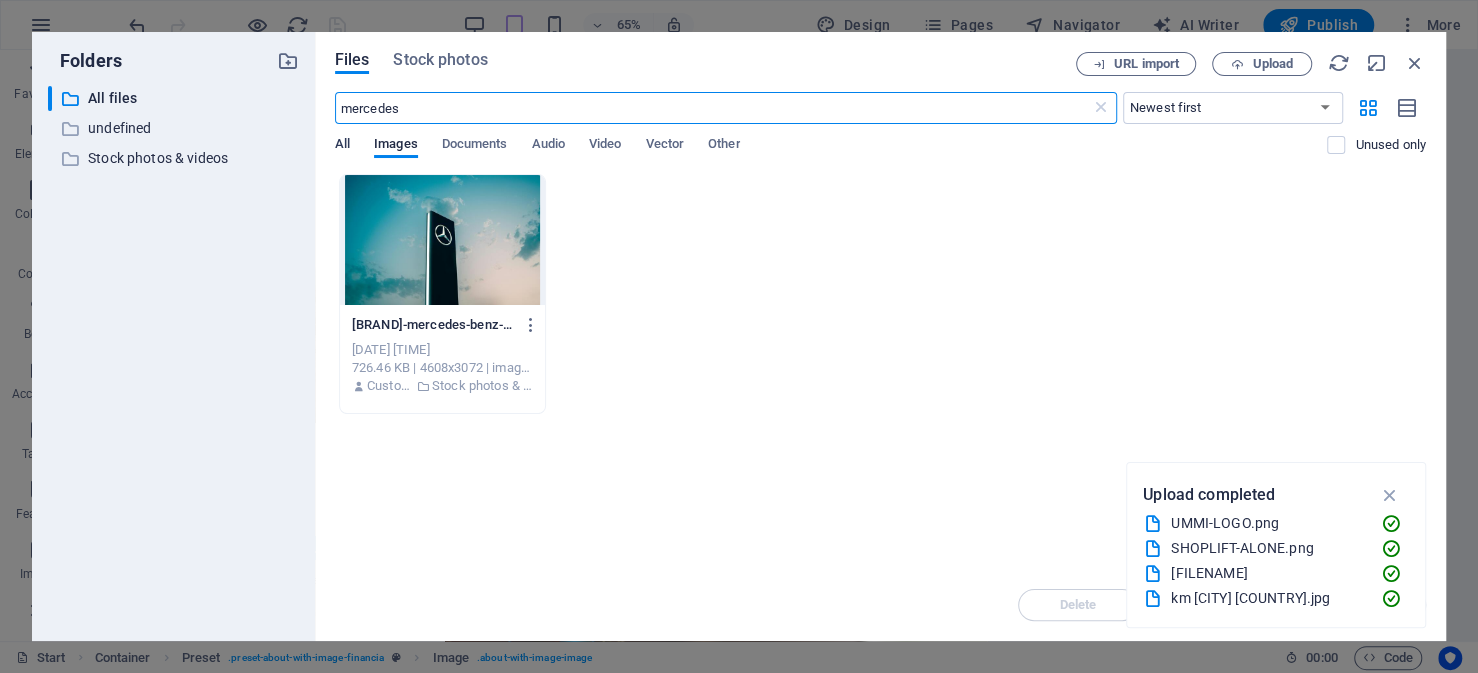 click on "All" at bounding box center [342, 146] 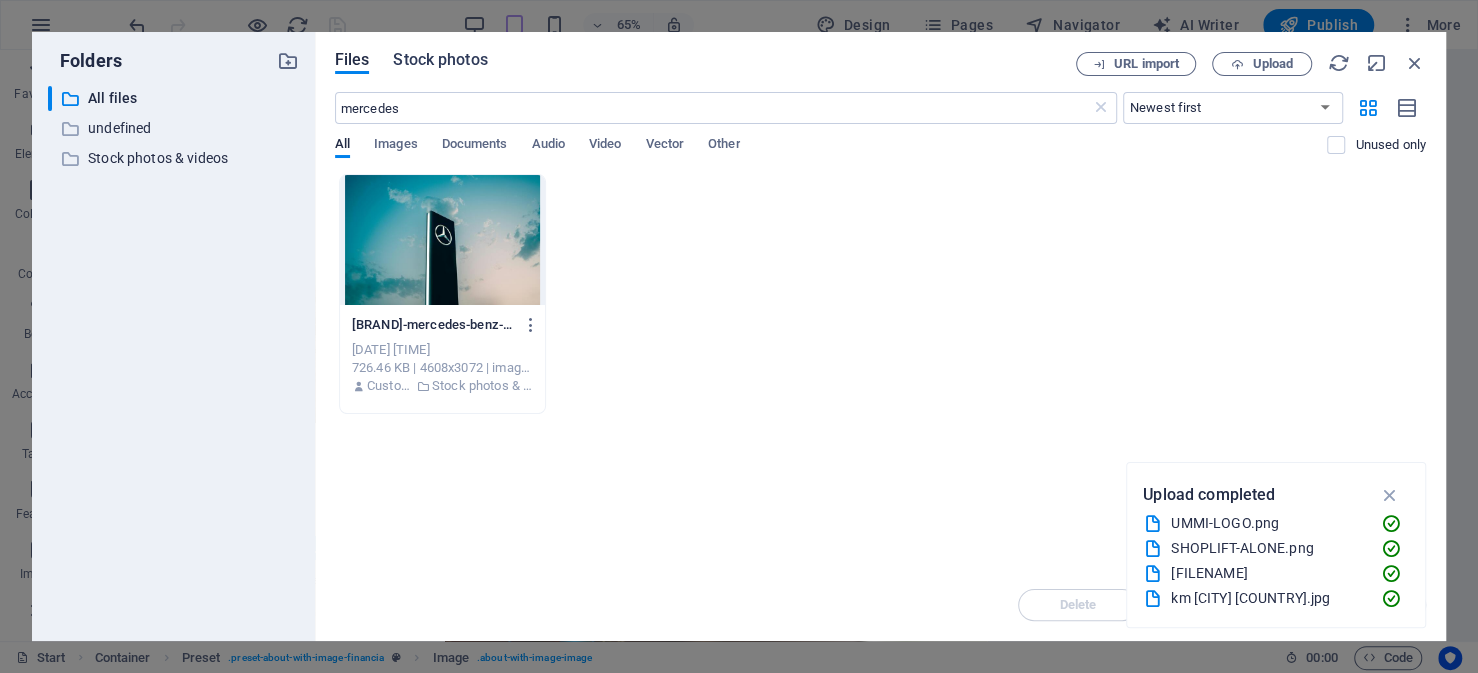 click on "Stock photos" at bounding box center (440, 60) 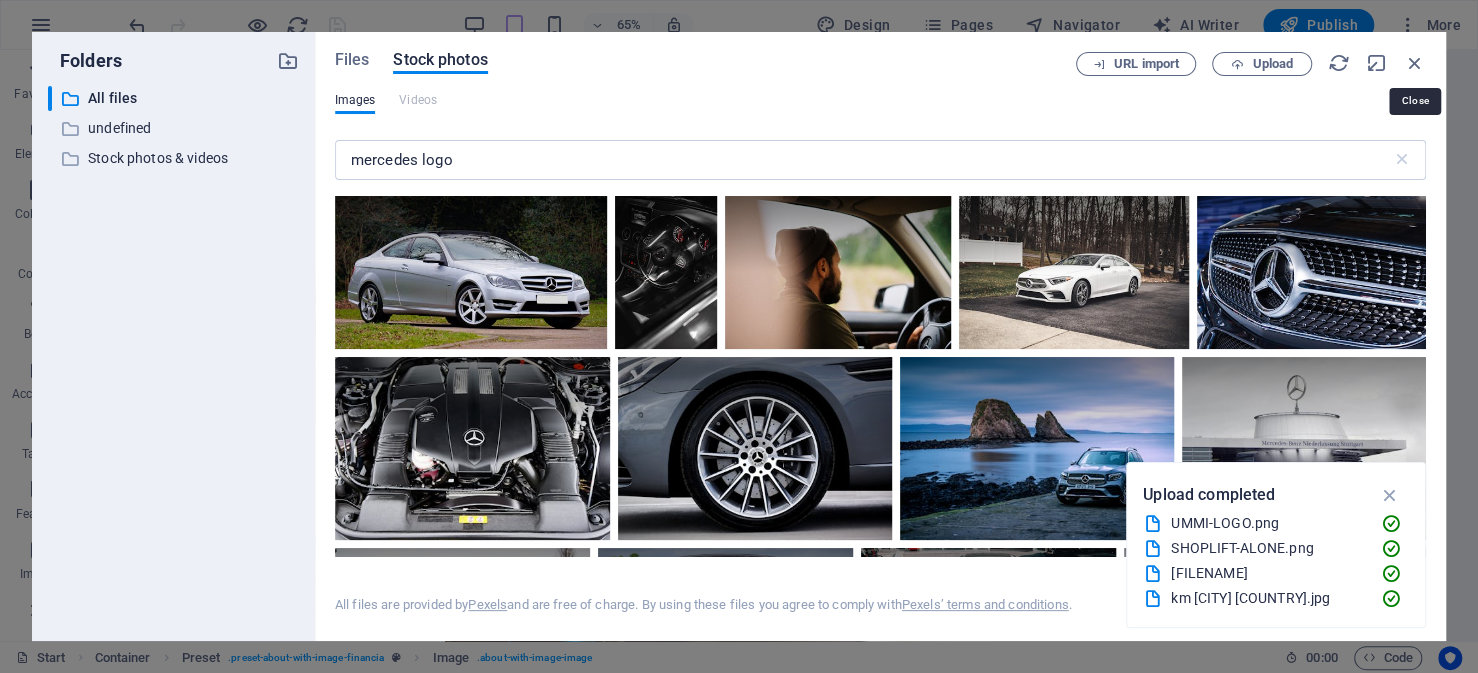 click at bounding box center [1415, 63] 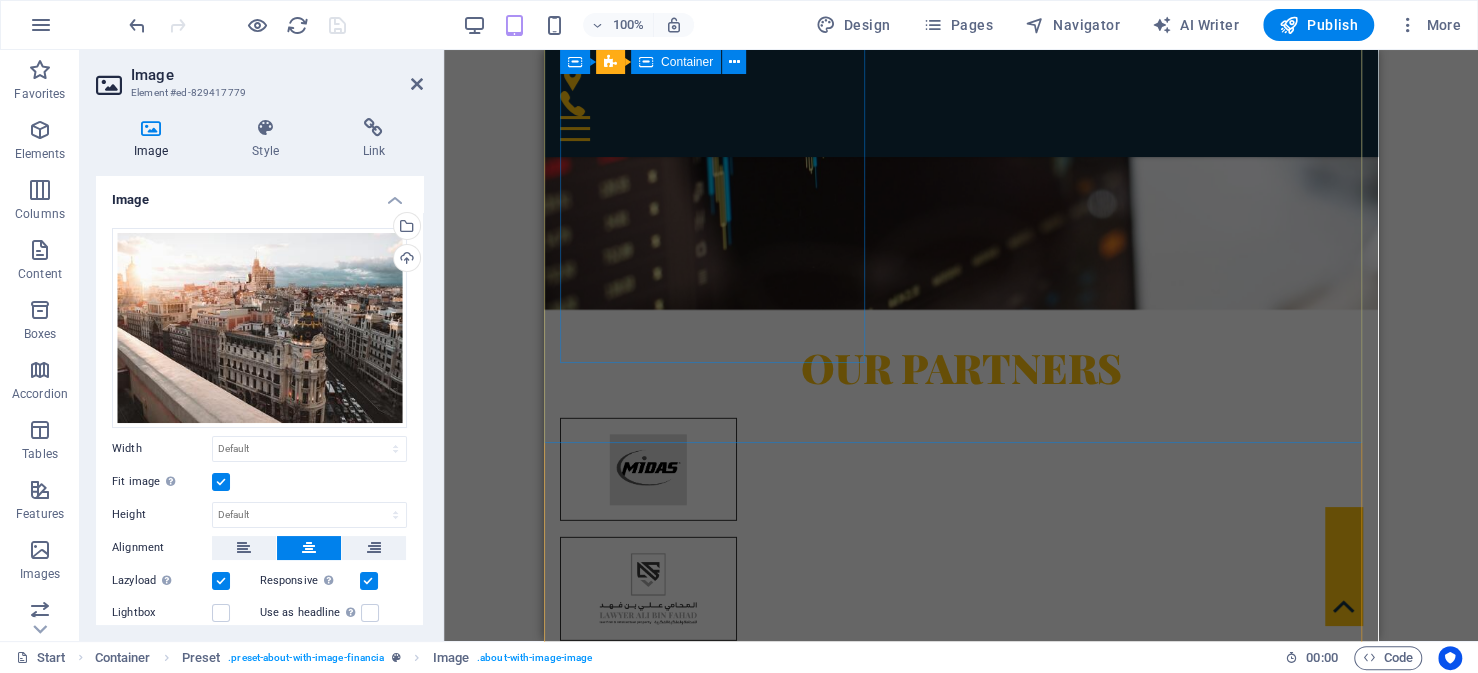 scroll, scrollTop: 8740, scrollLeft: 0, axis: vertical 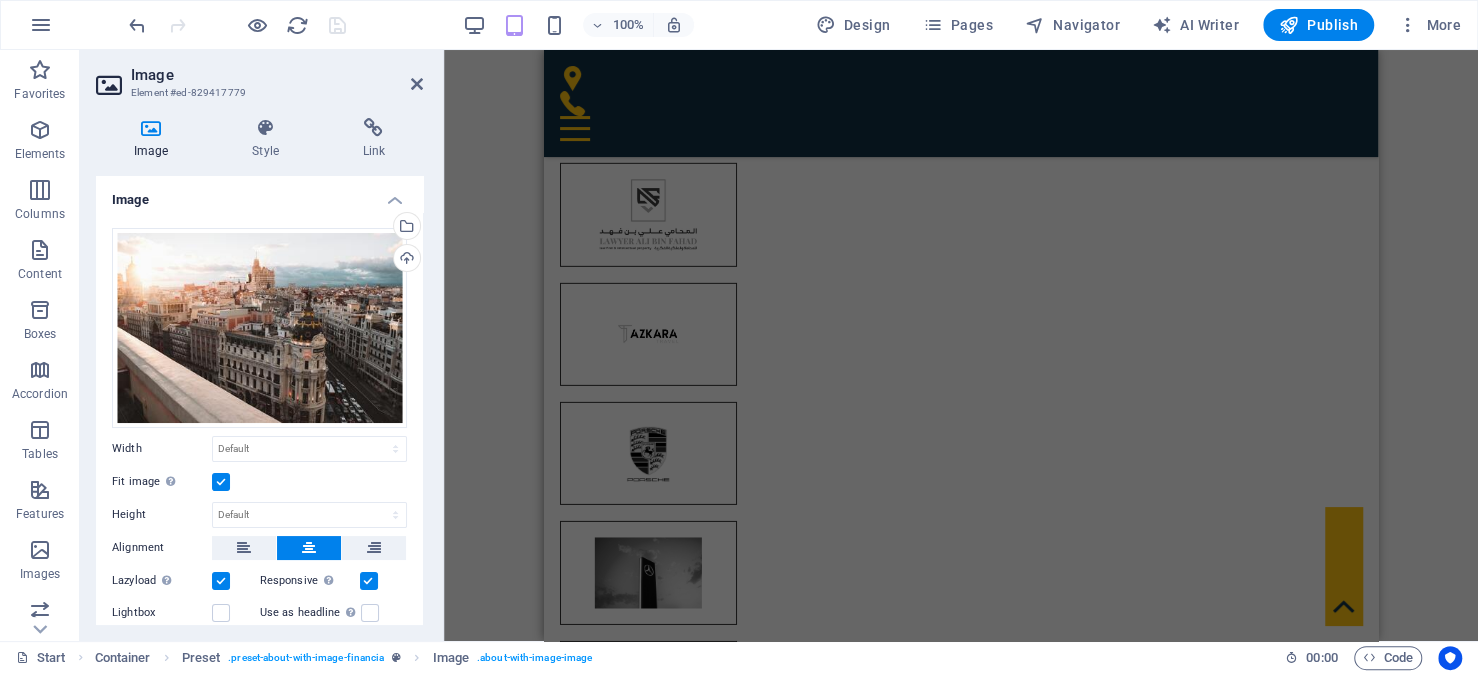 click on "Drag here to replace the existing content. Press “Ctrl” if you want to create a new element.
H3   Banner   Banner   Container   Logo   Spacer   Separator   Spacer   Info Bar   Container   Banner   Info Bar   Text   Info Bar   Banner   Container   Container   Text   Container   Info Bar   Banner   Icon   Menu Bar   Container   H2   Top button   Icon   Menu Bar   Container   Icon   HTML   Menu   Spacer   Preset   Container   Text   Preset   Preset   Container   Container   H2   Preset   Container   H3   Container   Preset   Preset   Container   Preset   Container   Container   Preset   Image   Spacer   Container   Text   Container   H3   Container   Container   Text   H3   Container   Text   Container   Container   Text   Container   Container   Preset   Container   Container   Preset   Container   Text   Container   Preset   Container   Preset   Text   Container   Preset   Container   Preset   Text   Spacer   H2   Preset   Container   Placeholder   Container   Preset   Preset     Spacer" at bounding box center (961, 345) 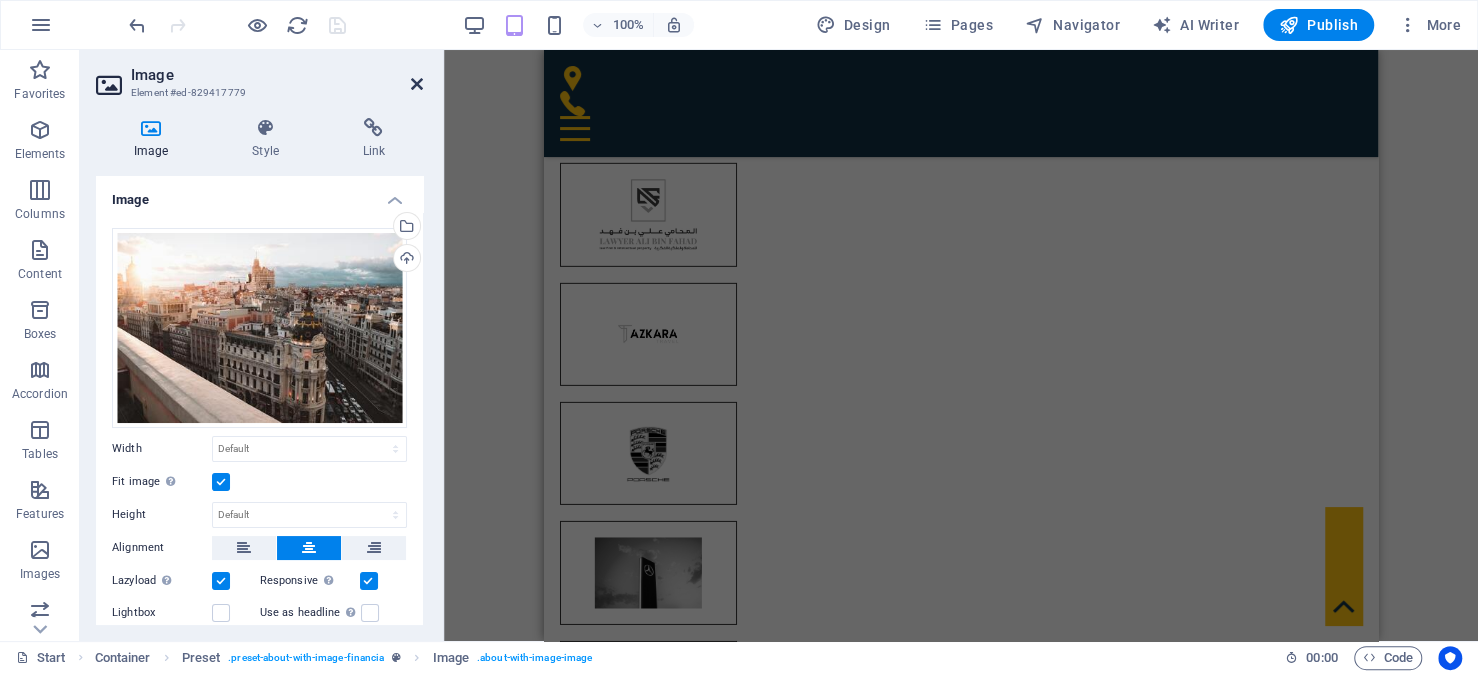 click at bounding box center [417, 84] 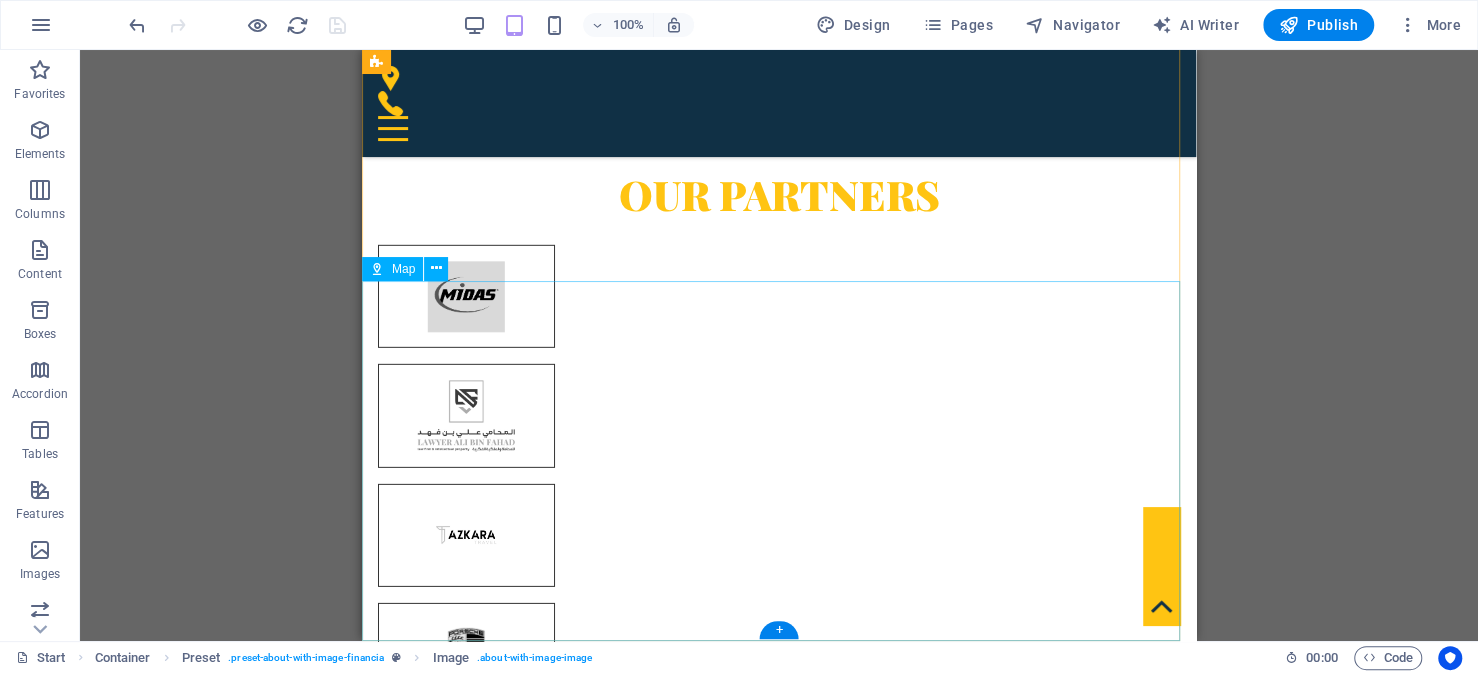 scroll, scrollTop: 8743, scrollLeft: 0, axis: vertical 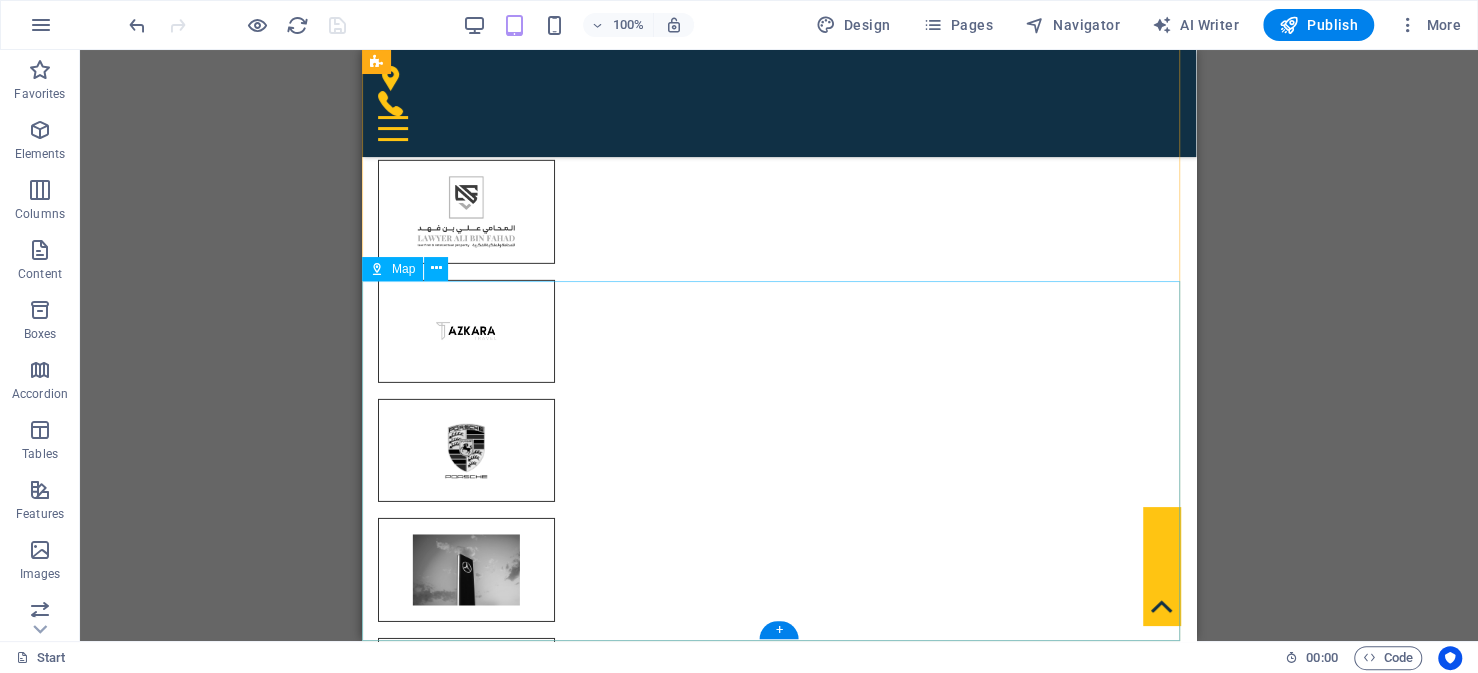 click at bounding box center [779, 8687] 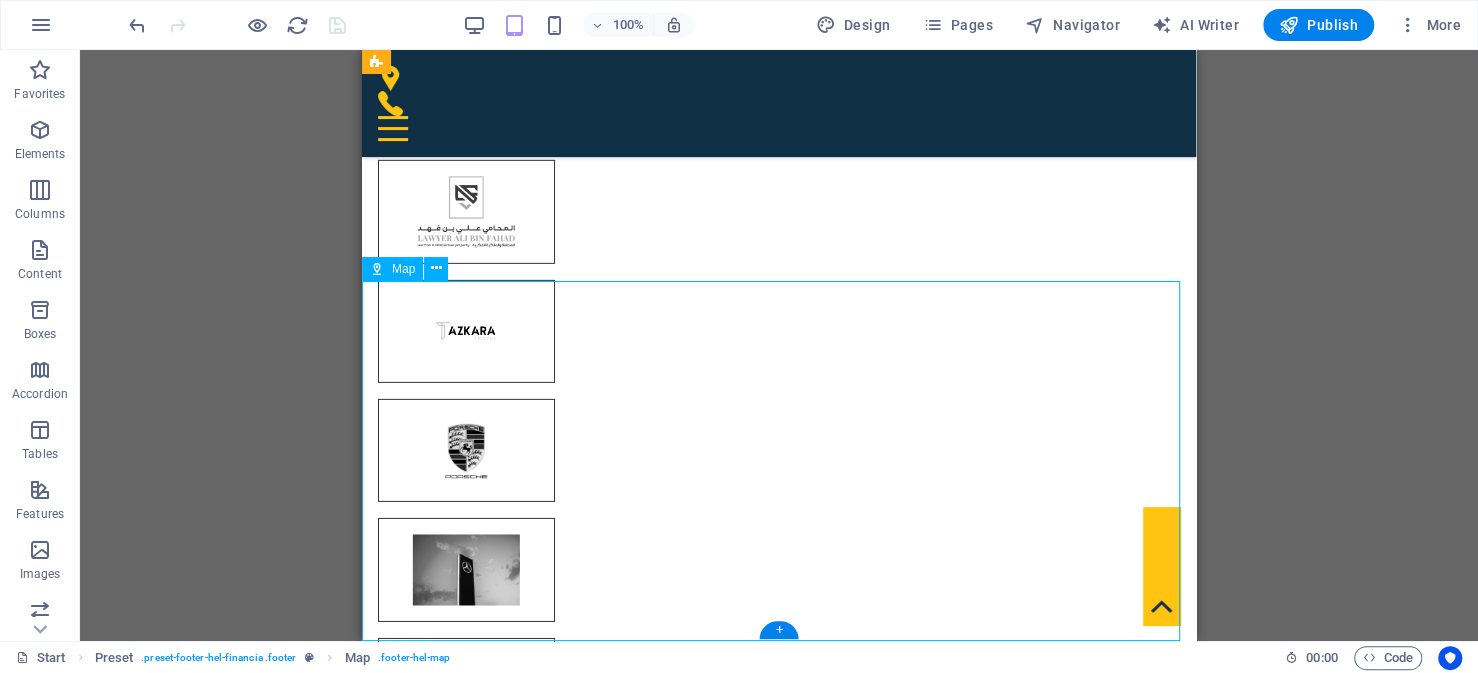 click at bounding box center (779, 8687) 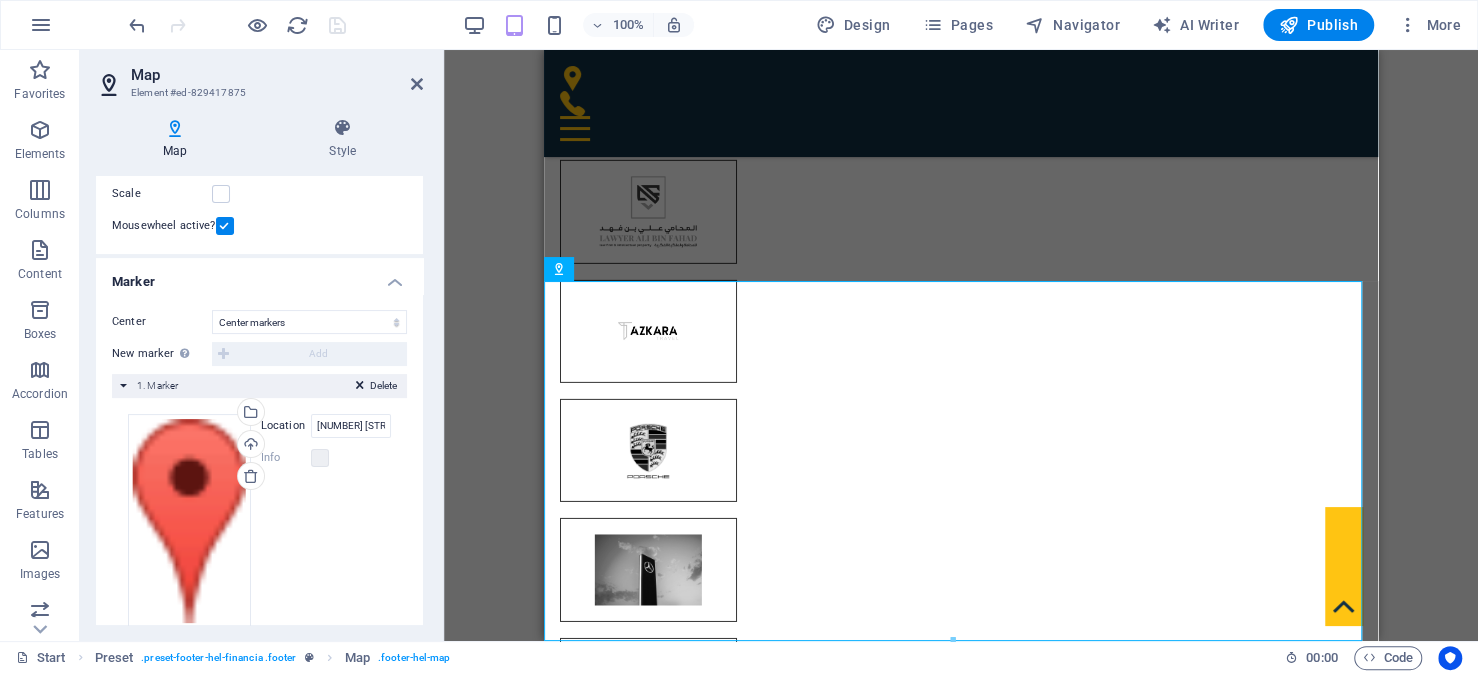 scroll, scrollTop: 290, scrollLeft: 0, axis: vertical 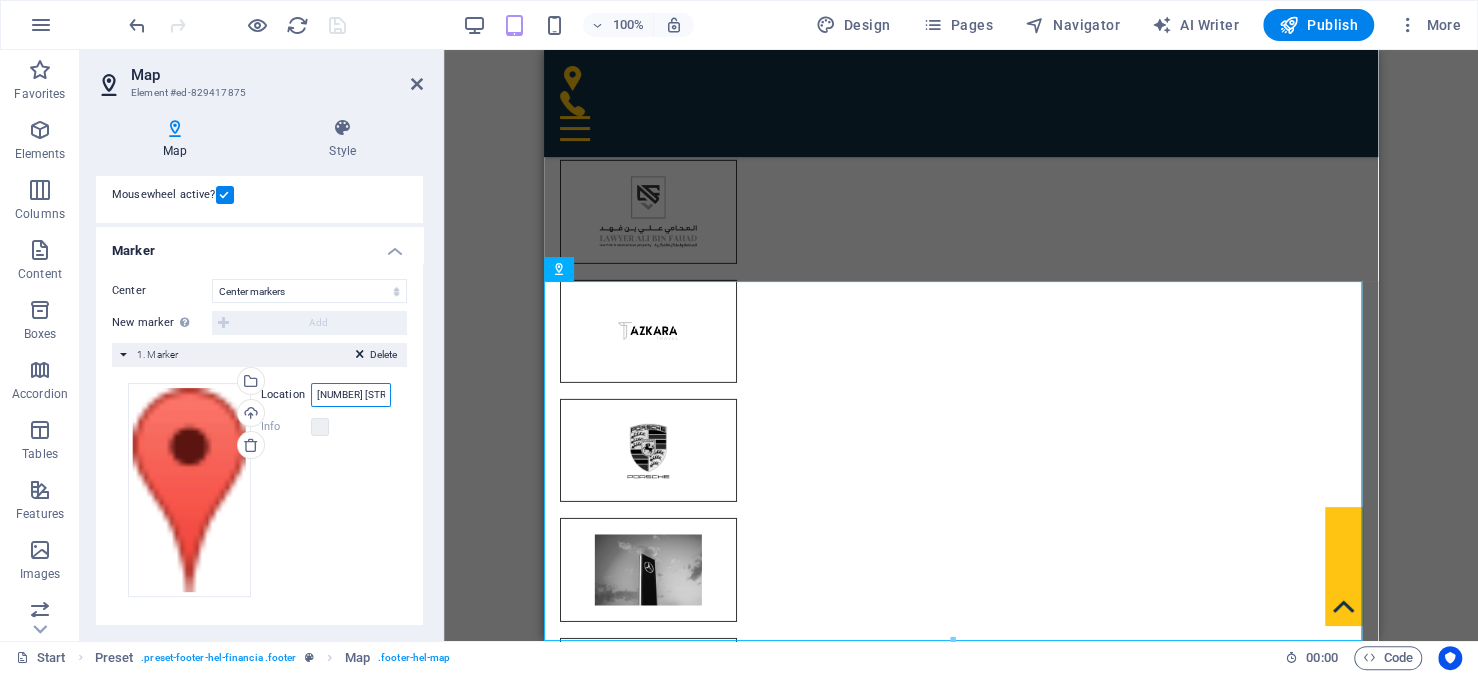 click on "2 Columbus Circle, 10019 New York, NY" at bounding box center [351, 395] 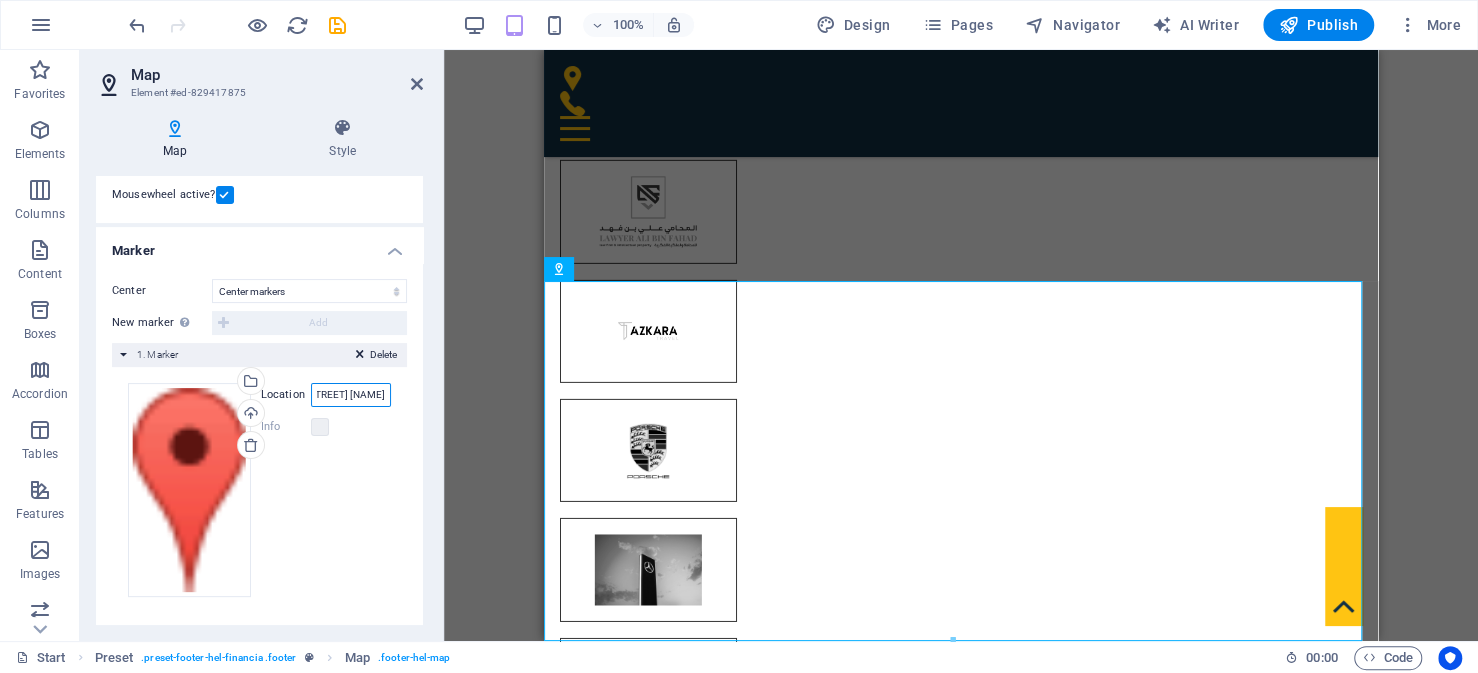 scroll, scrollTop: 0, scrollLeft: 53, axis: horizontal 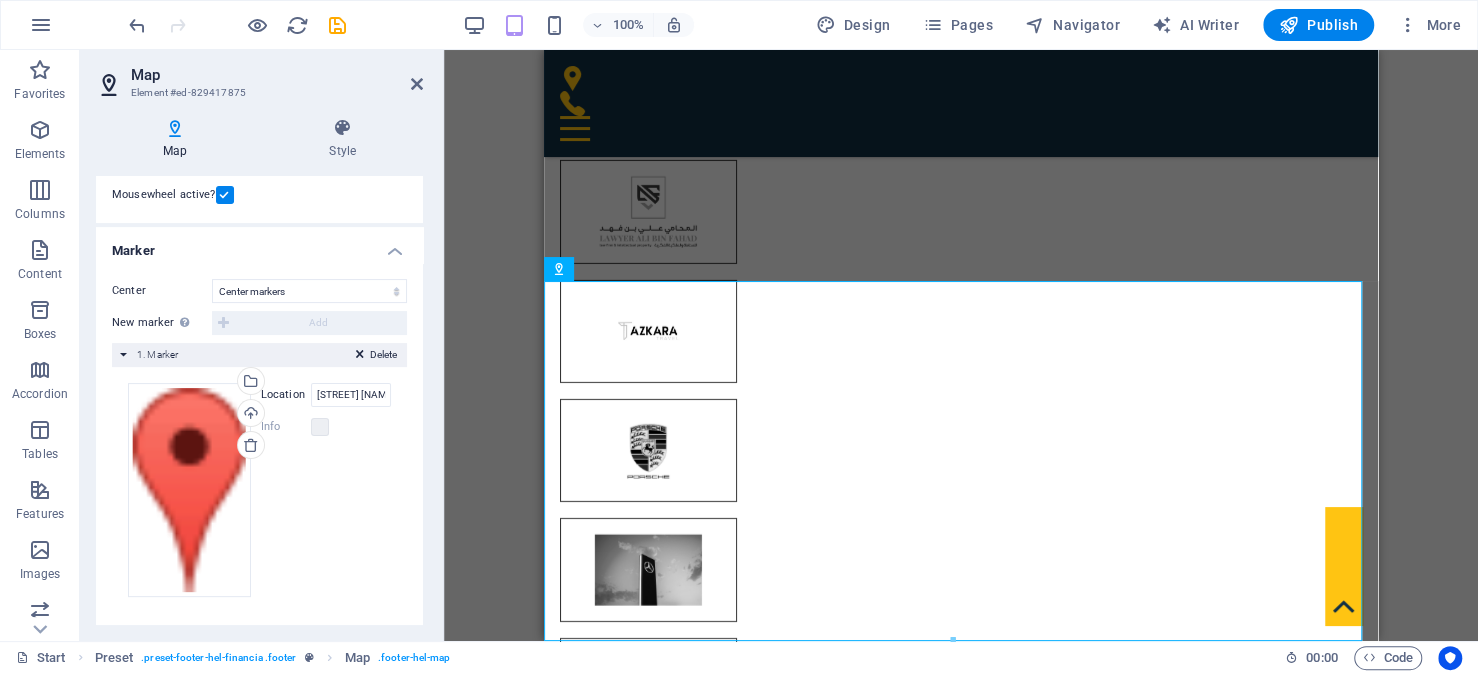 click on "Drag here to replace the existing content. Press “Ctrl” if you want to create a new element.
H3   Banner   Banner   Container   Logo   Spacer   Separator   Spacer   Info Bar   Container   Banner   Info Bar   Text   Info Bar   Banner   Container   Container   Text   Container   Info Bar   Banner   Icon   Menu Bar   Container   H2   Top button   Icon   Menu Bar   Container   Icon   HTML   Menu   Spacer   Preset   Container   Text   Preset   Preset   Container   Container   H2   Preset   Container   H3   Container   Preset   Preset   Container   Preset   Container   Container   Preset   Image   Spacer   Container   Text   Container   H3   Container   Container   Text   H3   Container   Text   Container   Preset   Container   Container   Container   Text   Container   Container   Preset   Container   Container   Preset   Container   Text   Container   Preset   Container   Preset   Text   Container   Preset   Container   Preset   Text   Spacer   H2   Preset   Container   Placeholder" at bounding box center [961, 345] 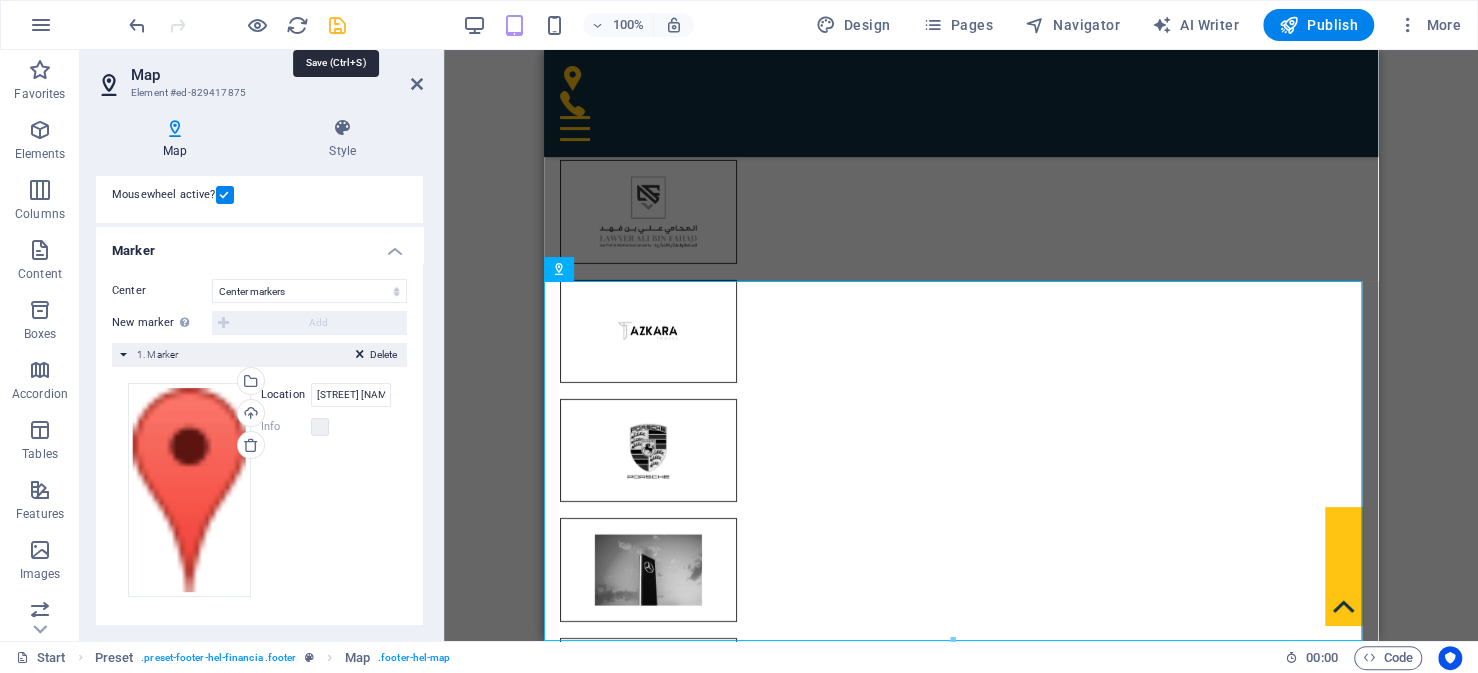click at bounding box center [337, 25] 